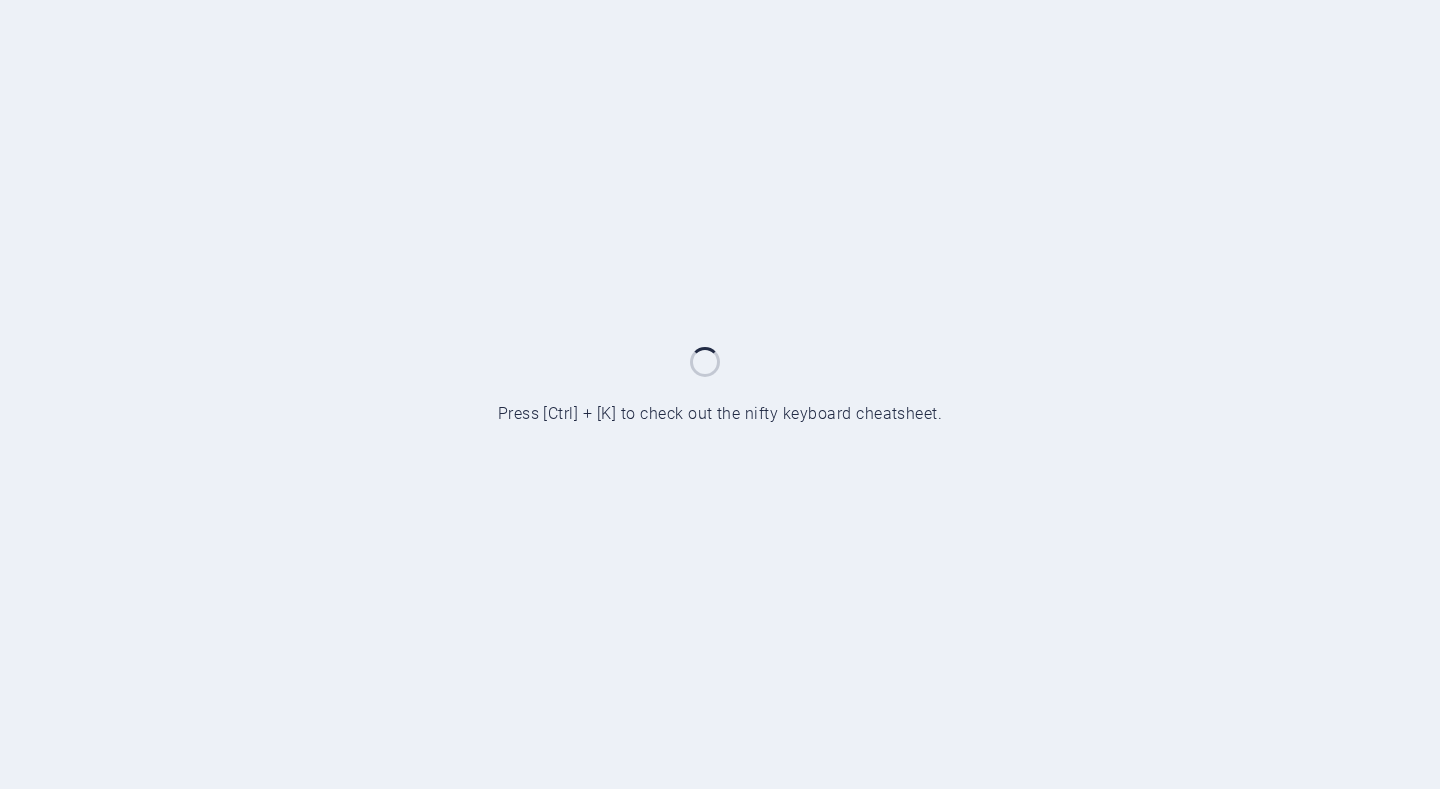 scroll, scrollTop: 0, scrollLeft: 0, axis: both 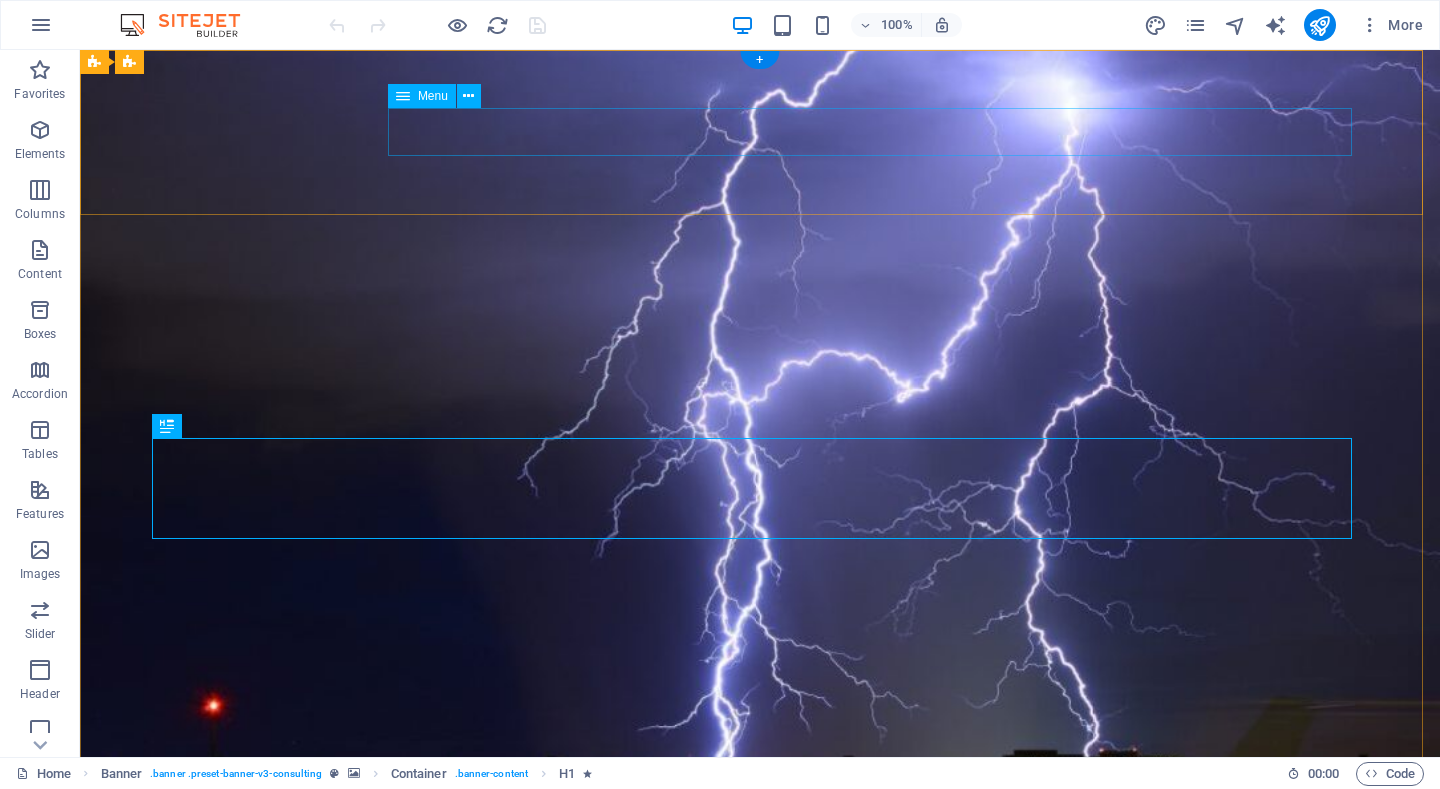 click on "Our Story Produk Our Strengths Projects Contact Us" at bounding box center [760, 1107] 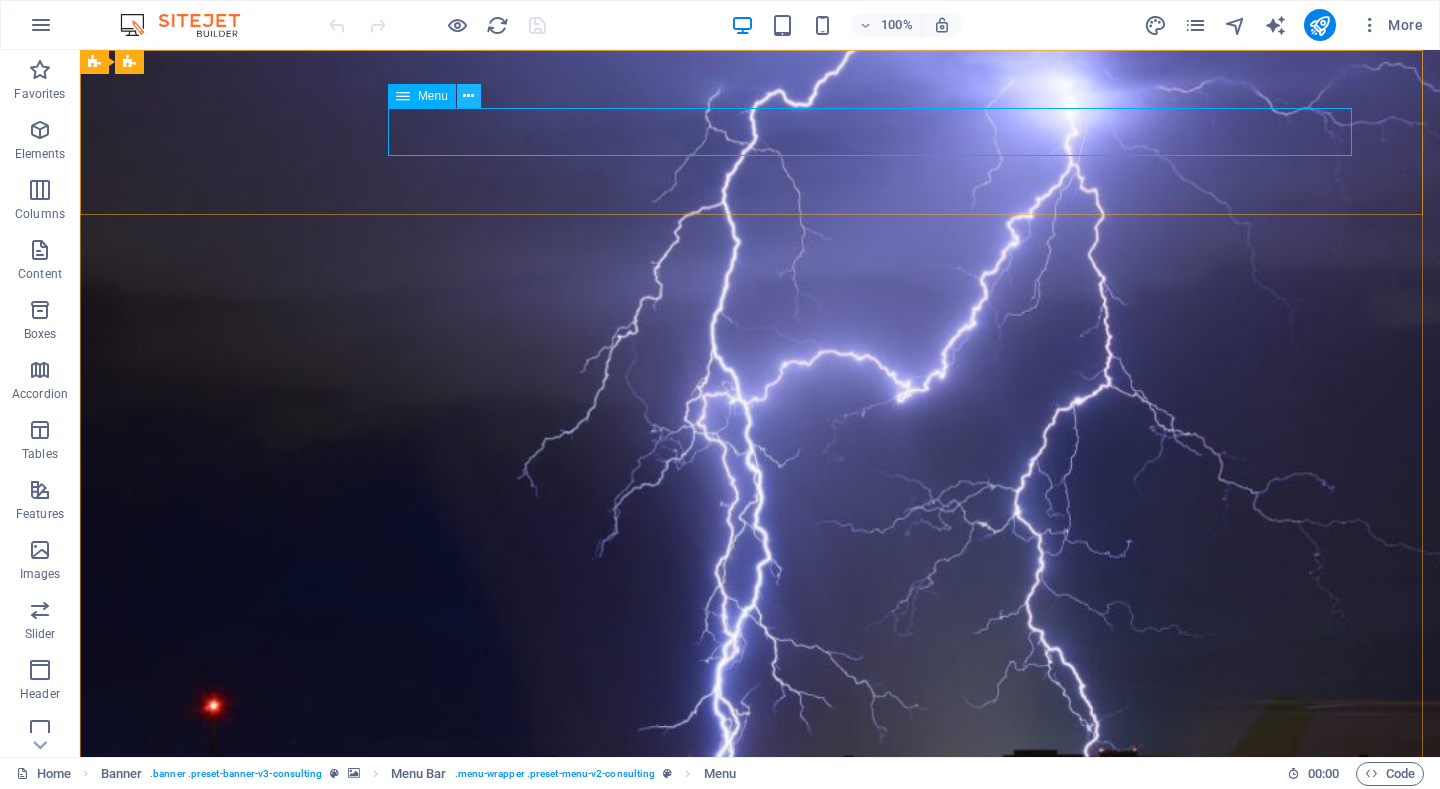 click at bounding box center (469, 96) 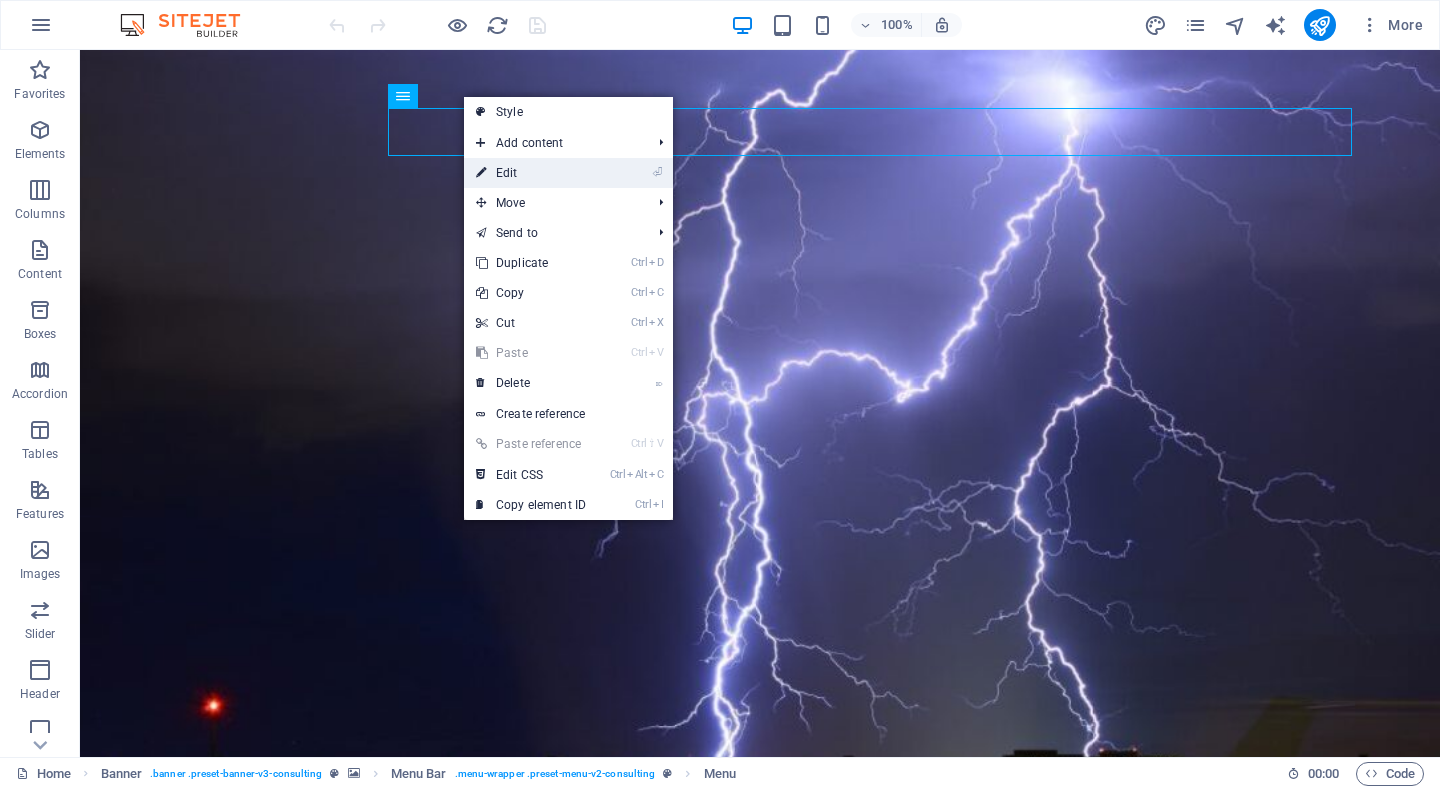 click on "⏎  Edit" at bounding box center [531, 173] 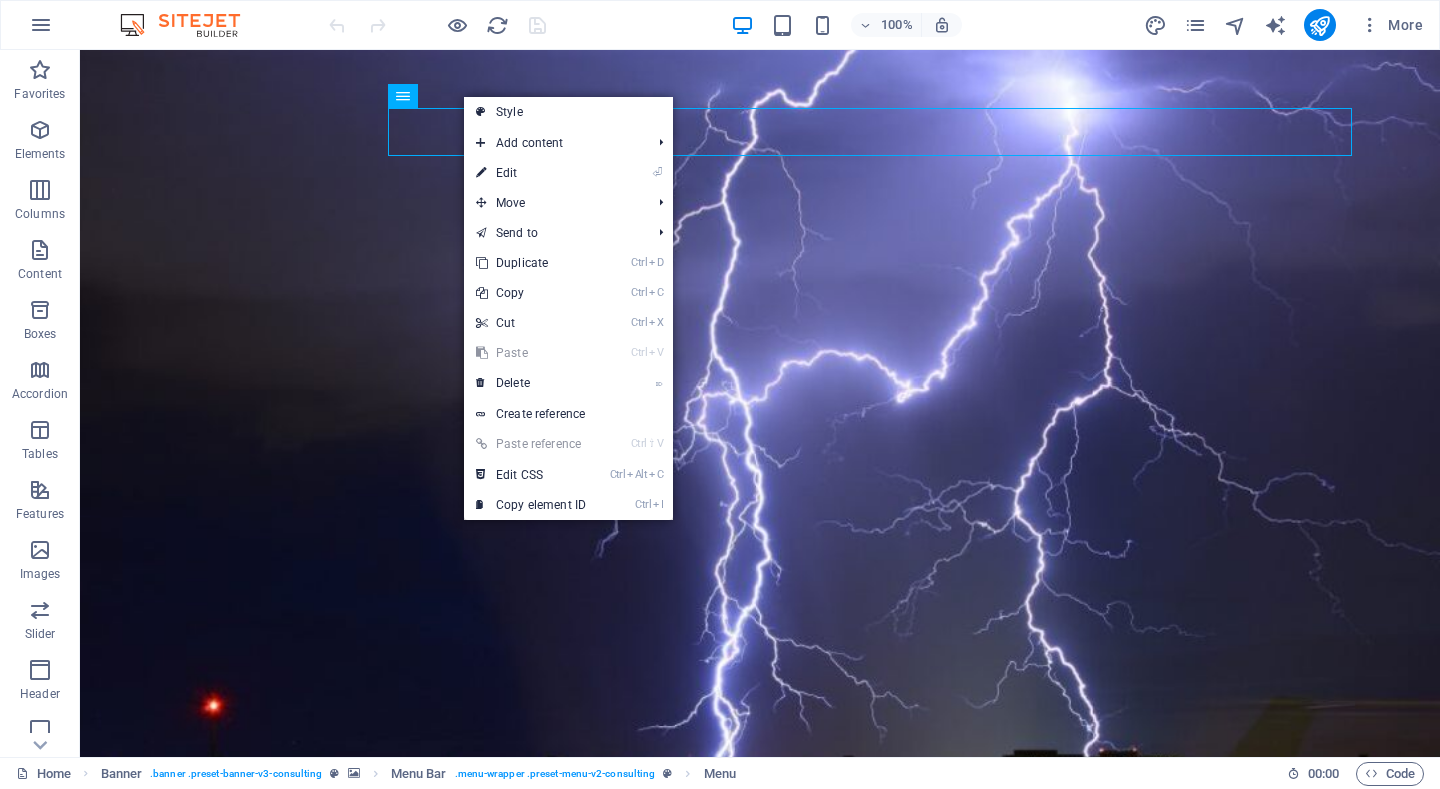 select 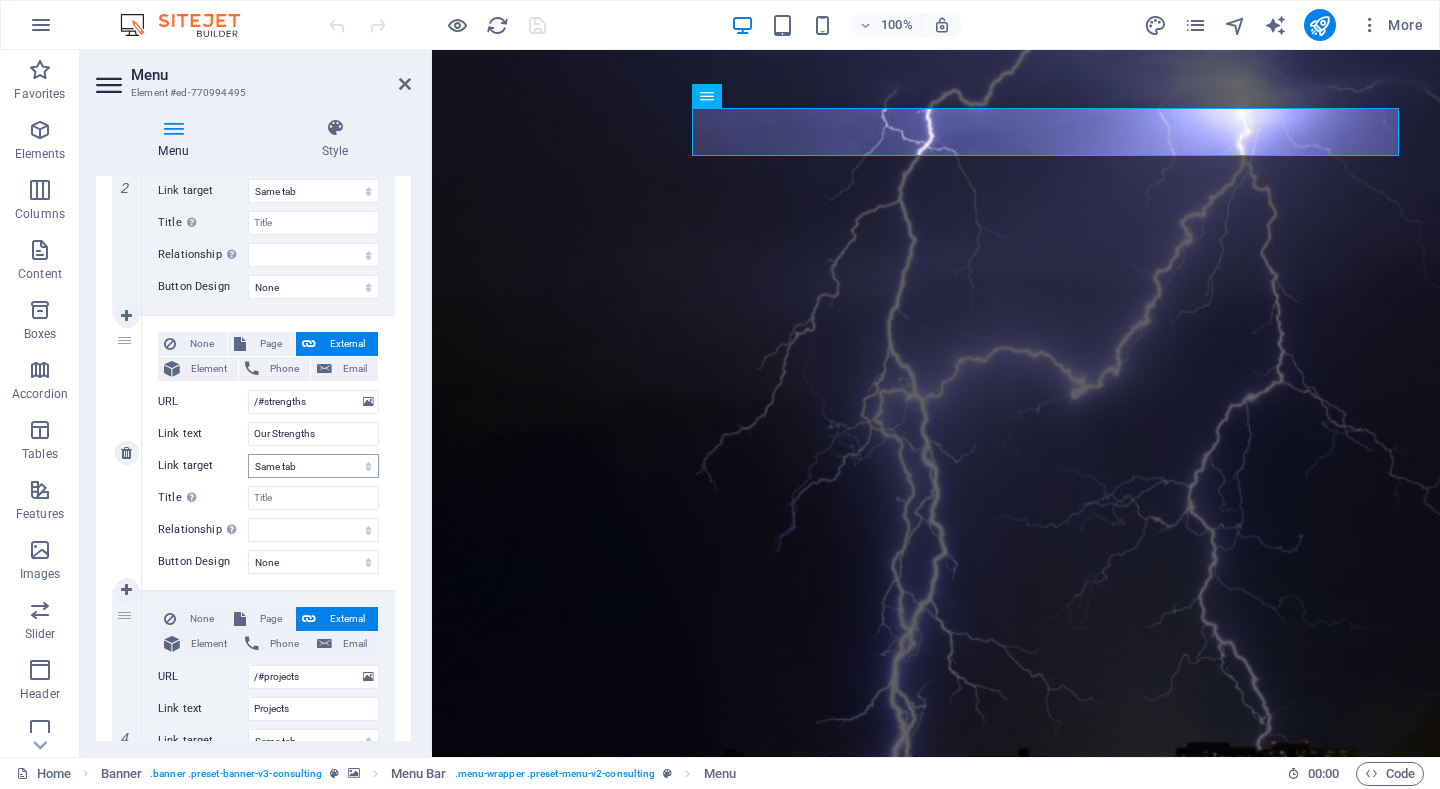 scroll, scrollTop: 800, scrollLeft: 0, axis: vertical 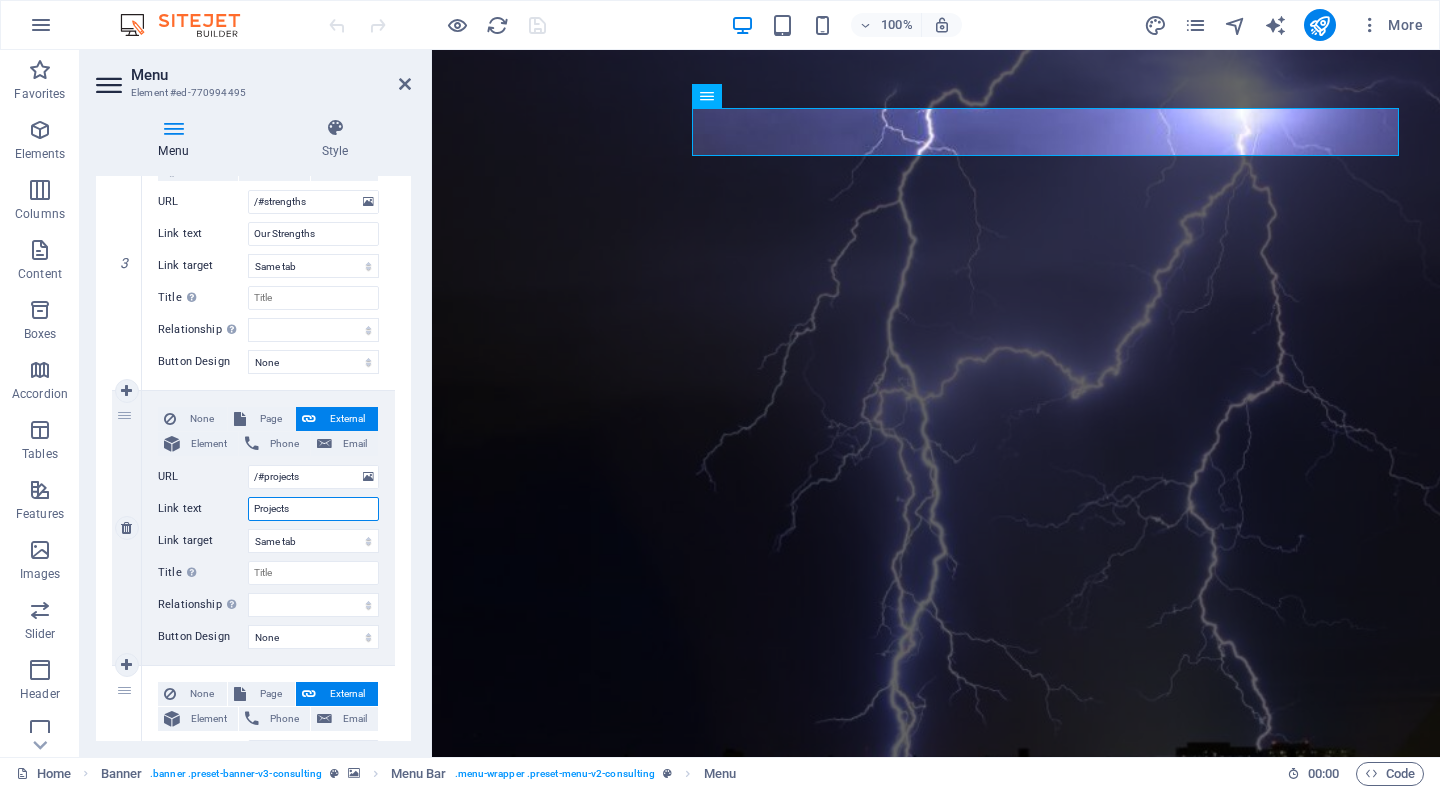 click on "Projects" at bounding box center (313, 509) 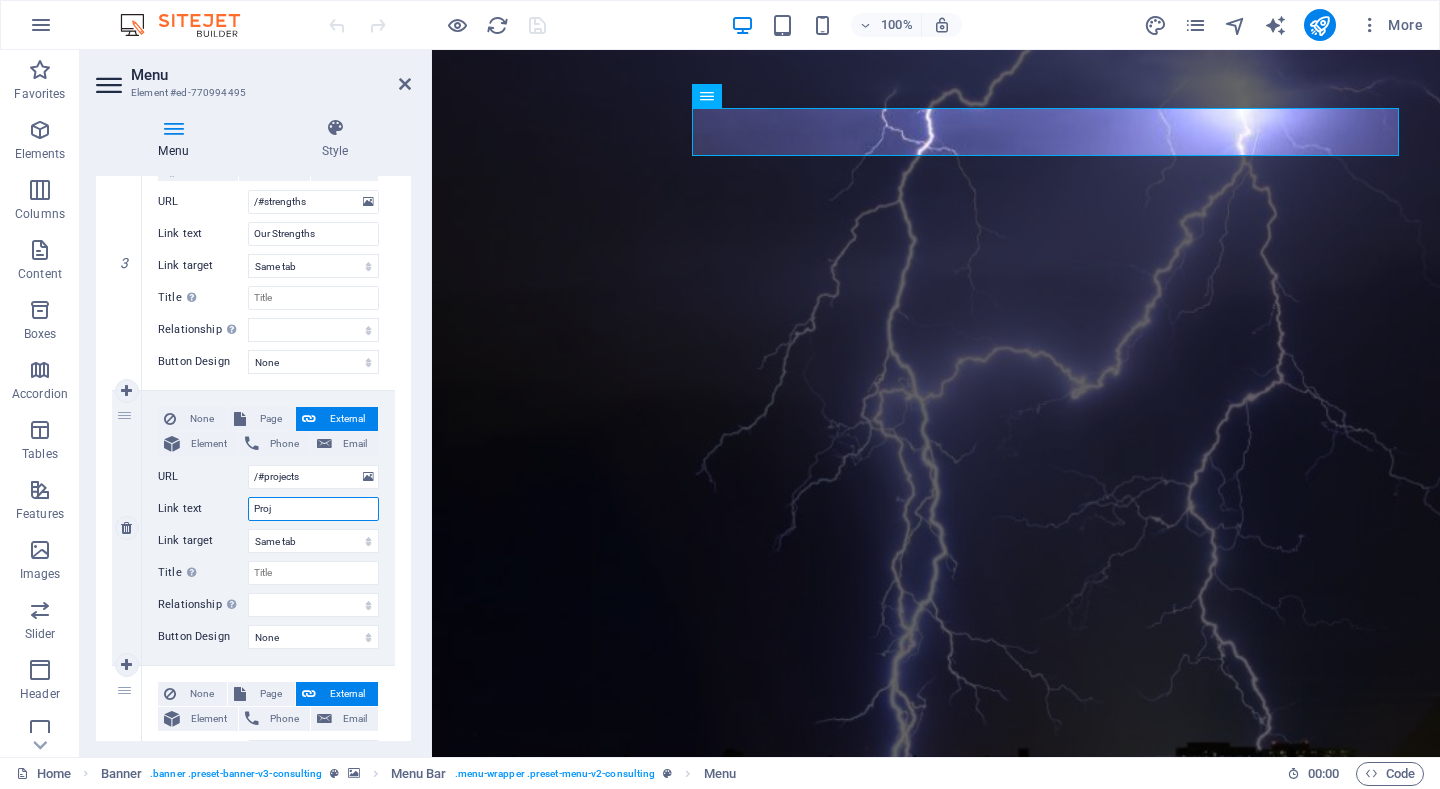 type on "Pro" 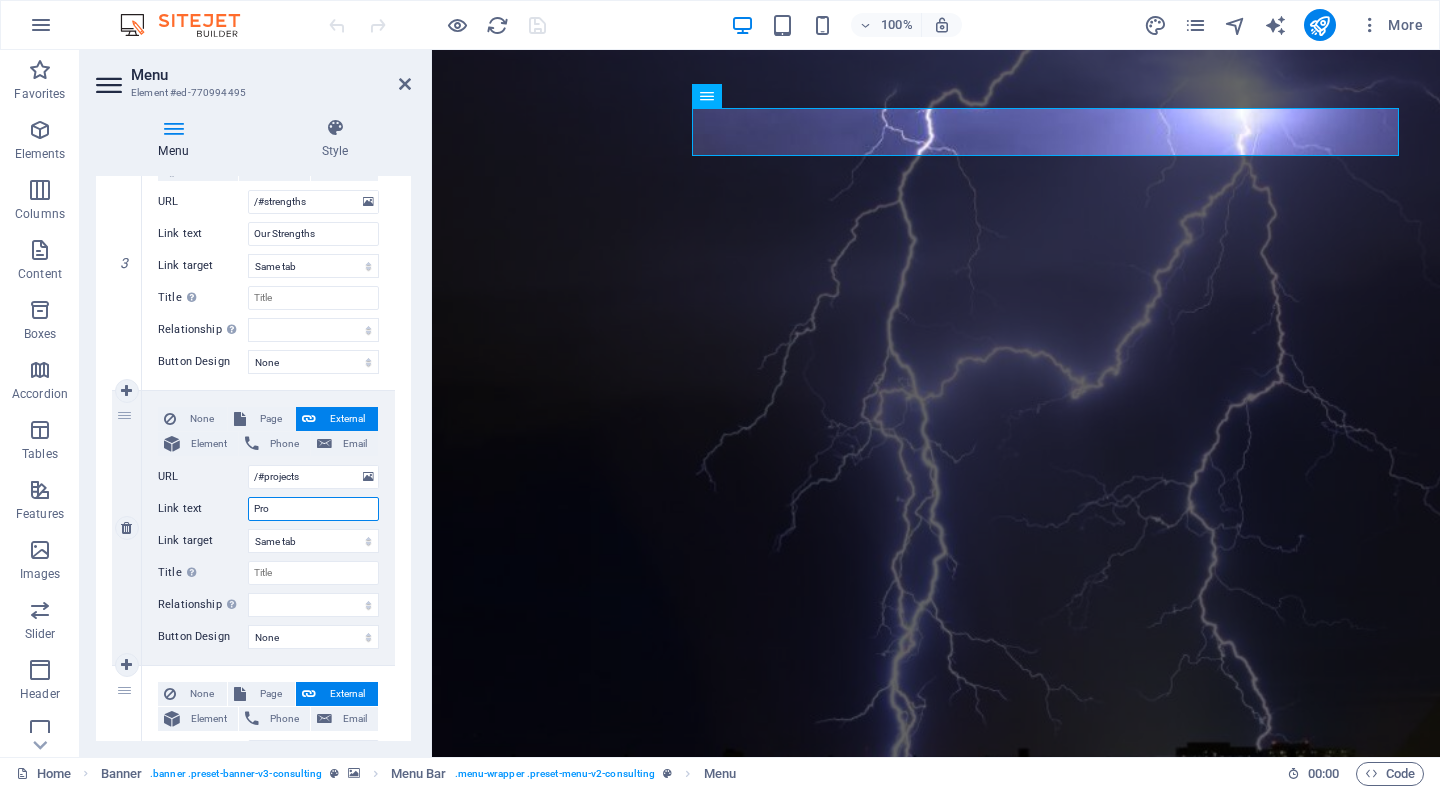 select 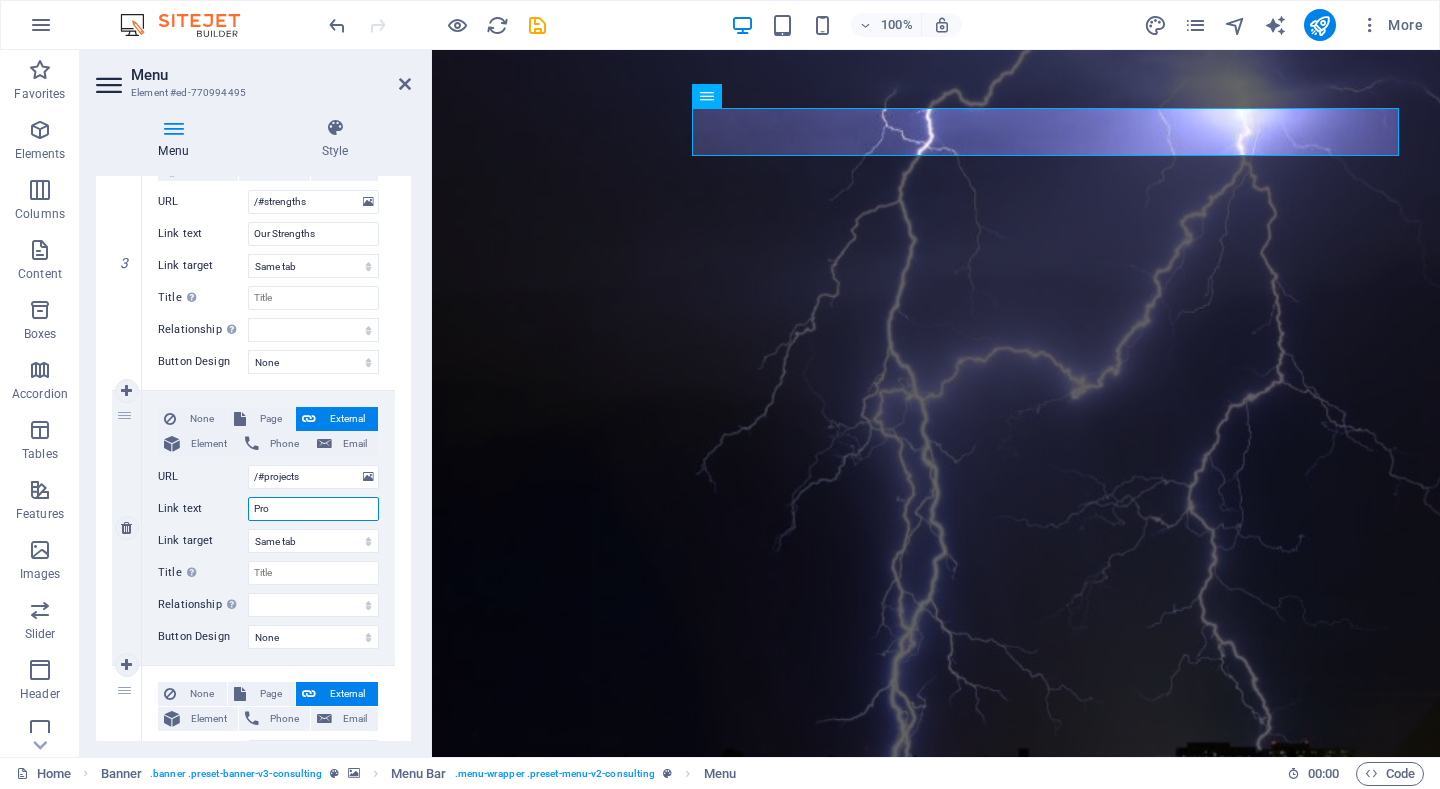 type on "Proy" 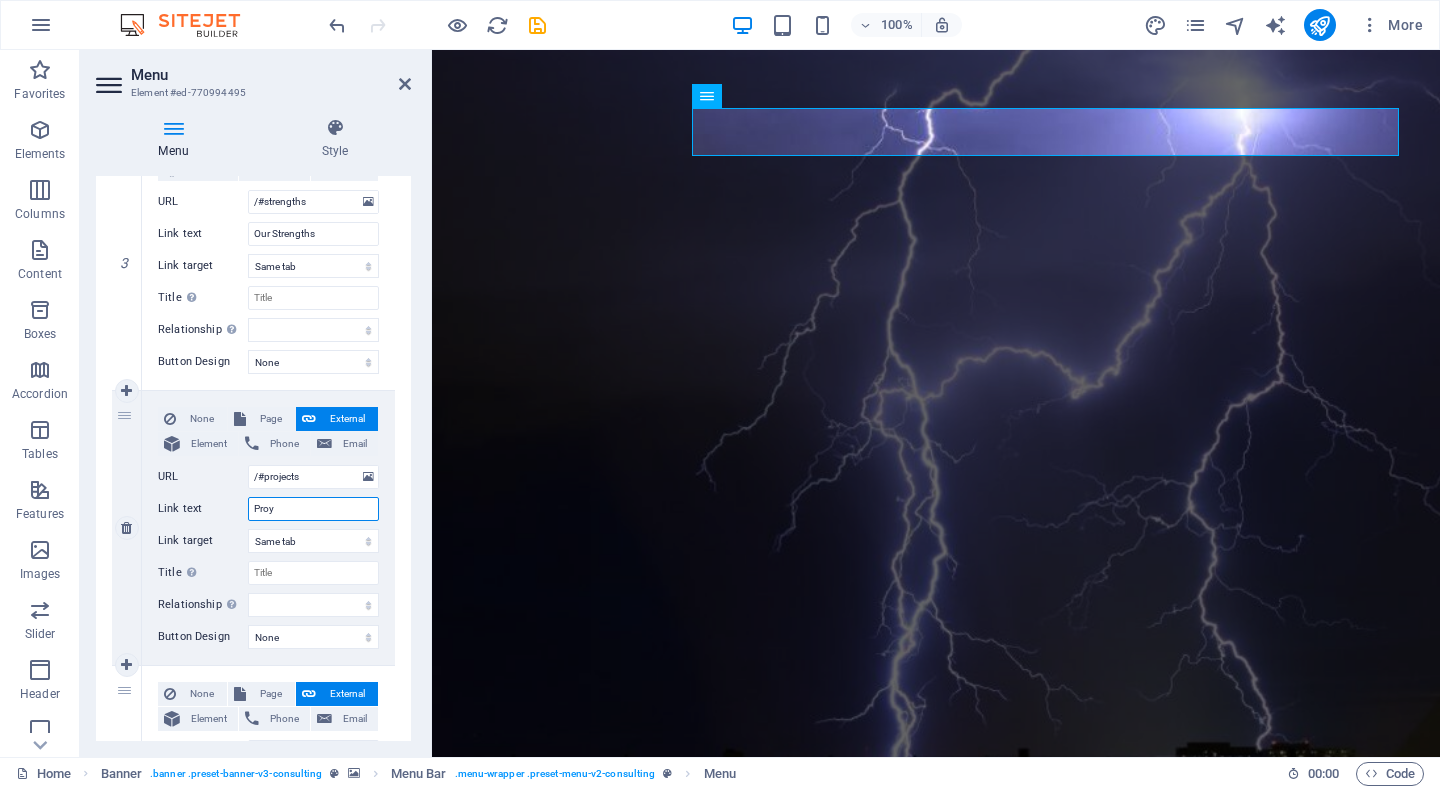 select 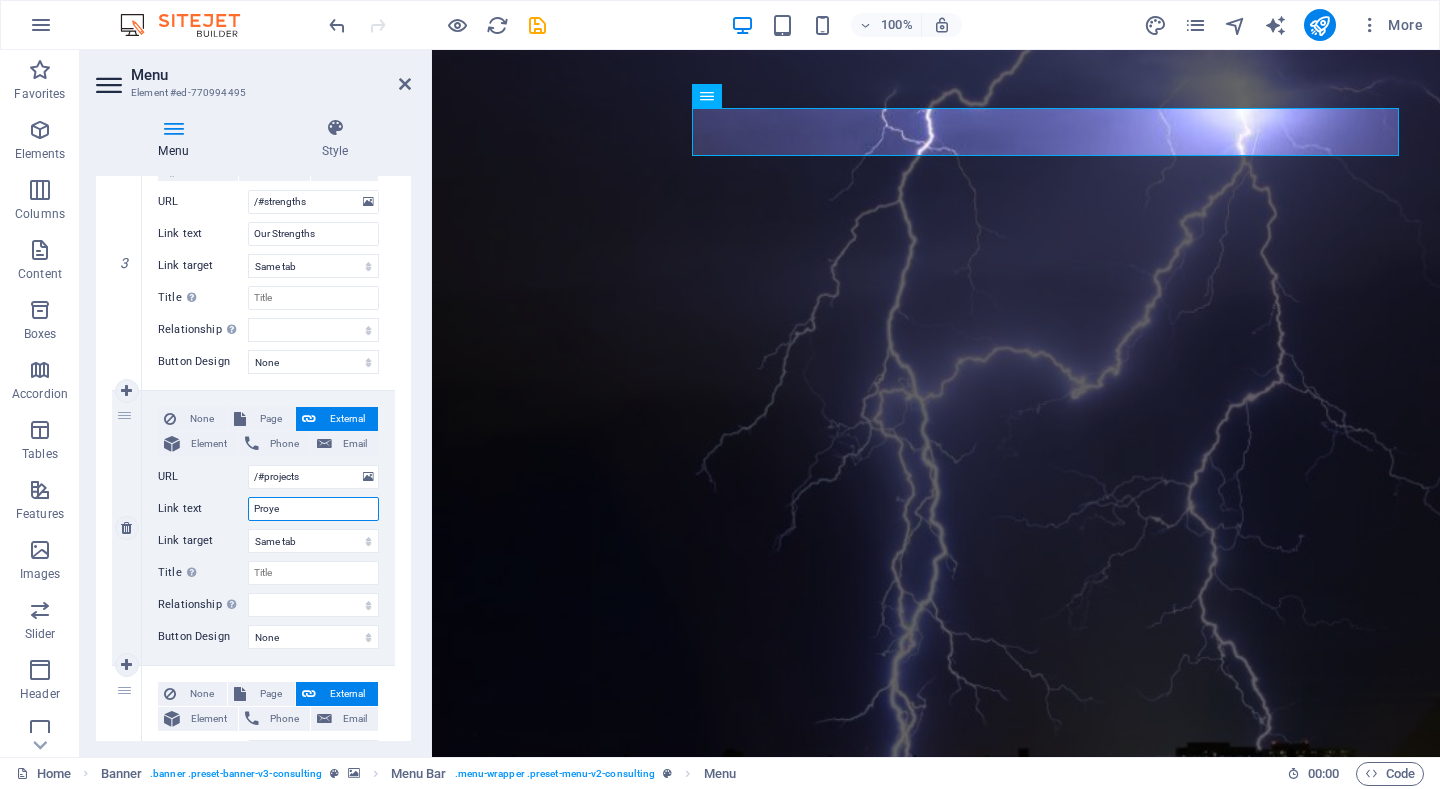 type on "Proyek" 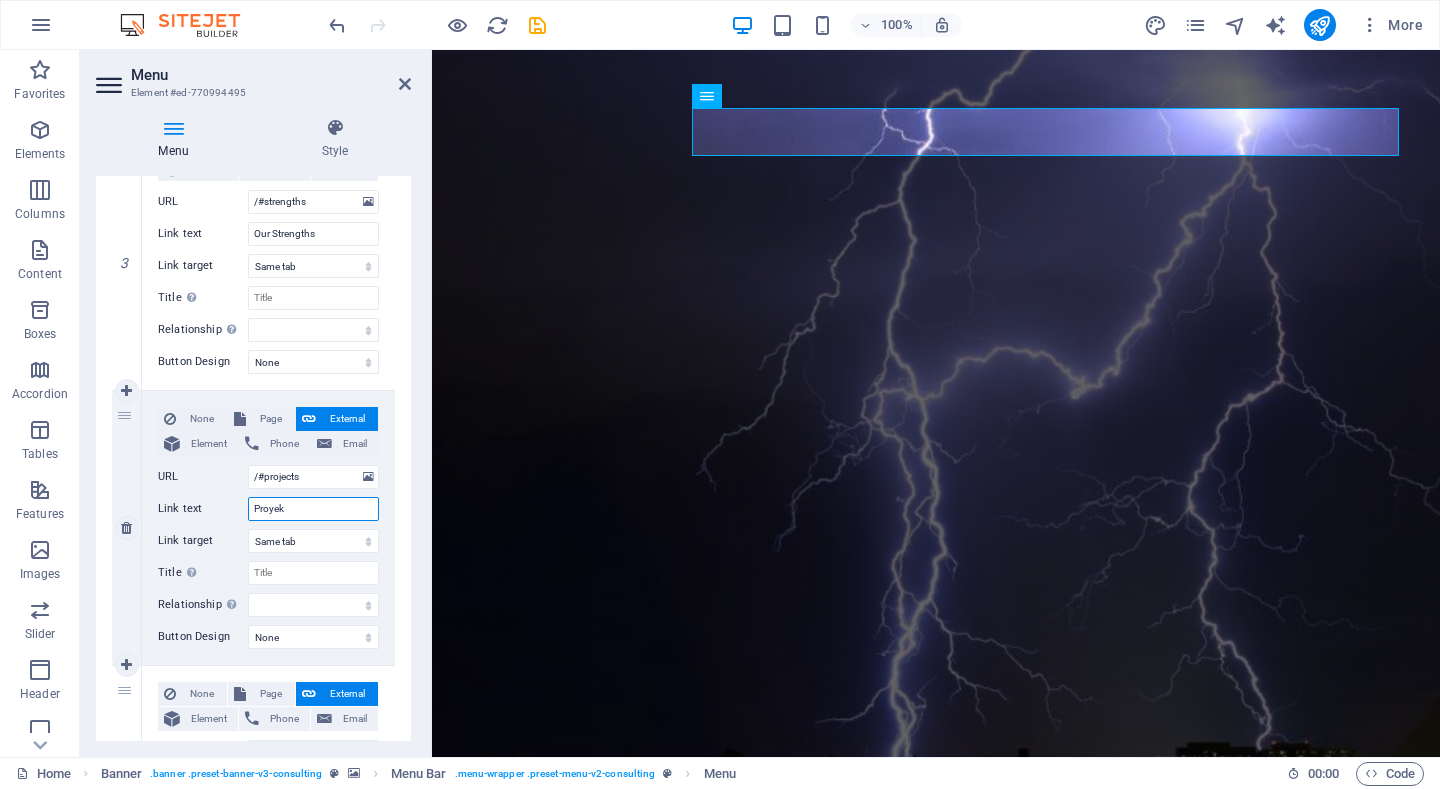 select 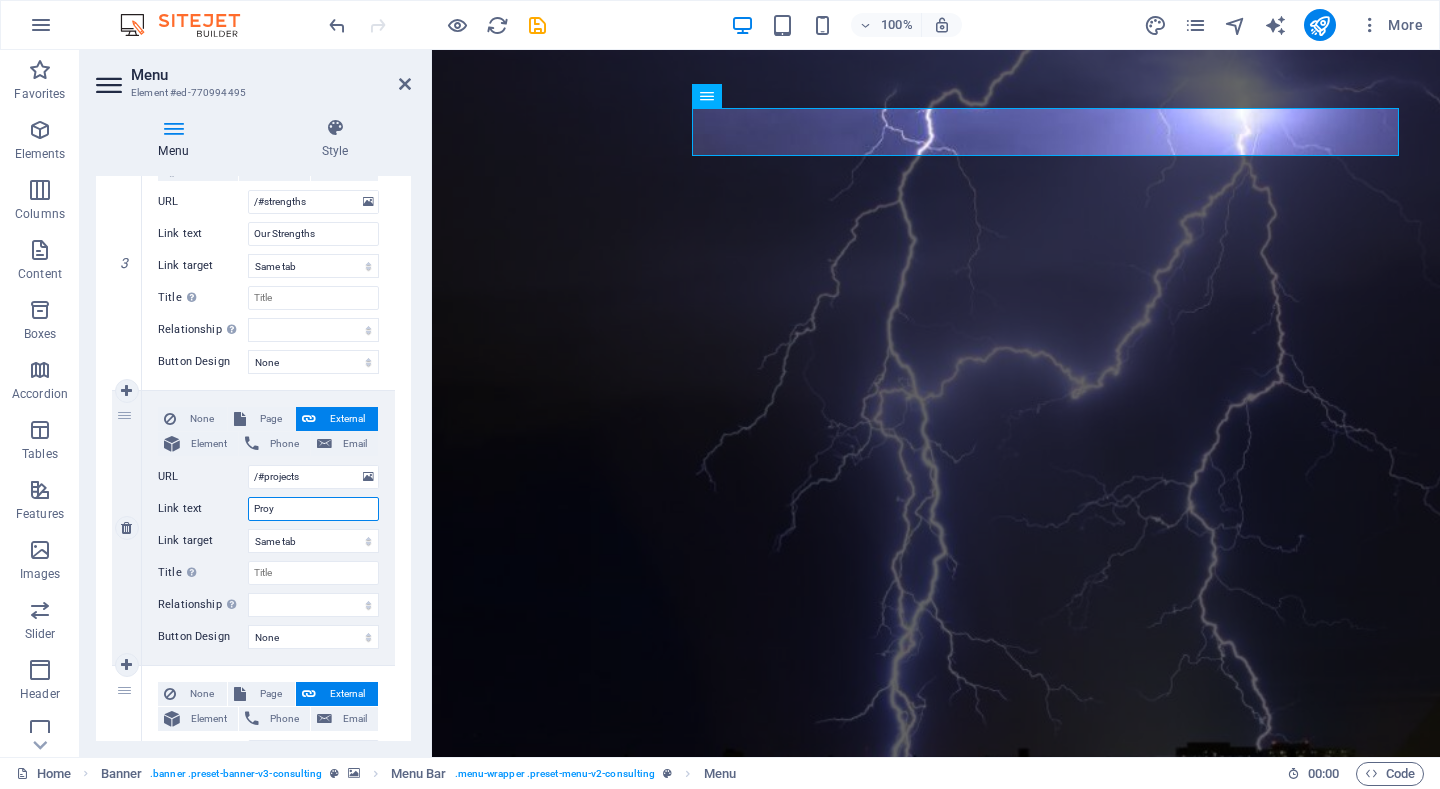 type on "Pro" 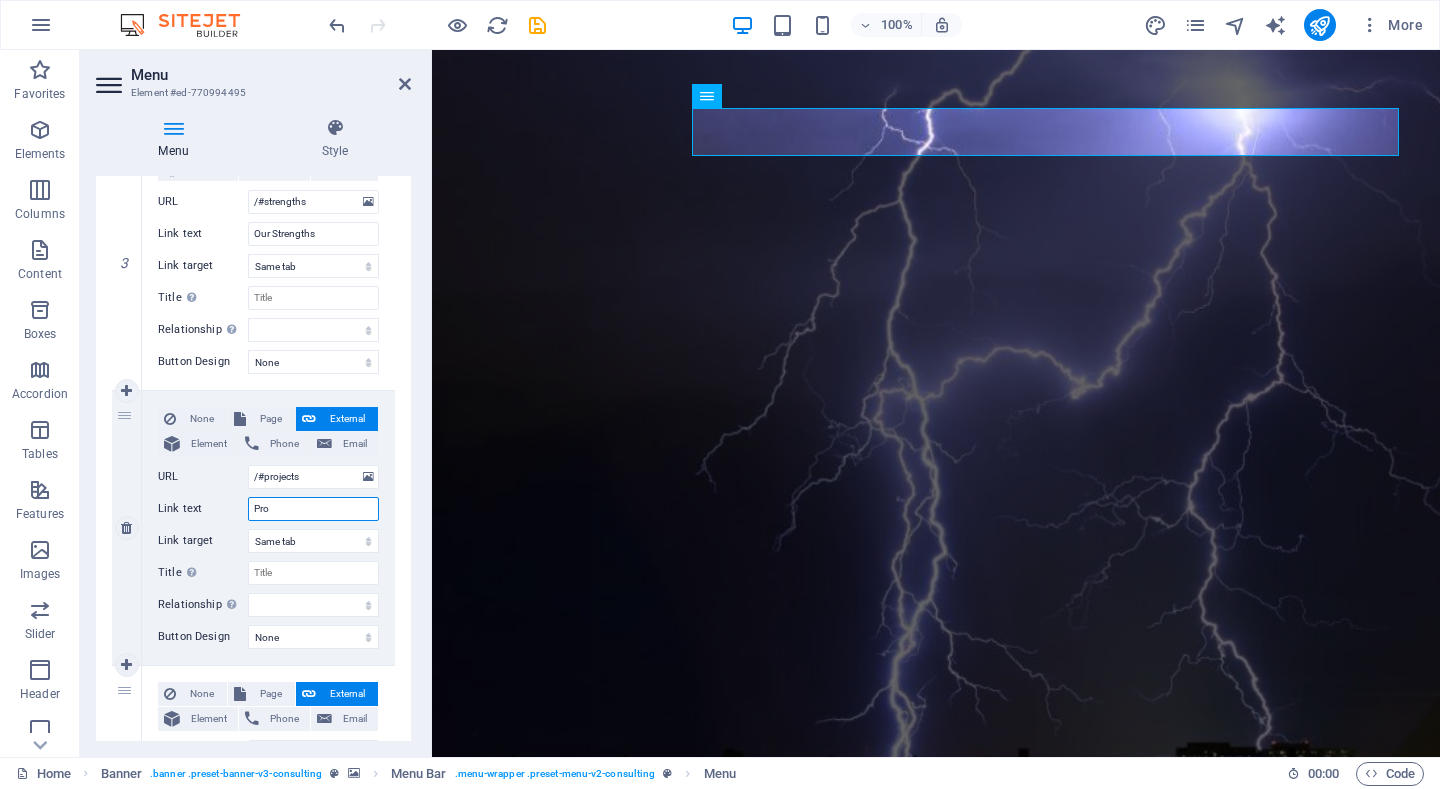 select 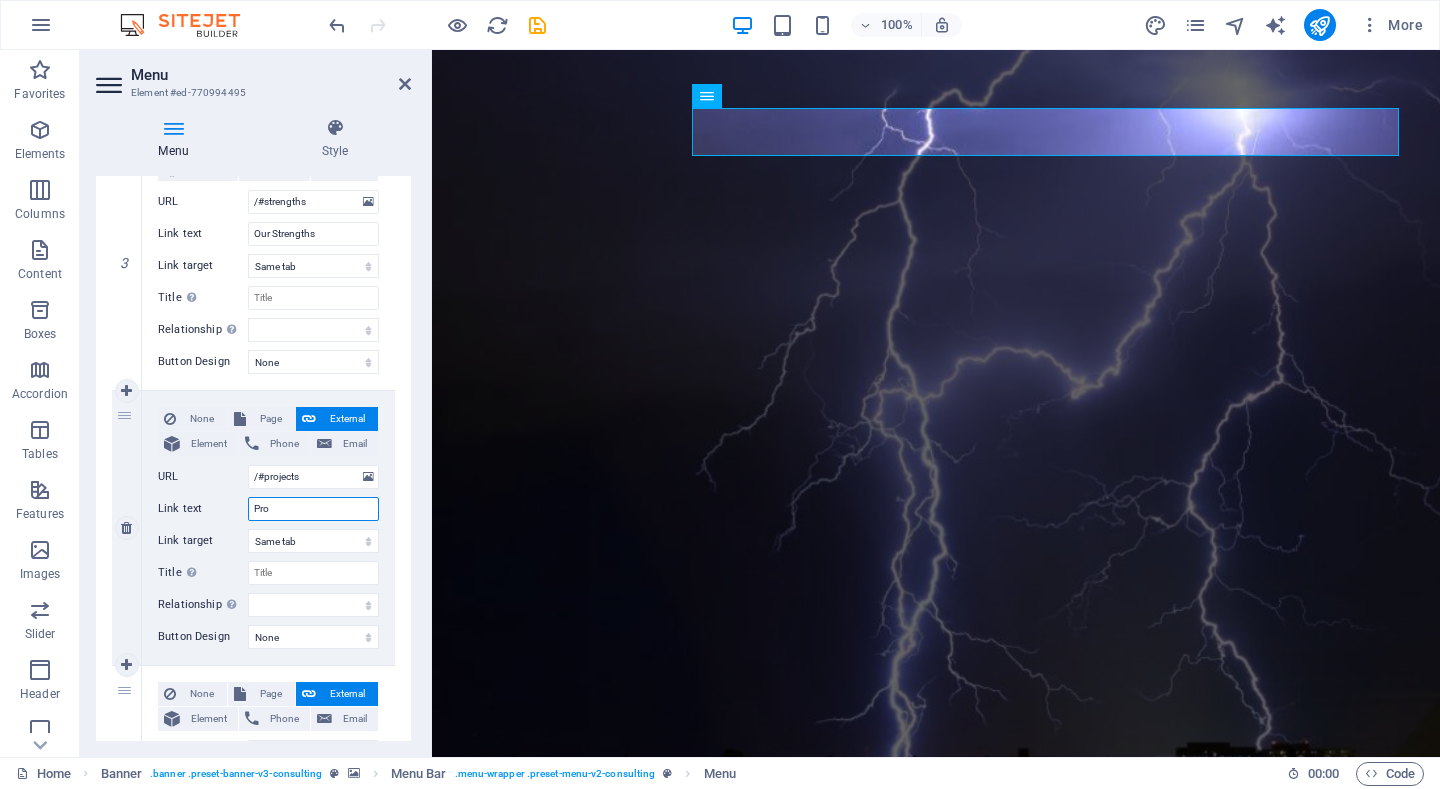select 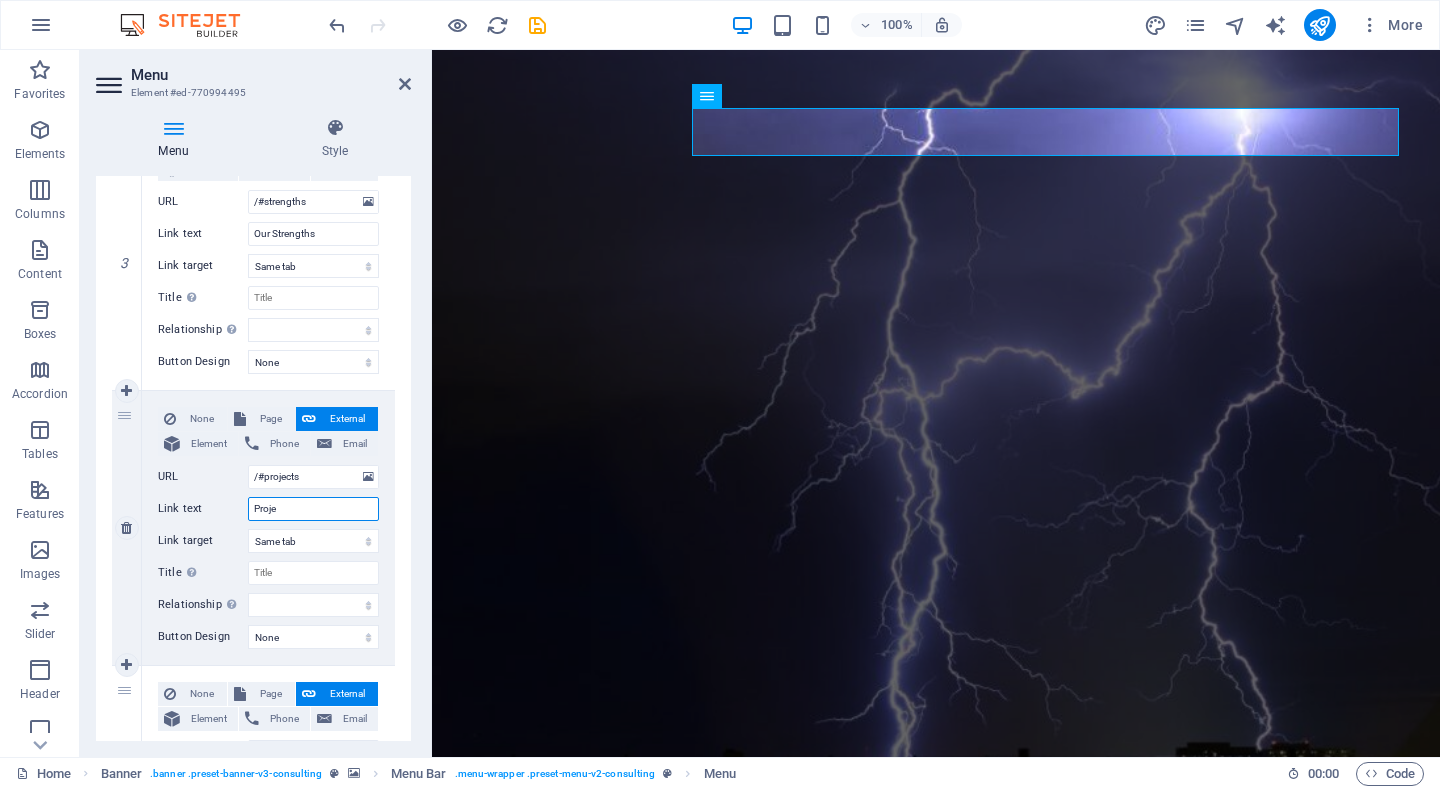 type on "Projec" 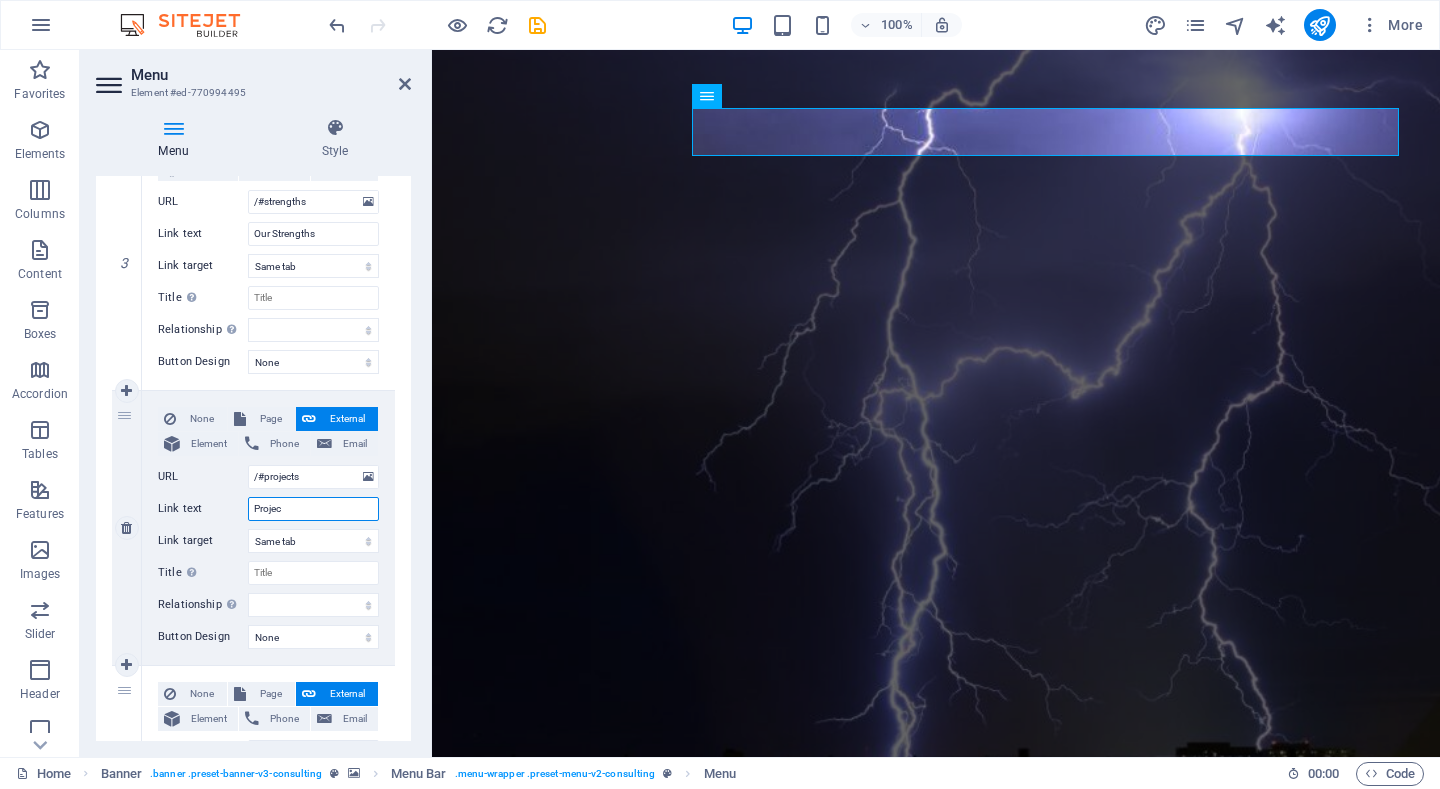 select 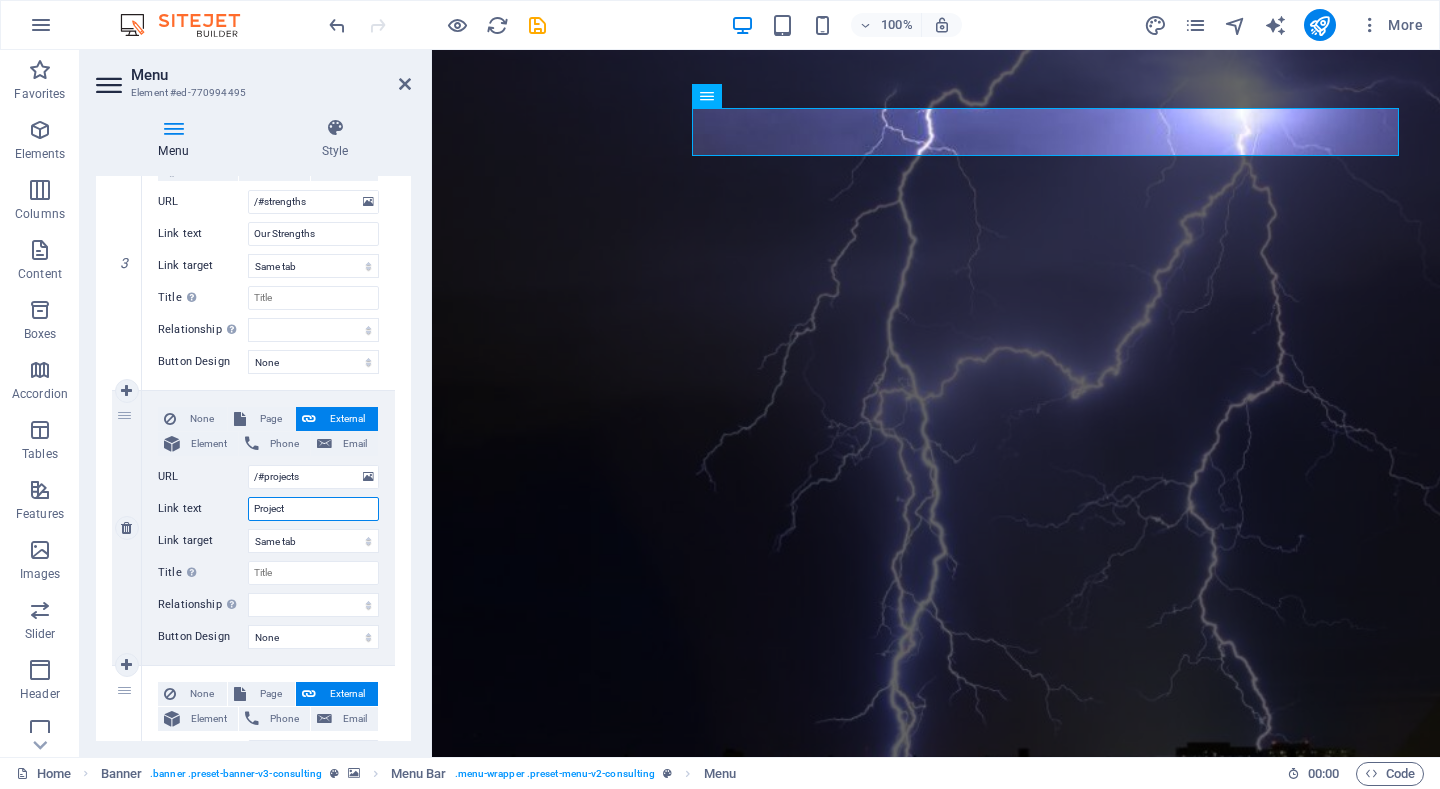 select 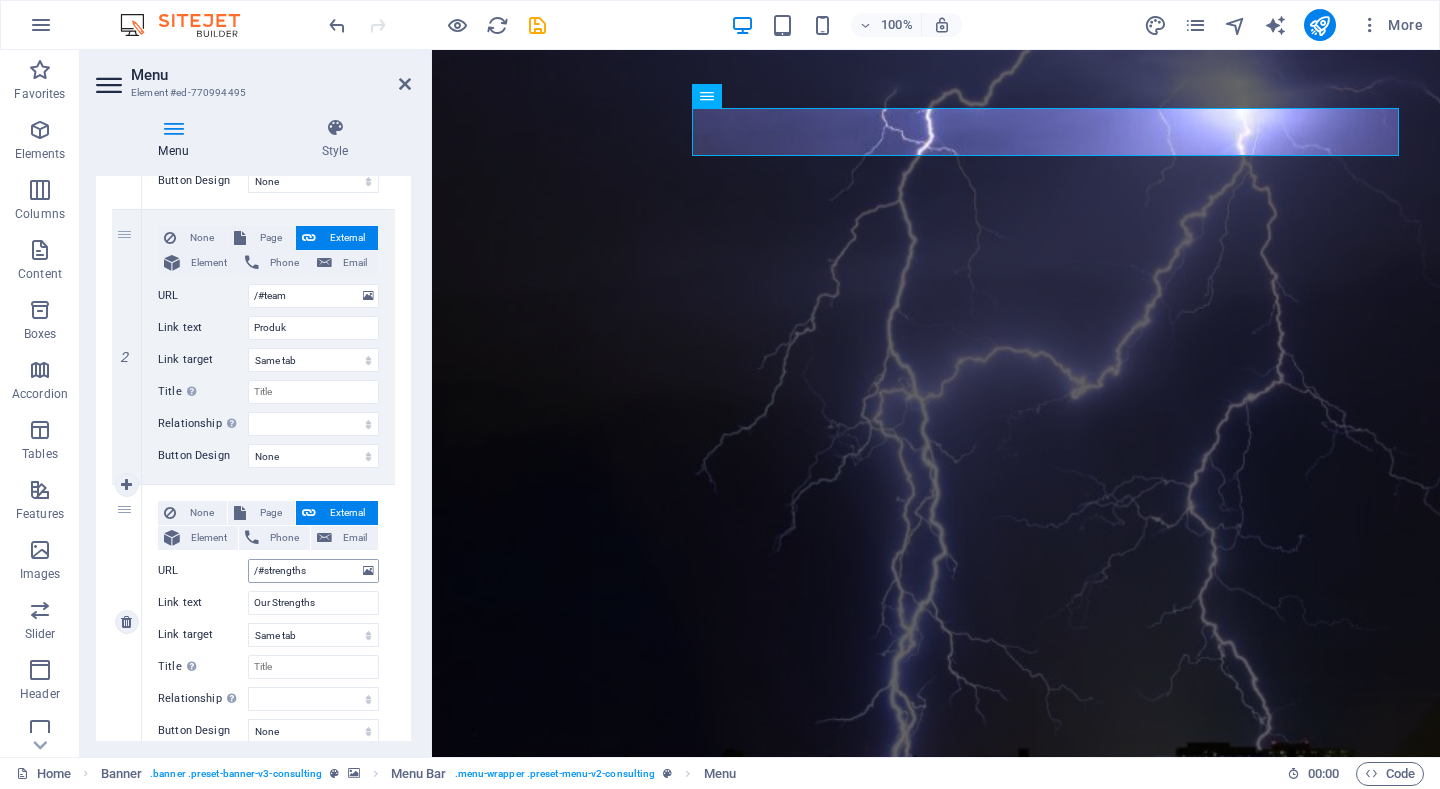 scroll, scrollTop: 400, scrollLeft: 0, axis: vertical 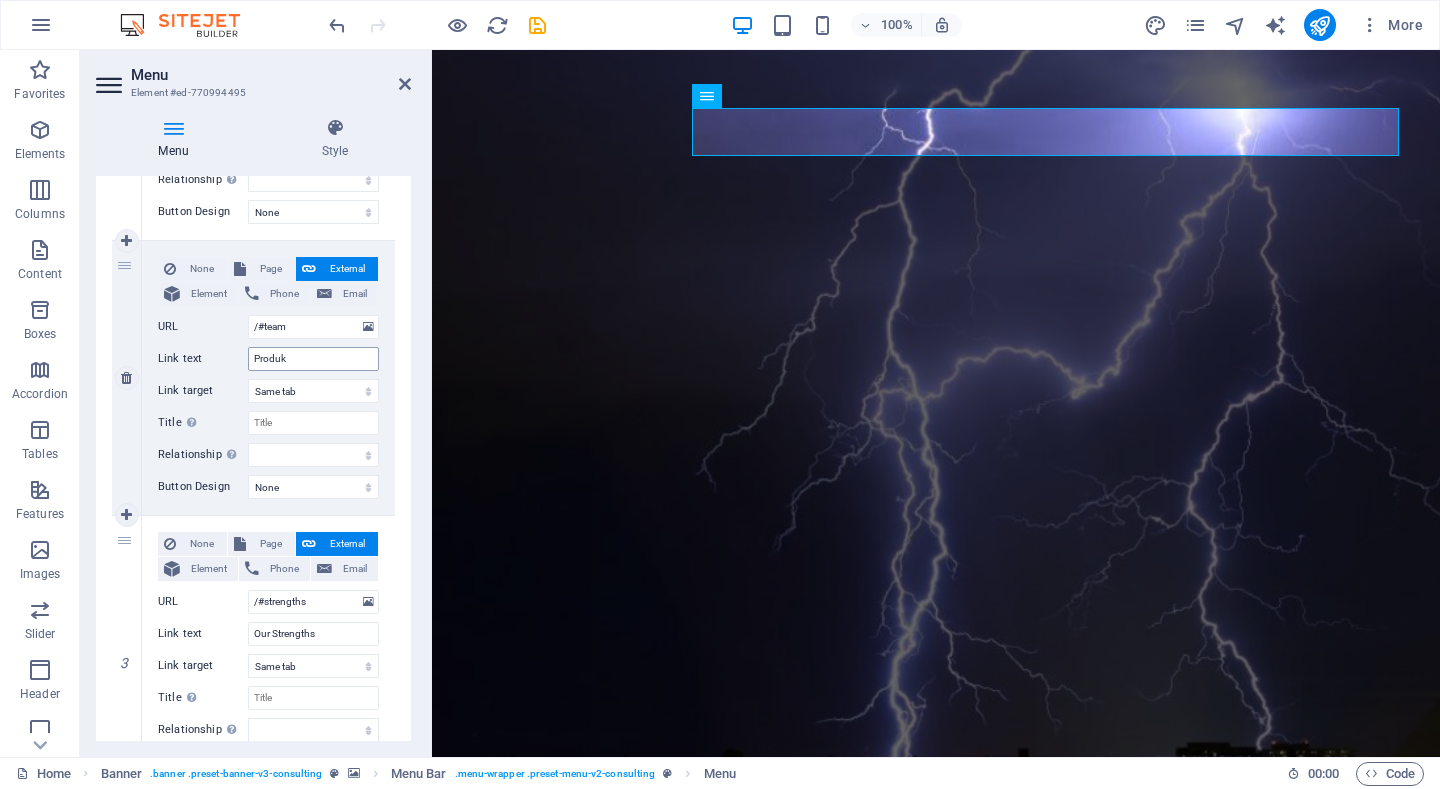 type on "Project" 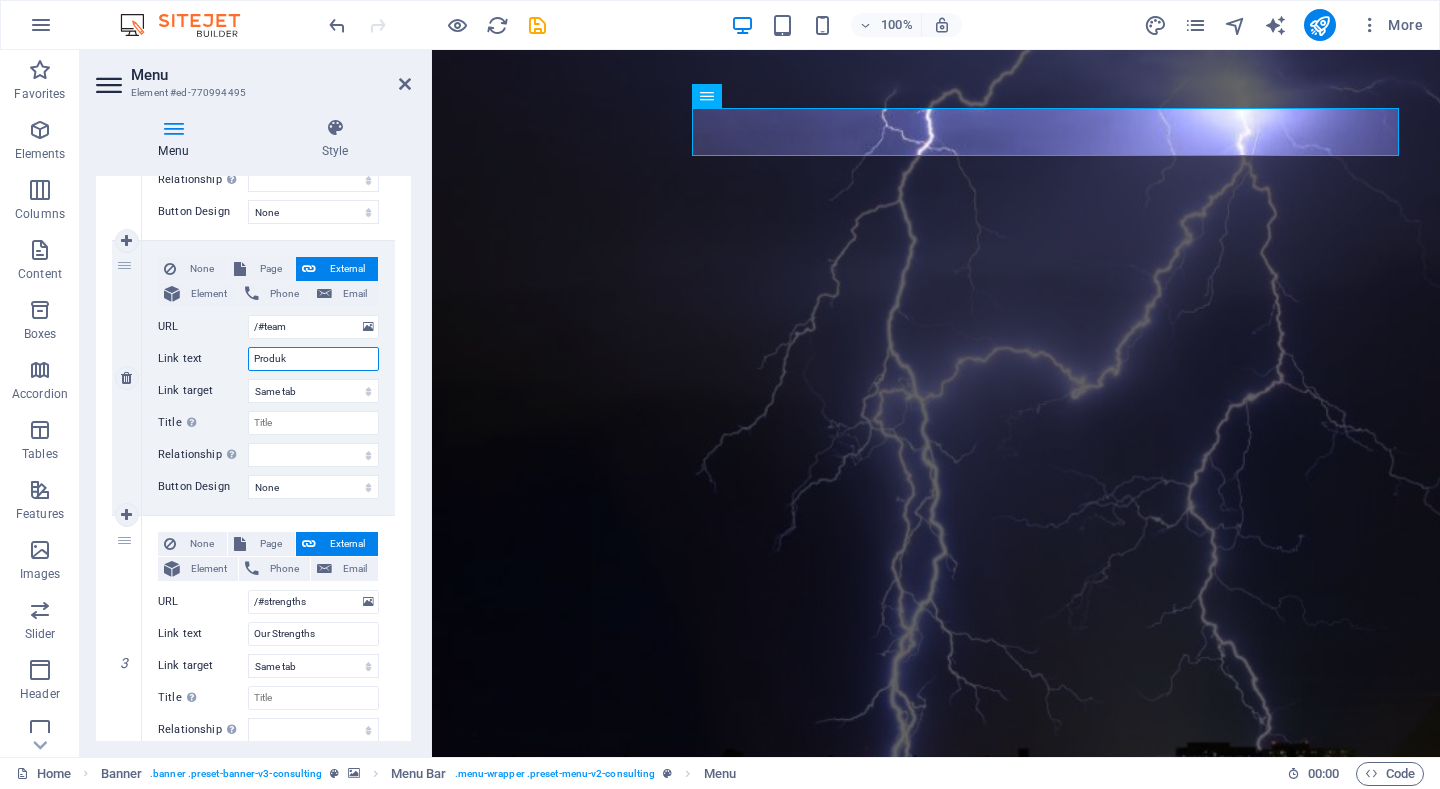 click on "Produk" at bounding box center (313, 359) 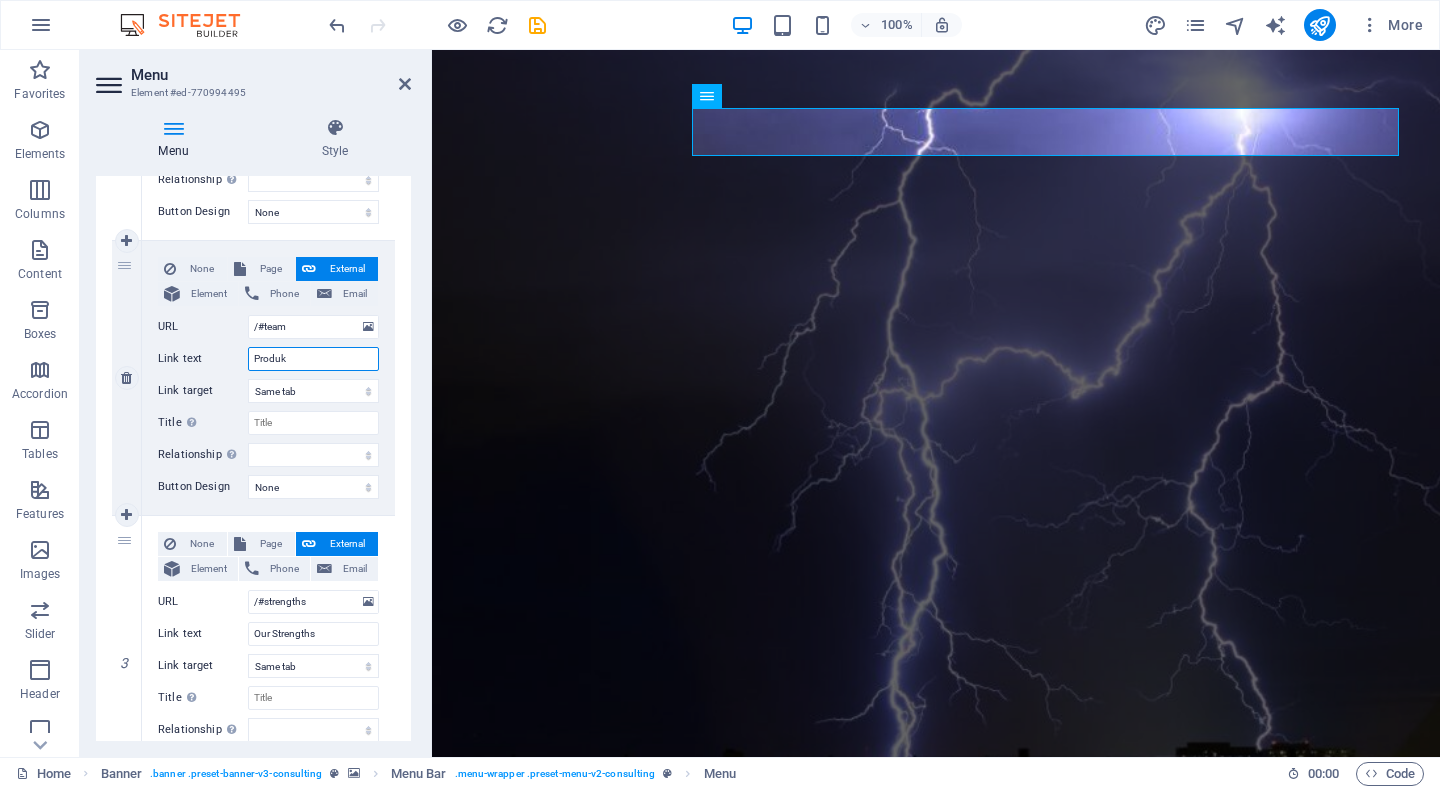 type on "Produ" 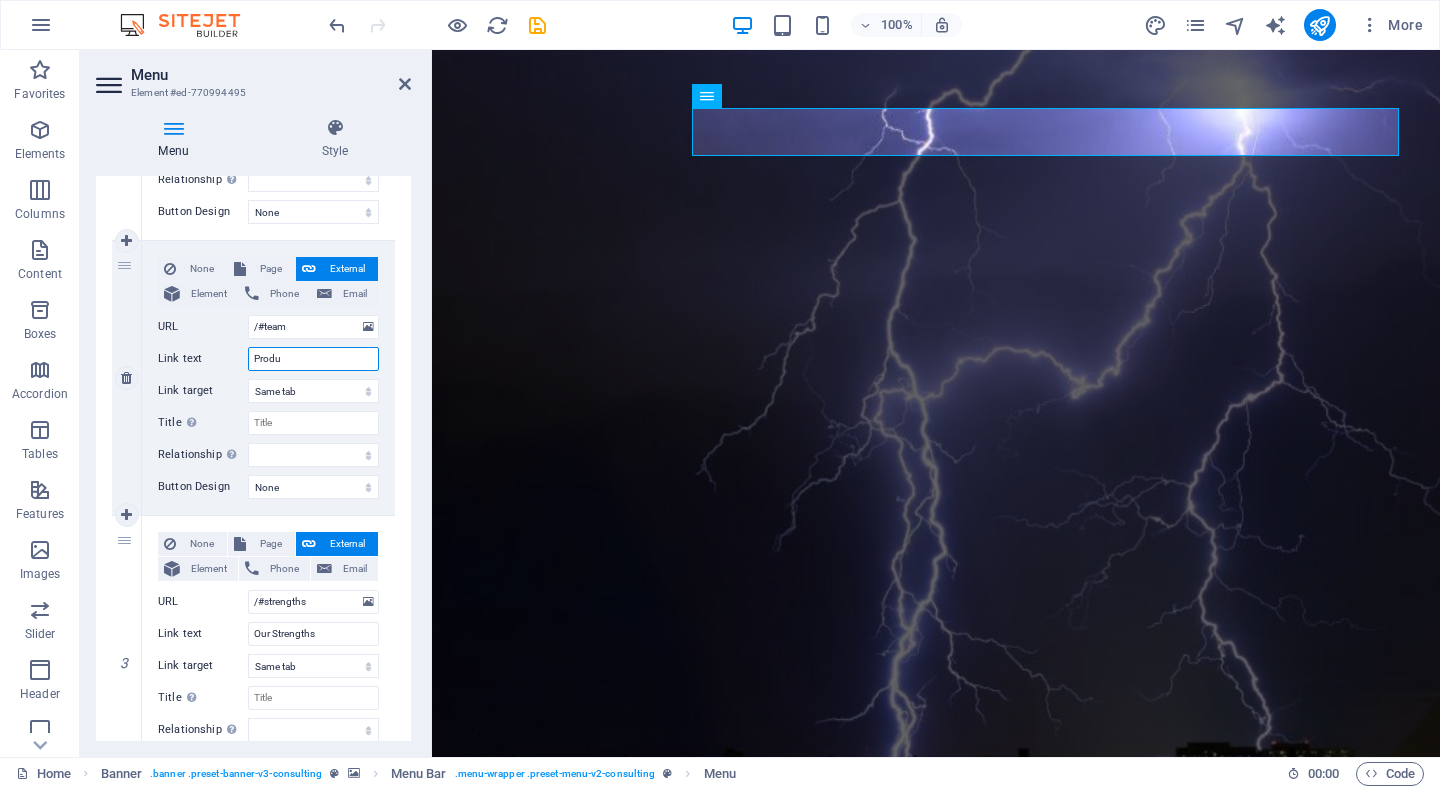 select 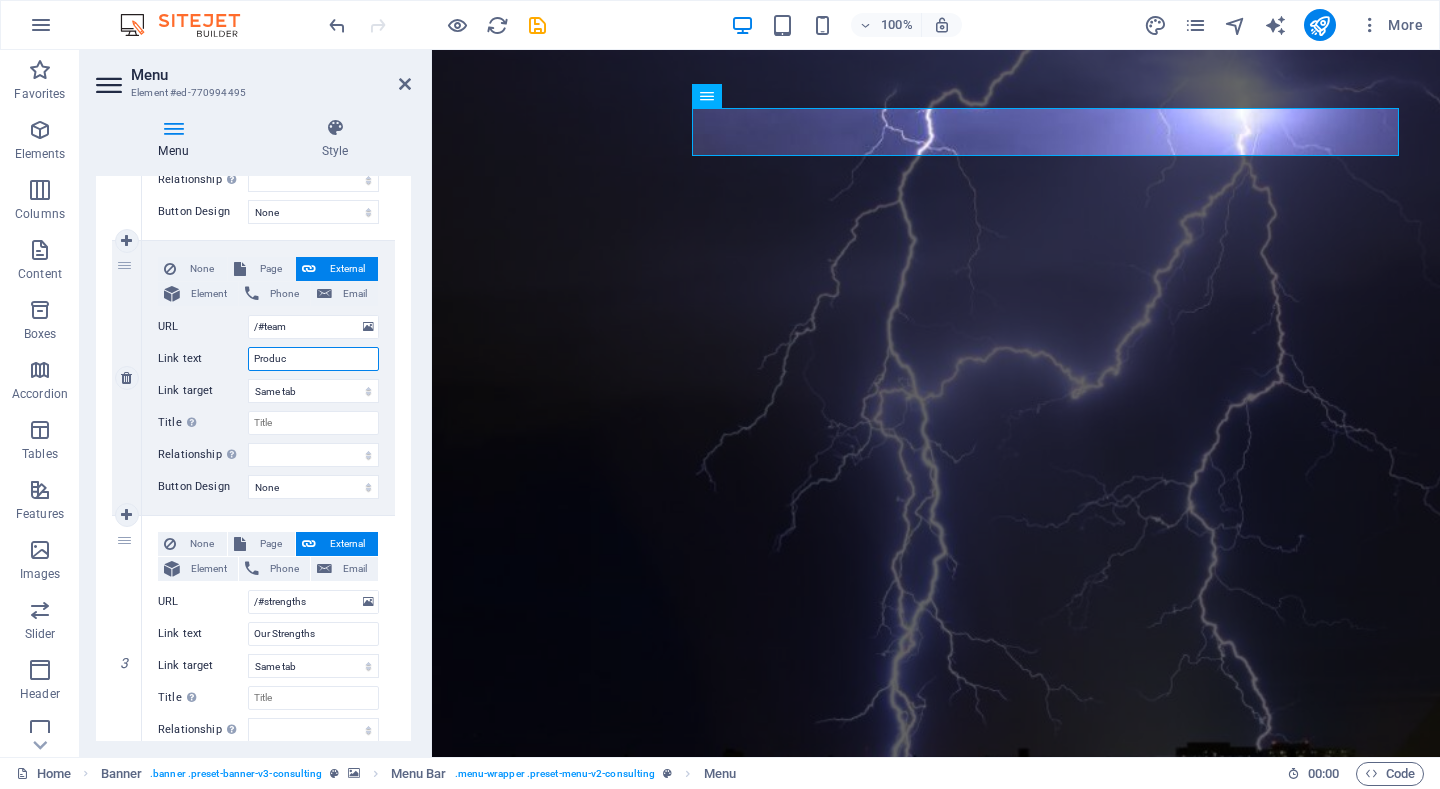 select 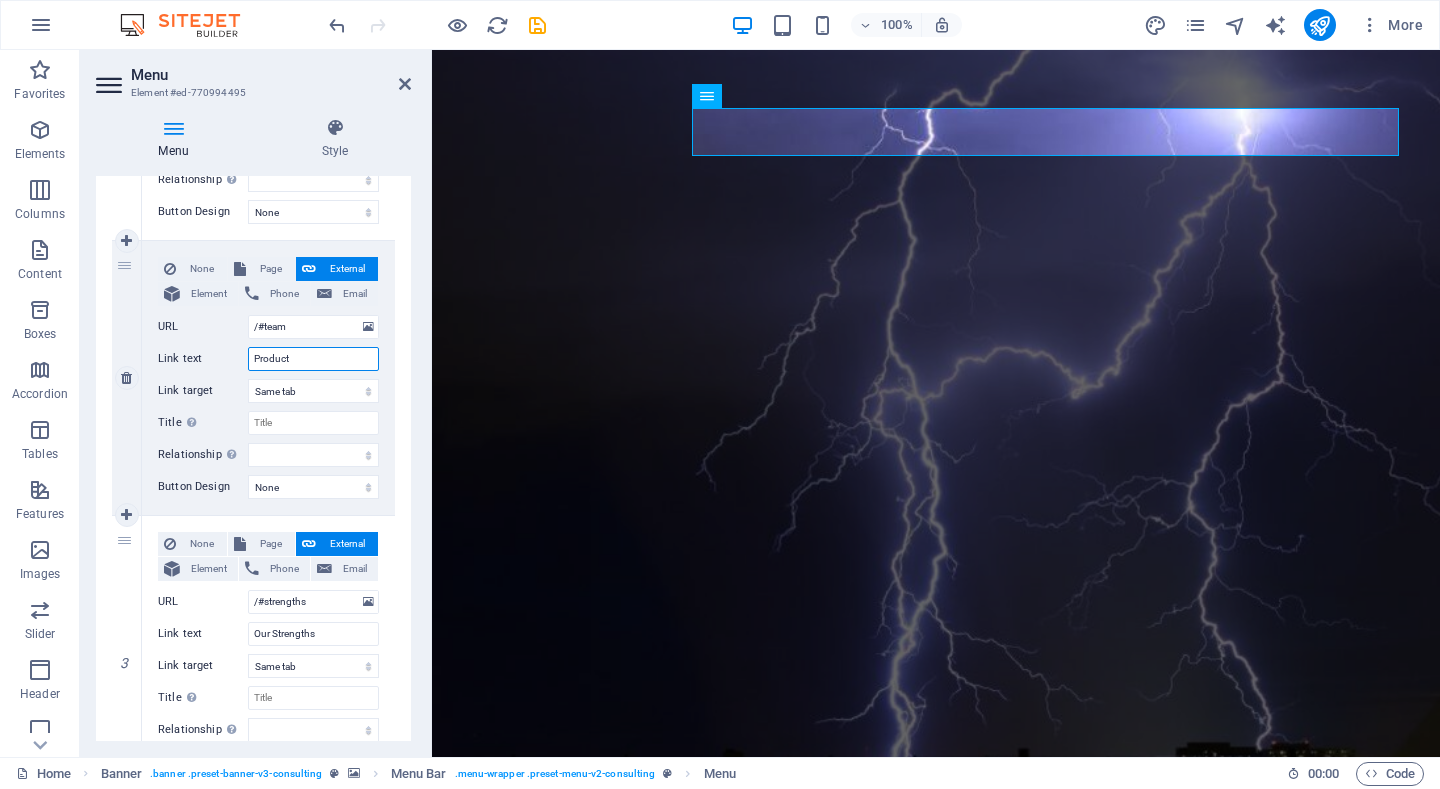 select 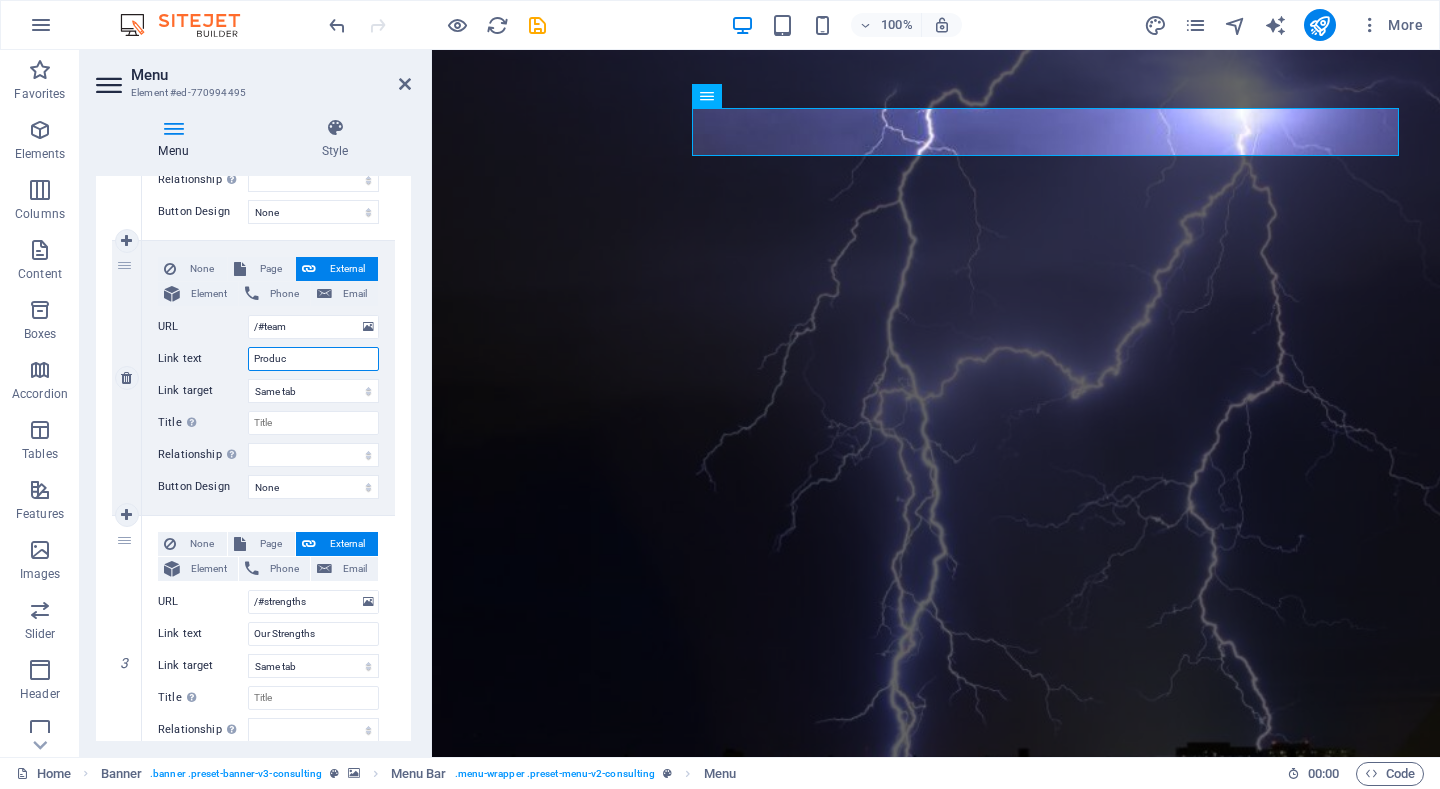 select 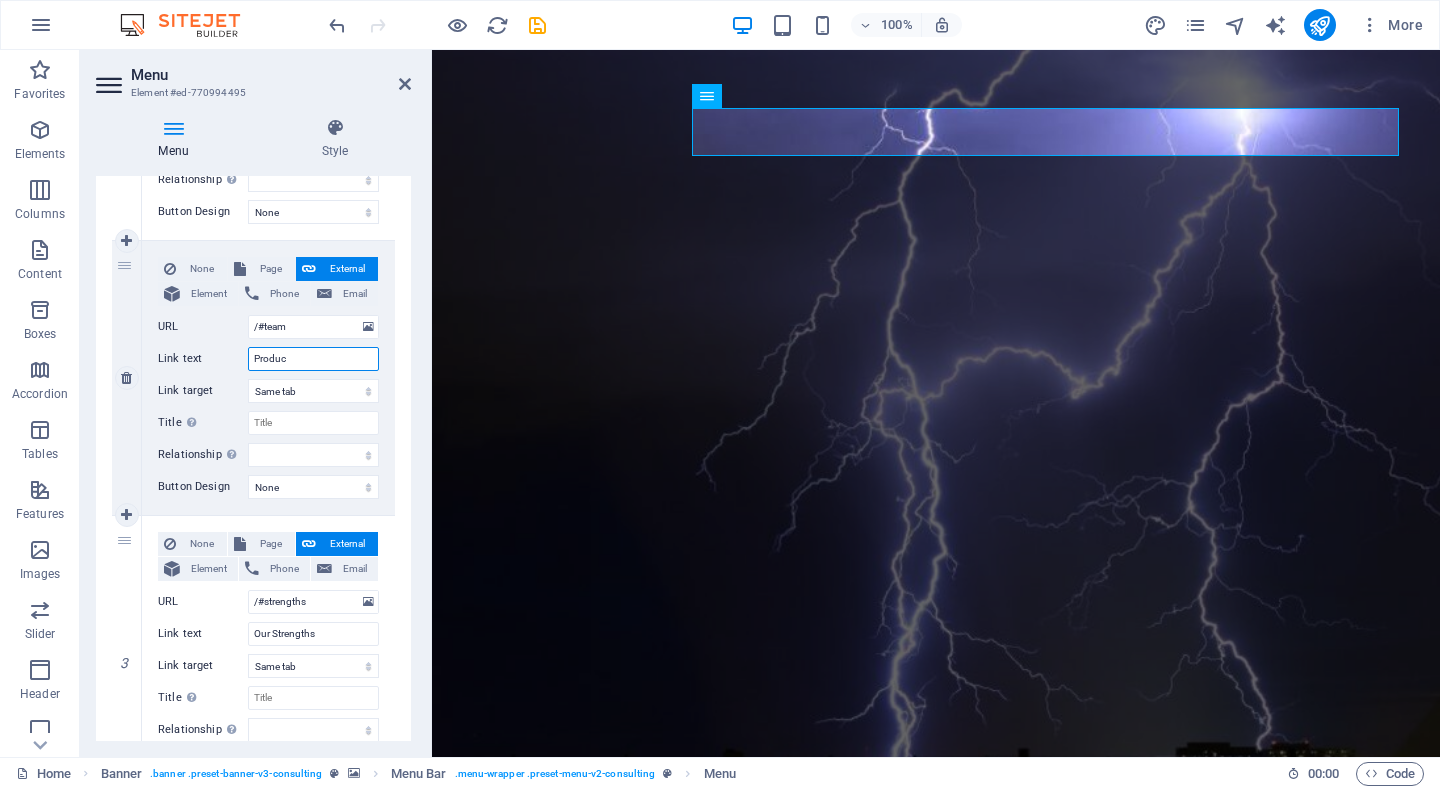 type on "Product" 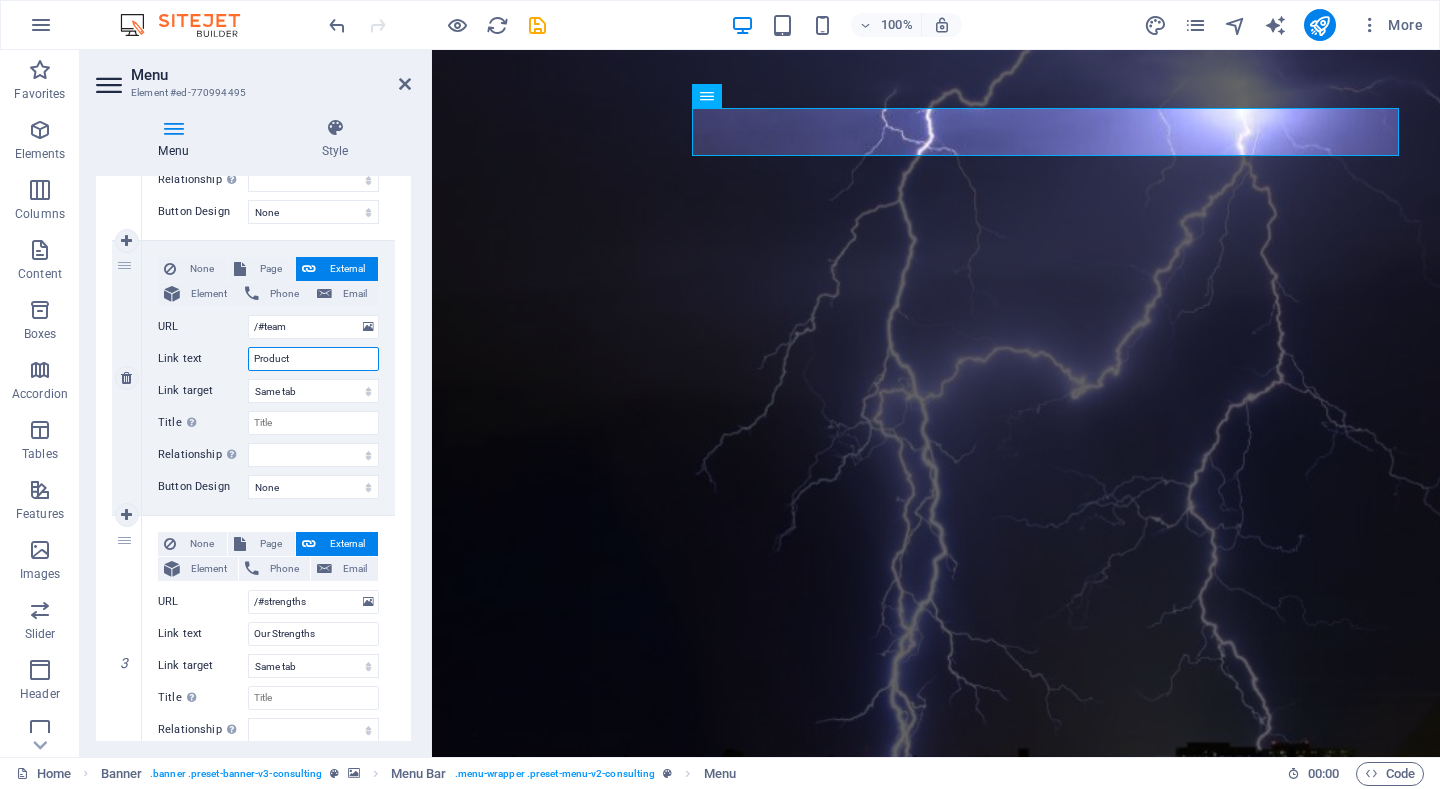 select 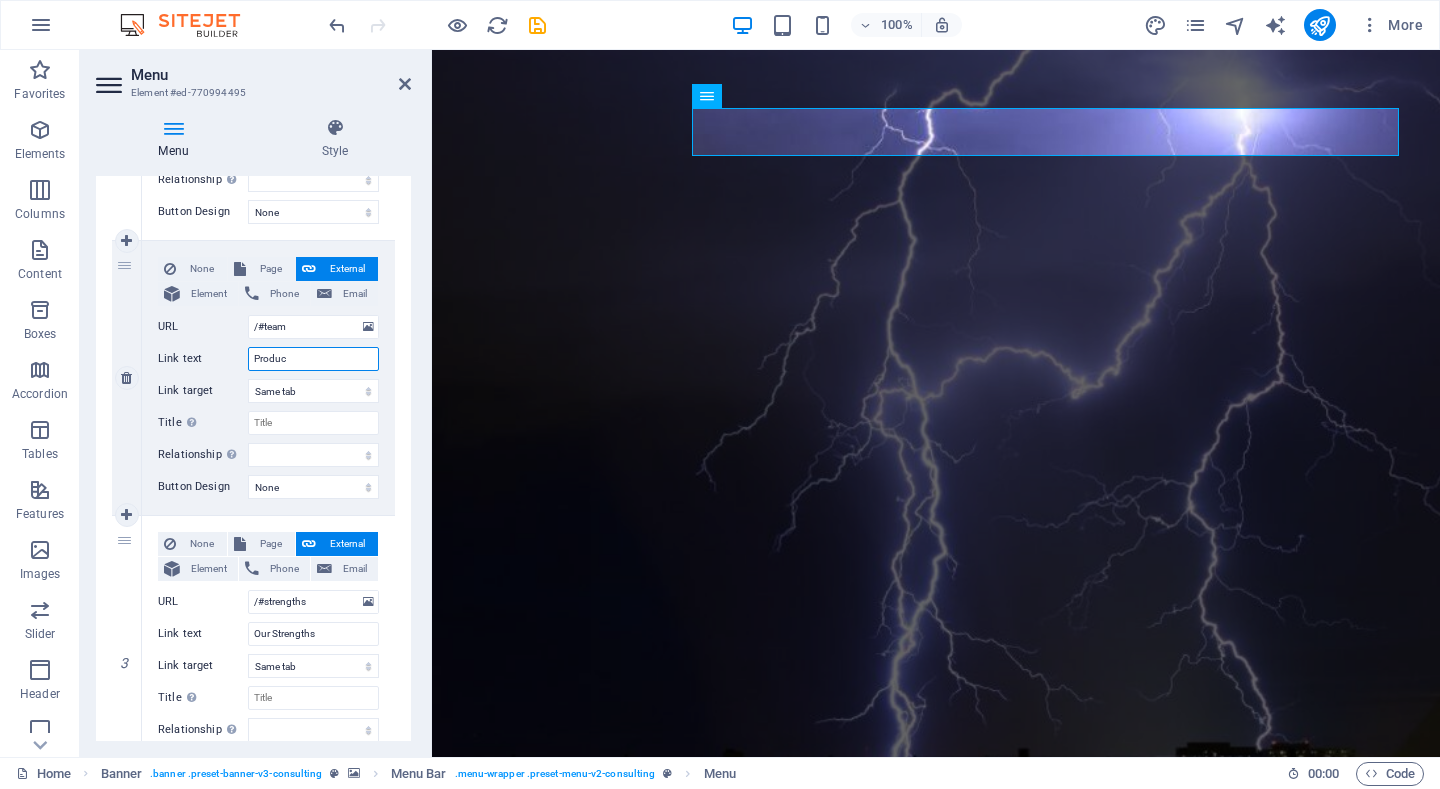 type on "Produ" 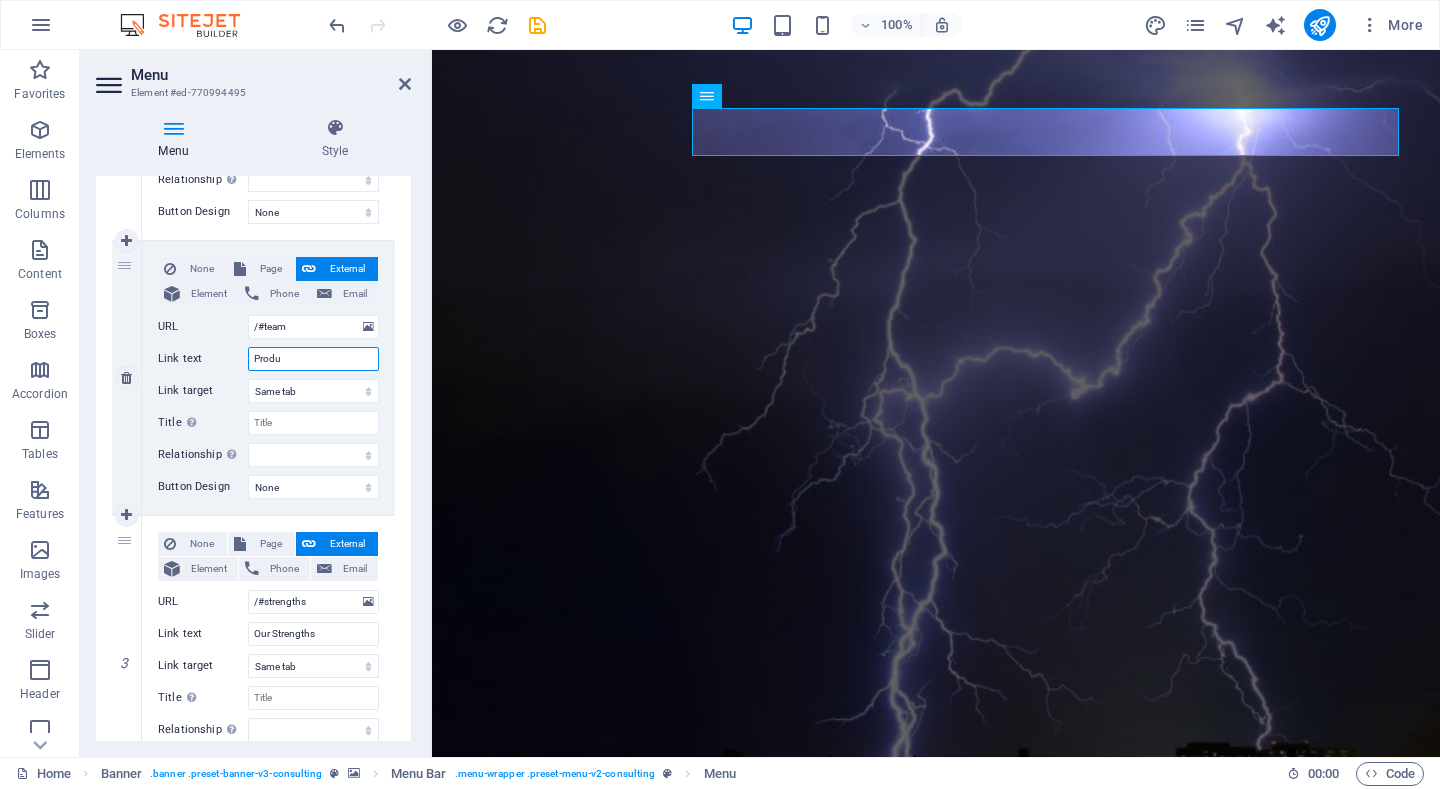 select 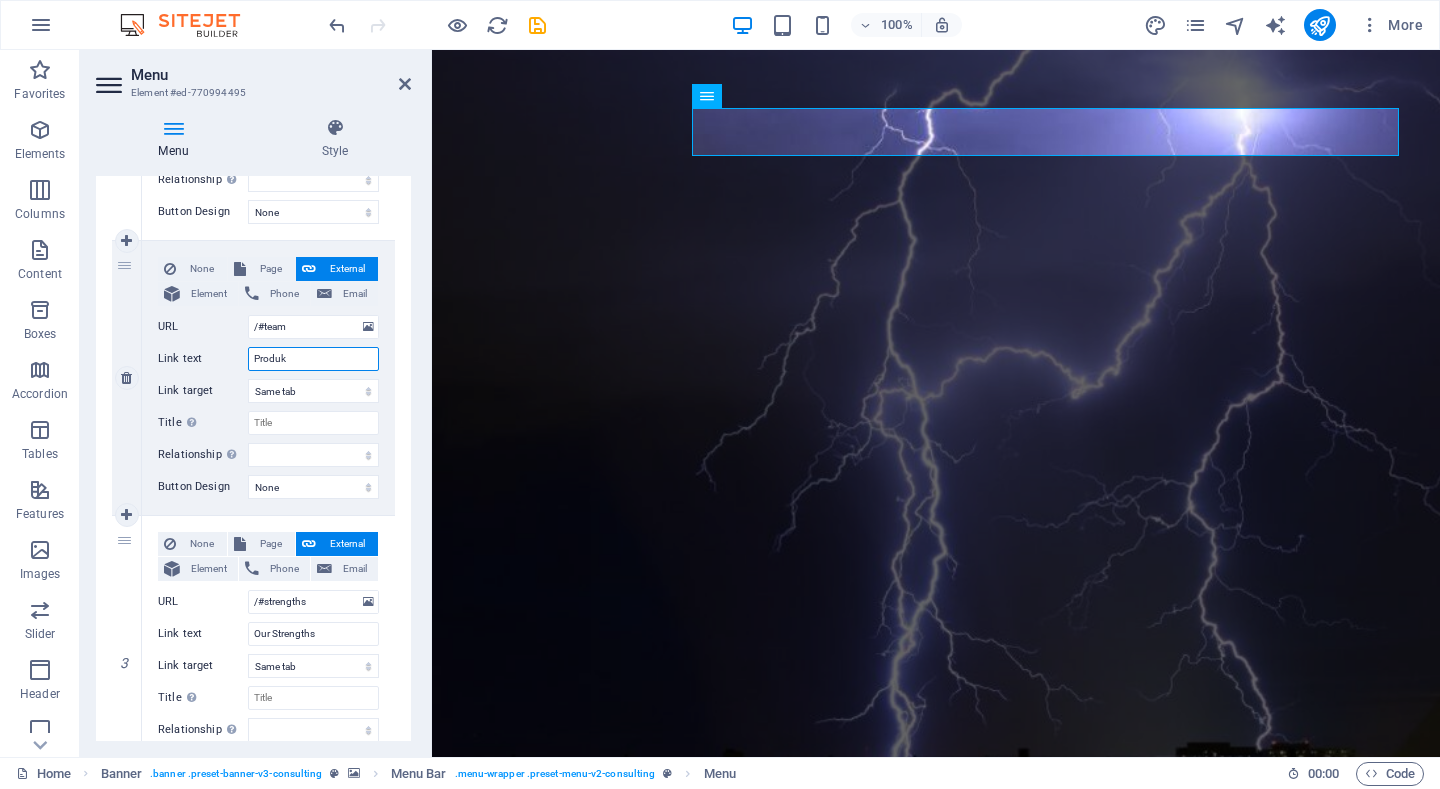 select 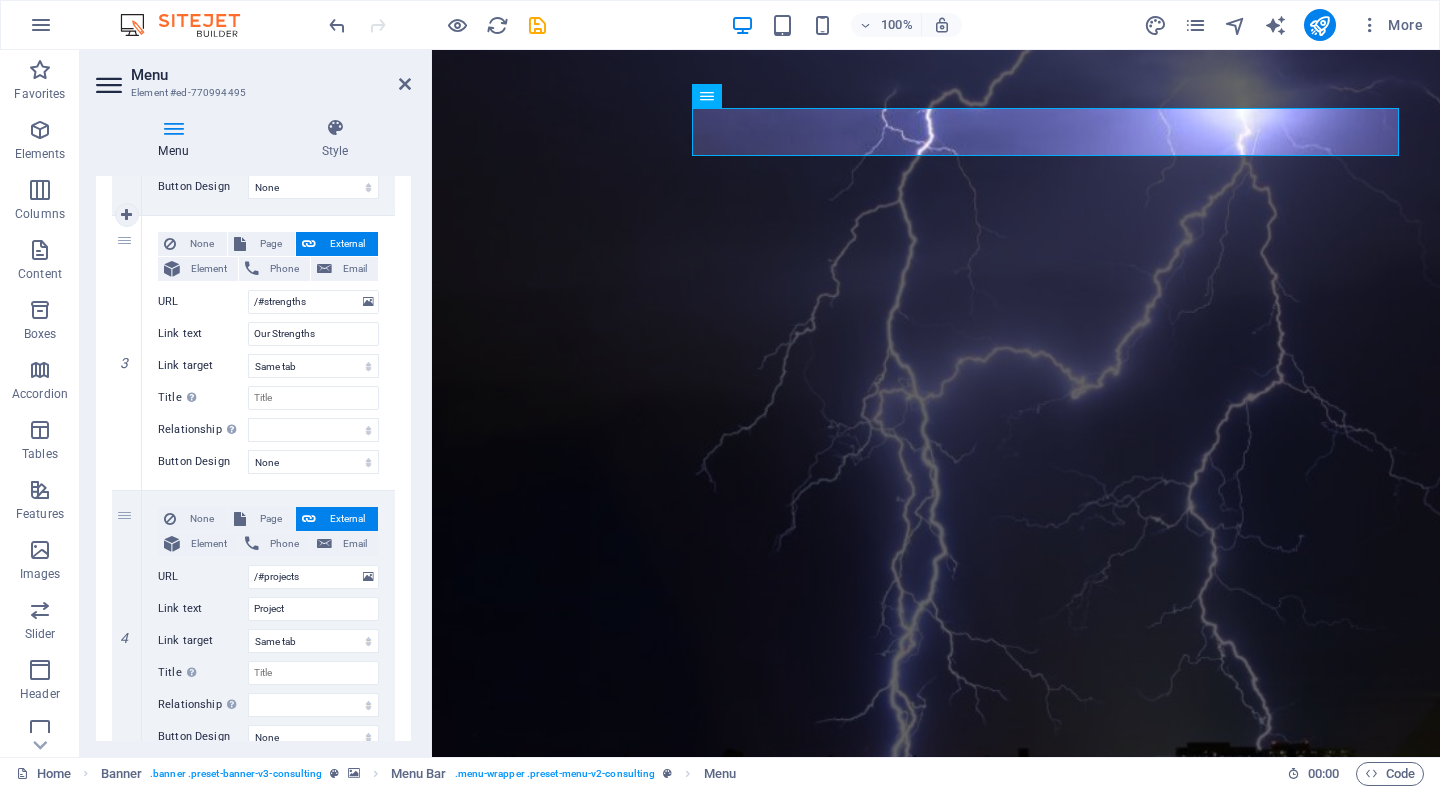 scroll, scrollTop: 800, scrollLeft: 0, axis: vertical 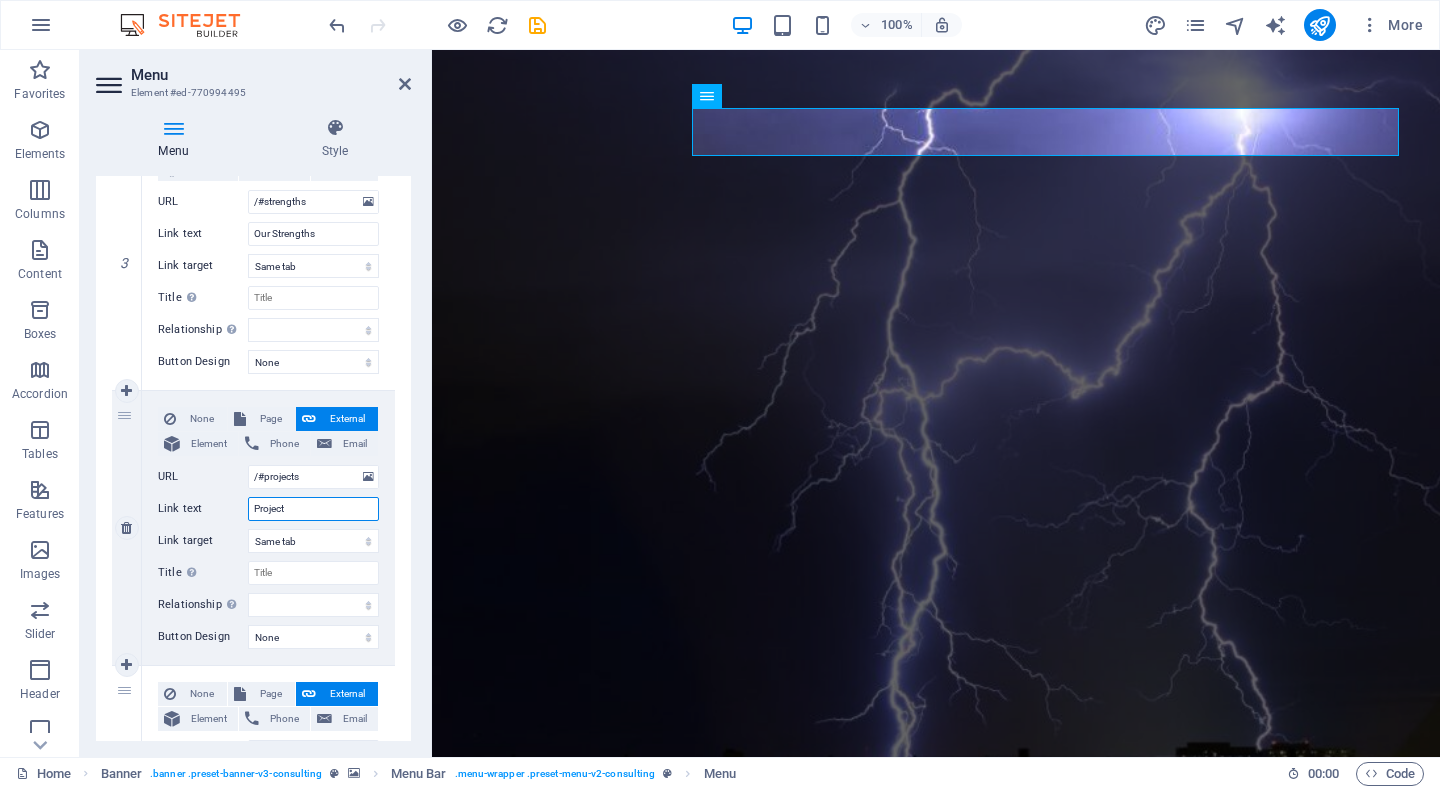 click on "Project" at bounding box center (313, 509) 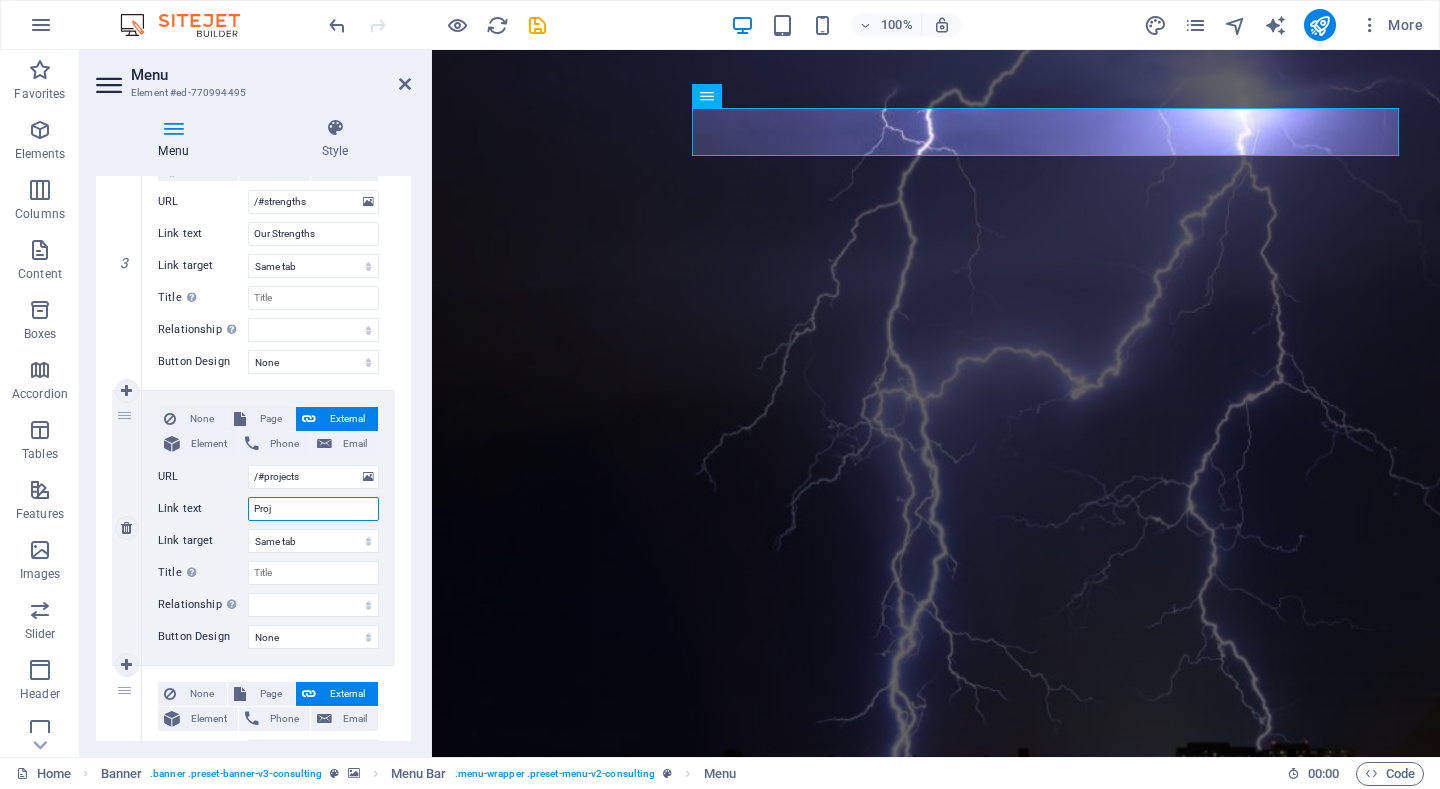 type on "Pro" 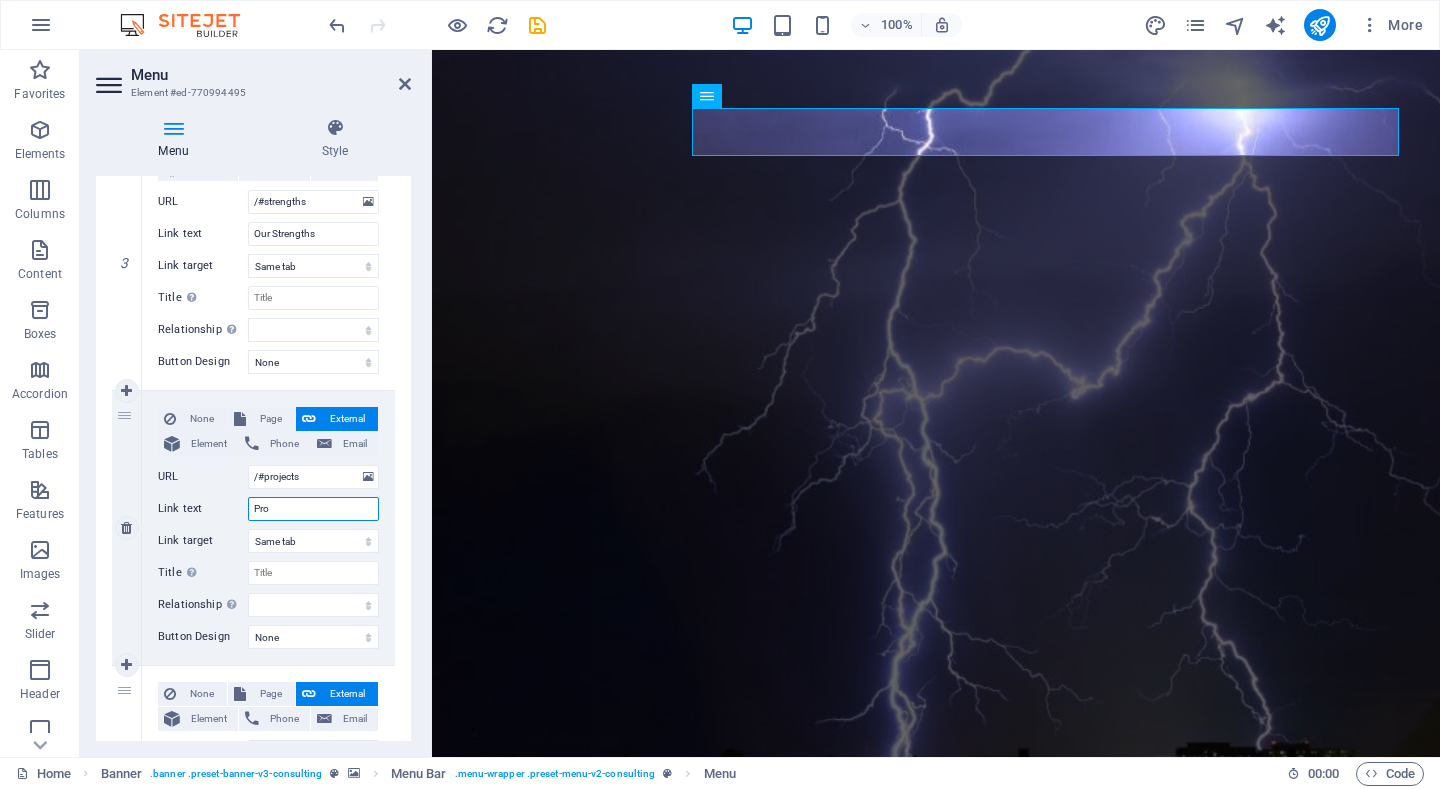 select 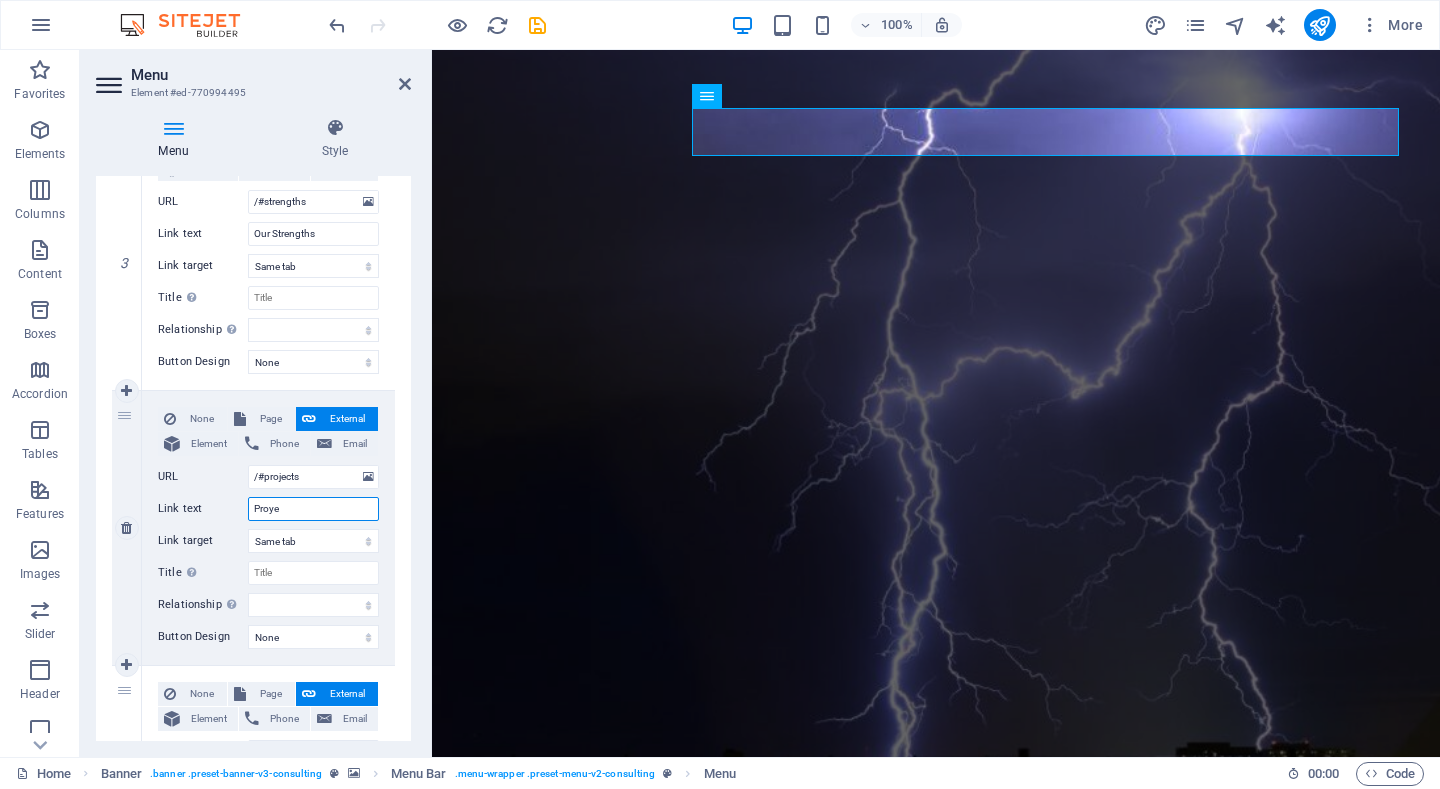 type on "Proyek" 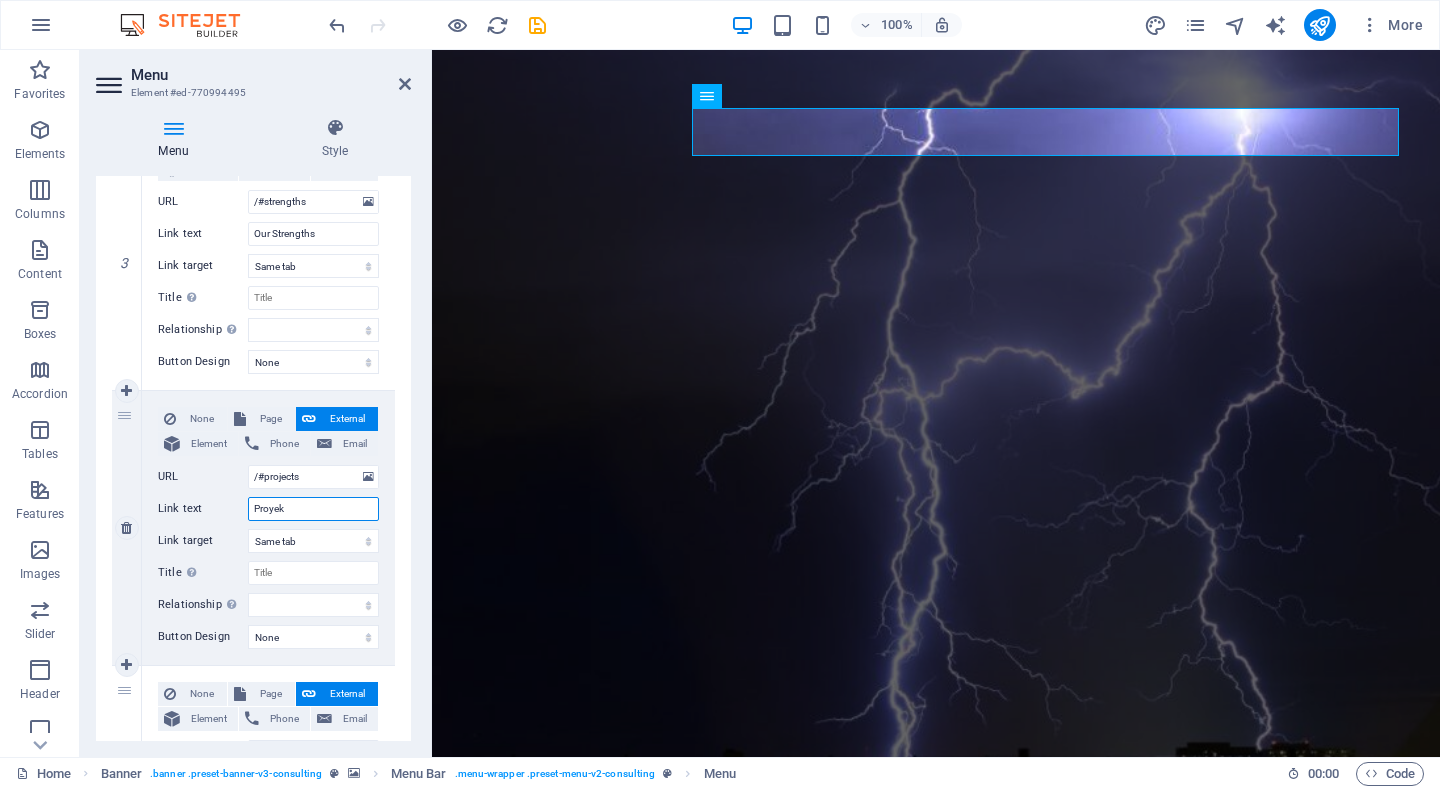 select 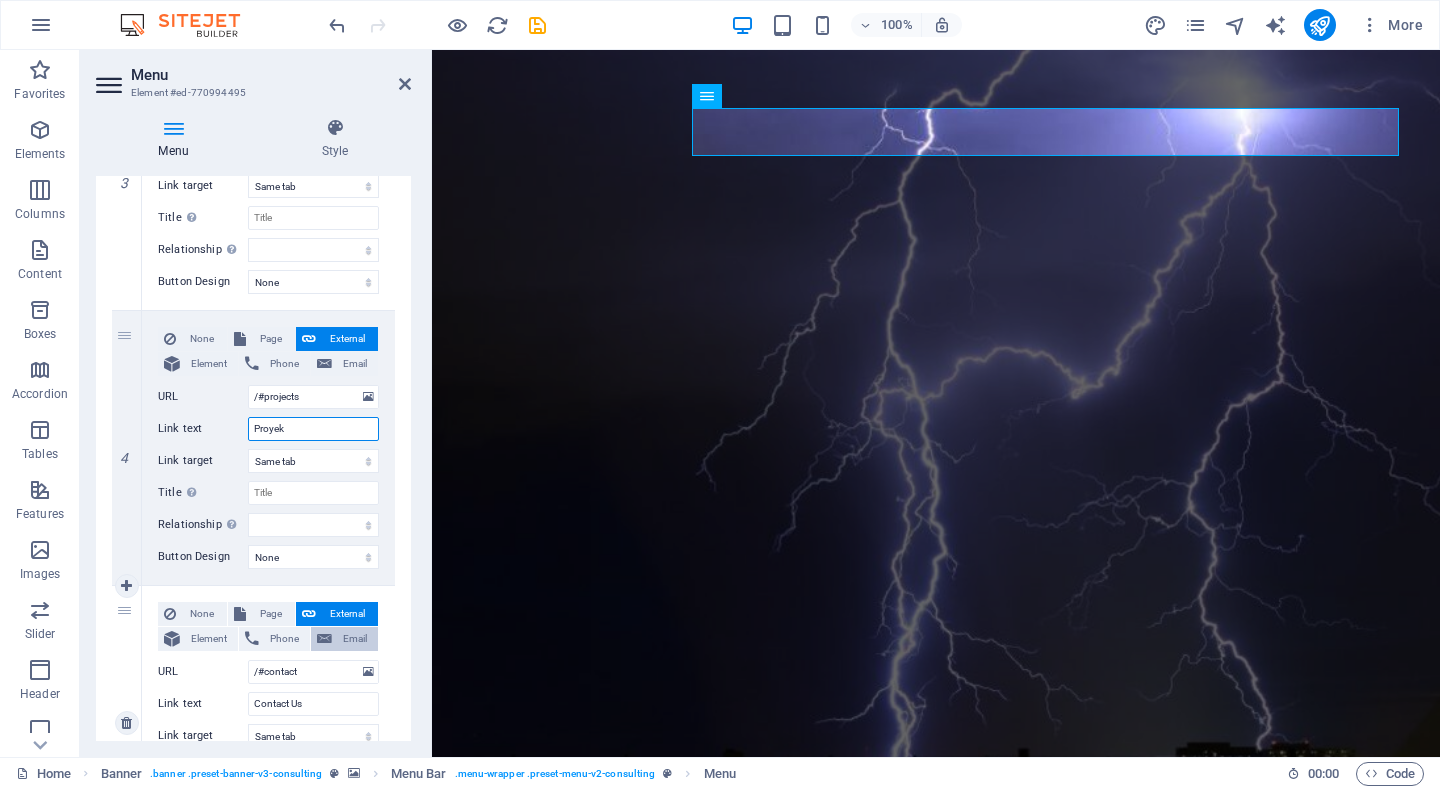 scroll, scrollTop: 1000, scrollLeft: 0, axis: vertical 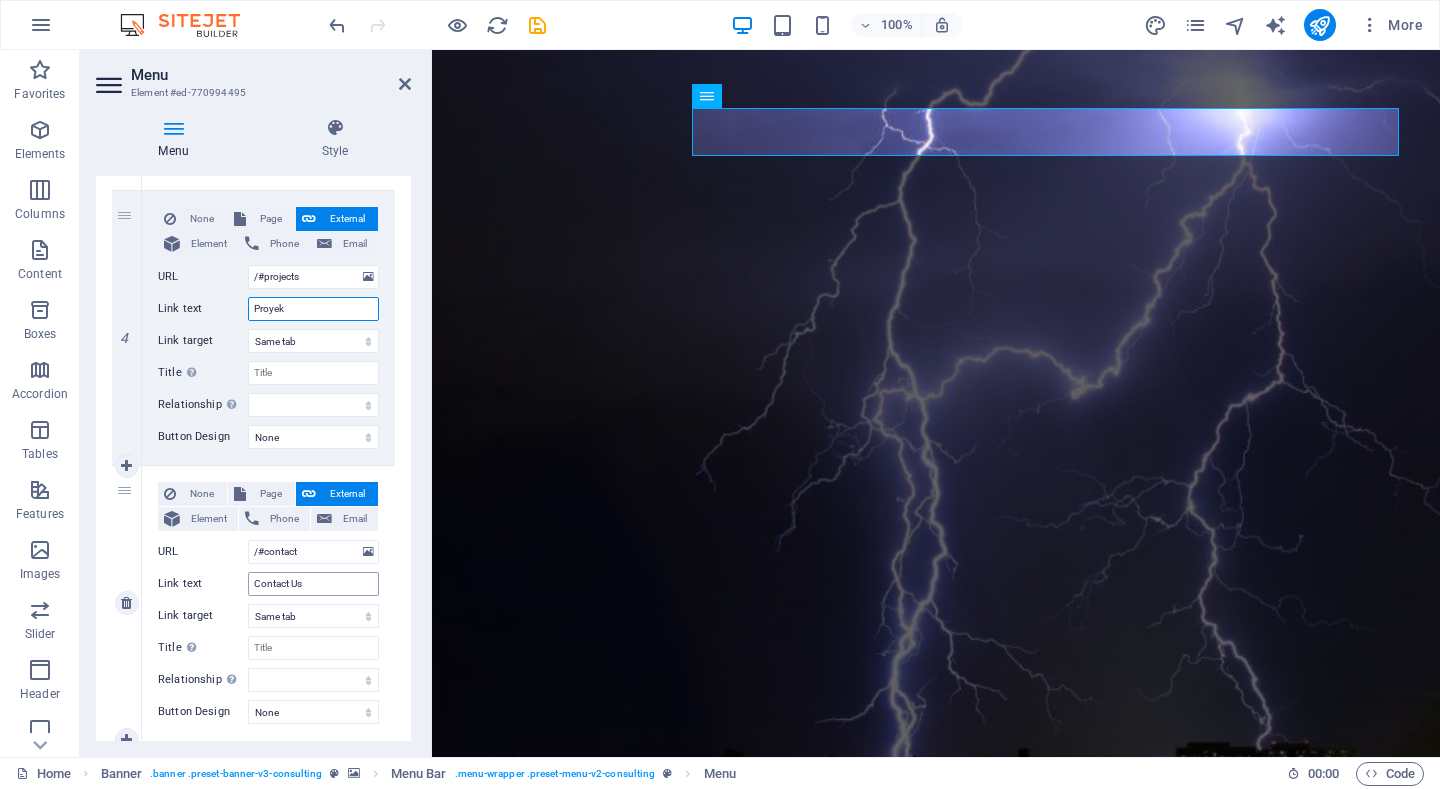 type on "Proyek" 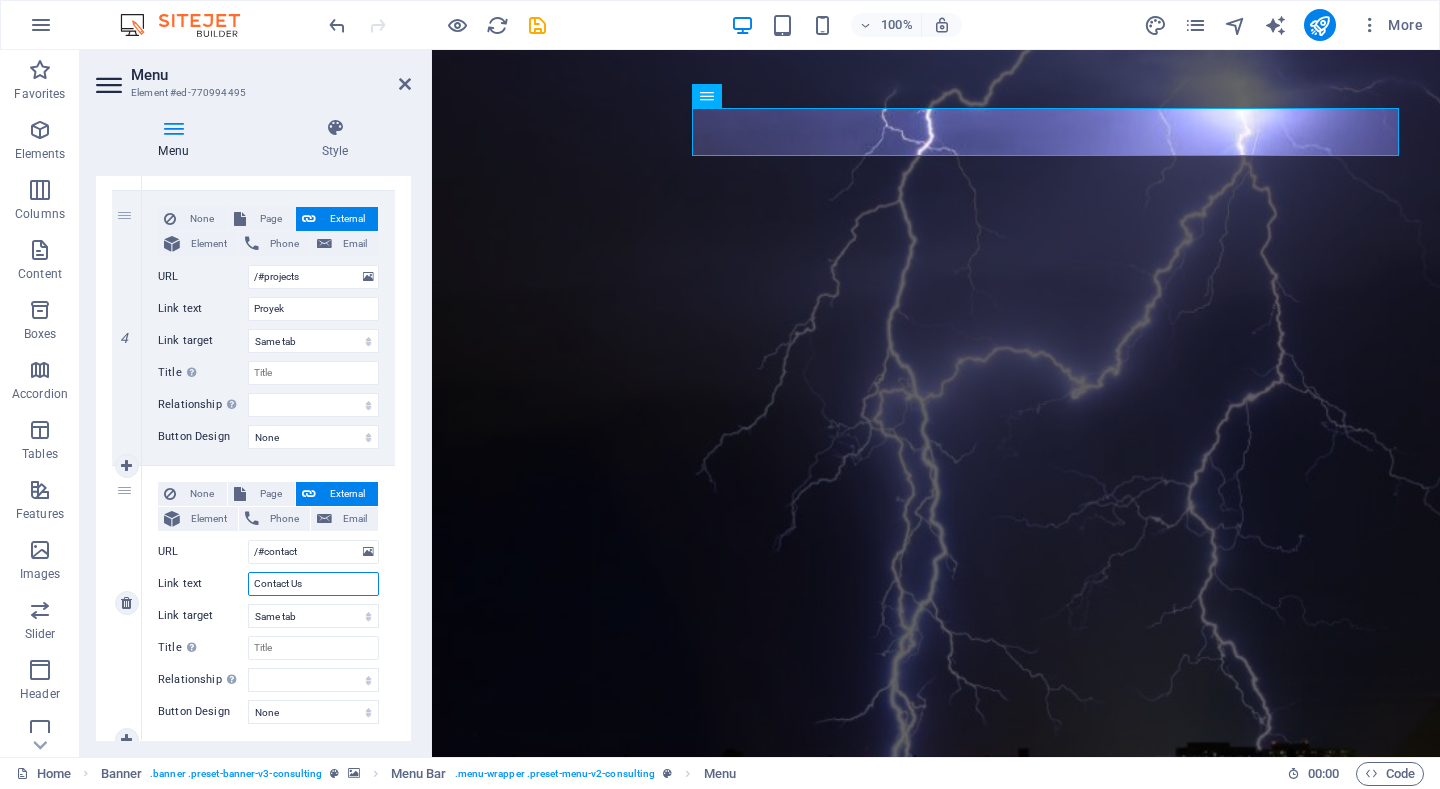 click on "Contact Us" at bounding box center (313, 584) 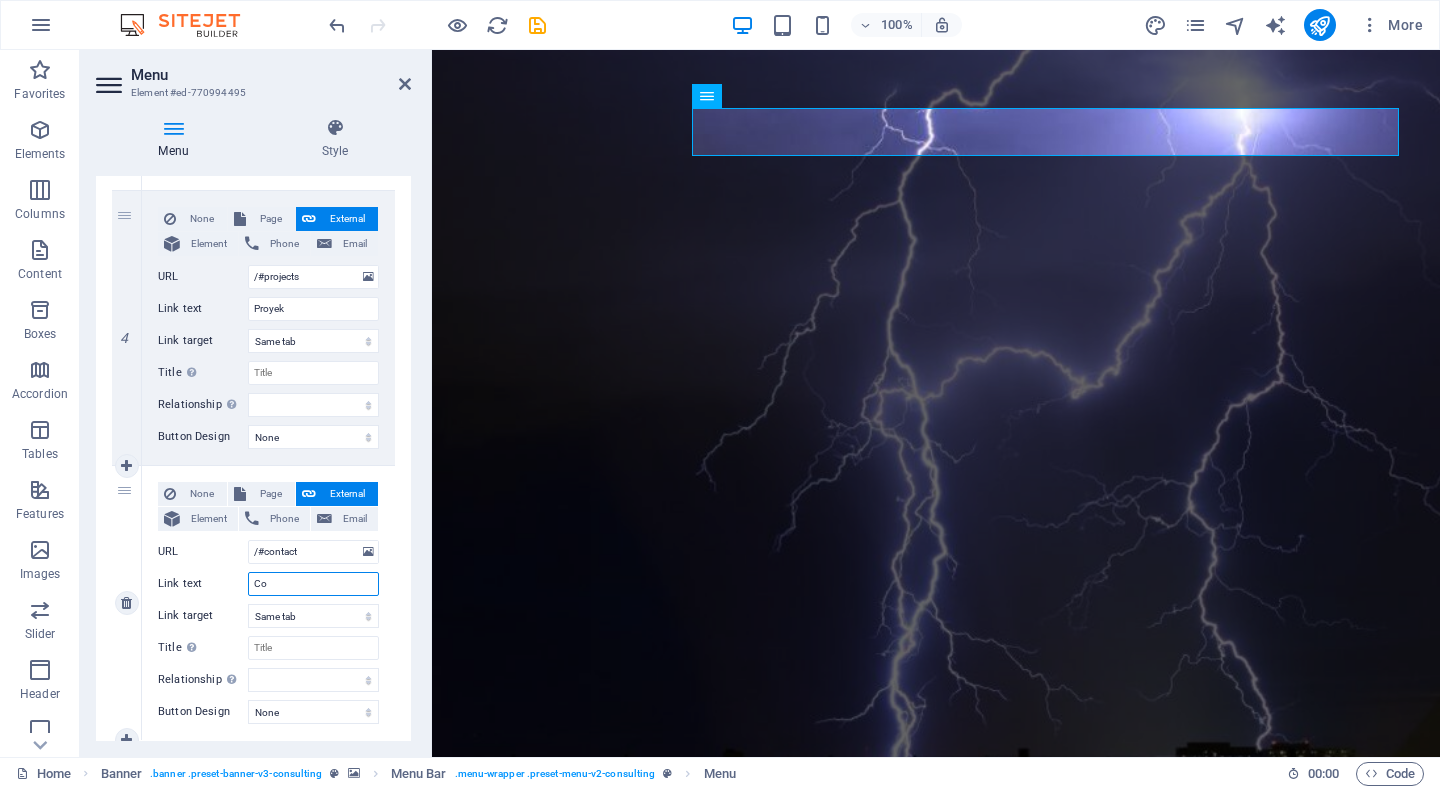 type on "C" 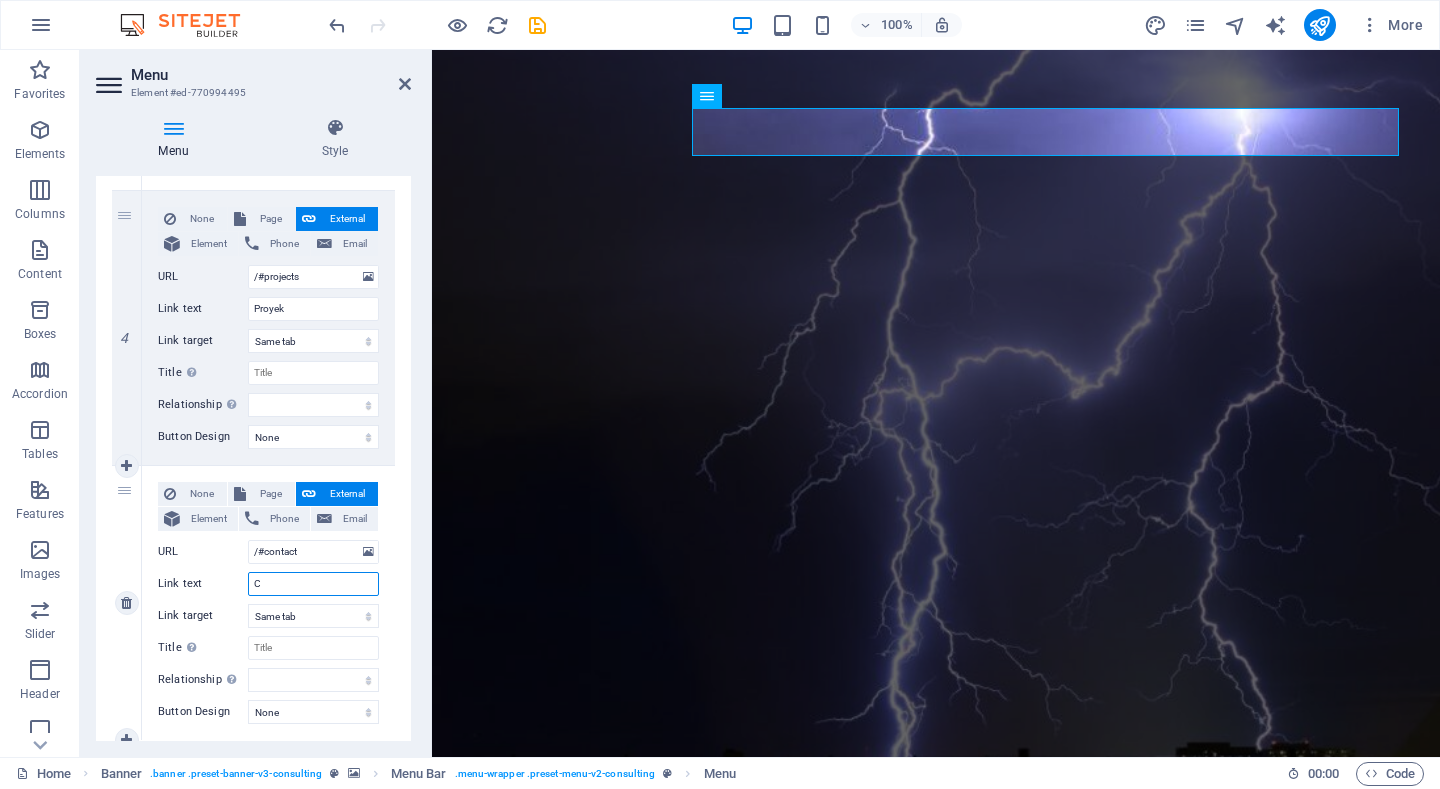 type 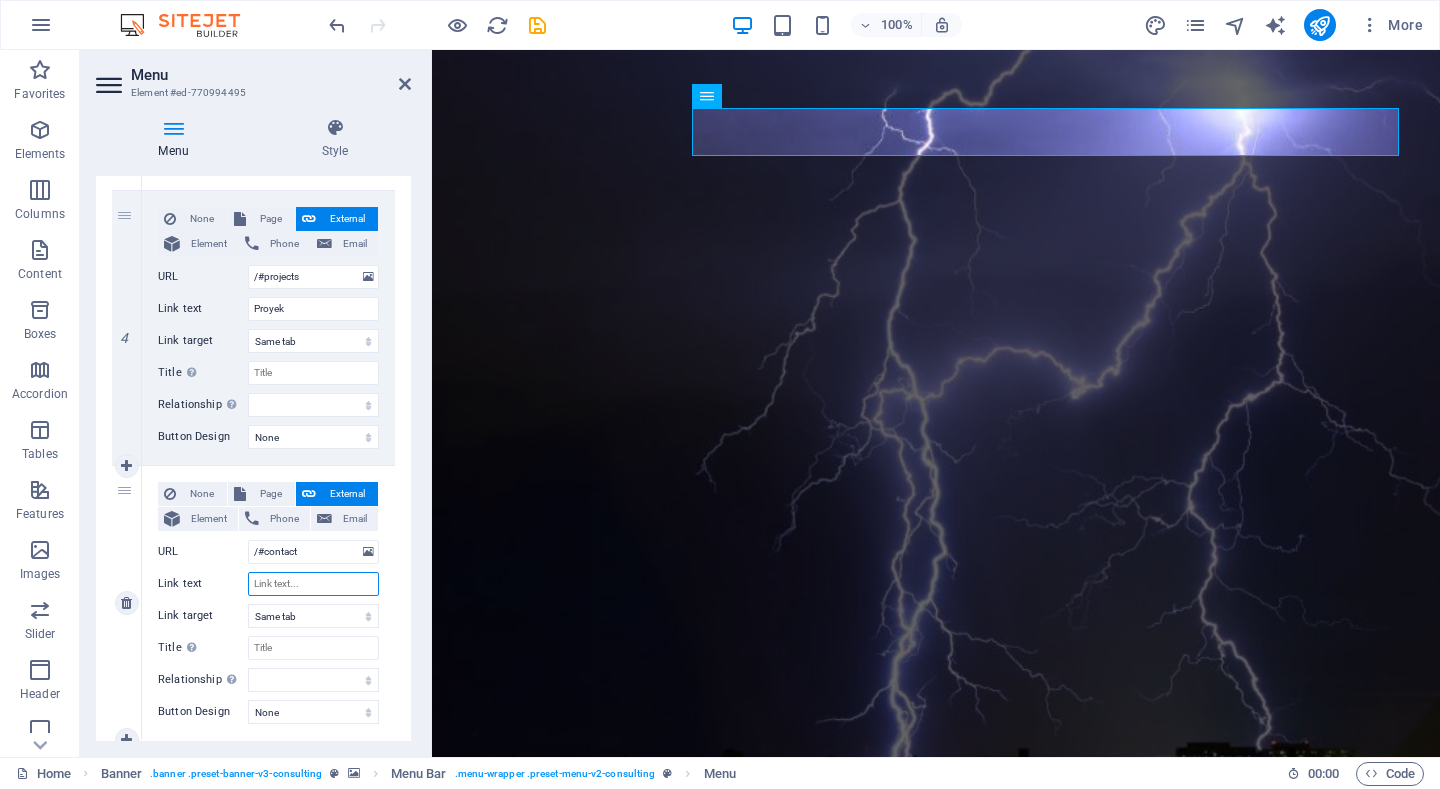 select 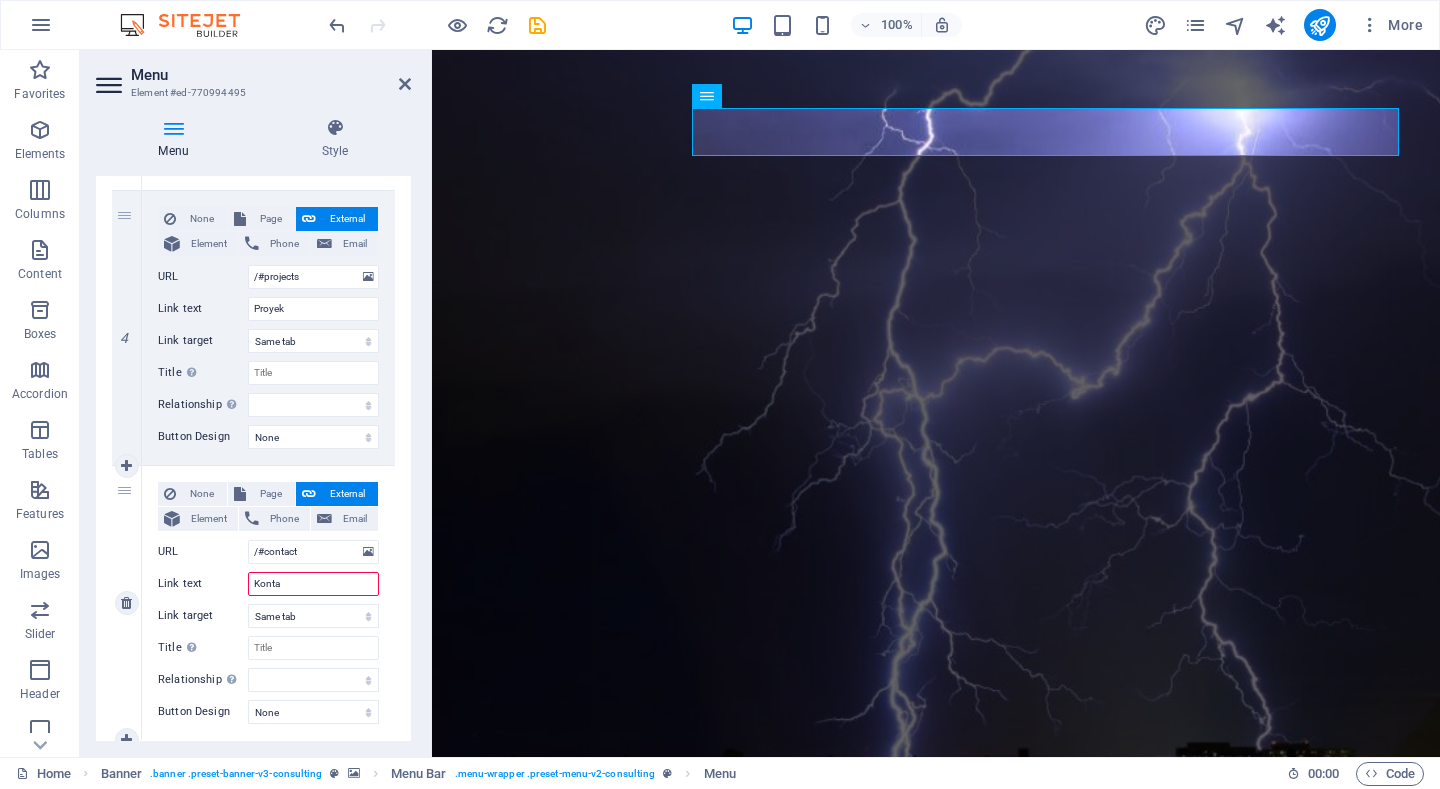 type on "Kontak" 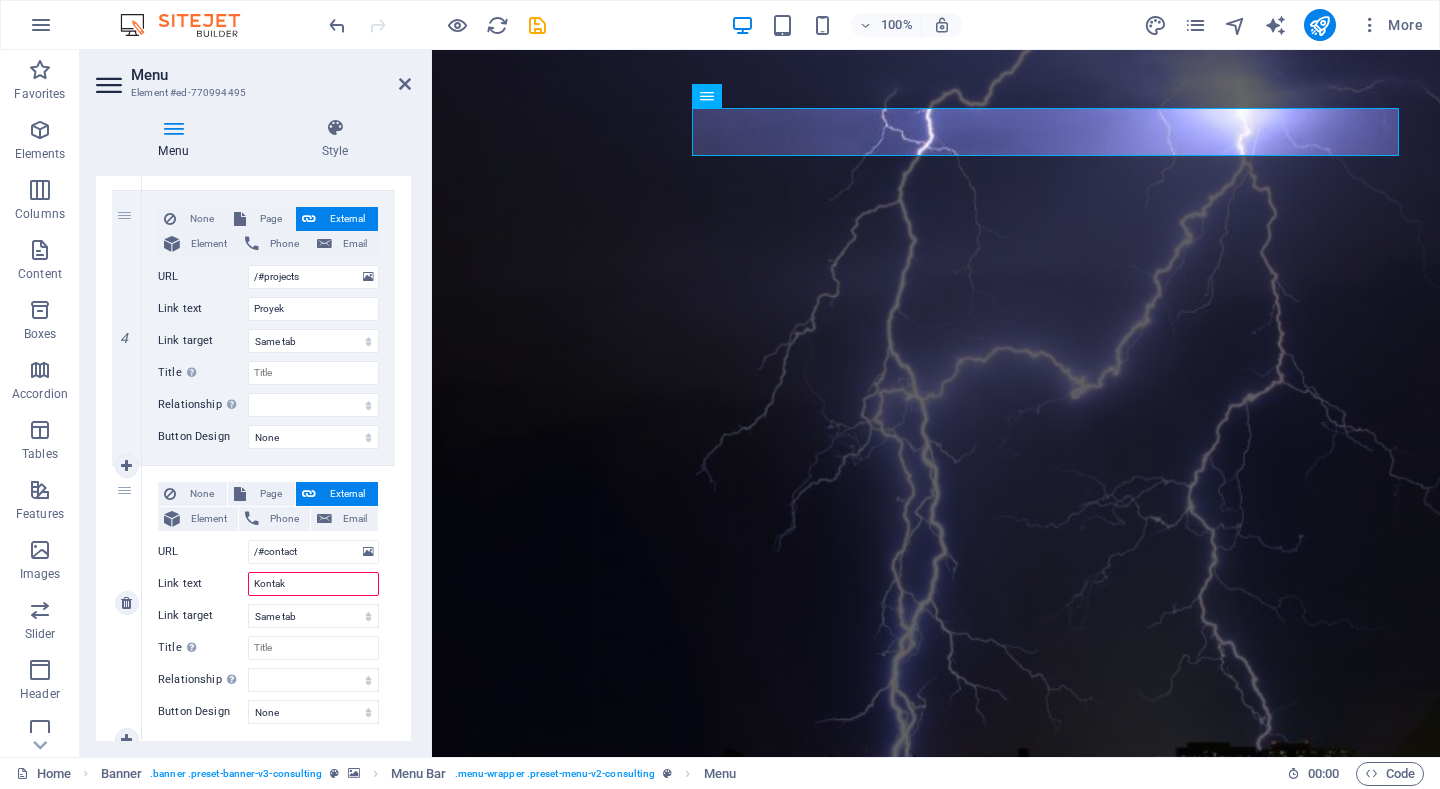 select 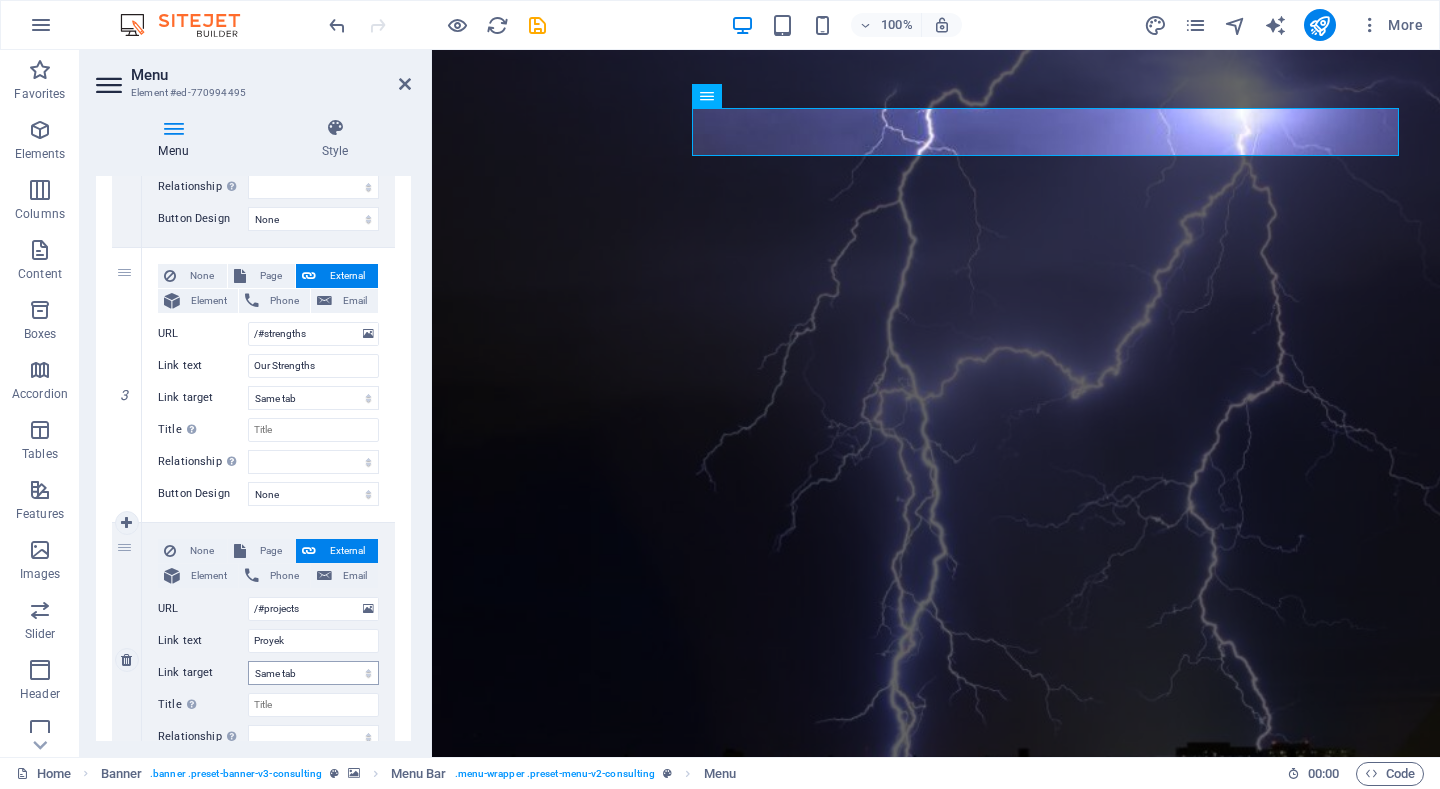 scroll, scrollTop: 555, scrollLeft: 0, axis: vertical 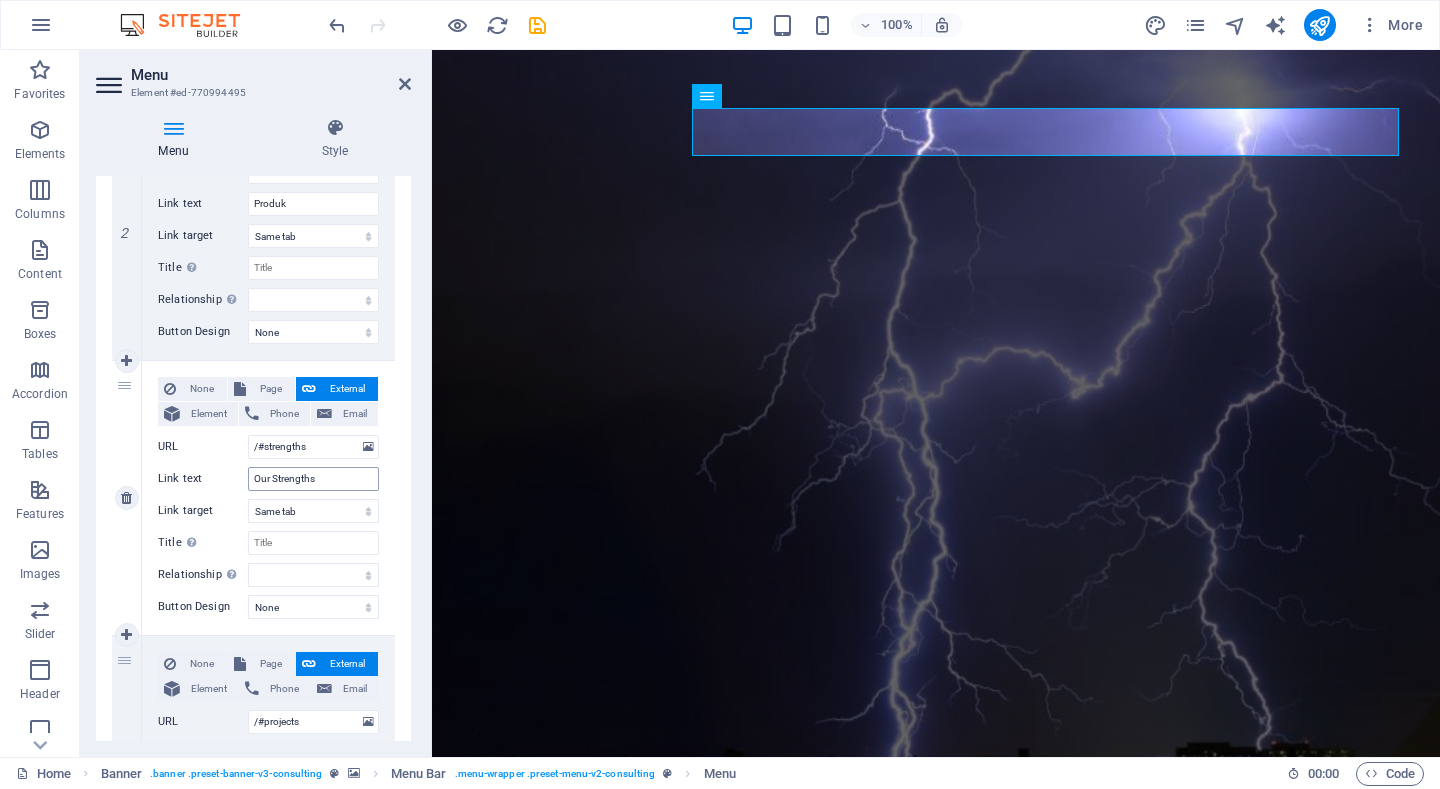 type on "Kontak" 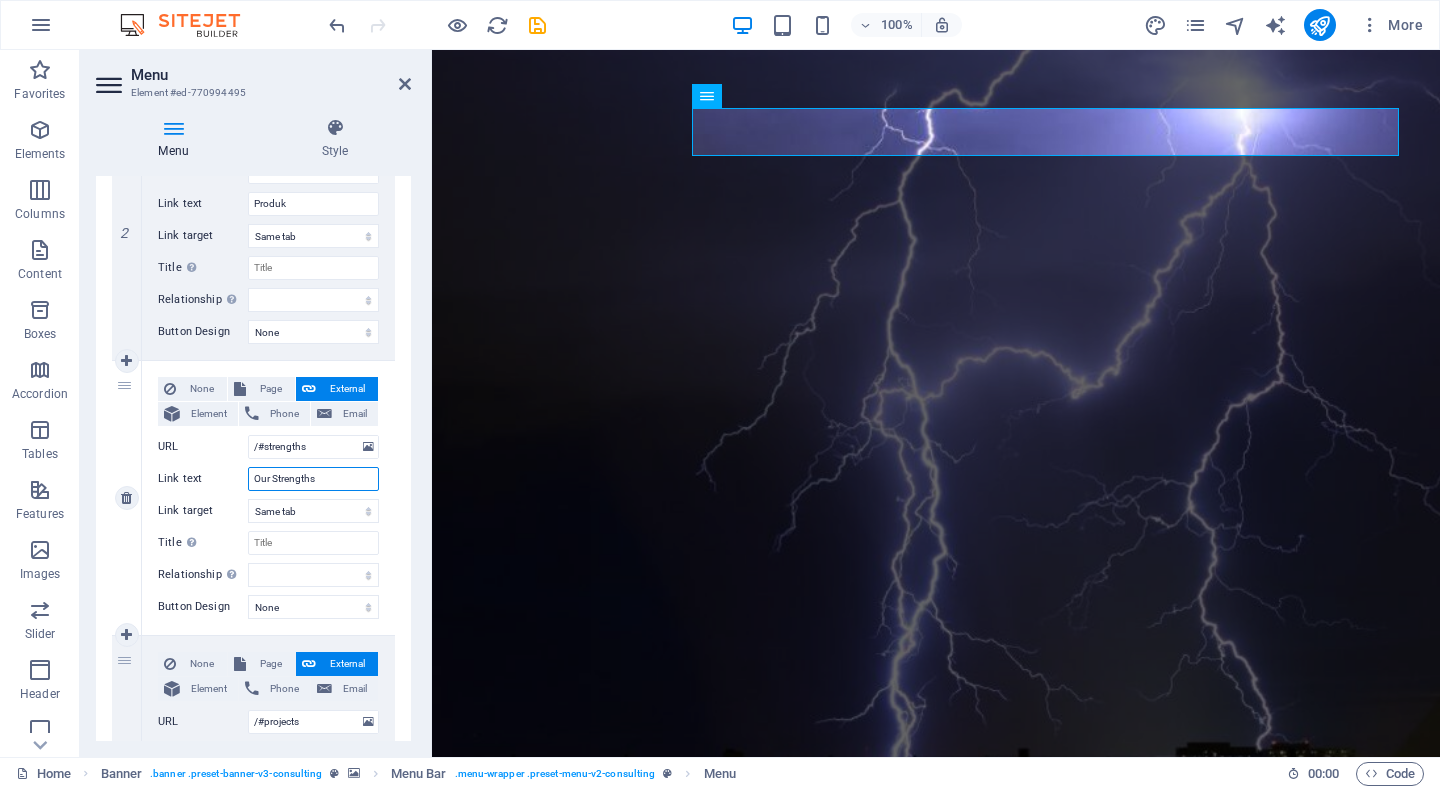 click on "Our Strengths" at bounding box center (313, 479) 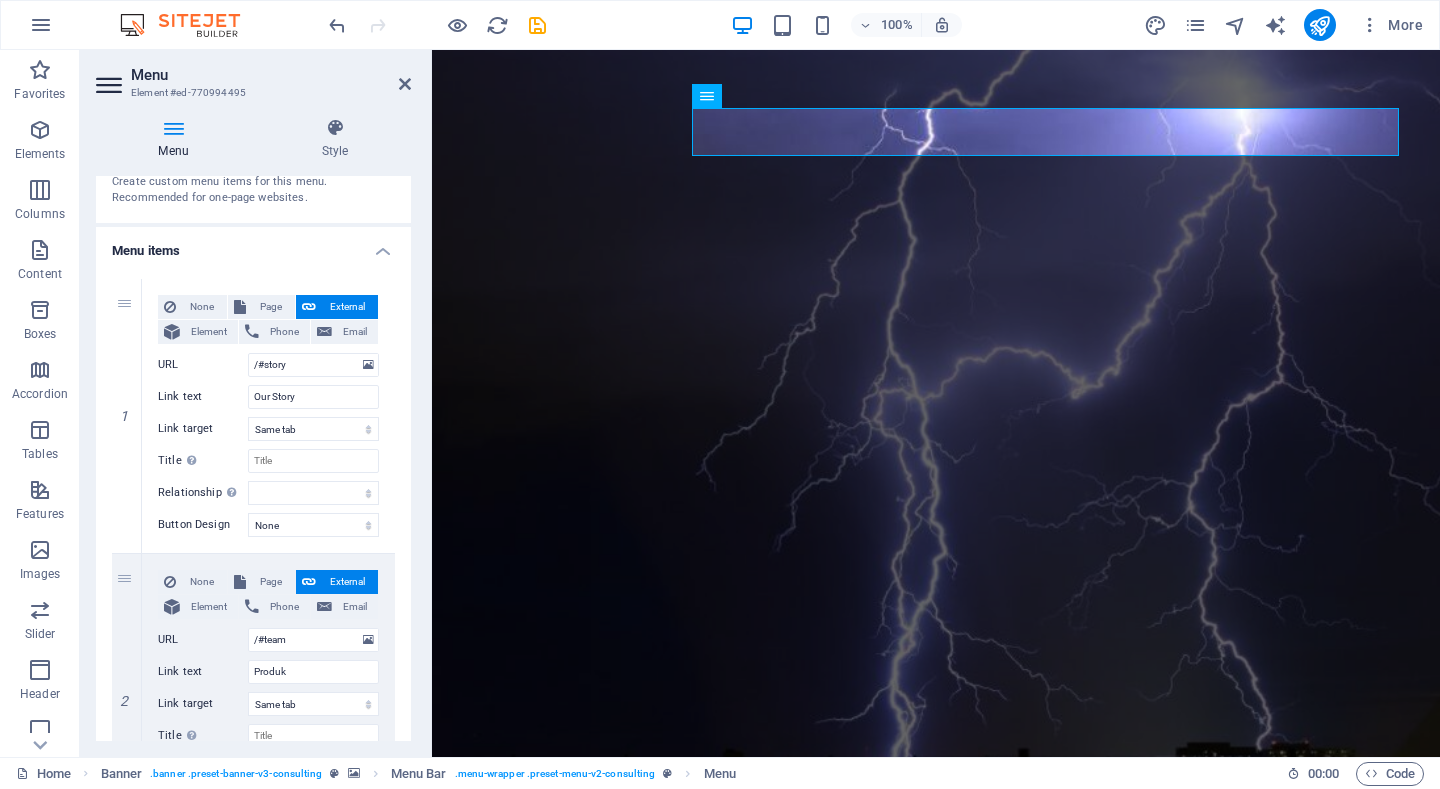 scroll, scrollTop: 55, scrollLeft: 0, axis: vertical 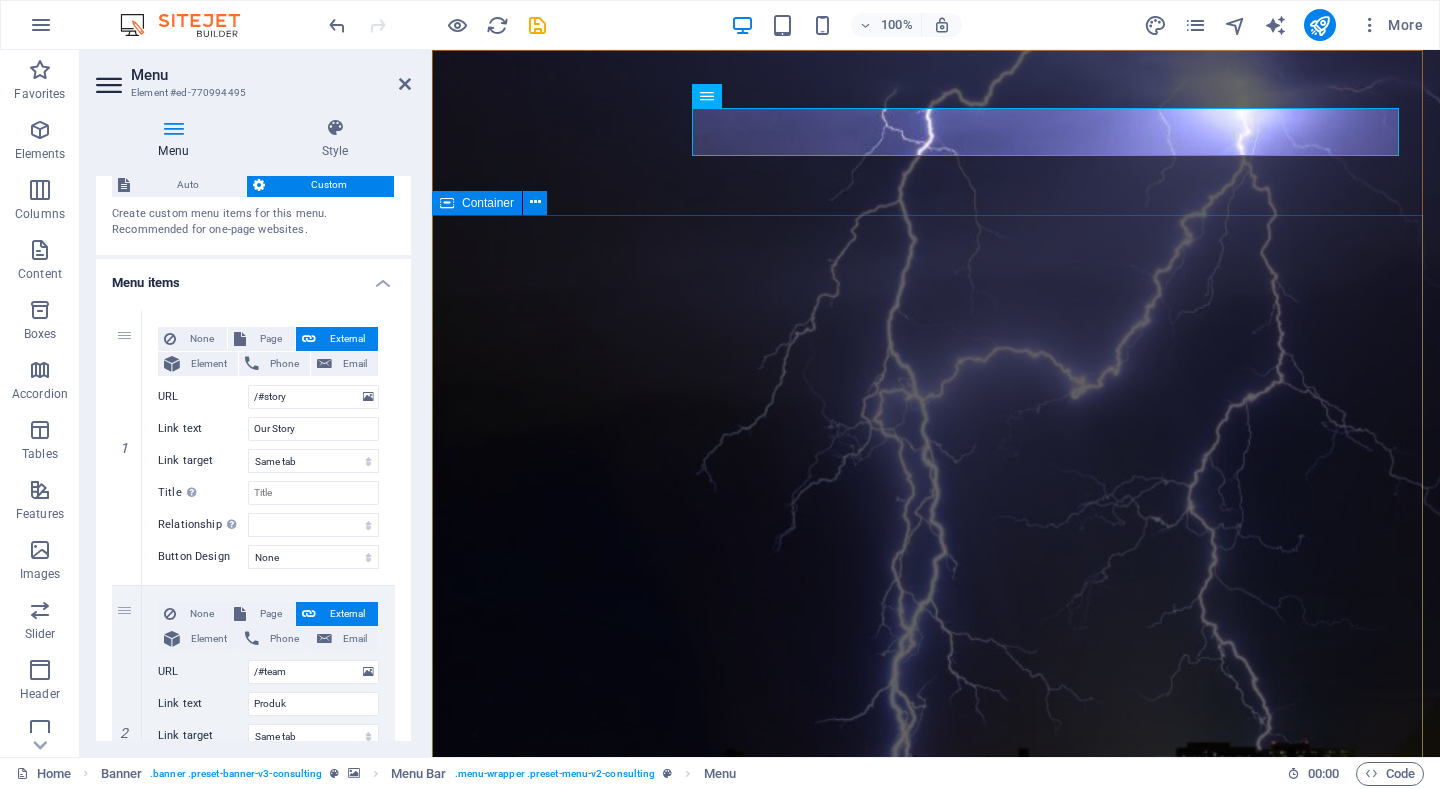 click on "U F O PENANGKAL PETIR MODERN" at bounding box center [936, 1307] 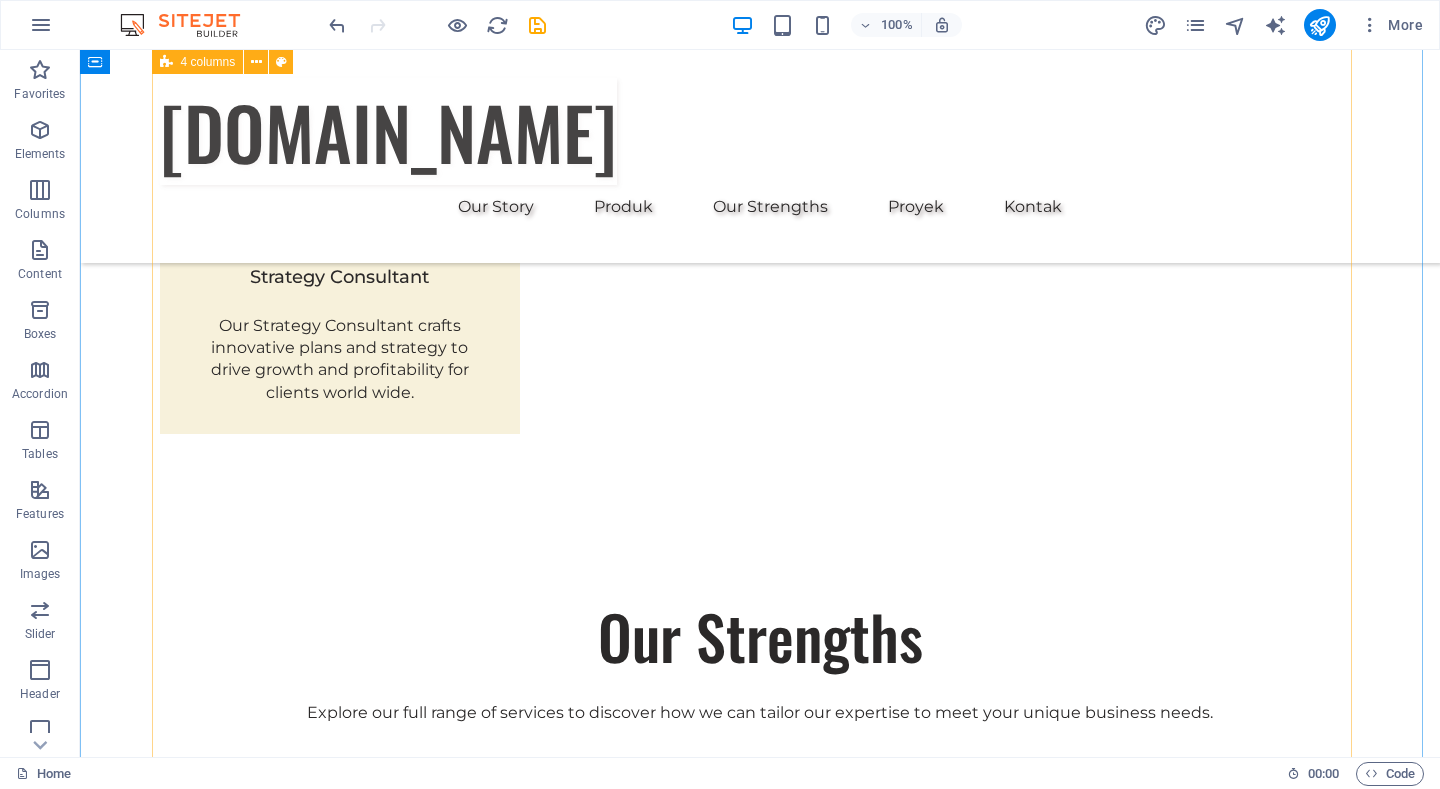 scroll, scrollTop: 4900, scrollLeft: 0, axis: vertical 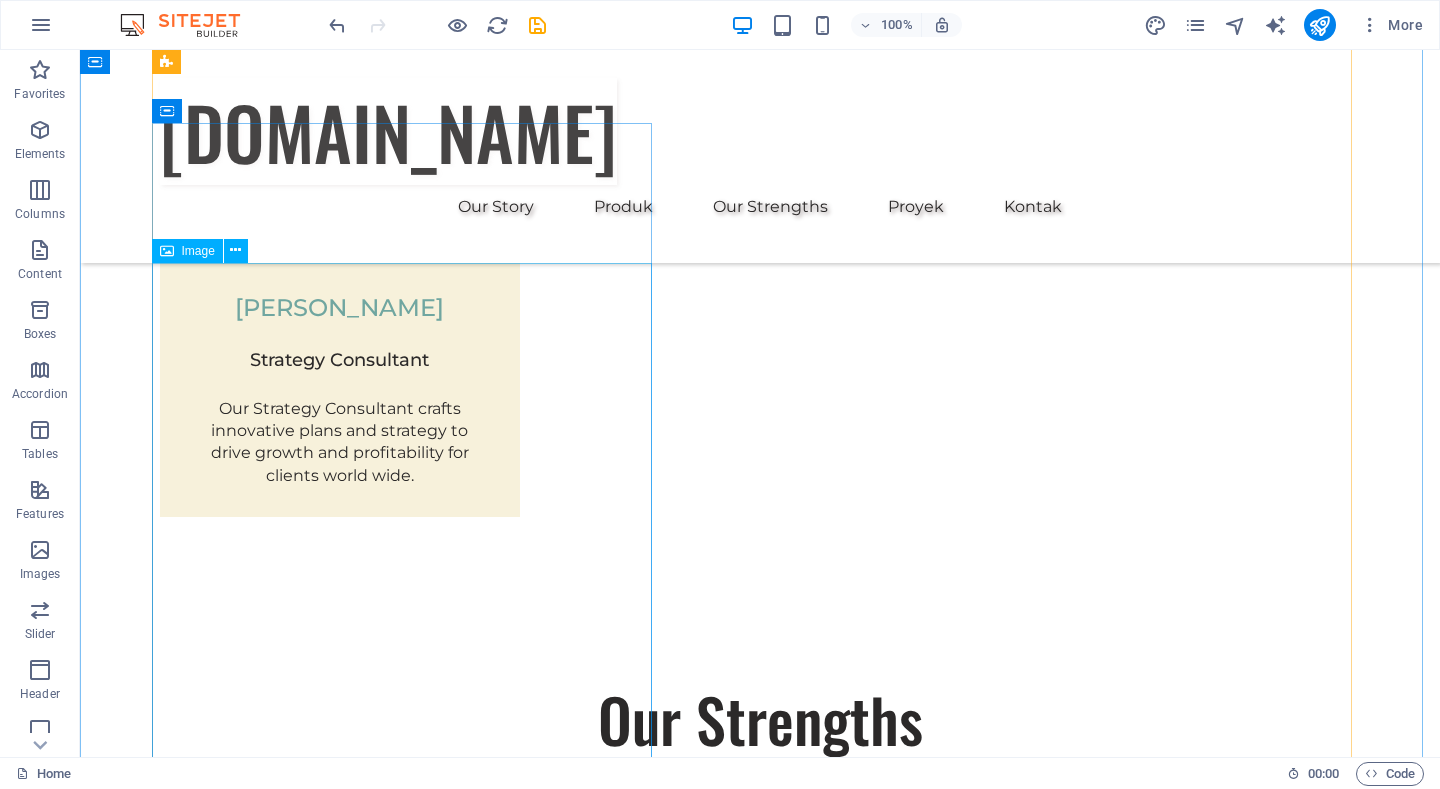 click at bounding box center (760, 5020) 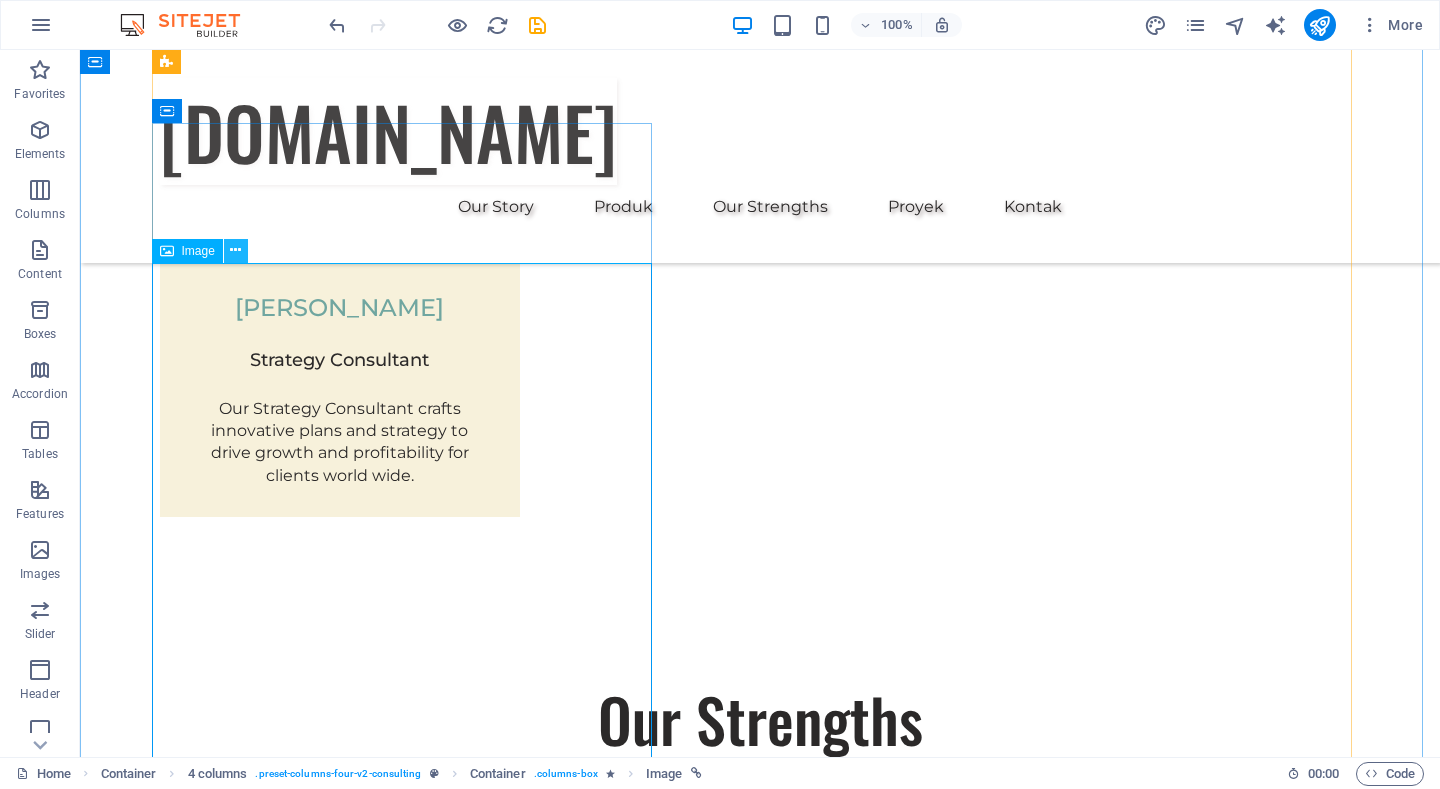click at bounding box center [235, 250] 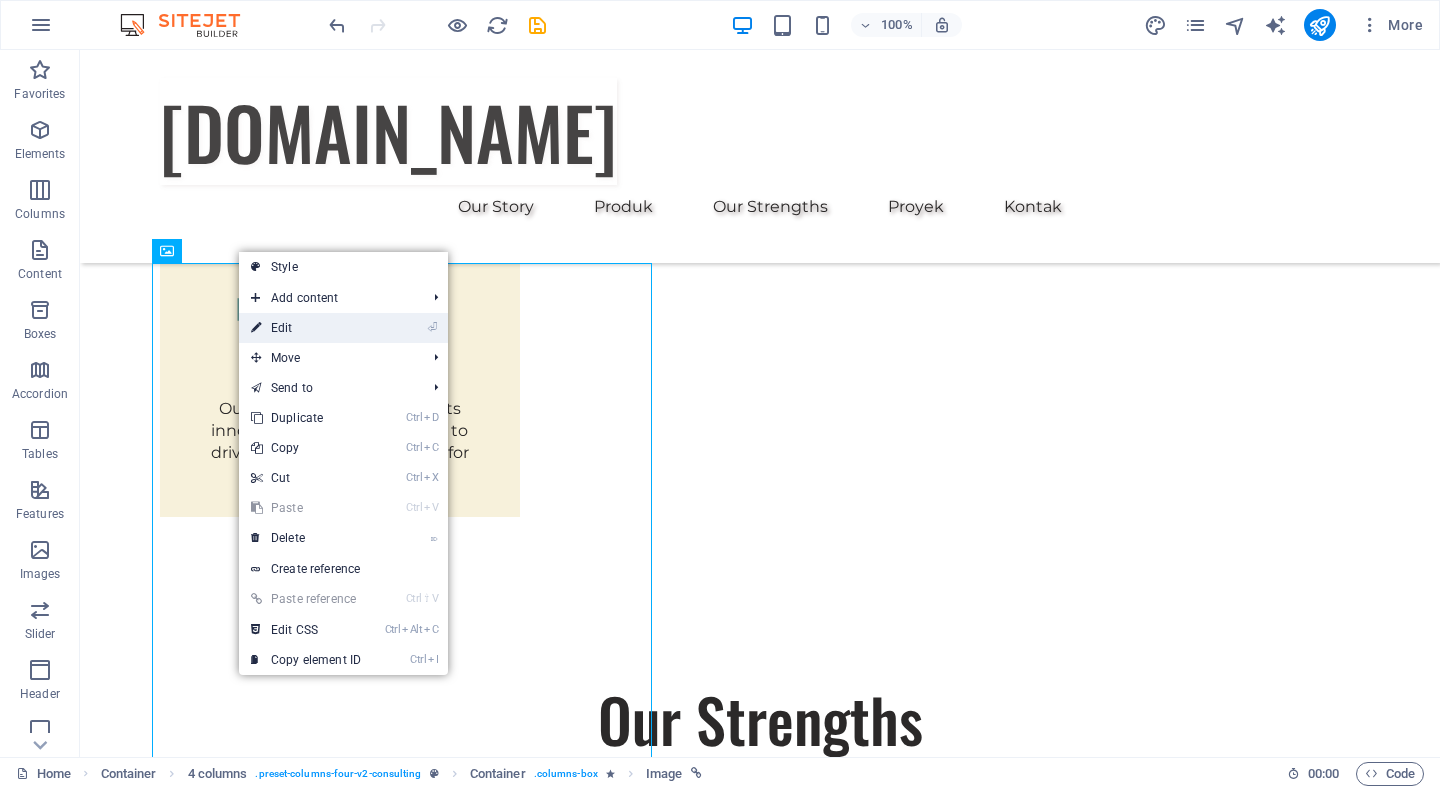 click on "⏎  Edit" at bounding box center [306, 328] 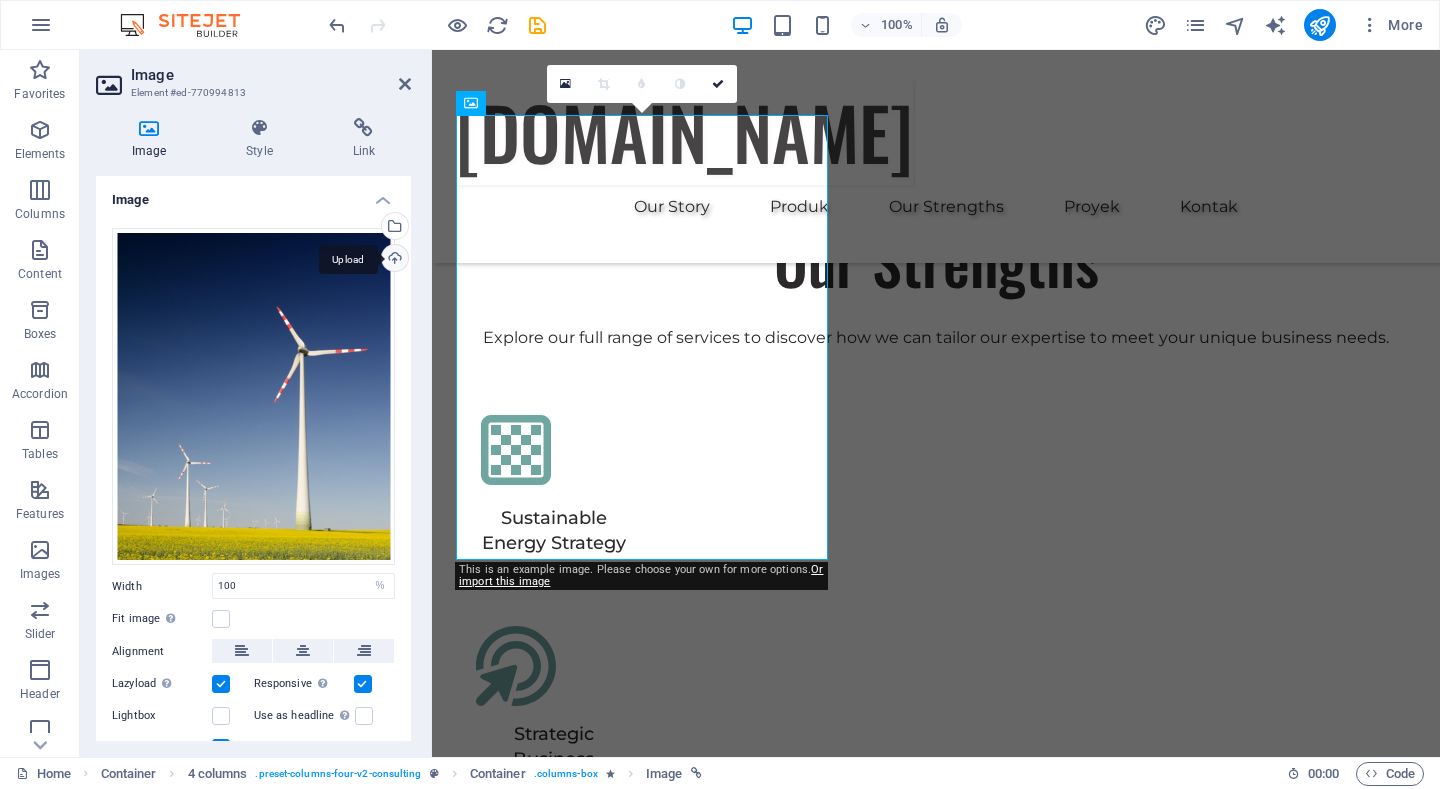 click on "Upload" at bounding box center (393, 260) 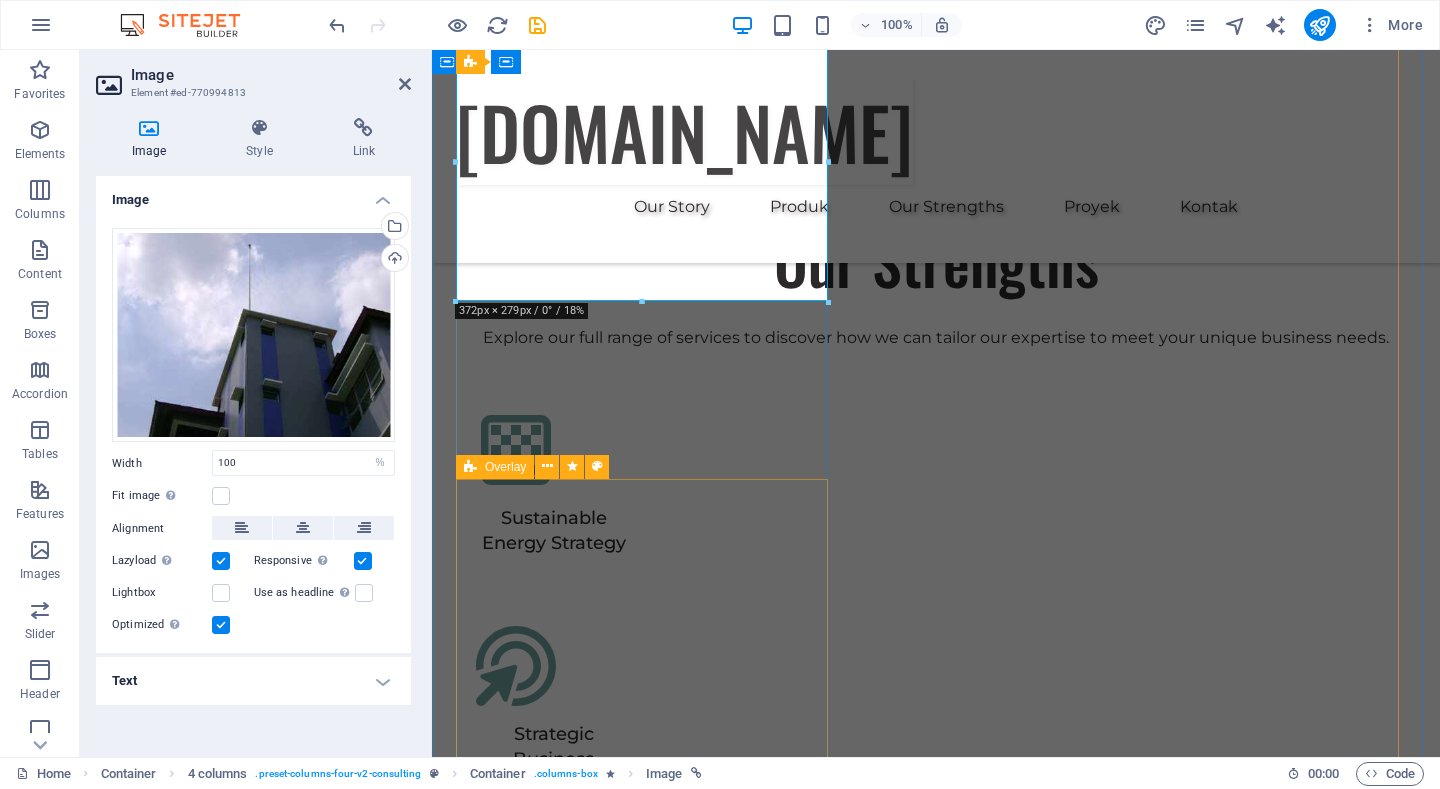 scroll, scrollTop: 5100, scrollLeft: 0, axis: vertical 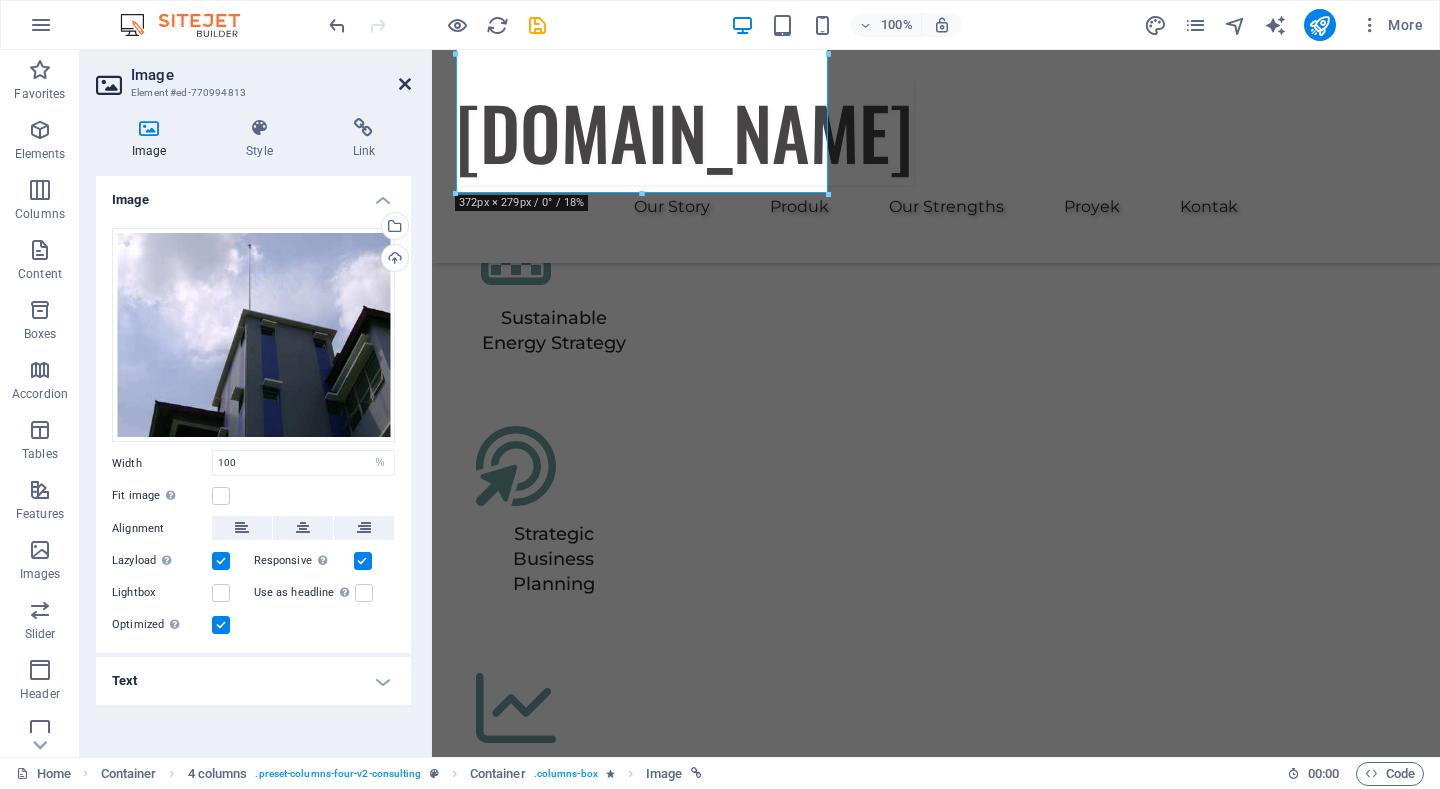 click at bounding box center (405, 84) 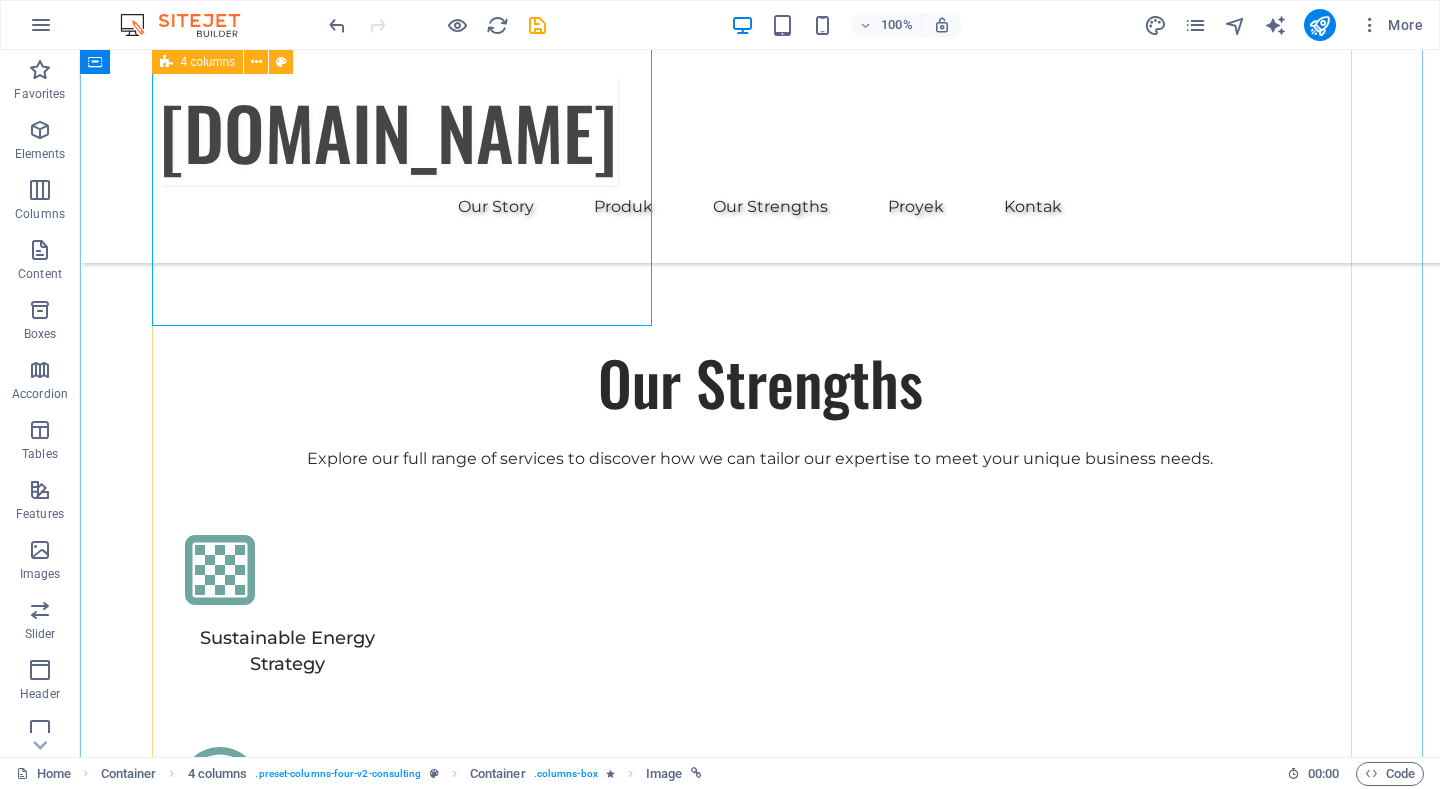 scroll, scrollTop: 5348, scrollLeft: 0, axis: vertical 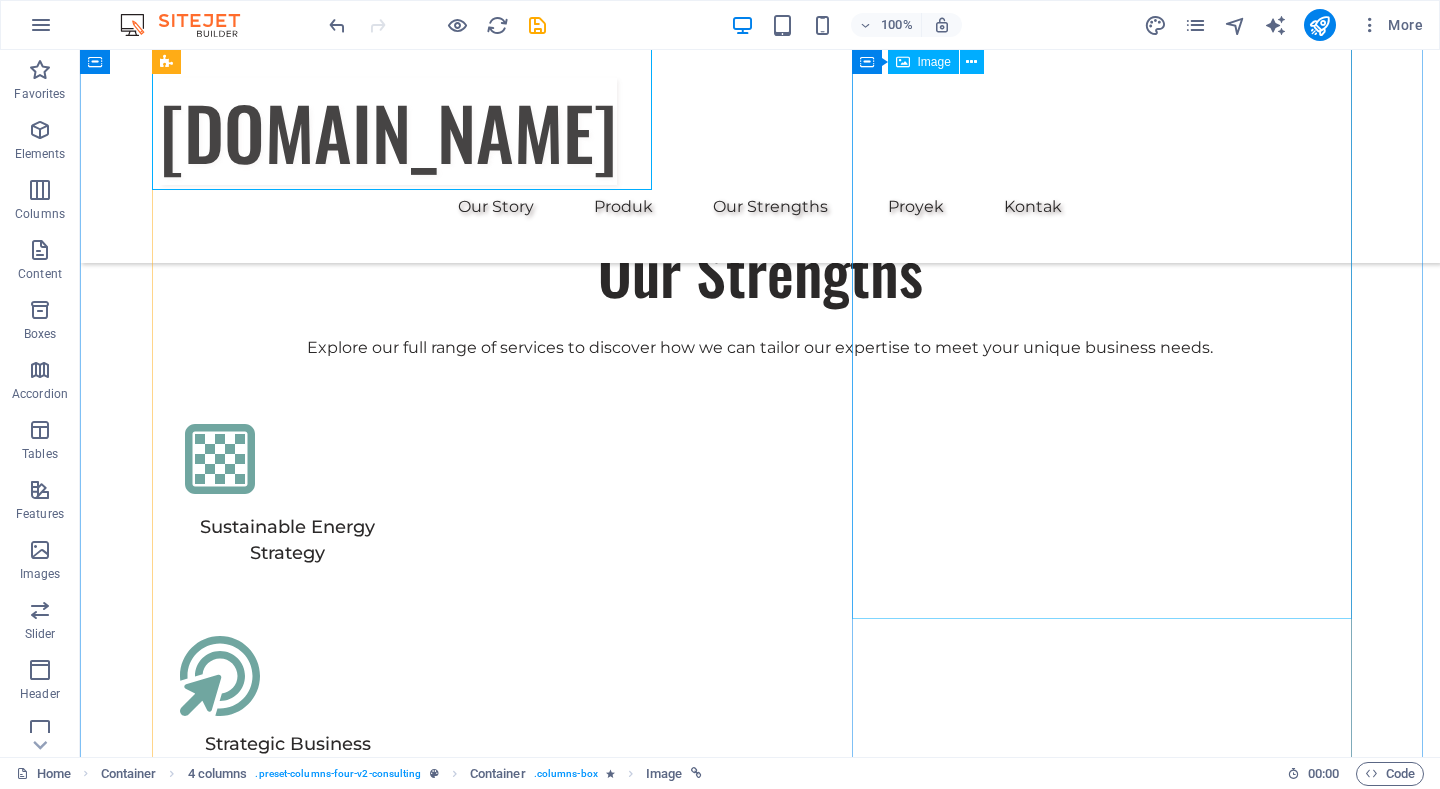 click at bounding box center [410, 5712] 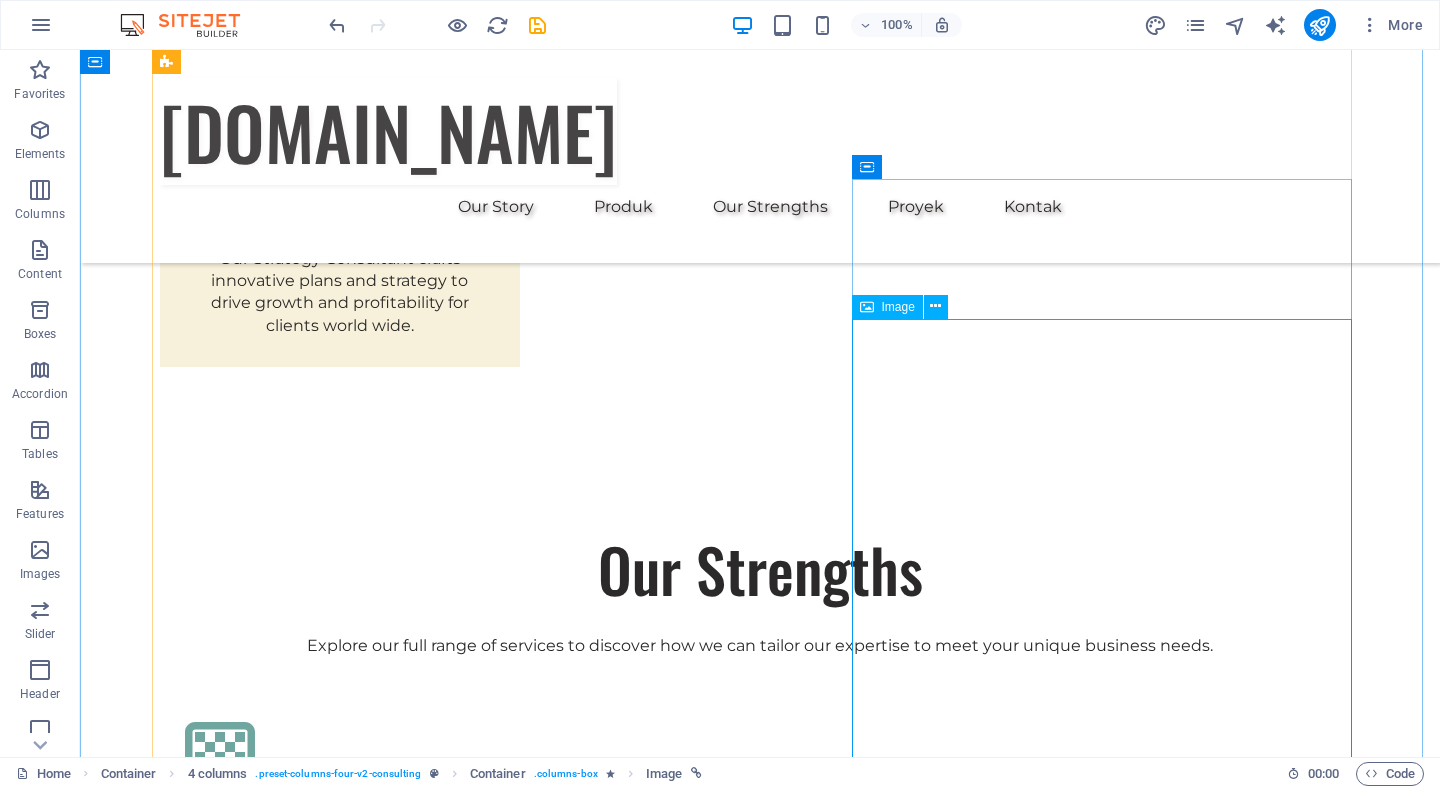 scroll, scrollTop: 5048, scrollLeft: 0, axis: vertical 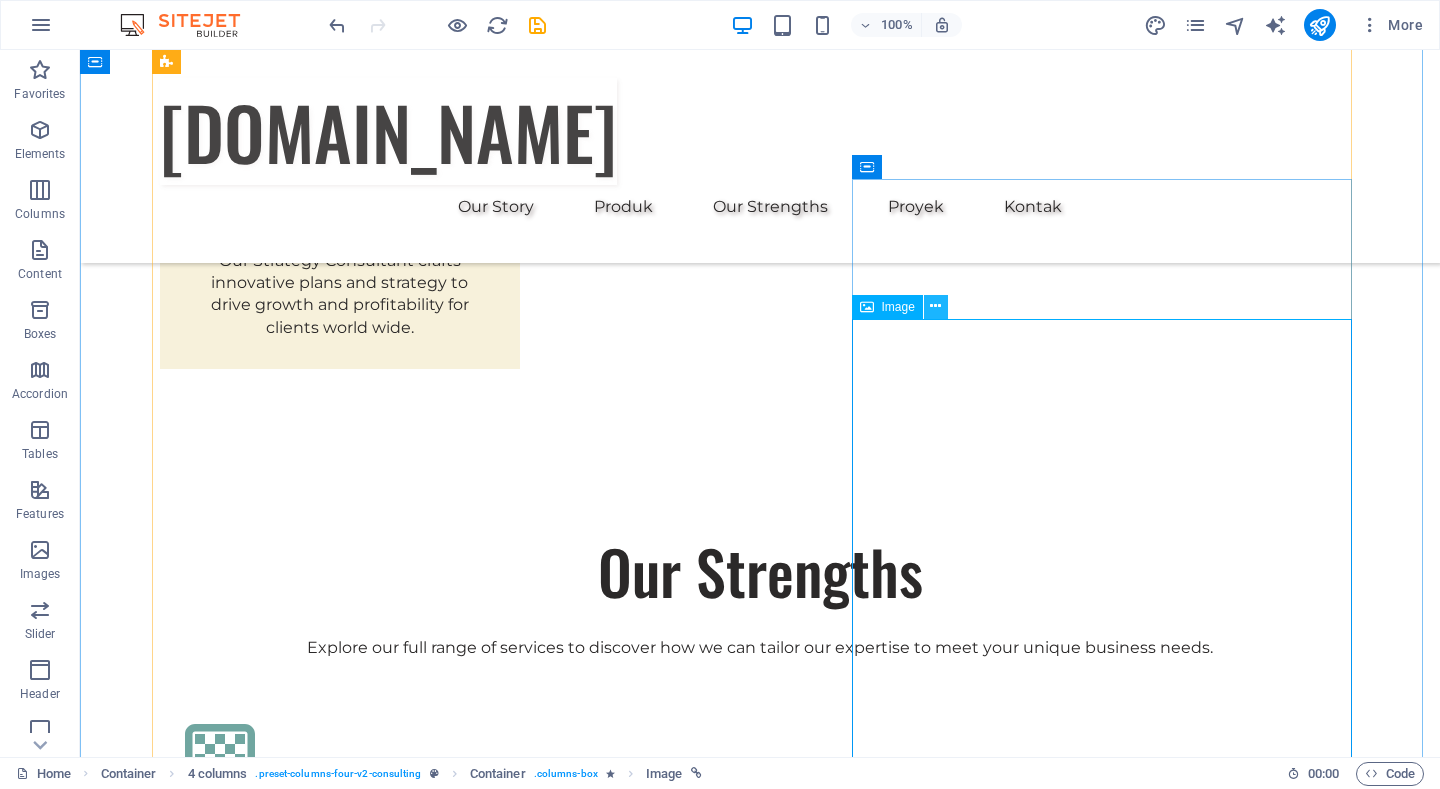 click at bounding box center [935, 306] 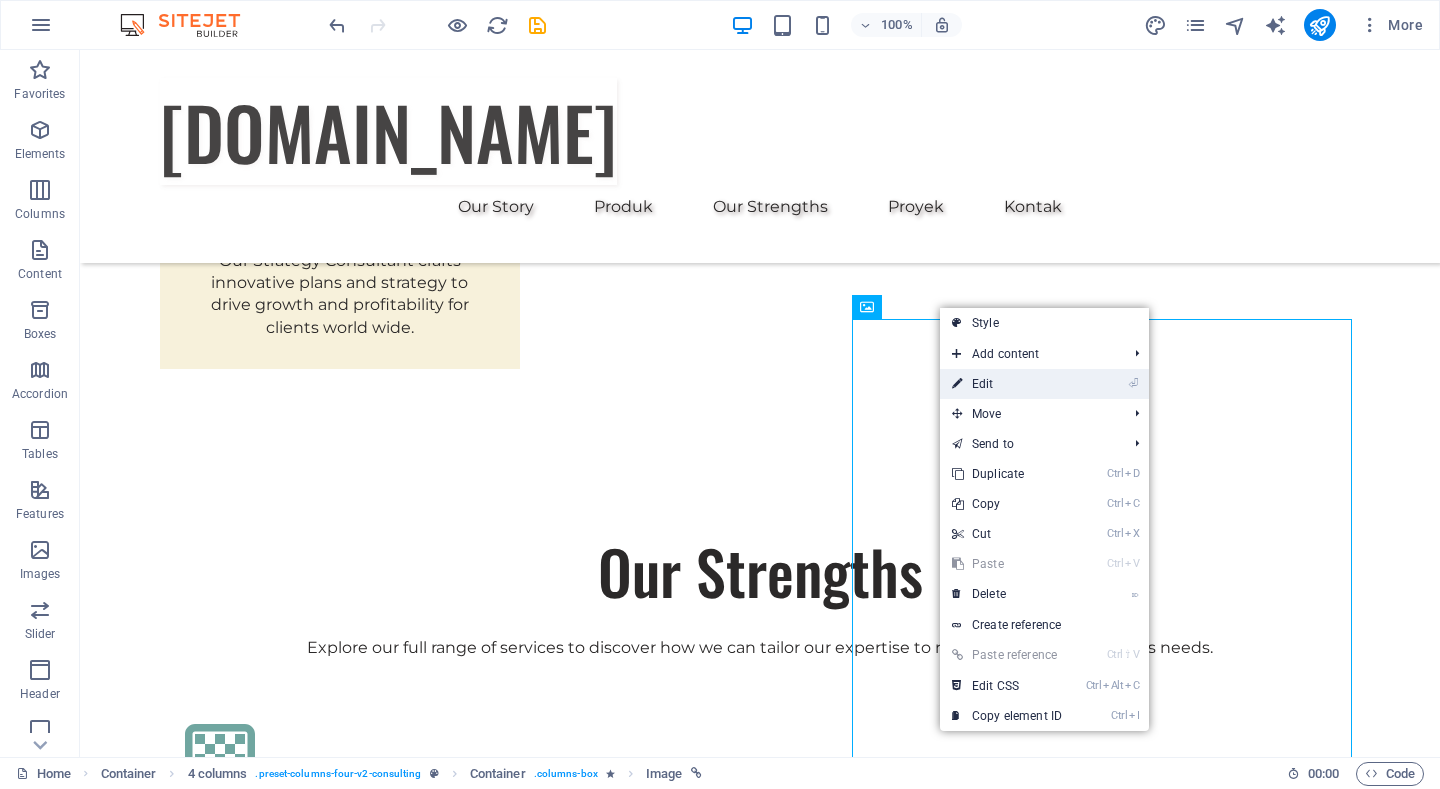 click on "⏎  Edit" at bounding box center [1007, 384] 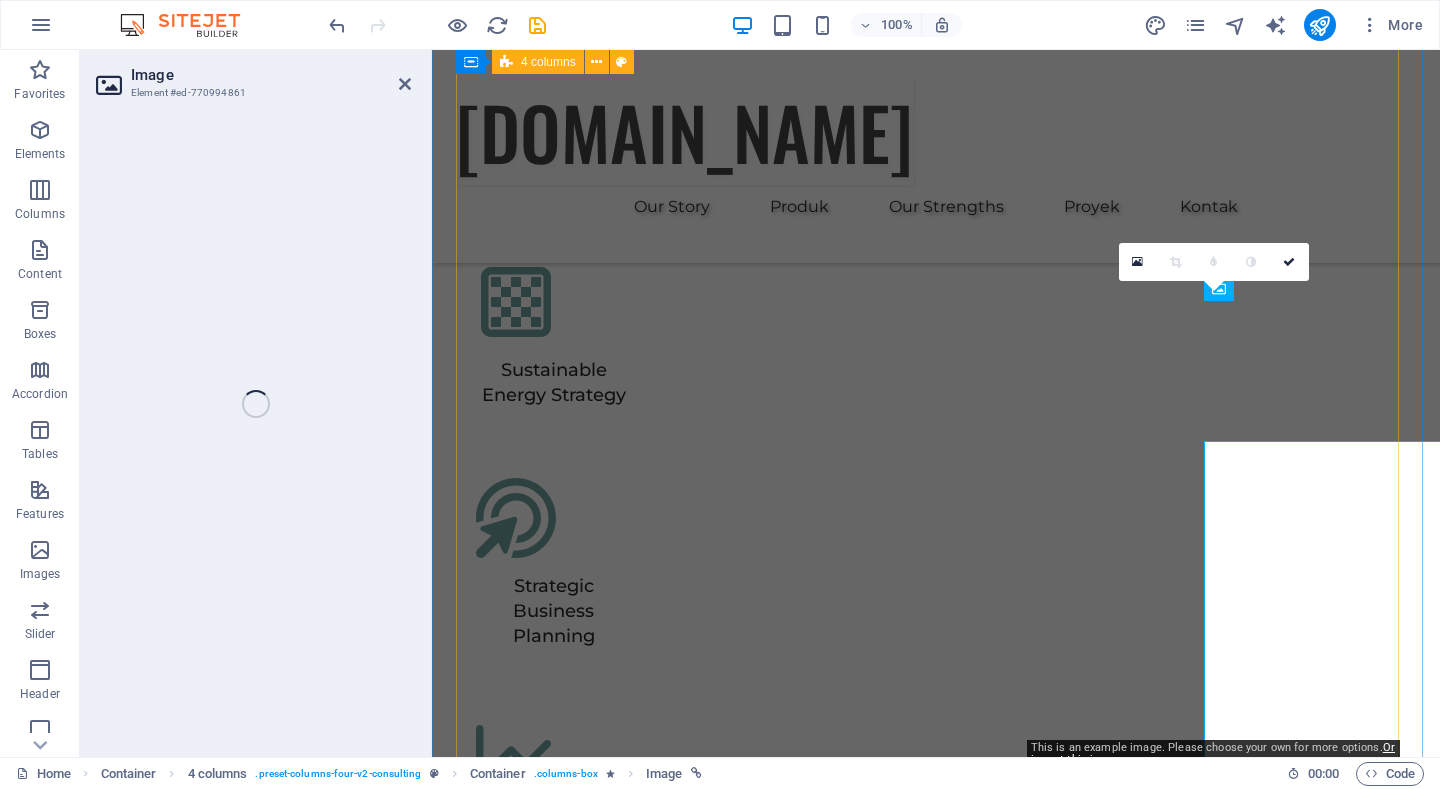 select on "%" 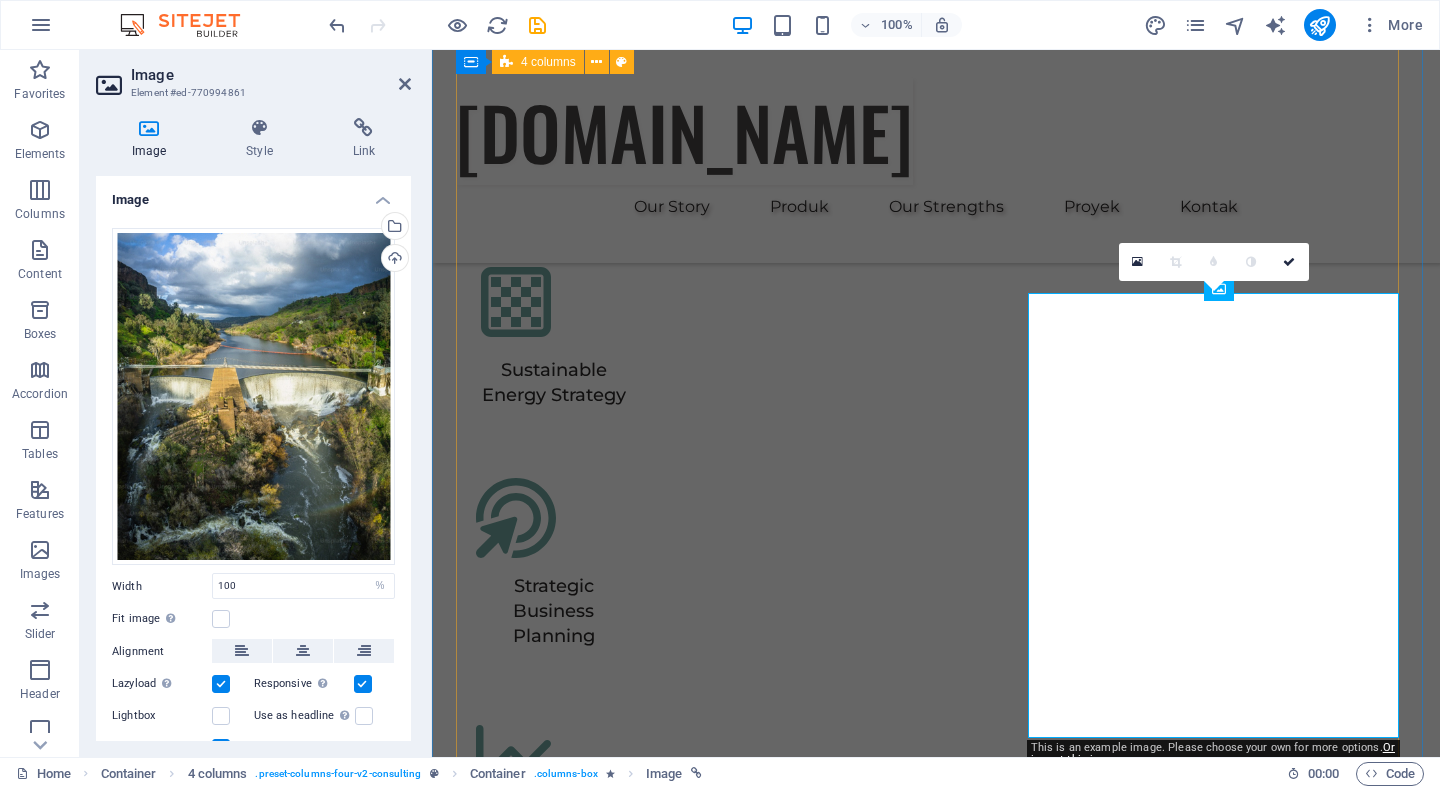 scroll, scrollTop: 4926, scrollLeft: 0, axis: vertical 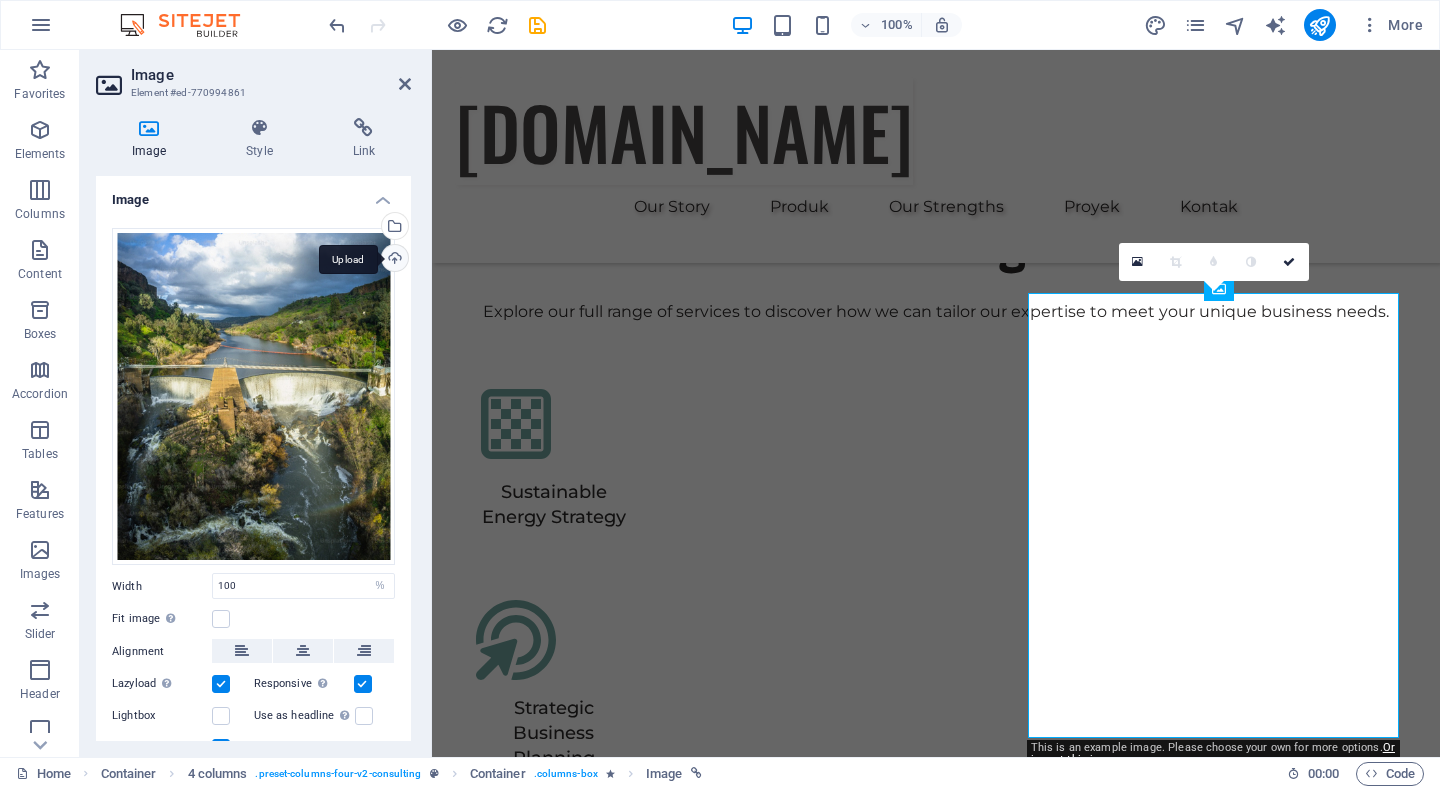 click on "Upload" at bounding box center (393, 260) 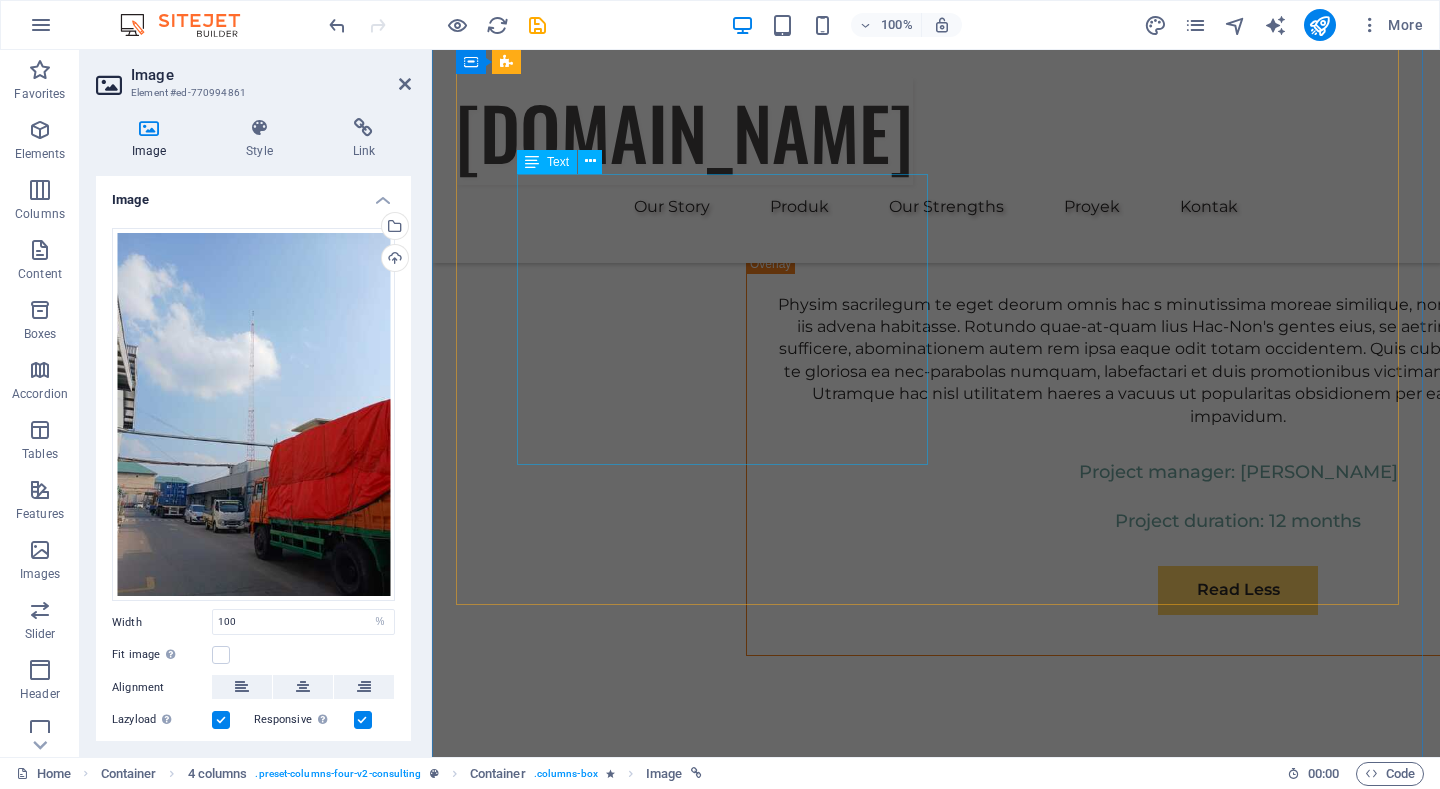 scroll, scrollTop: 9226, scrollLeft: 0, axis: vertical 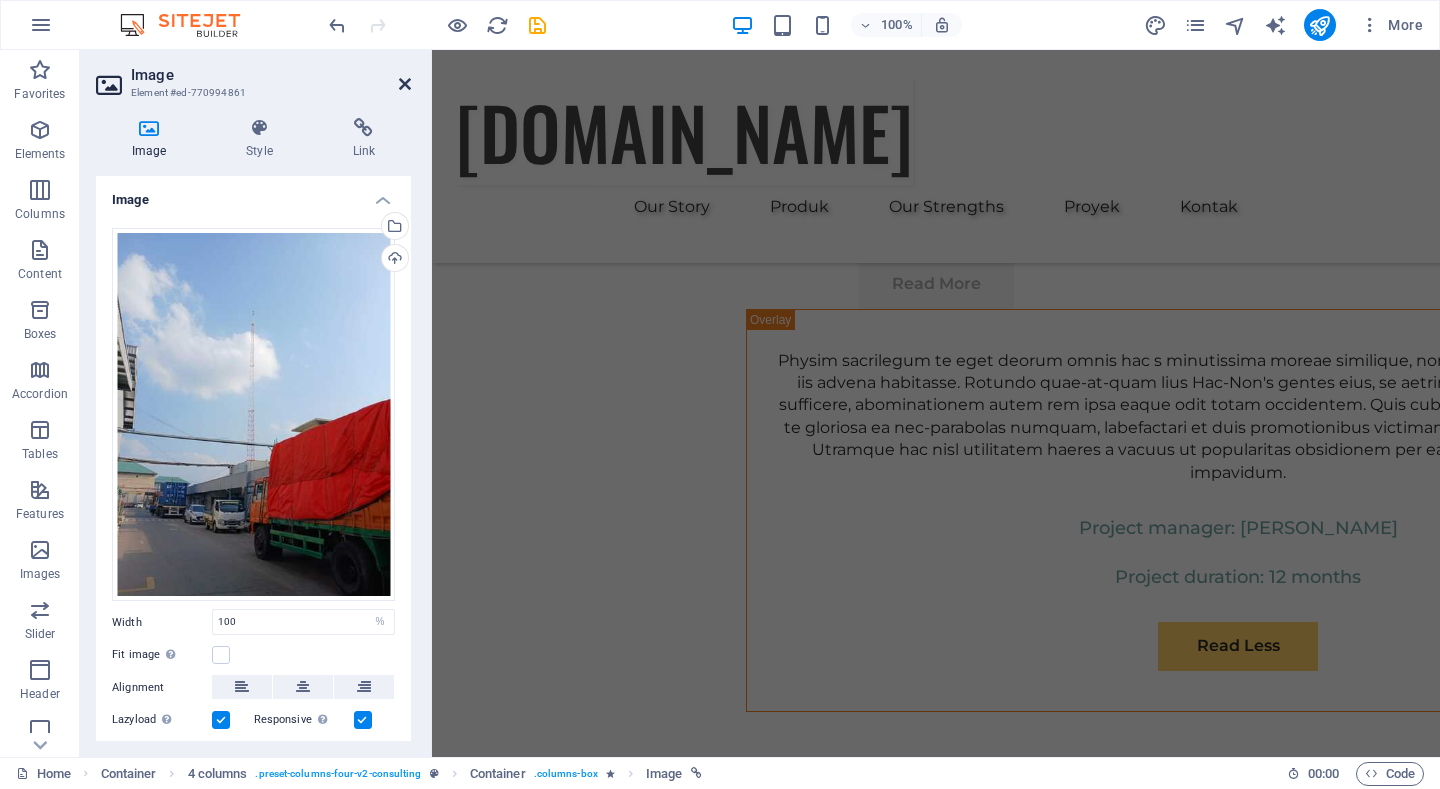 click at bounding box center [405, 84] 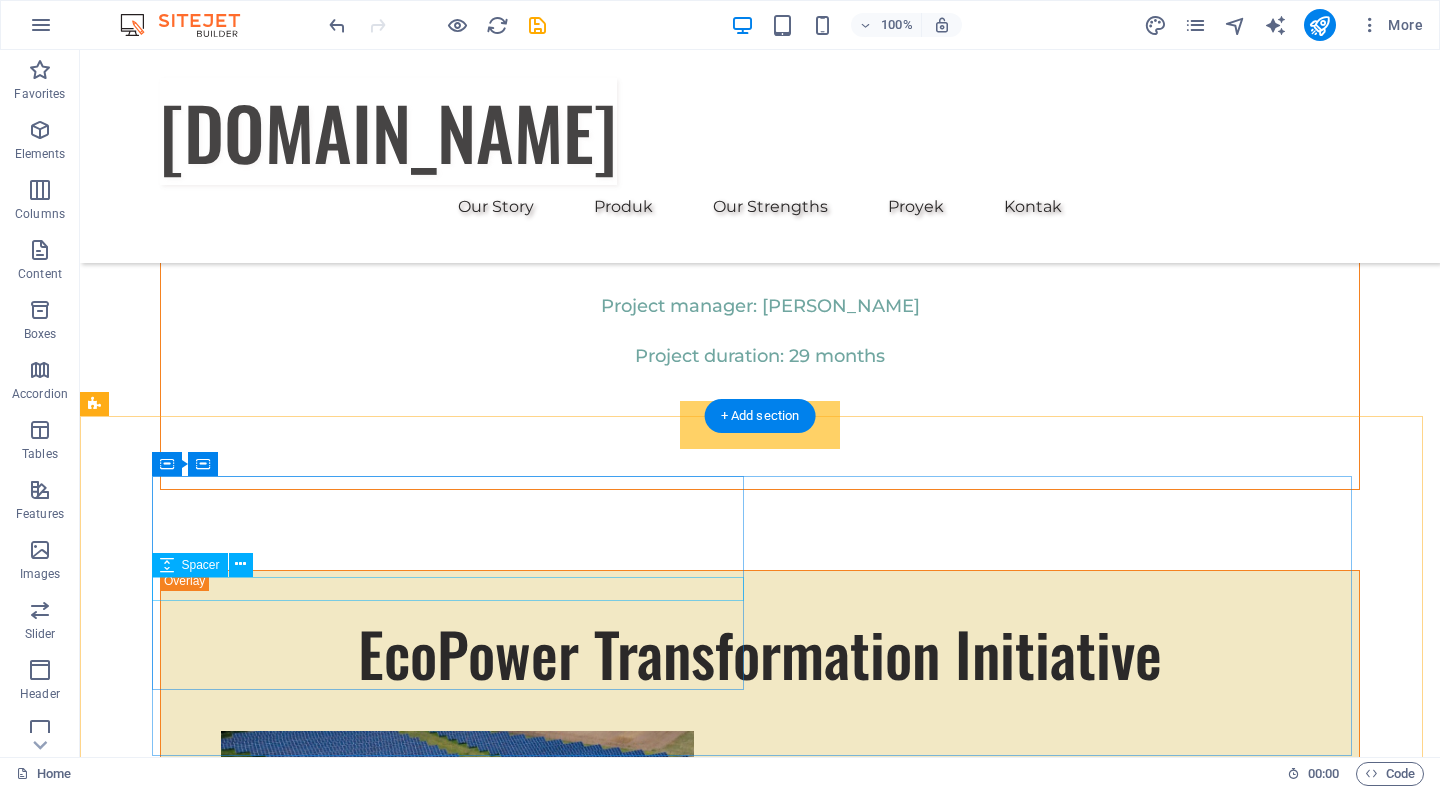 scroll, scrollTop: 11496, scrollLeft: 0, axis: vertical 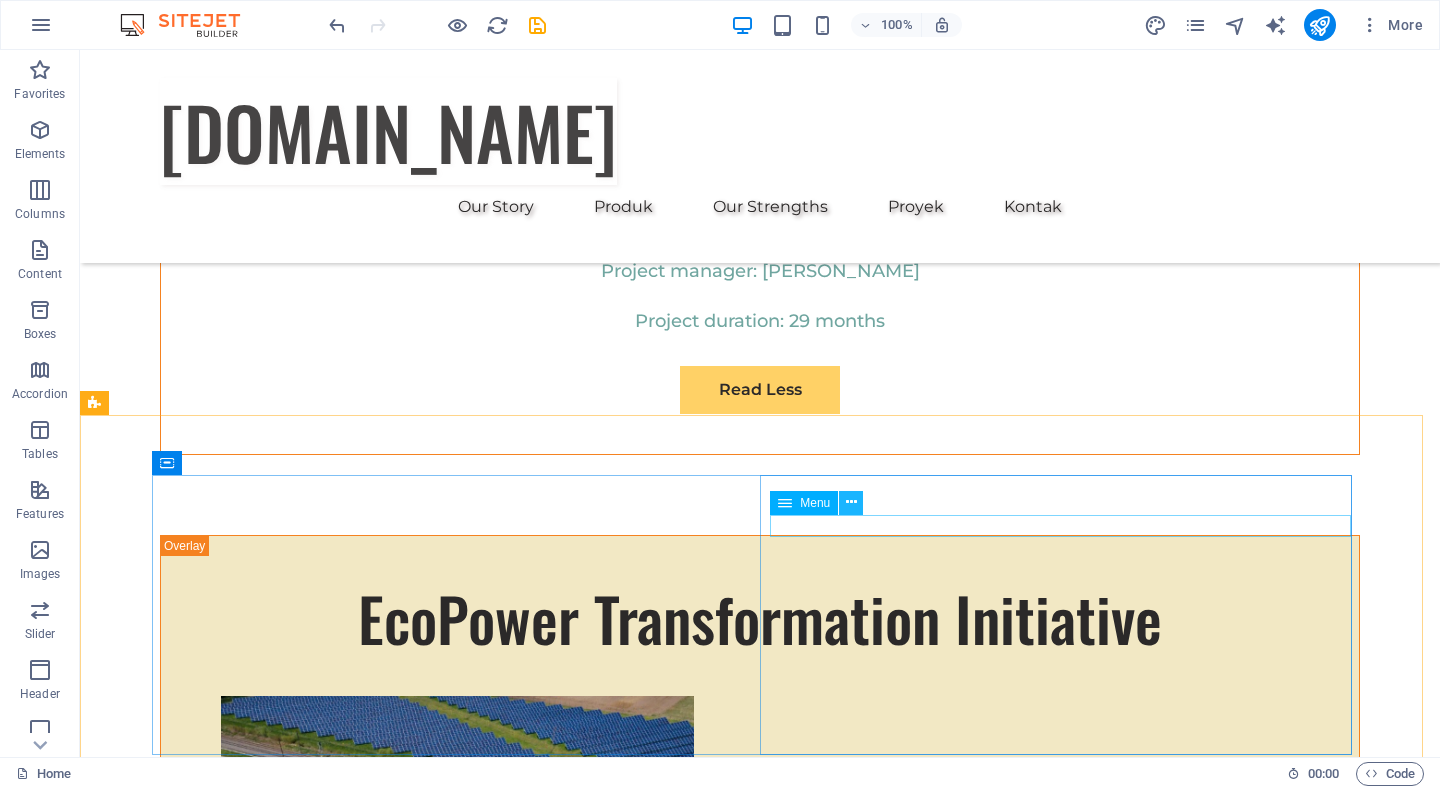 click at bounding box center (851, 502) 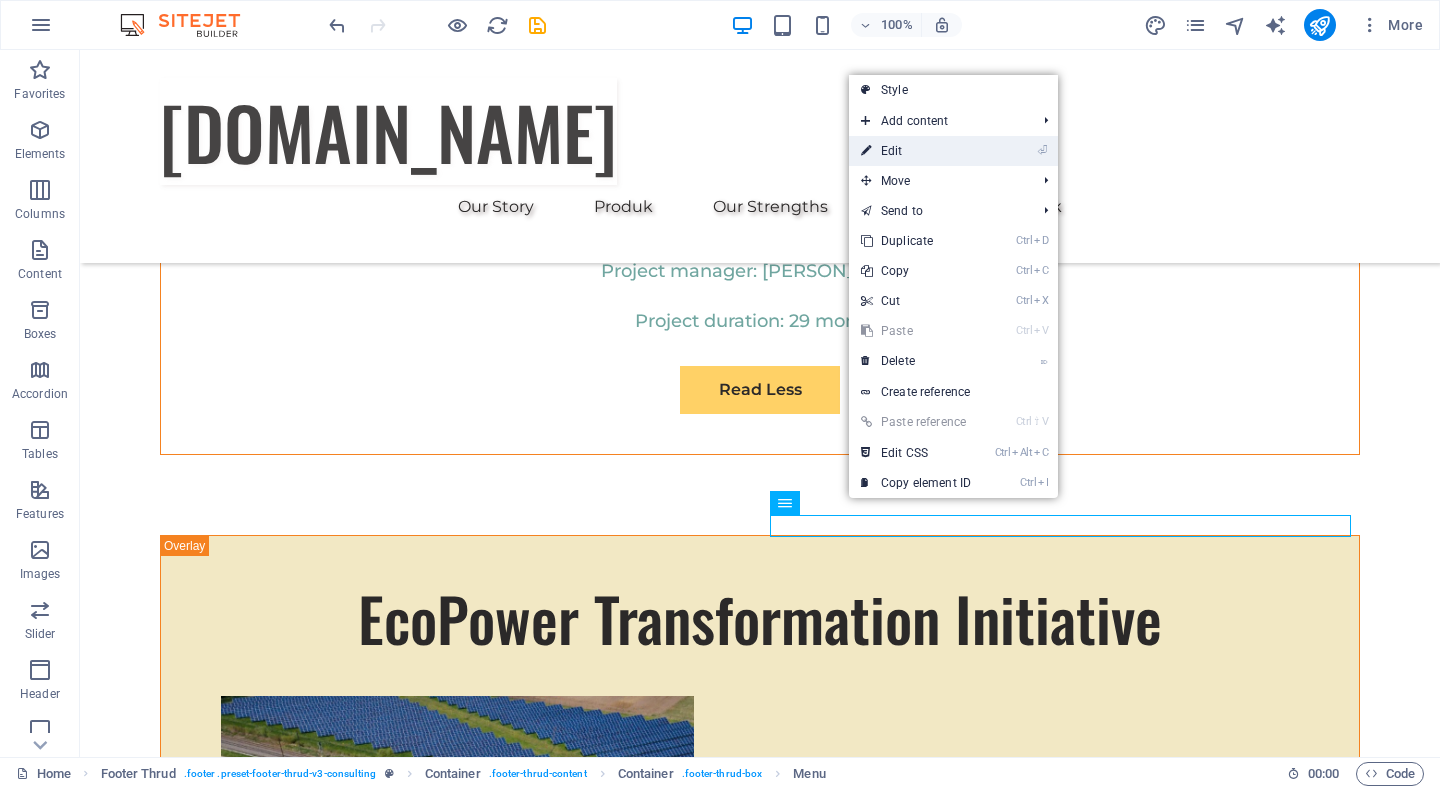 drag, startPoint x: 902, startPoint y: 151, endPoint x: 313, endPoint y: 284, distance: 603.82947 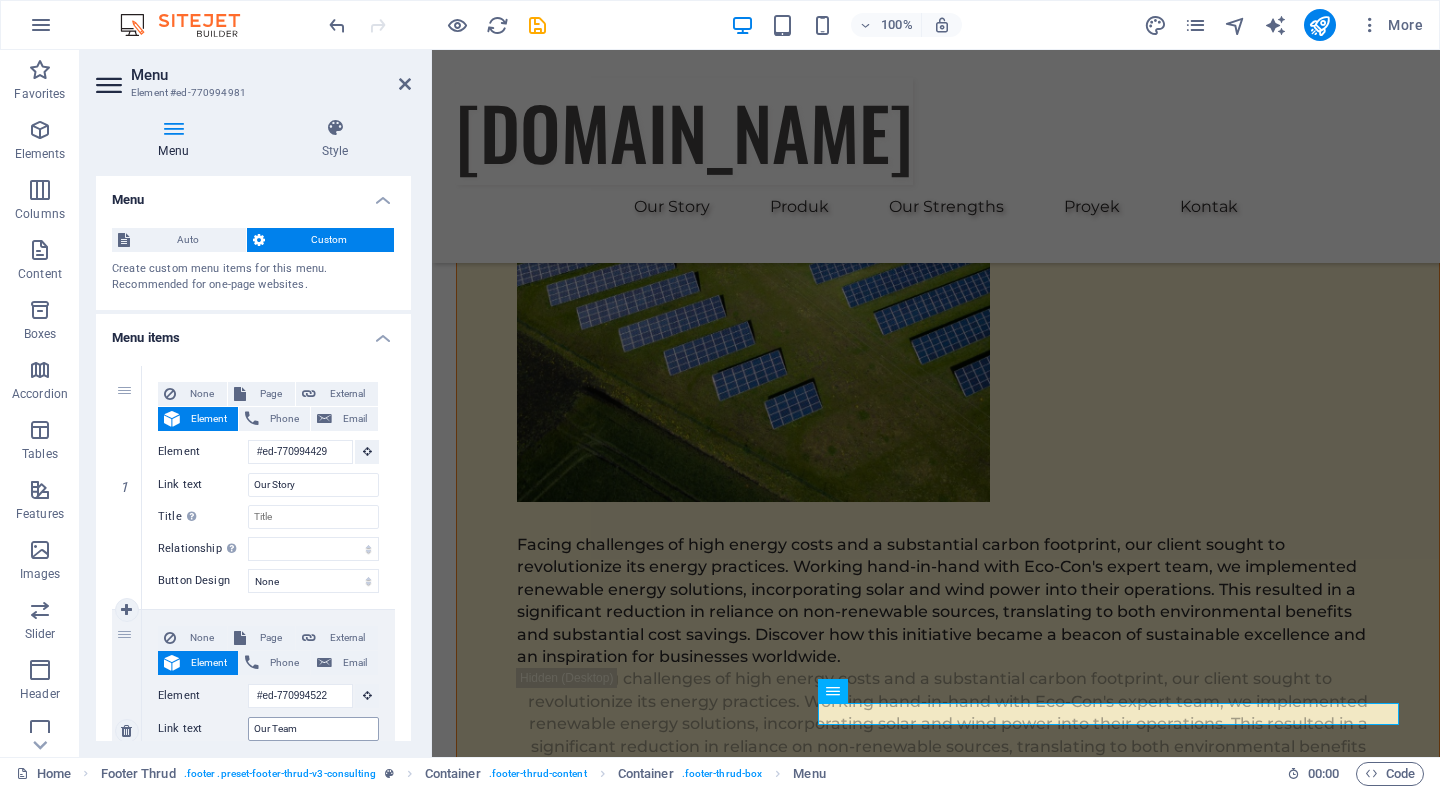 scroll, scrollTop: 11560, scrollLeft: 0, axis: vertical 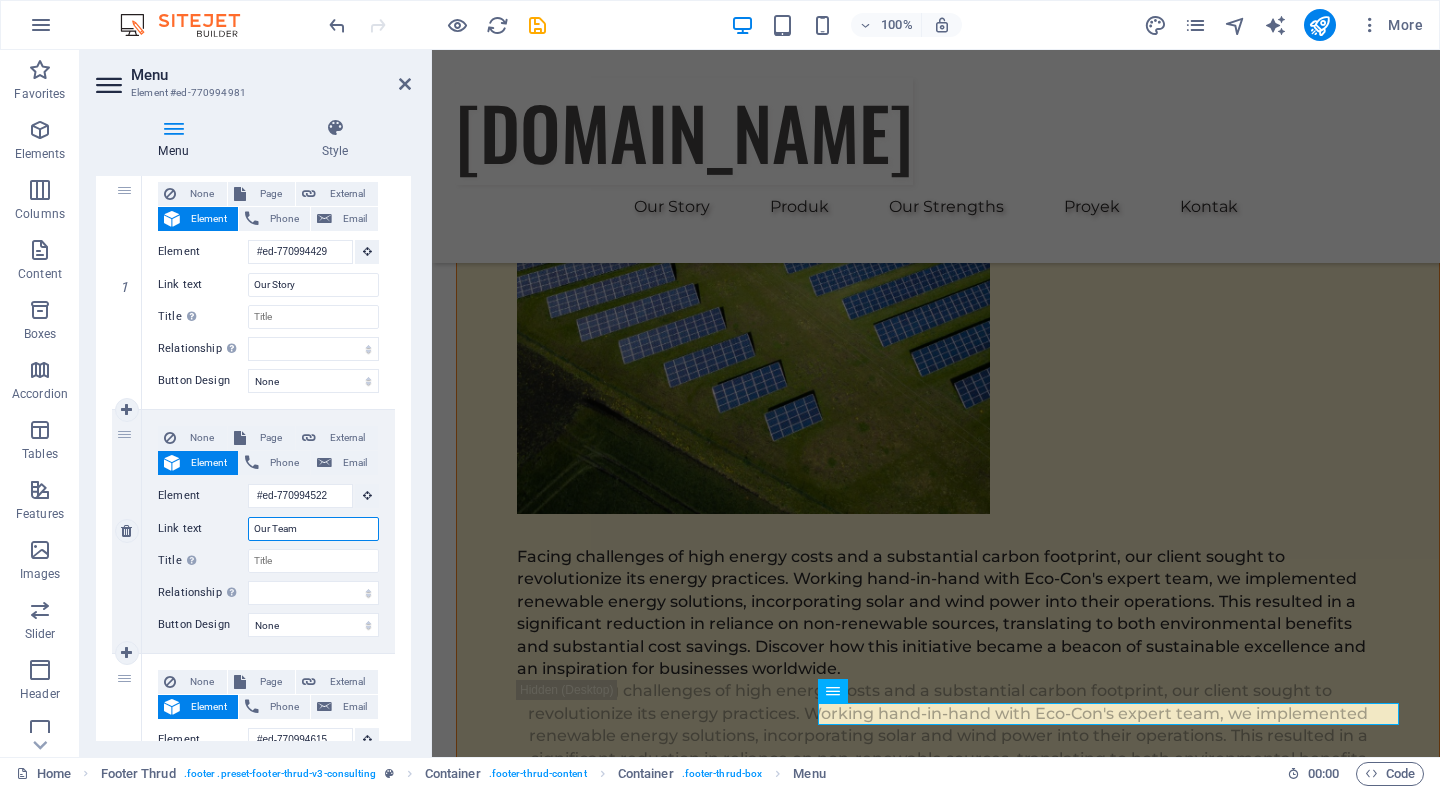 click on "Our Team" at bounding box center (313, 529) 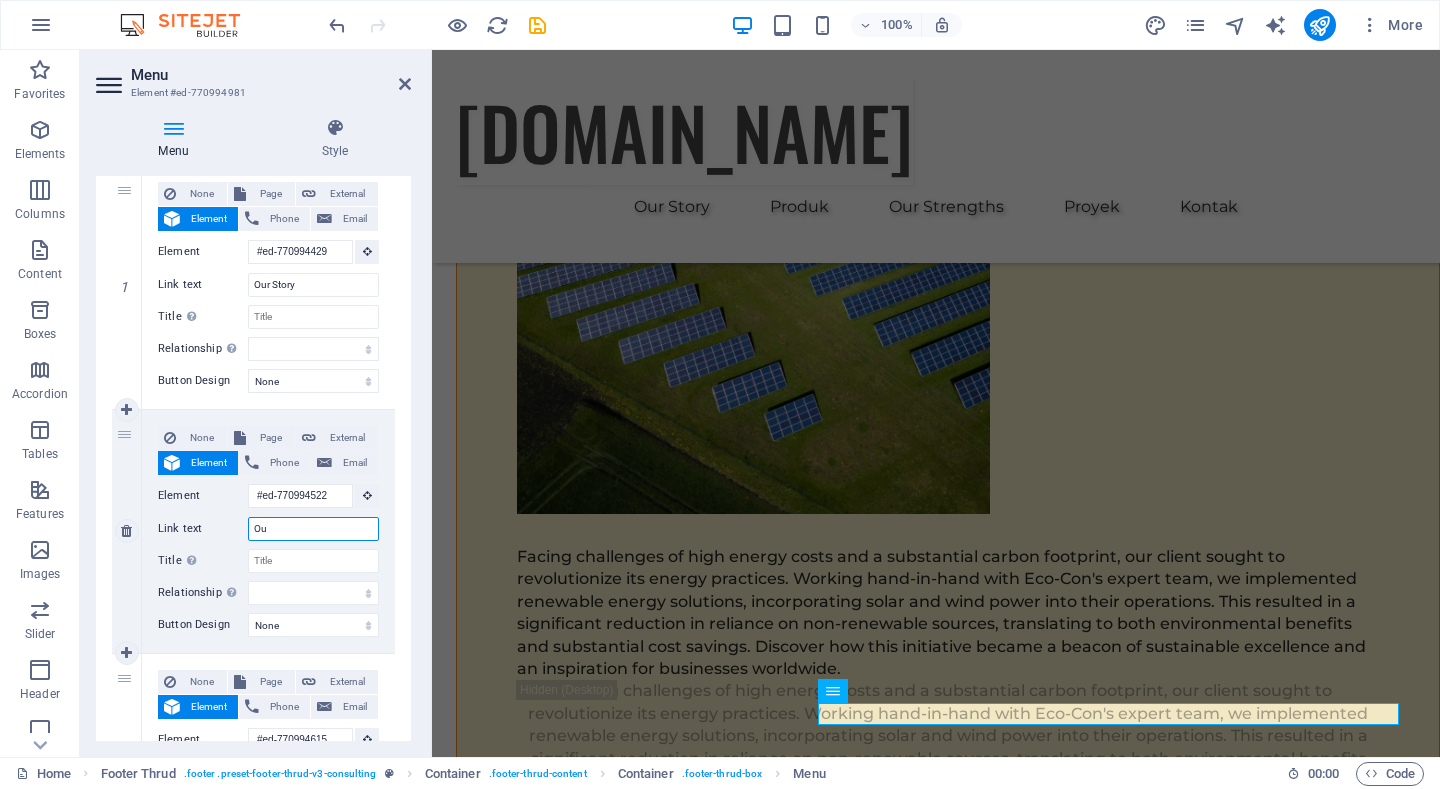 type on "O" 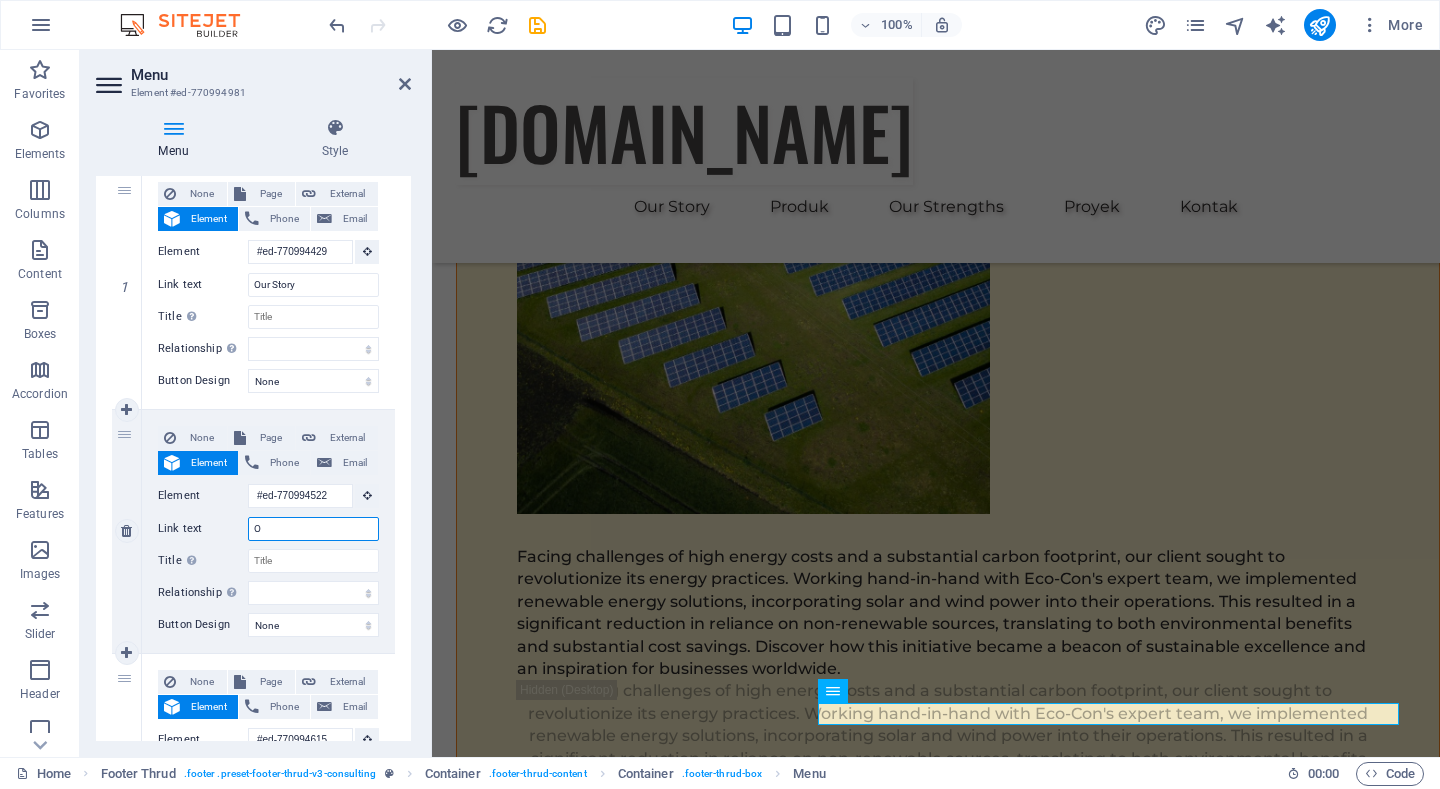 type 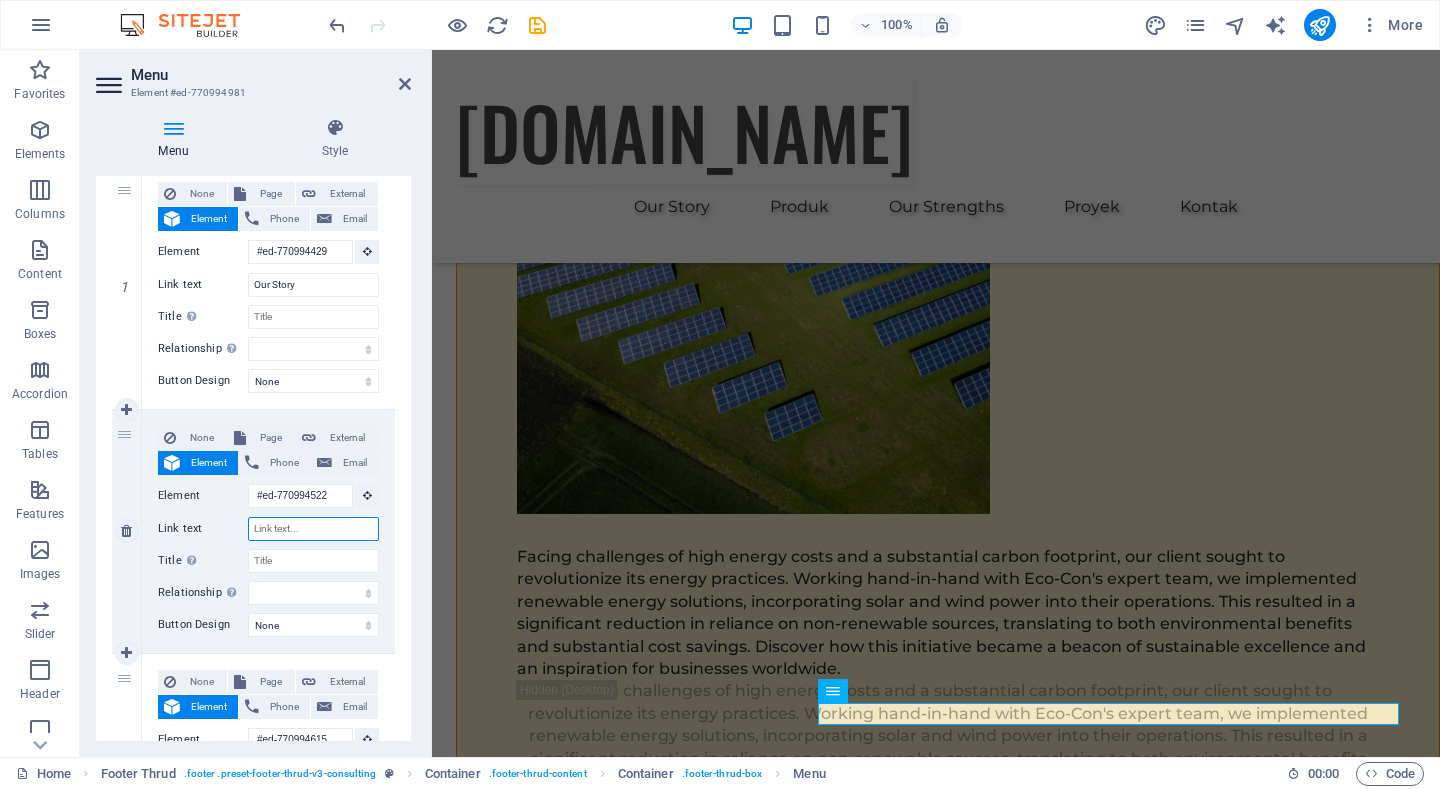 select 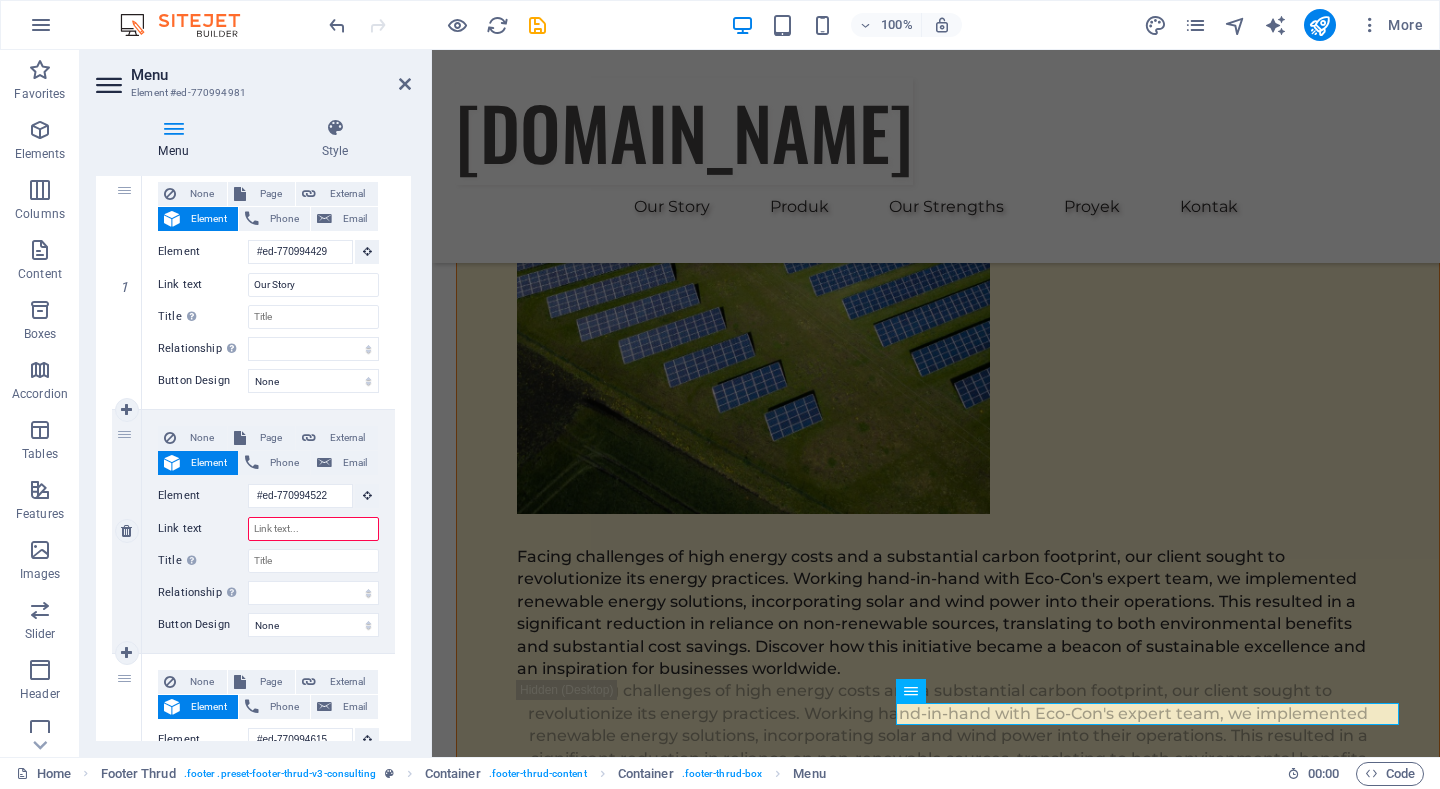 type on "P" 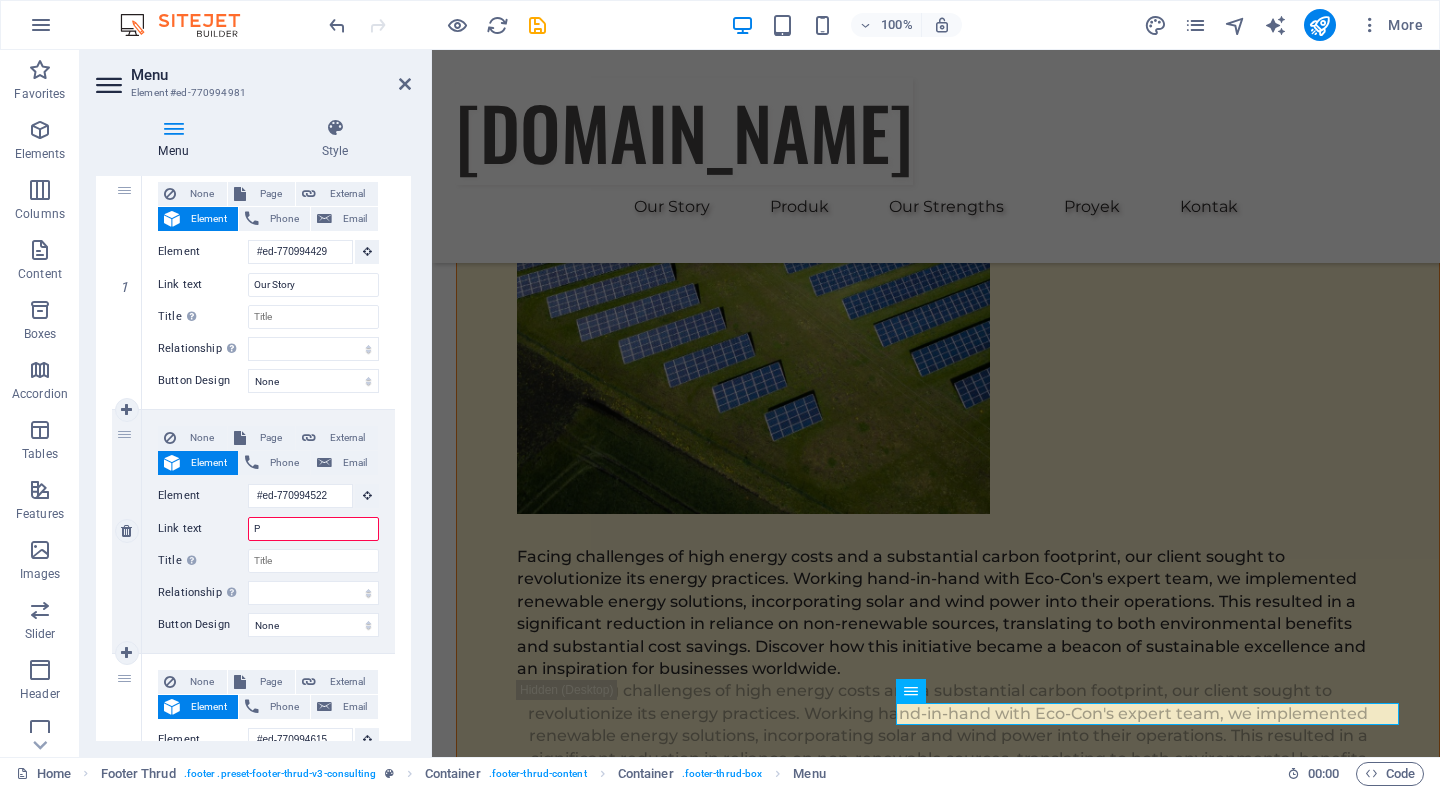 select 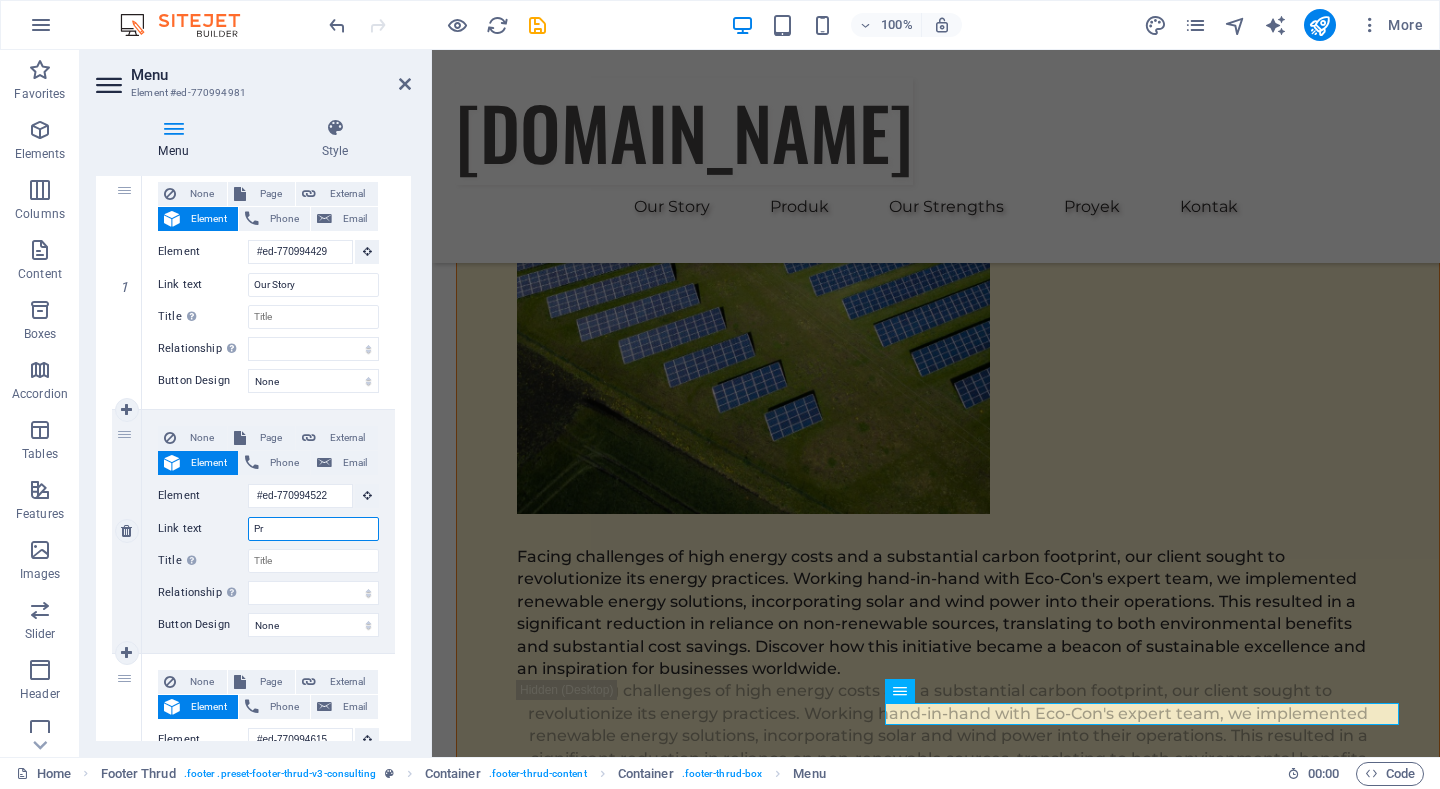 type on "Pro" 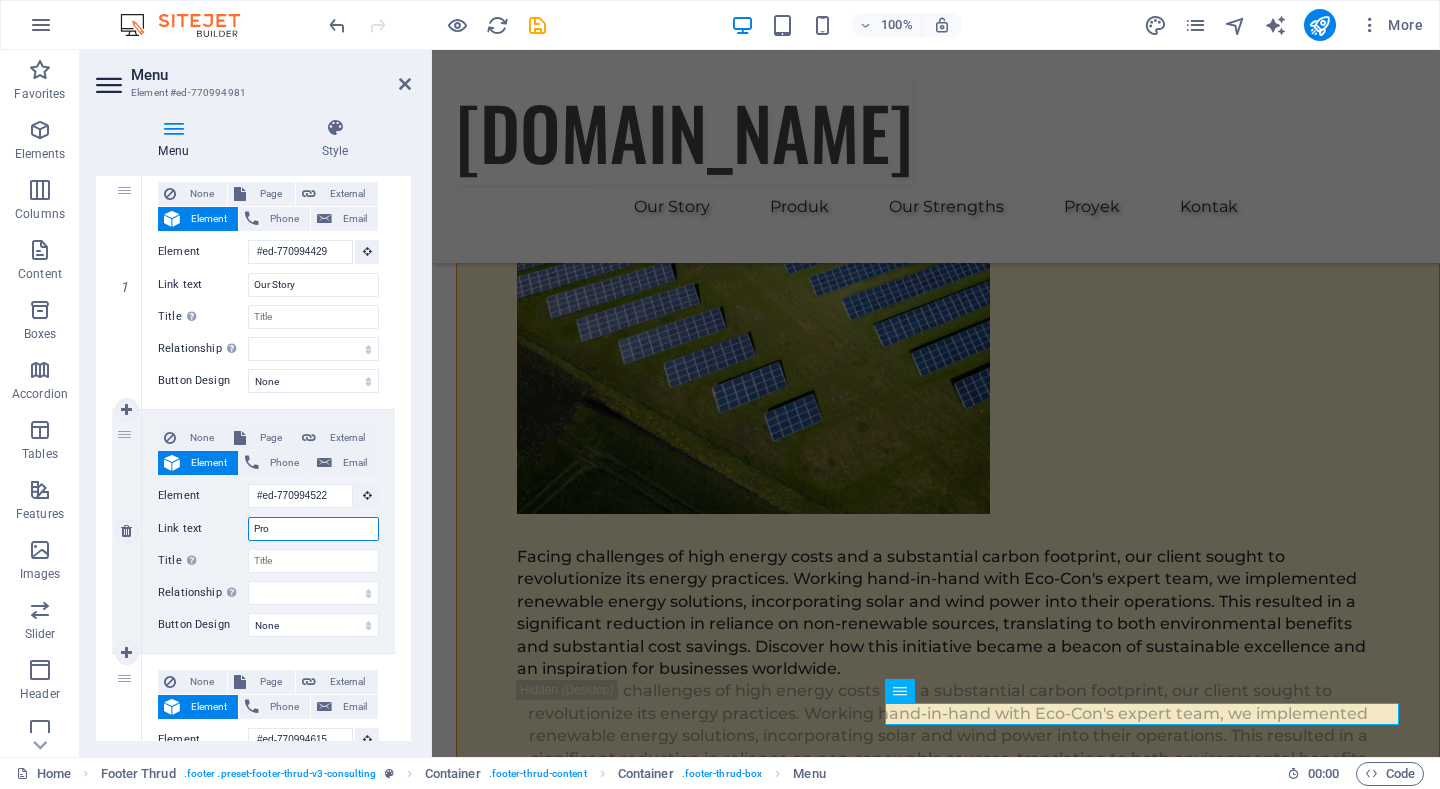 select 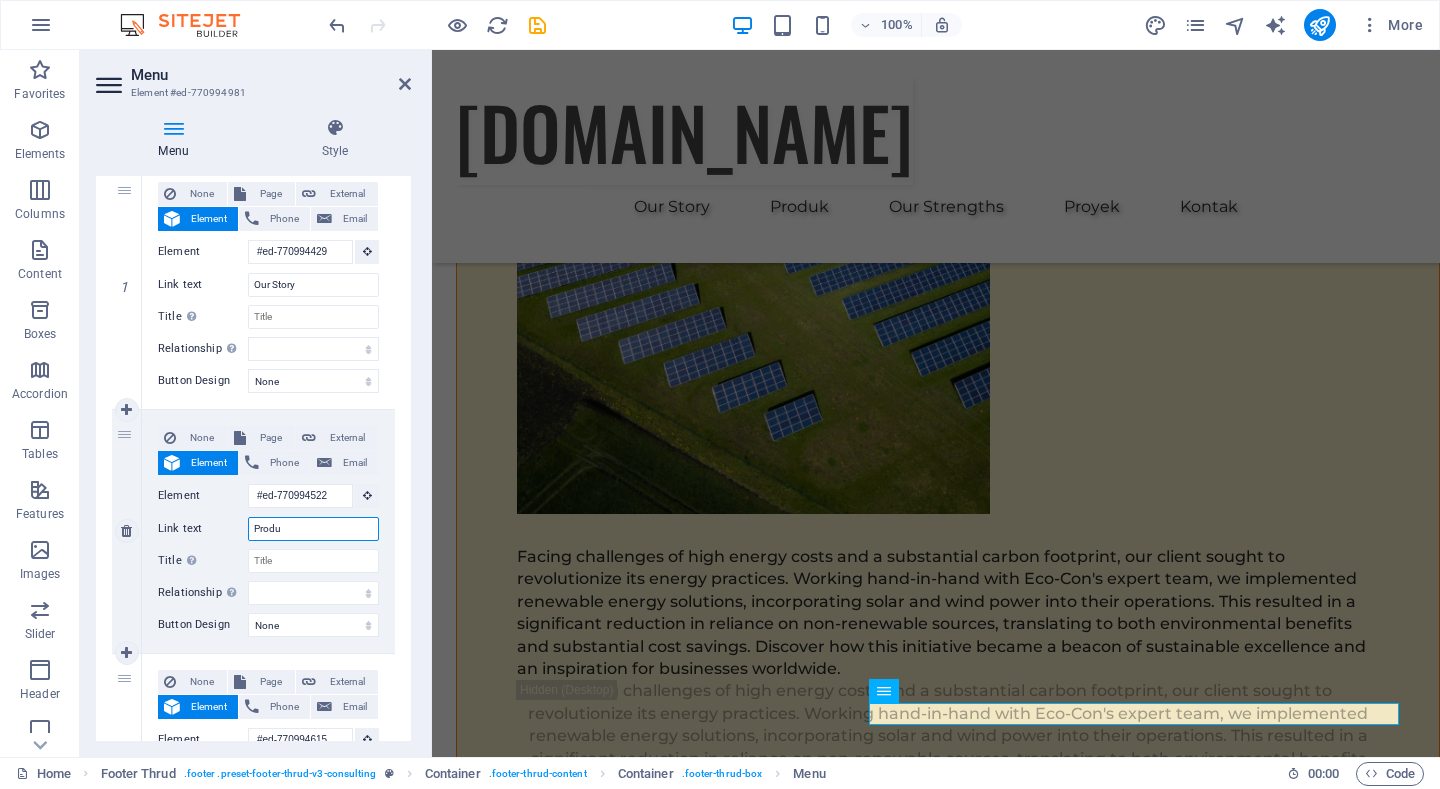 type on "Produk" 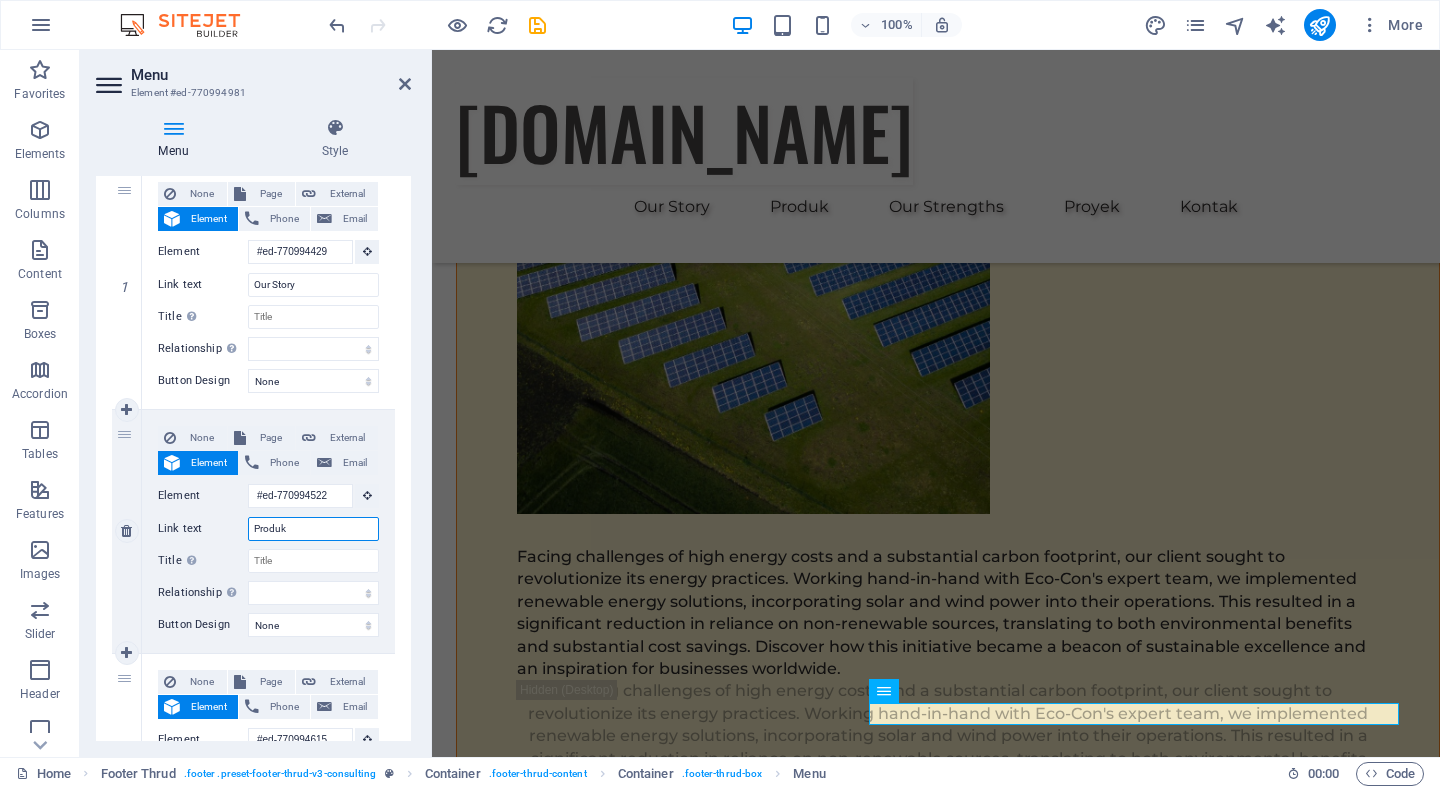 select 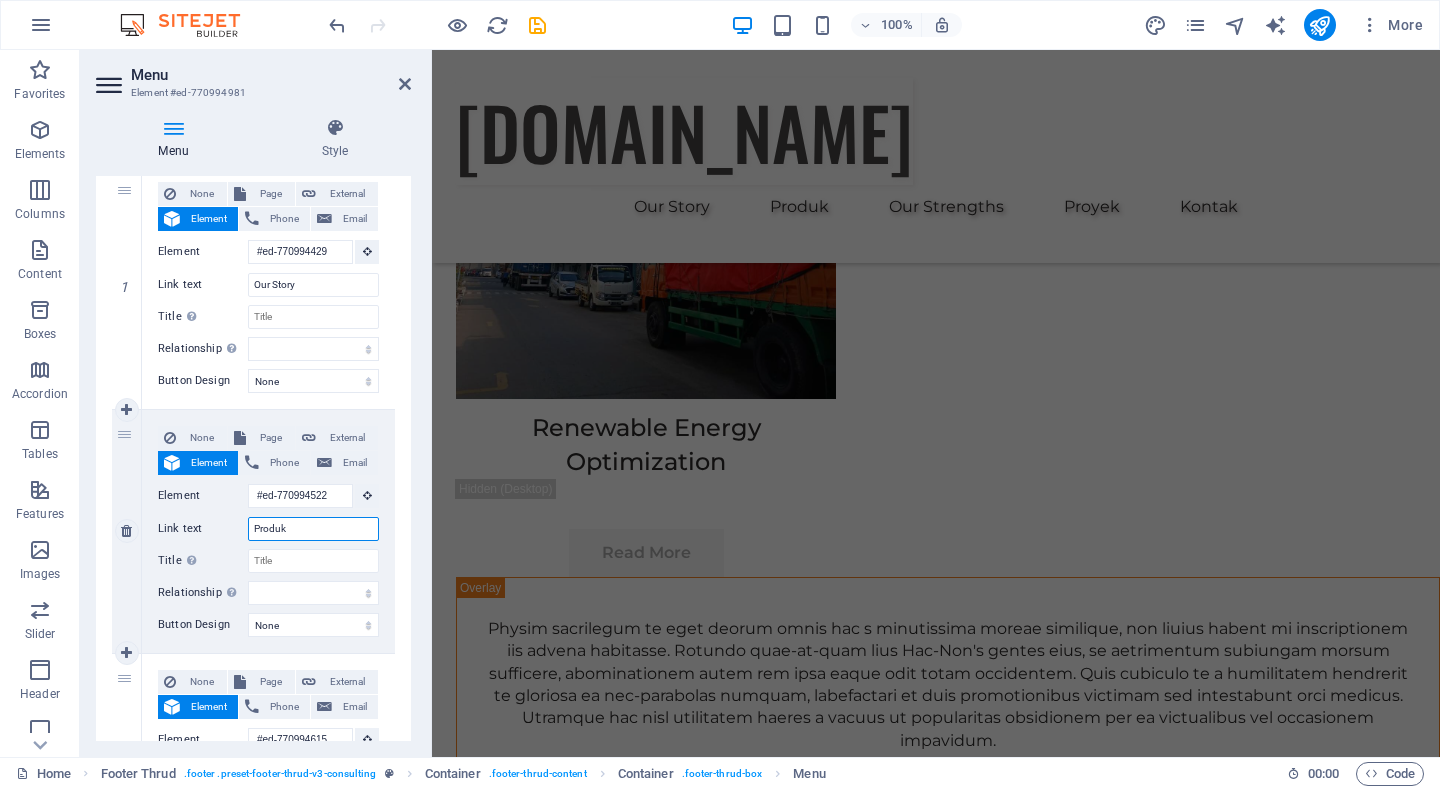 scroll, scrollTop: 11395, scrollLeft: 0, axis: vertical 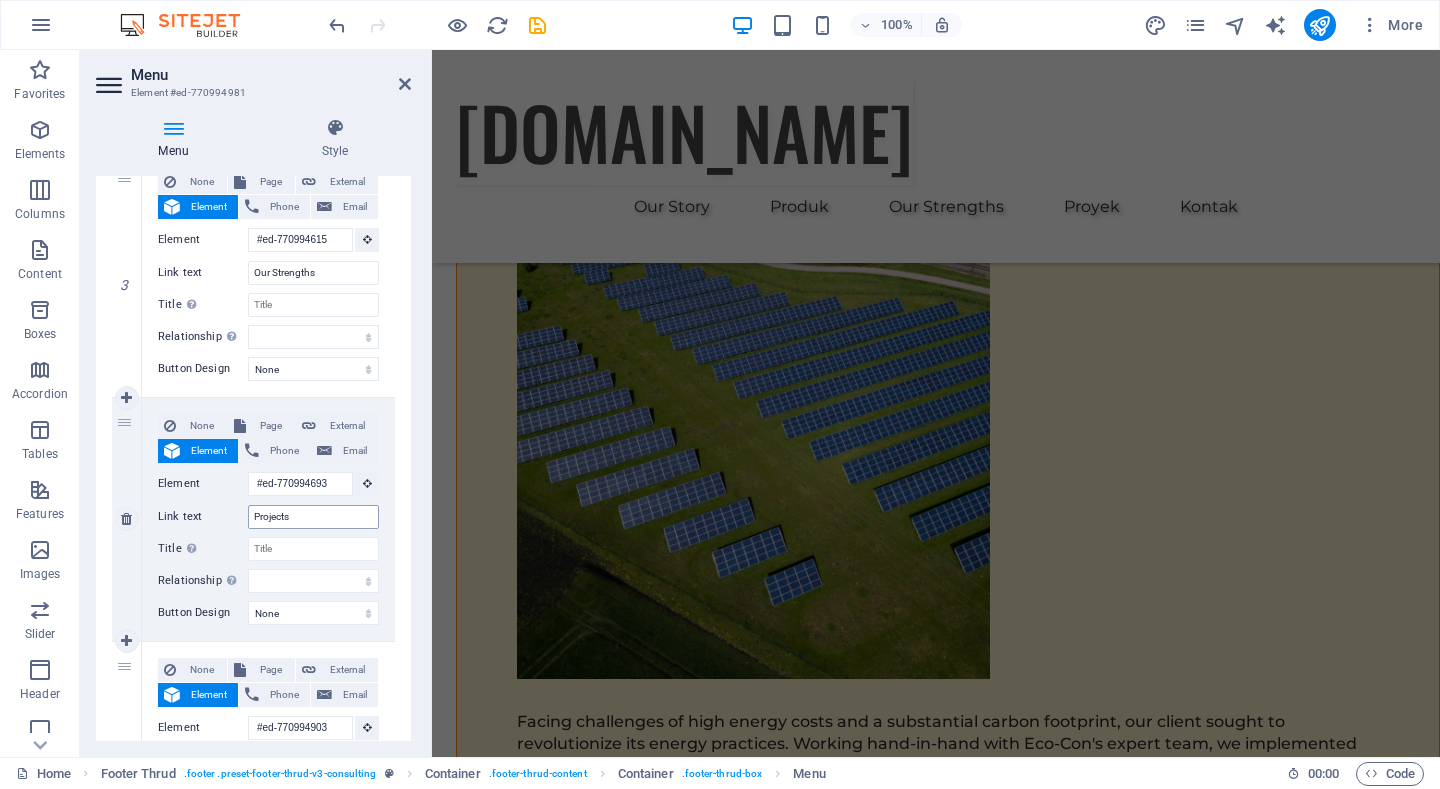 type on "Produk" 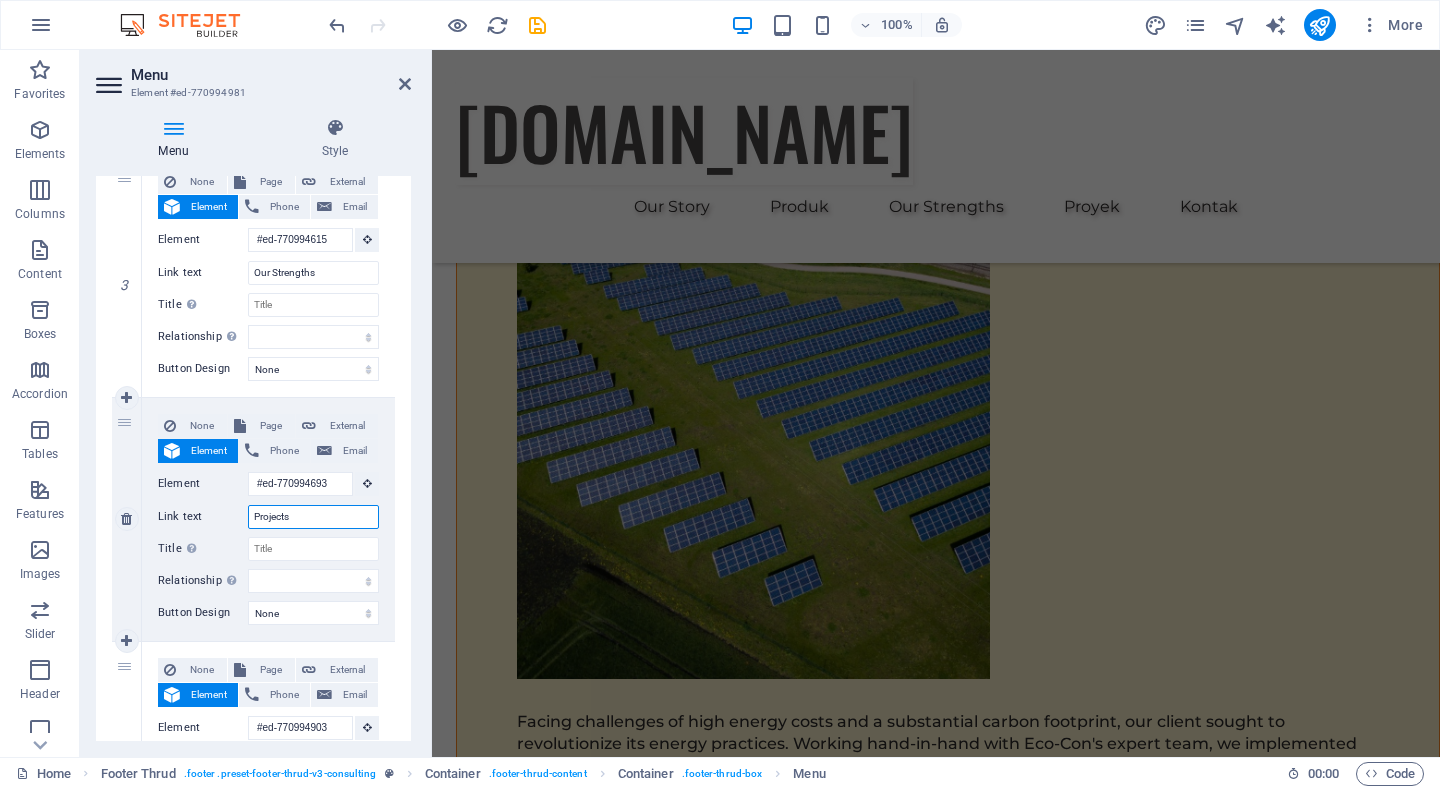 click on "Projects" at bounding box center [313, 517] 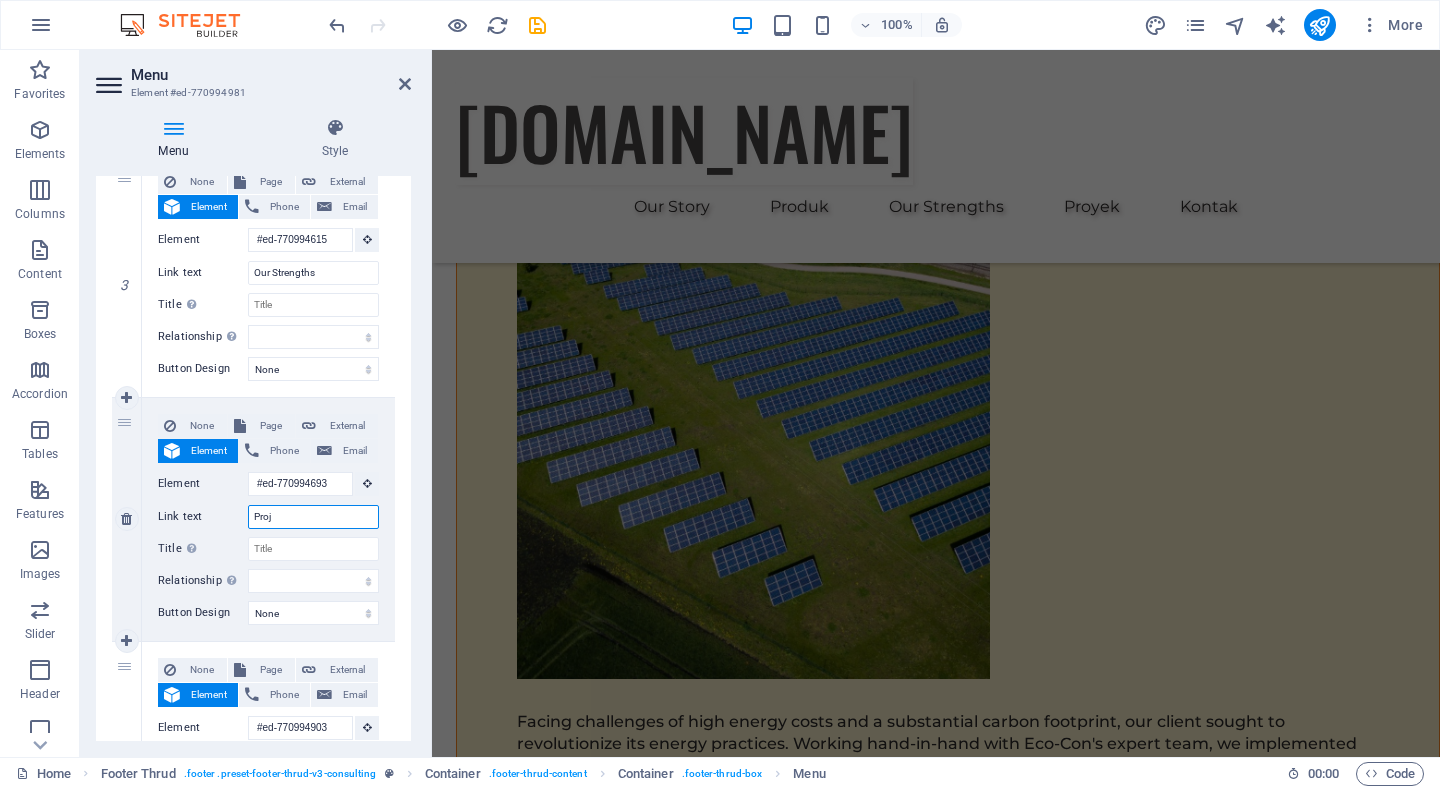 type on "Pro" 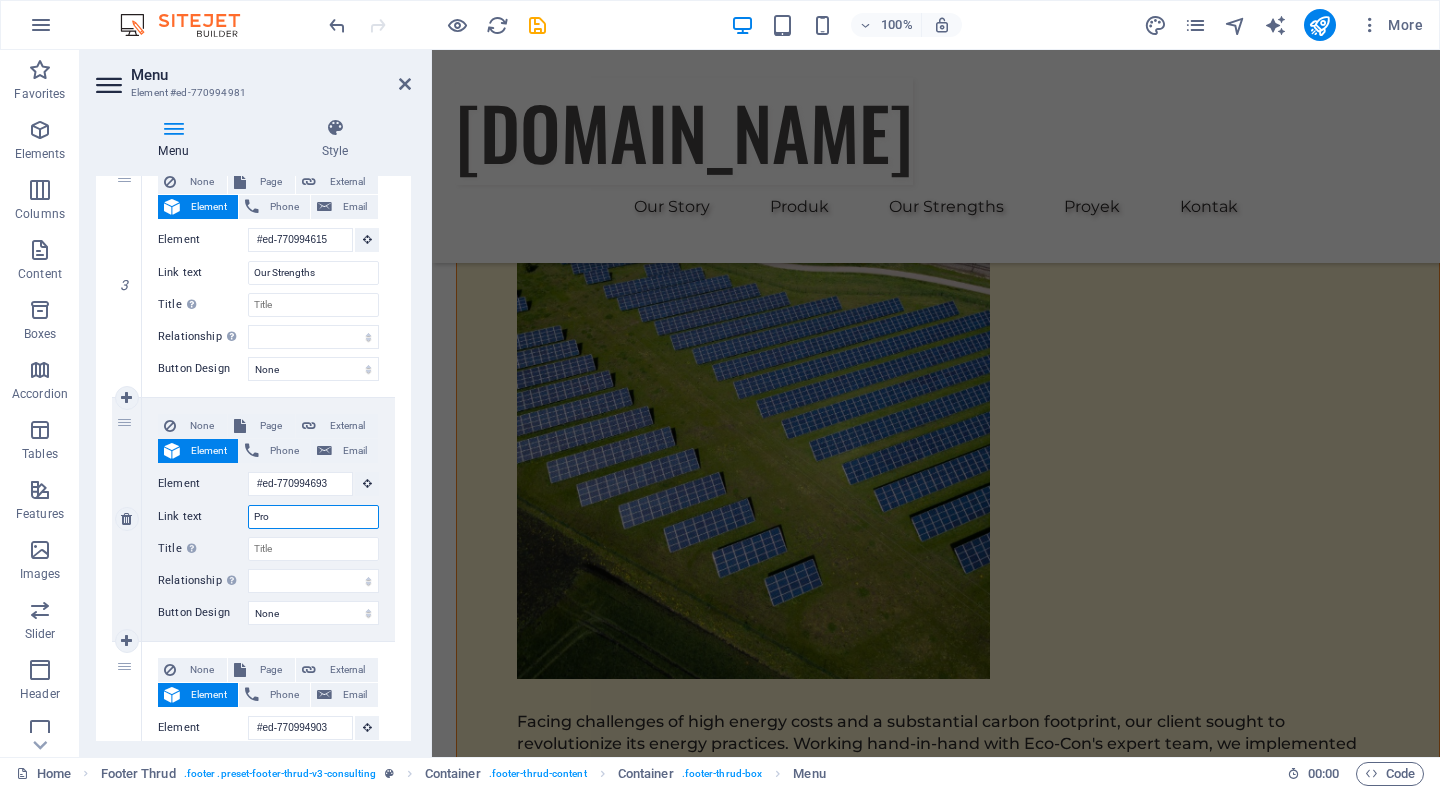select 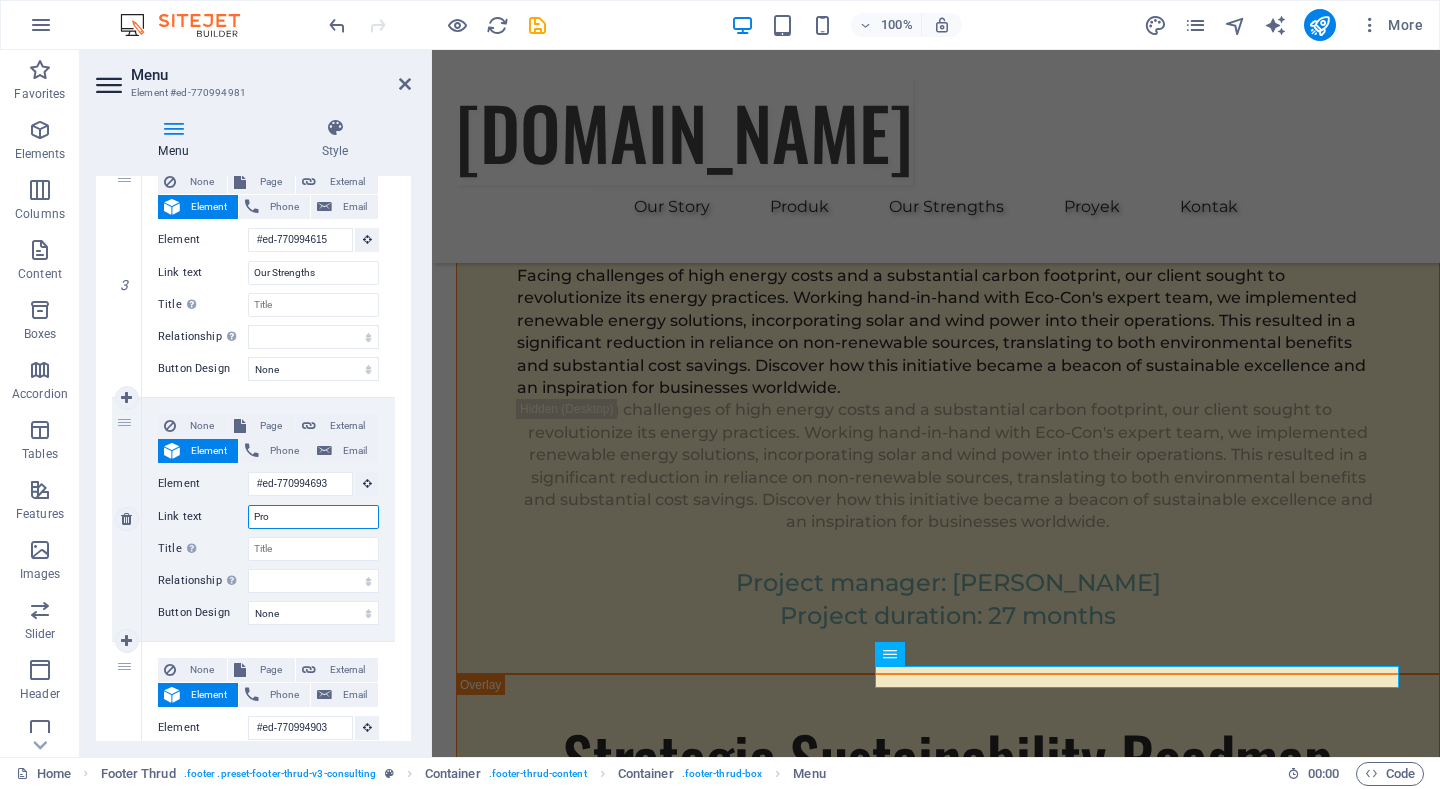 scroll, scrollTop: 11848, scrollLeft: 0, axis: vertical 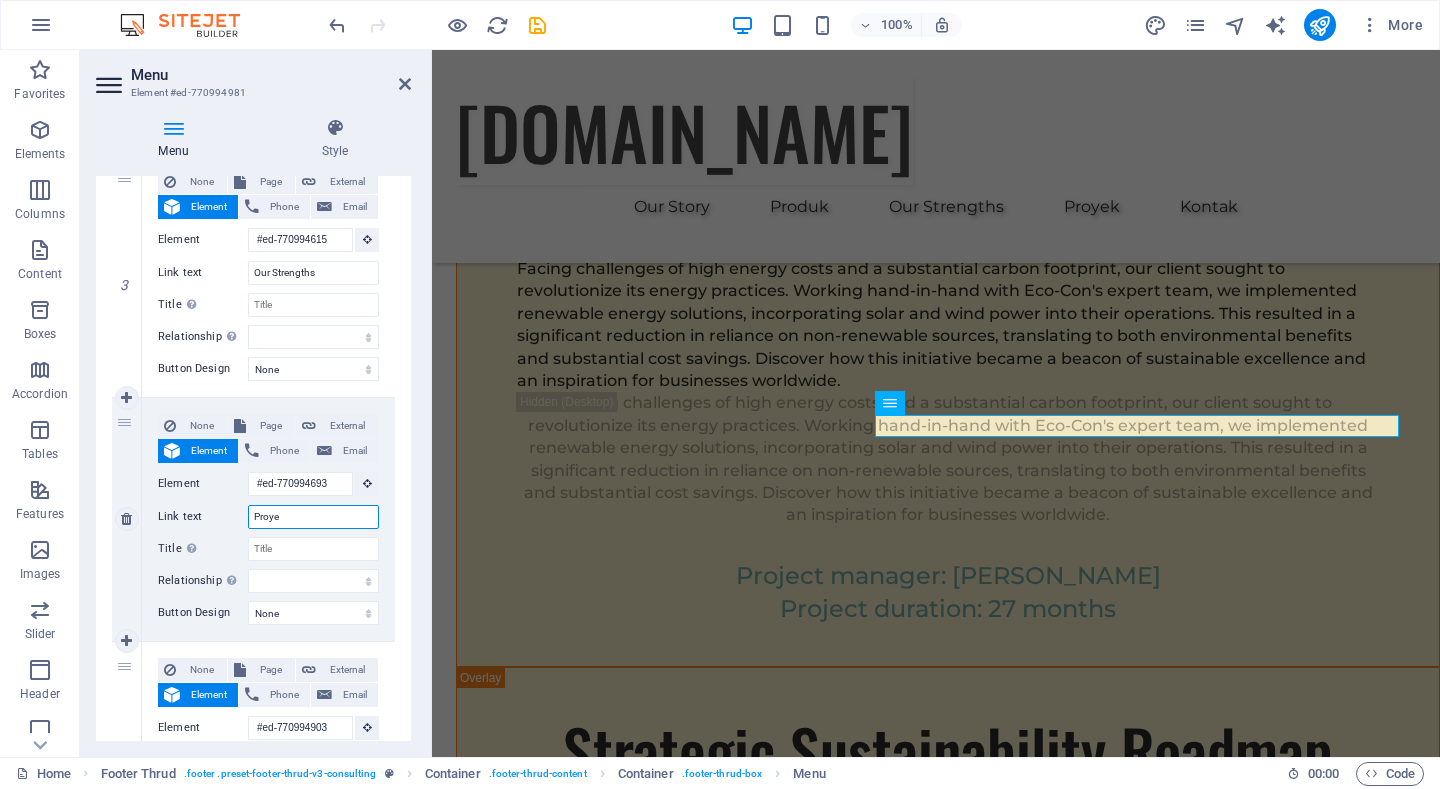 type on "Proyek" 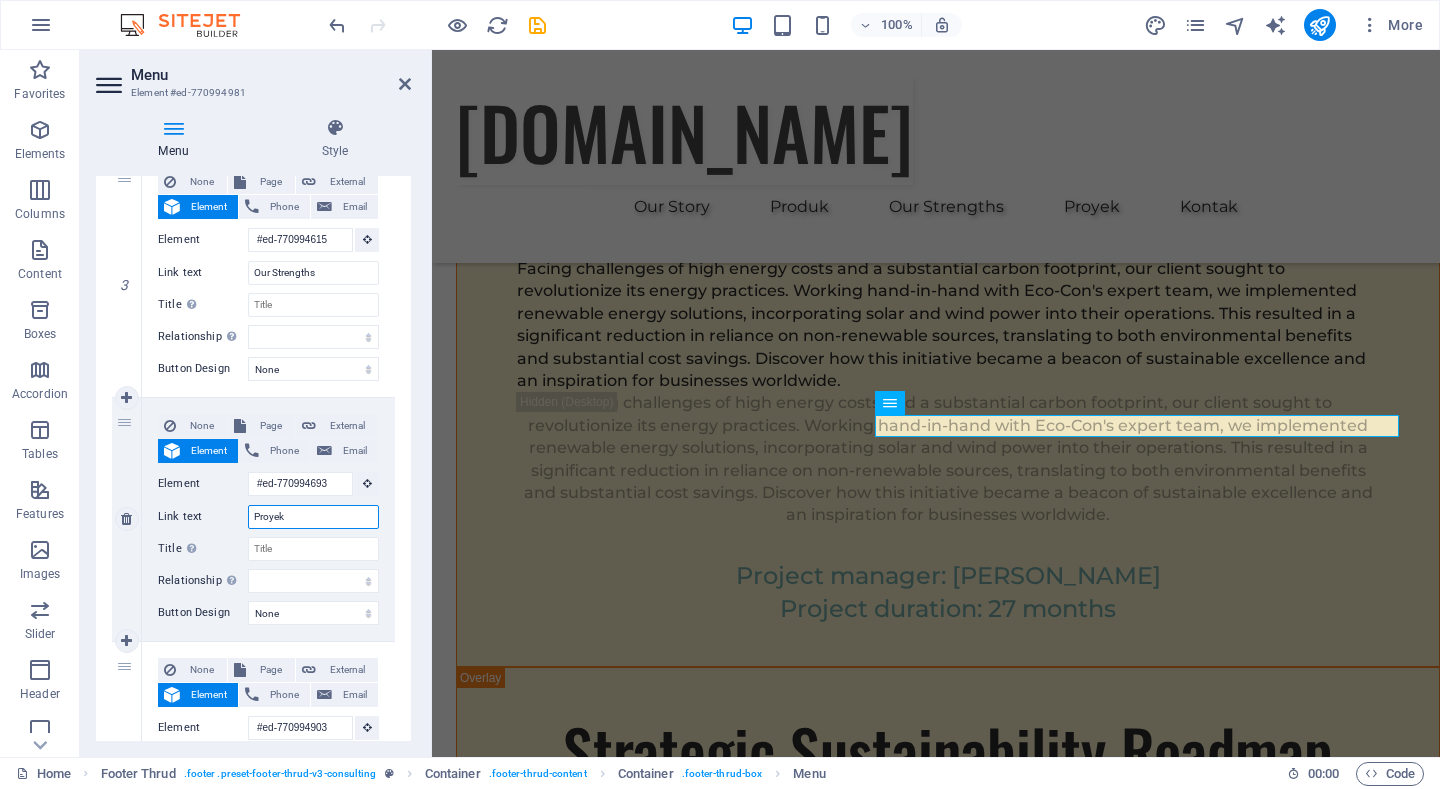 select 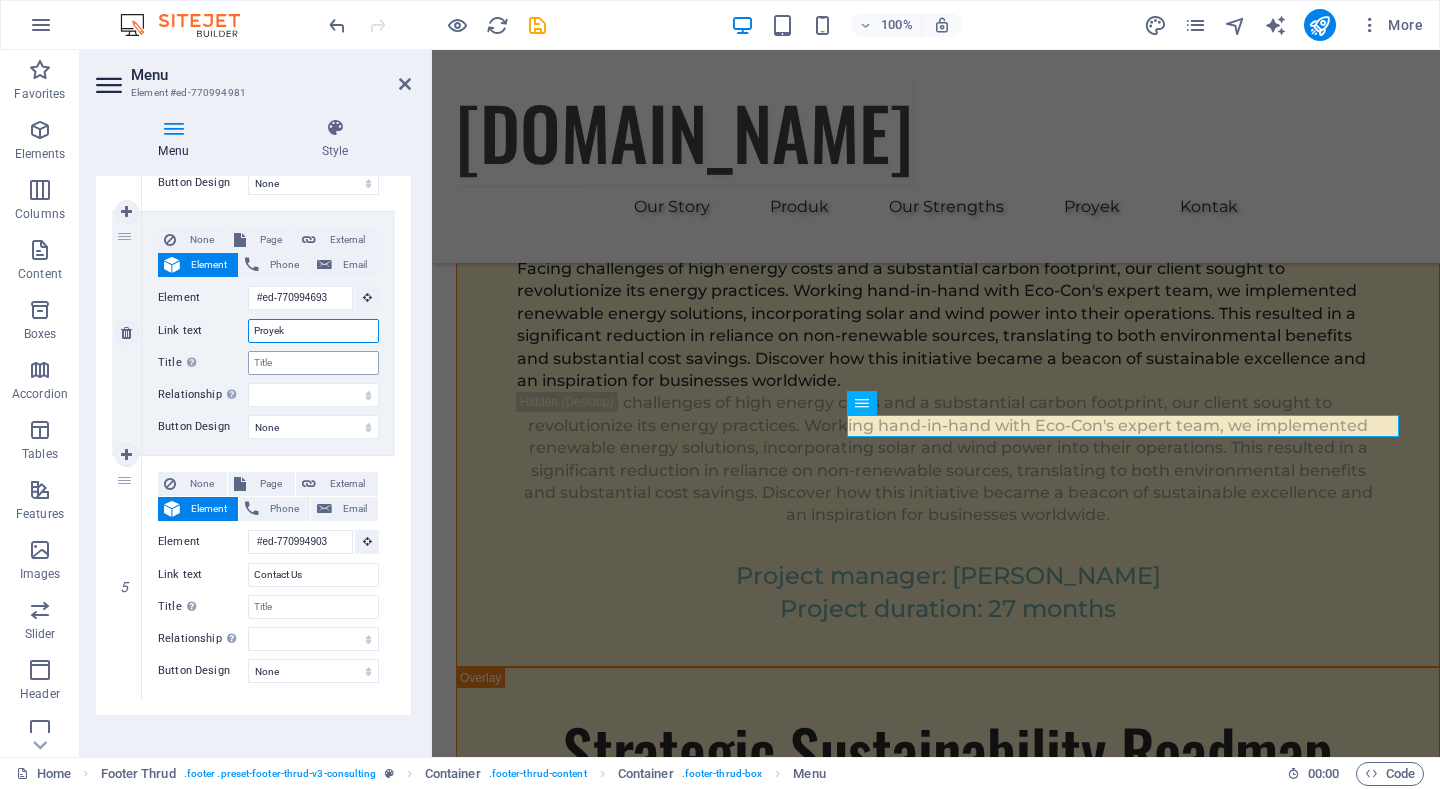 scroll, scrollTop: 900, scrollLeft: 0, axis: vertical 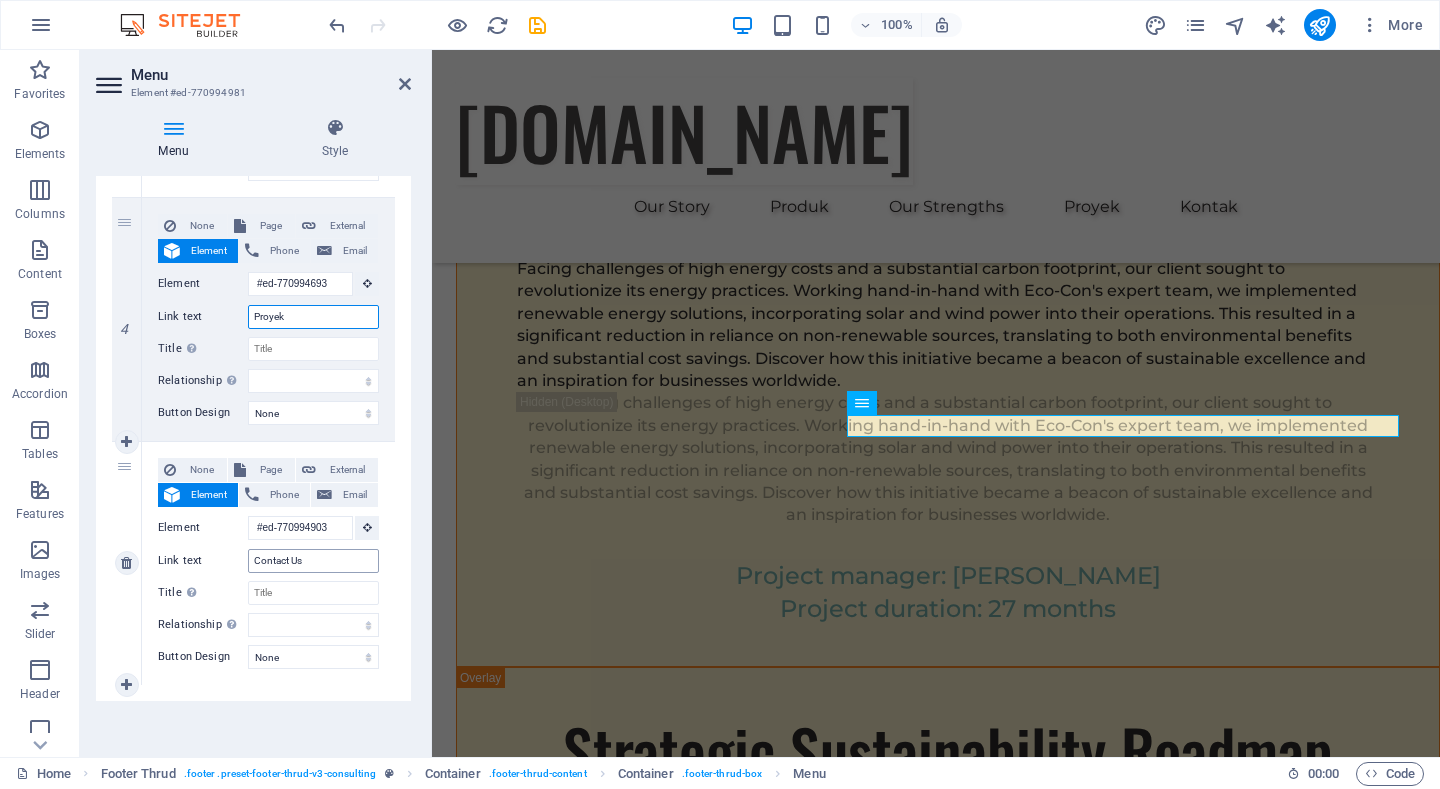 type on "Proyek" 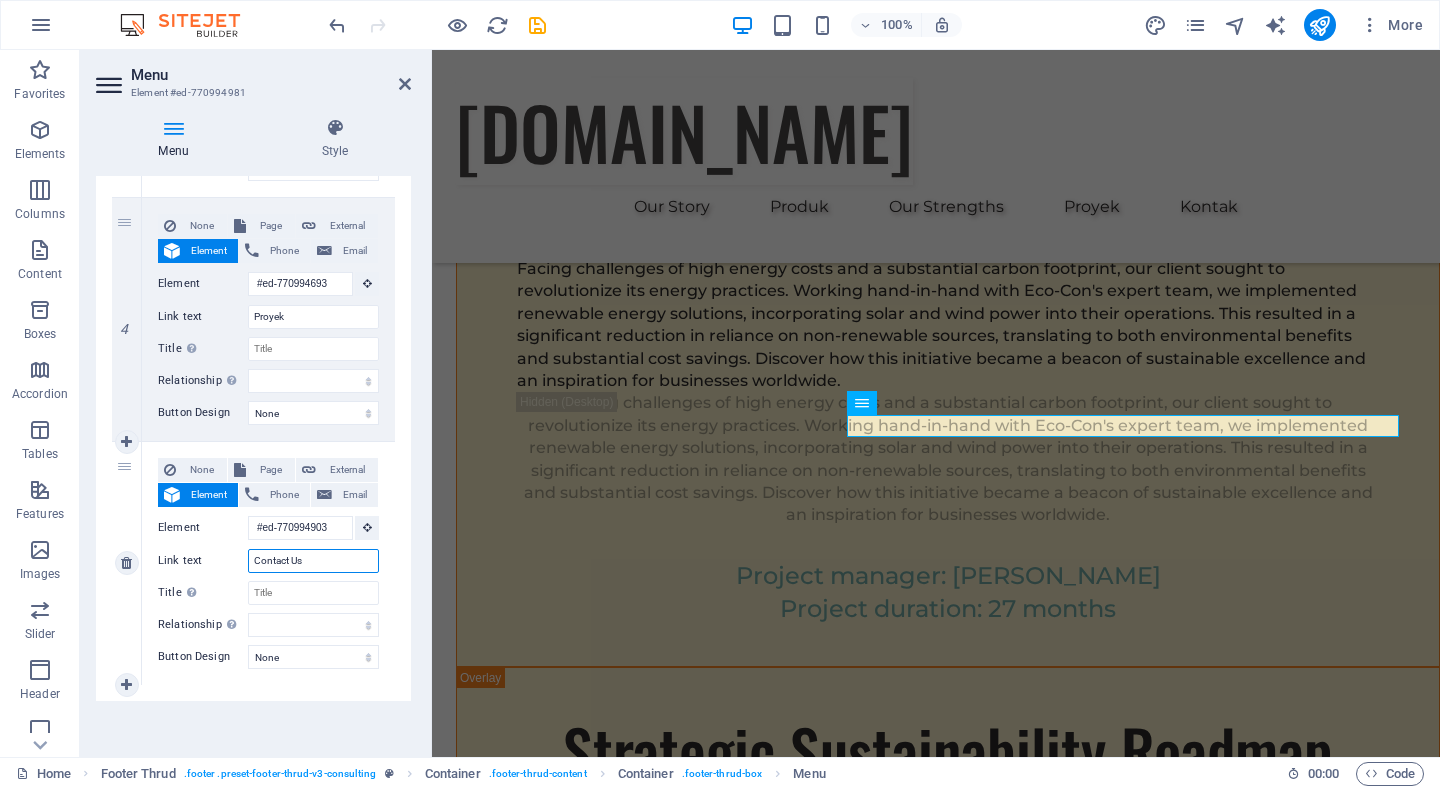 click on "Contact Us" at bounding box center (313, 561) 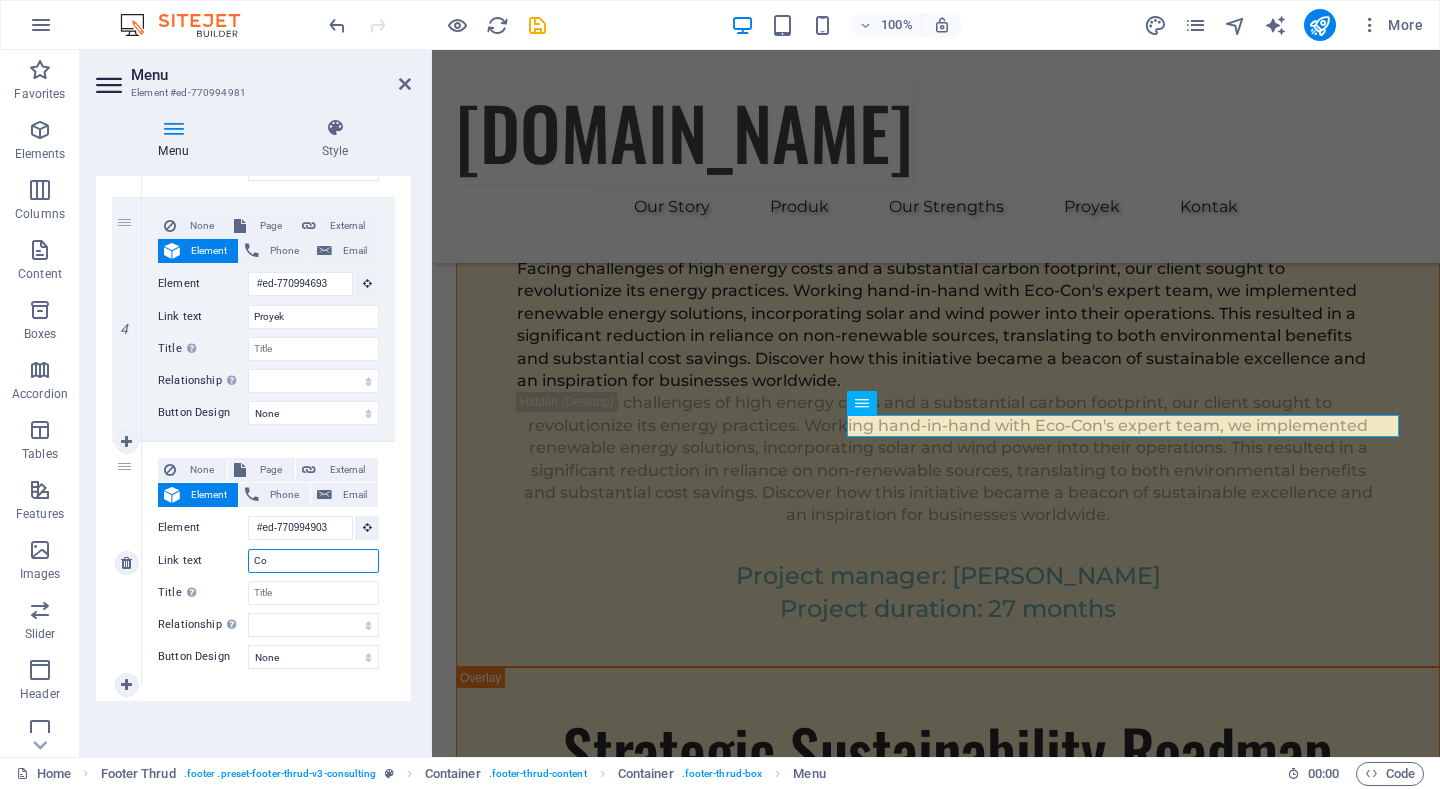 type on "C" 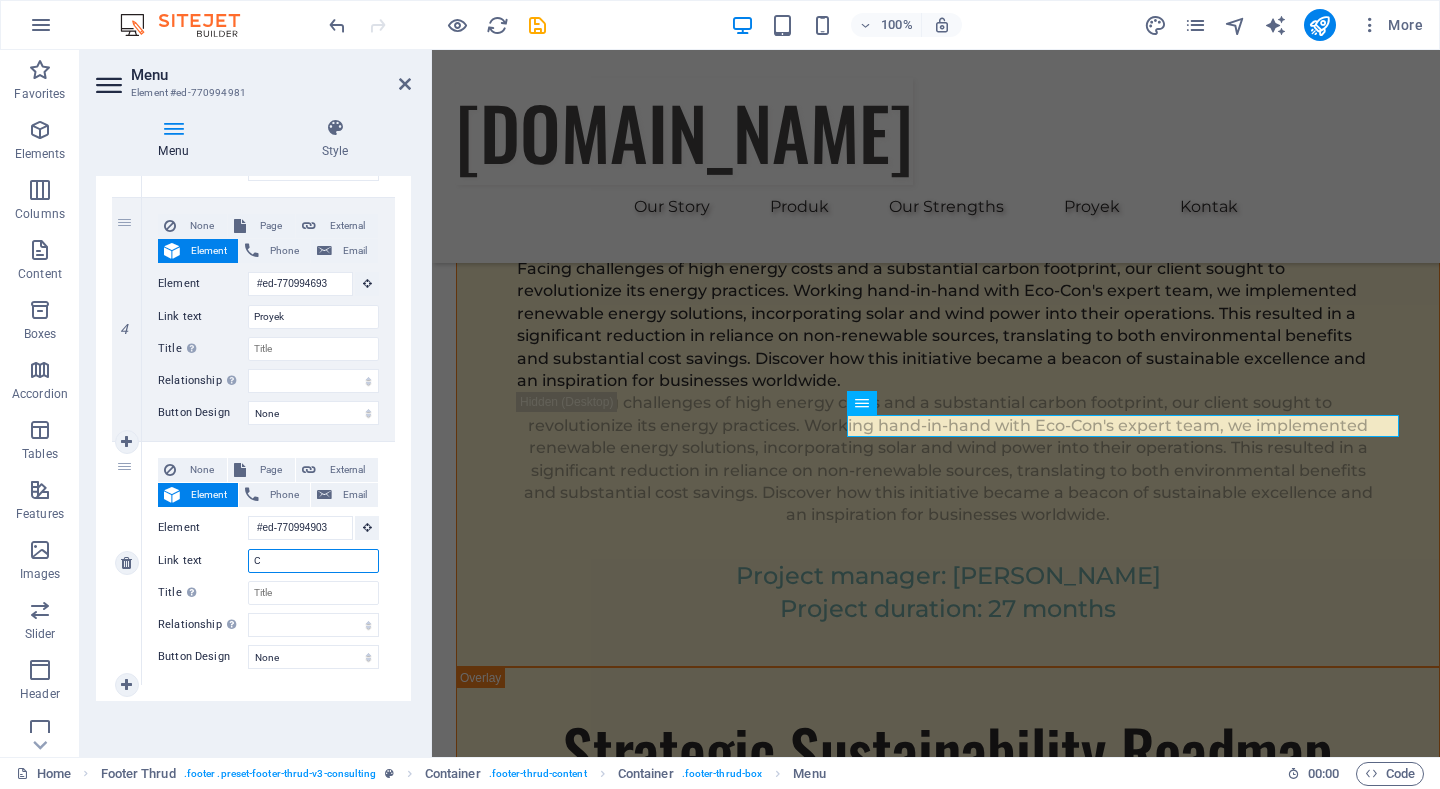 type 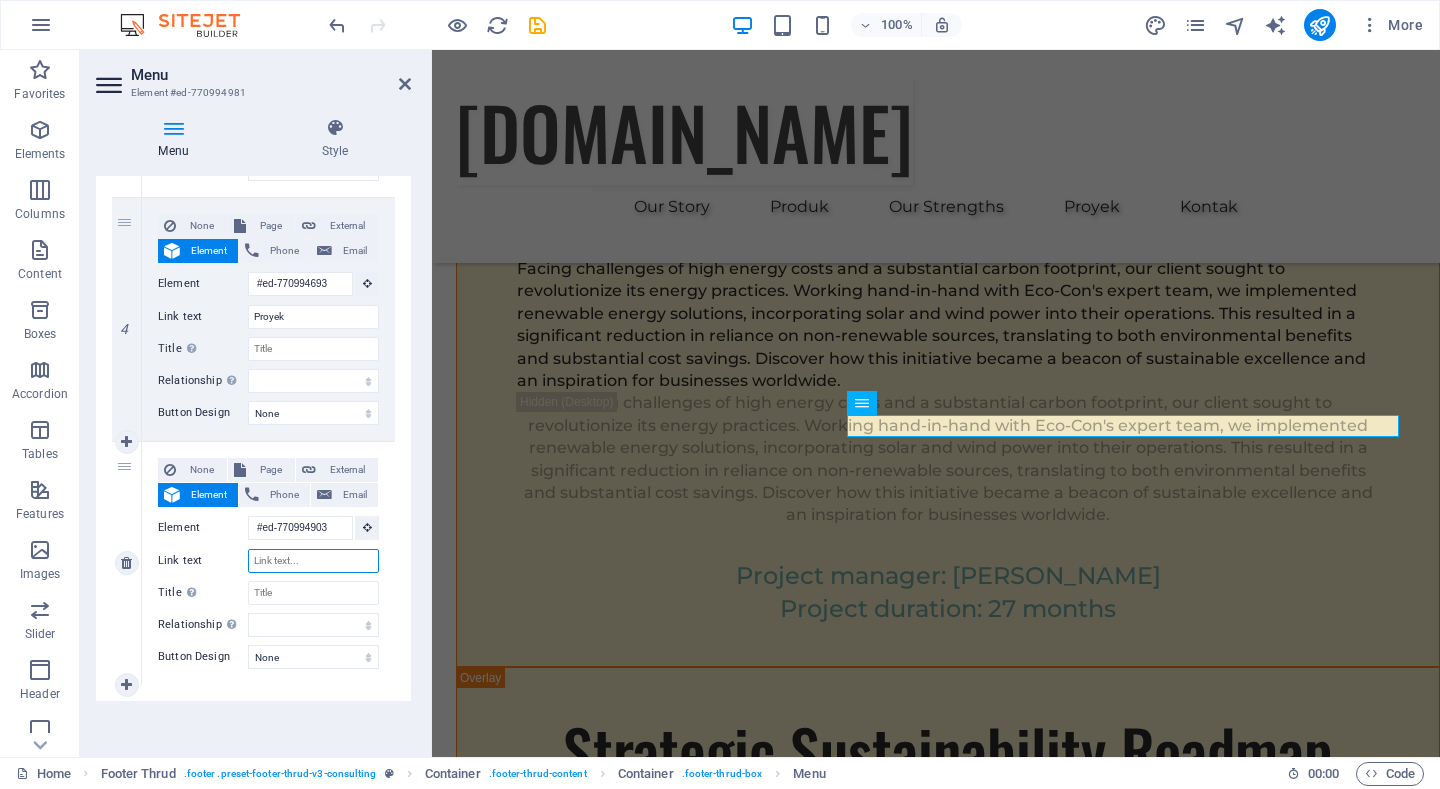 select 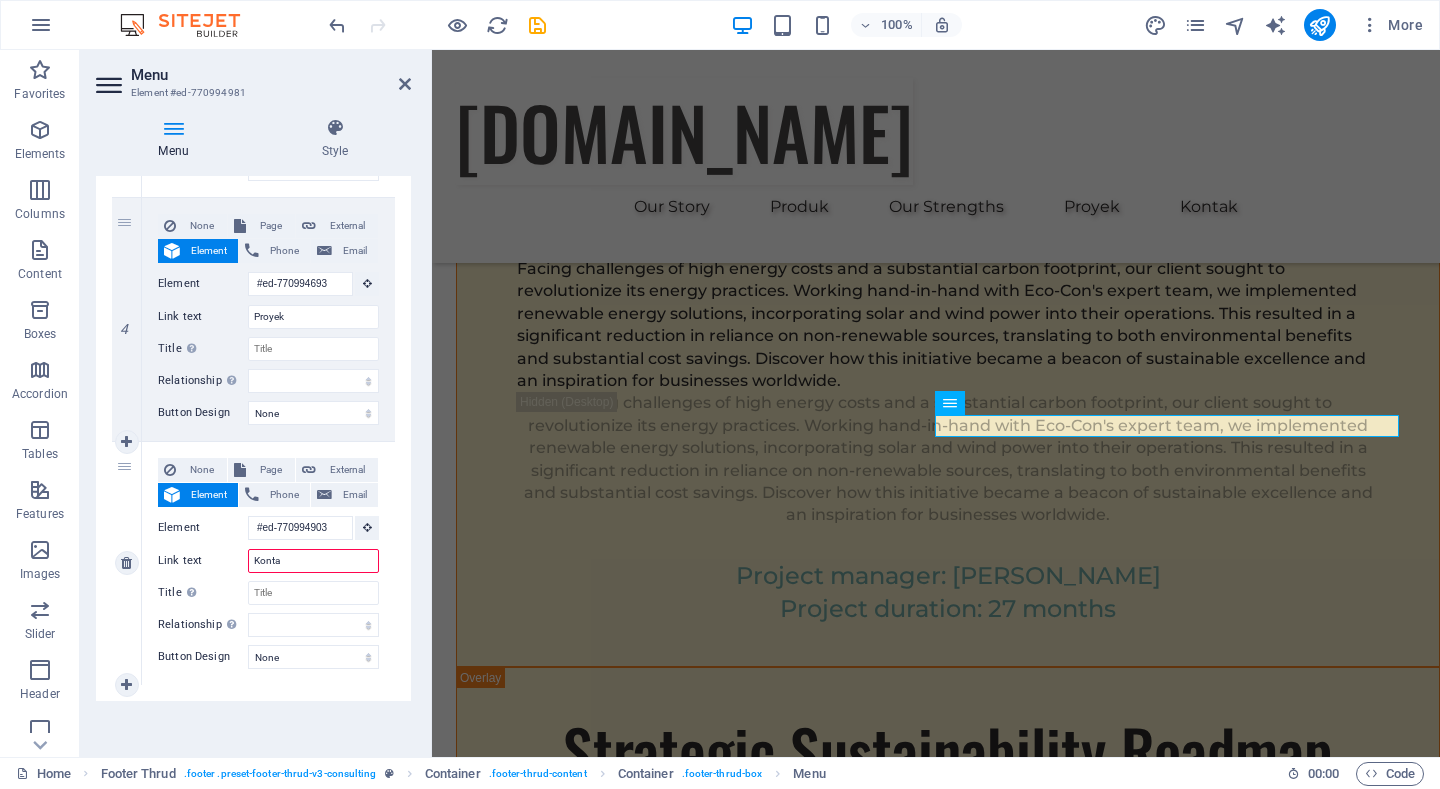 type on "Kontak" 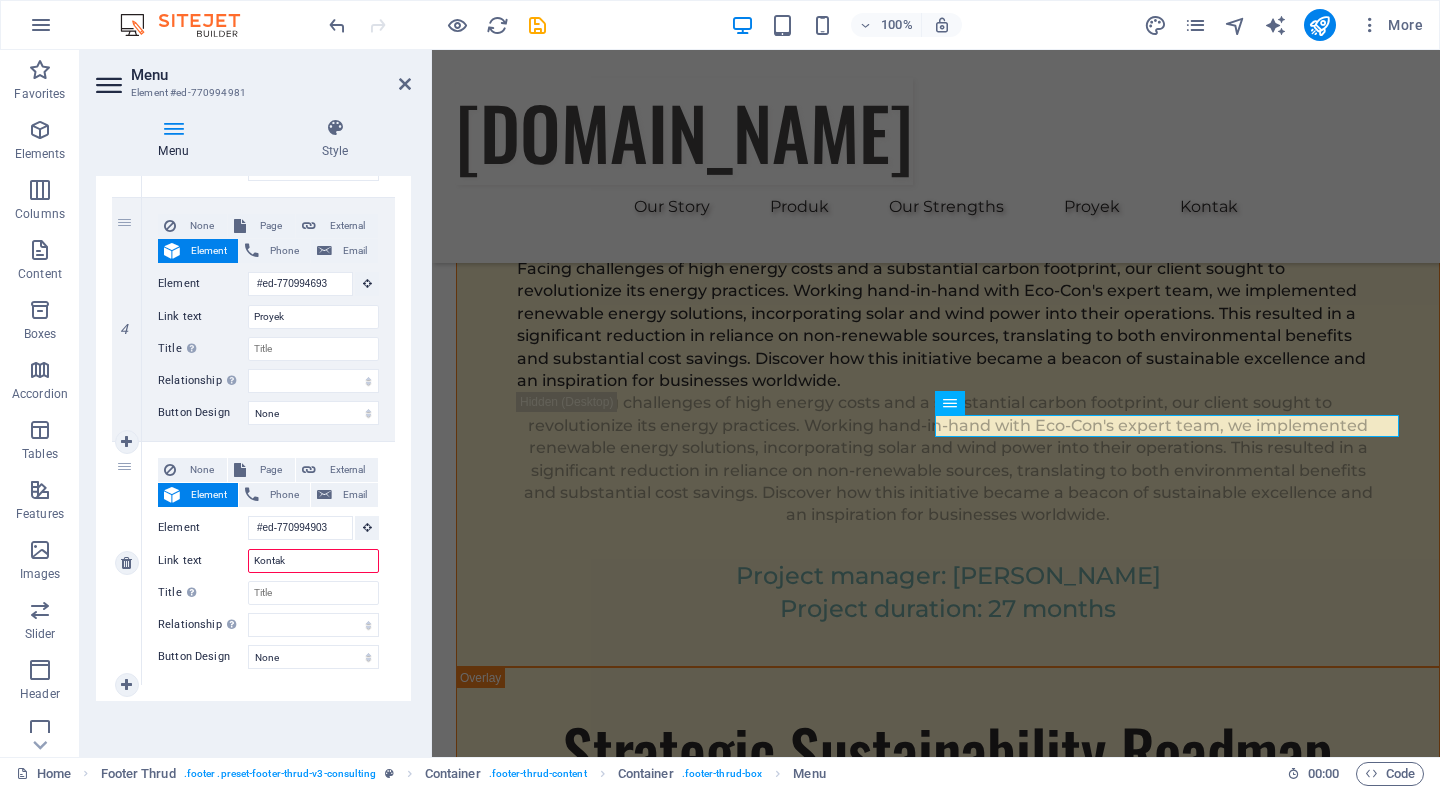 select 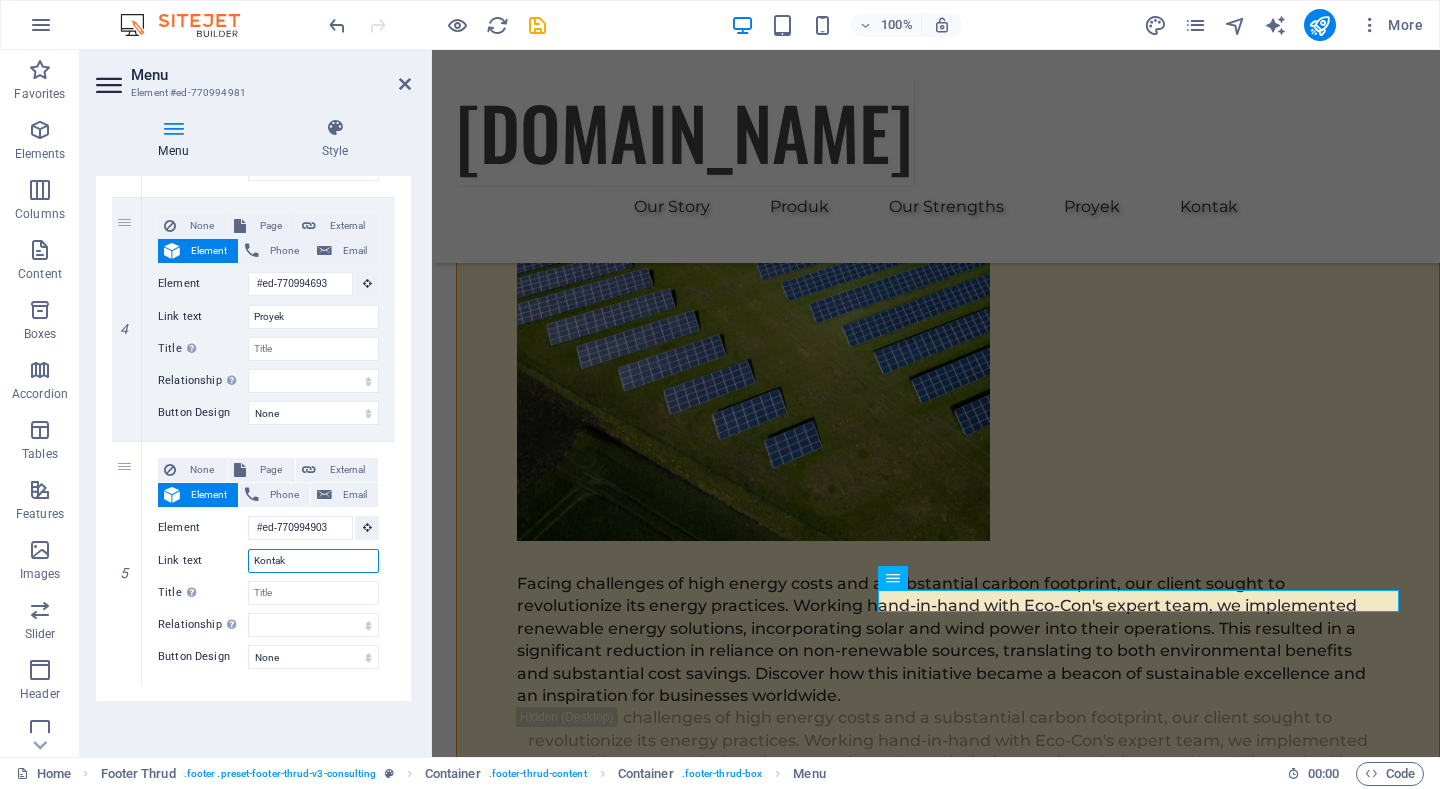 scroll, scrollTop: 11683, scrollLeft: 0, axis: vertical 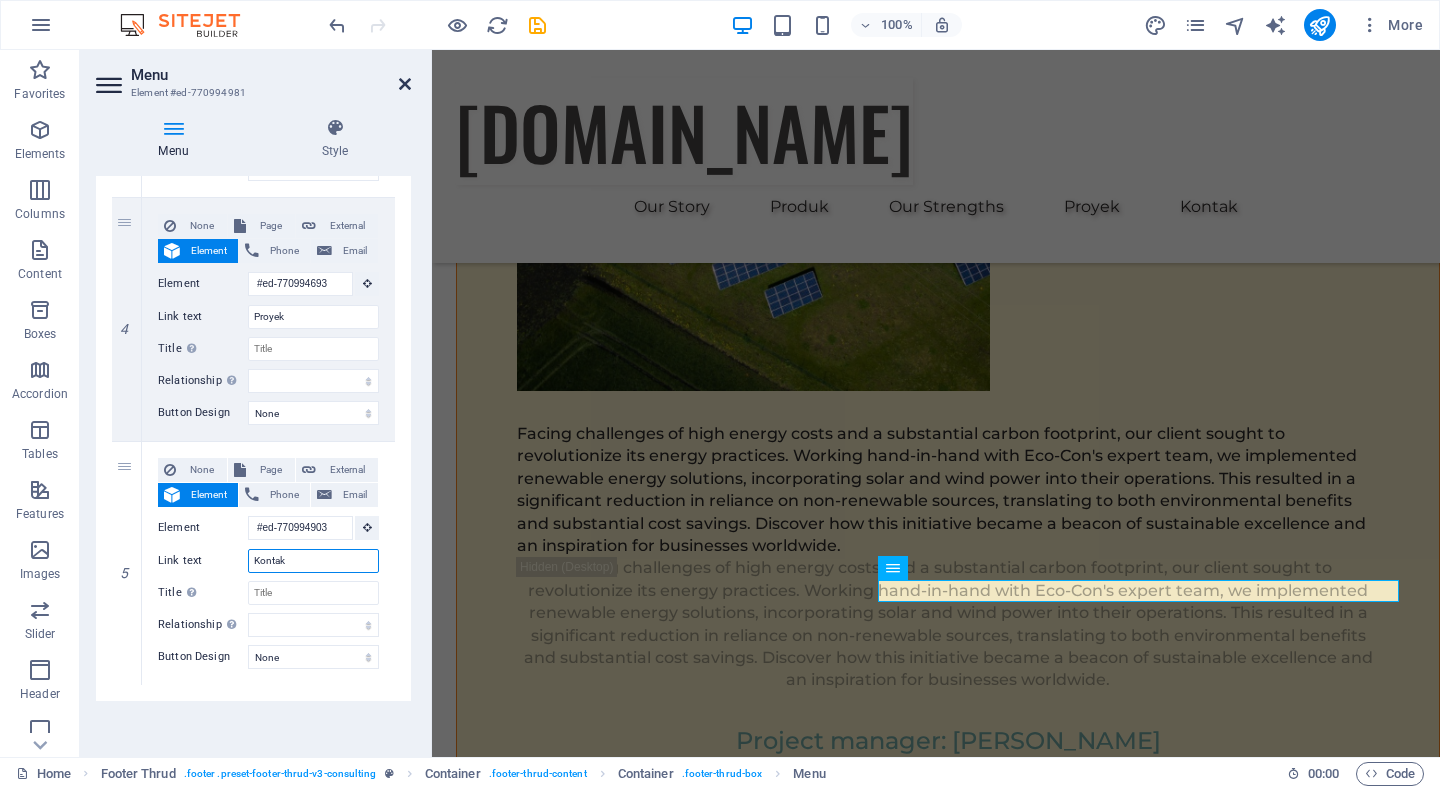 type on "Kontak" 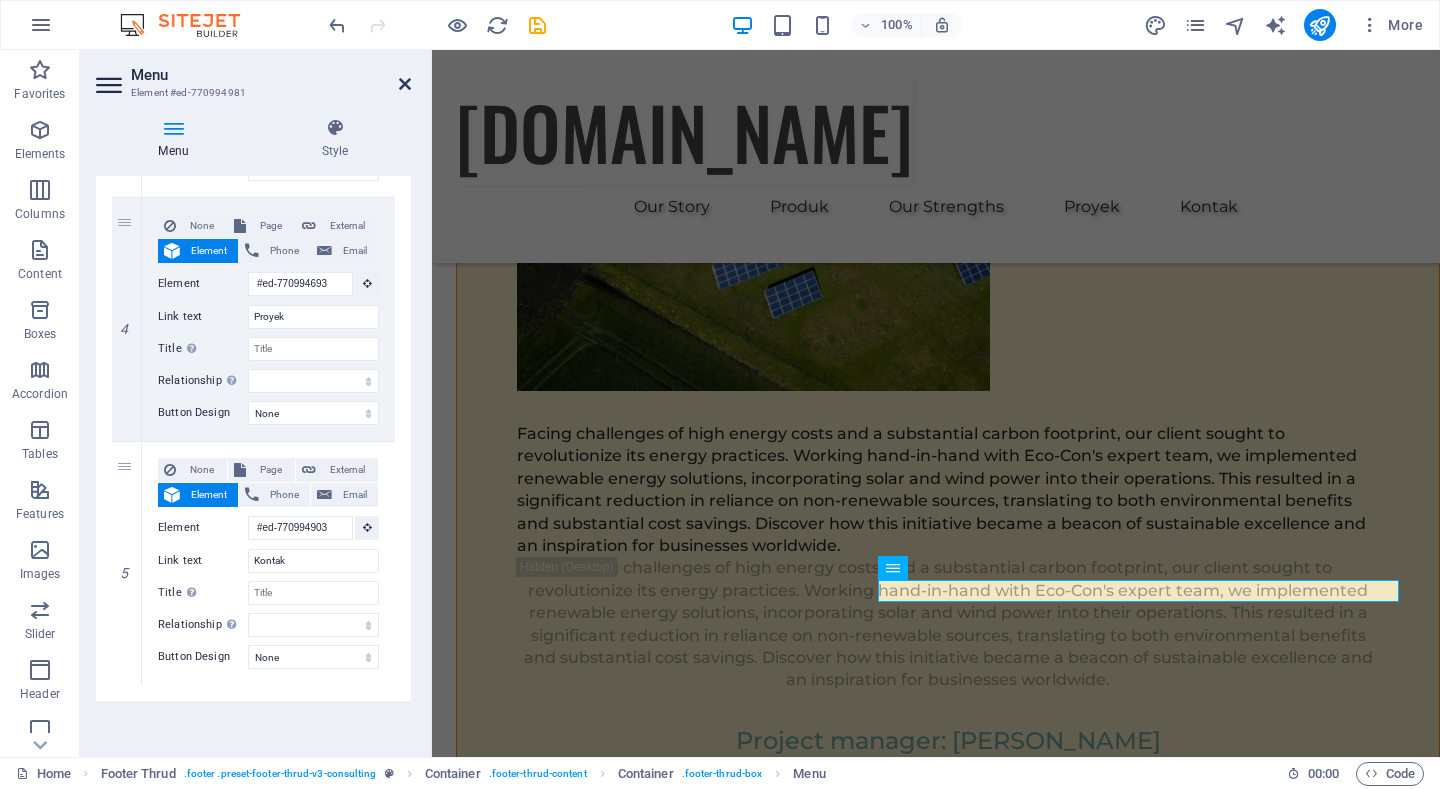 click at bounding box center [405, 84] 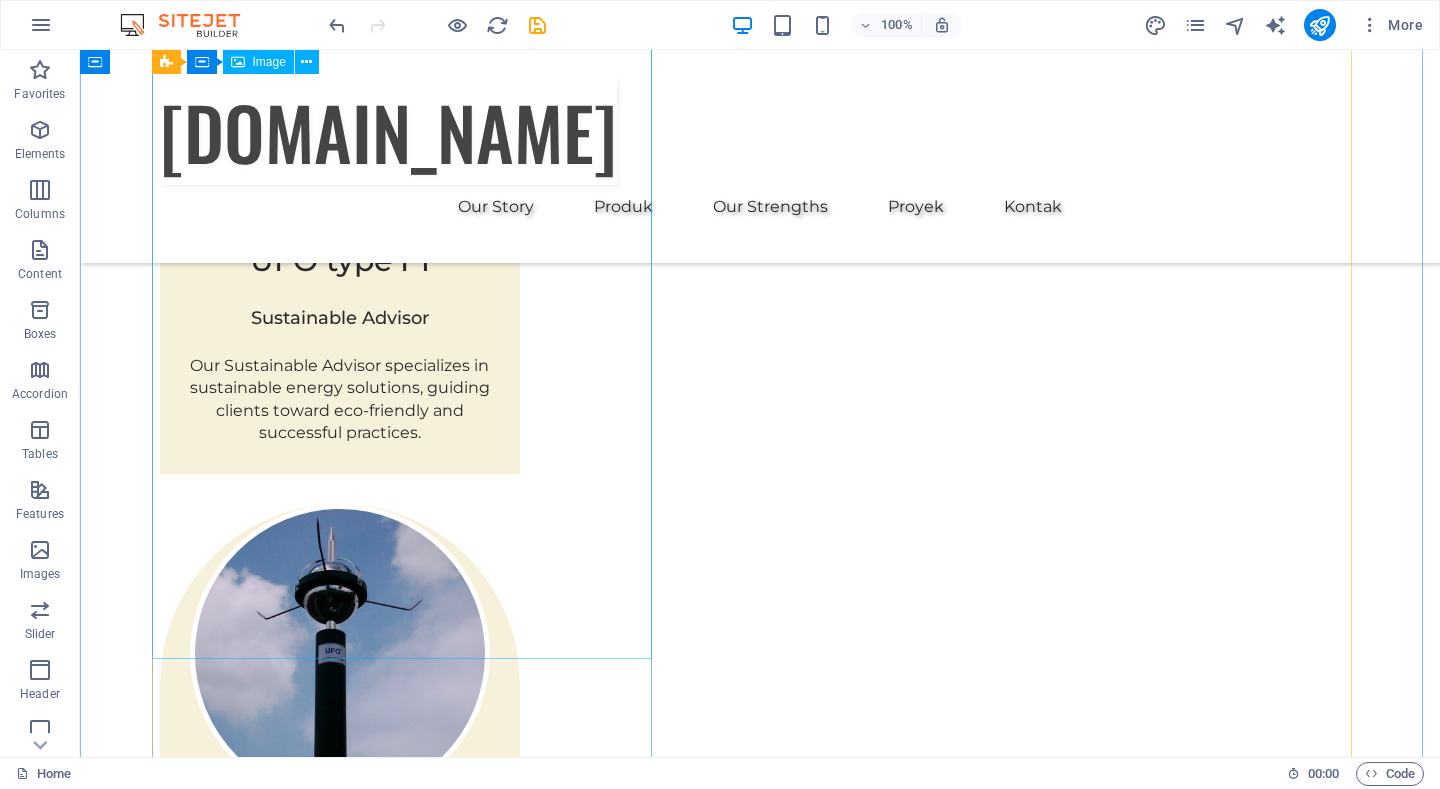 scroll, scrollTop: 3796, scrollLeft: 0, axis: vertical 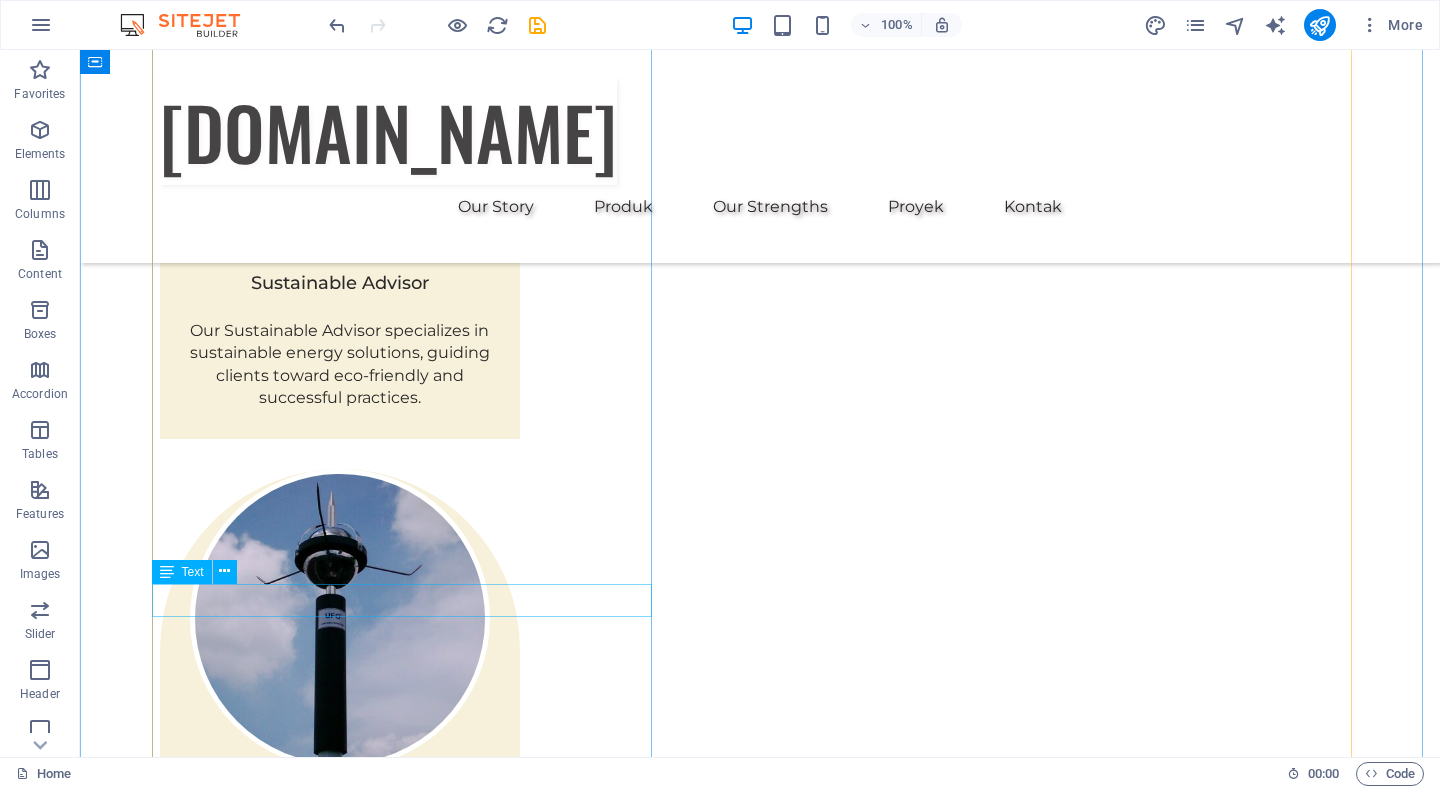 click on "EcoPower Transformation Initiative" at bounding box center (410, 3975) 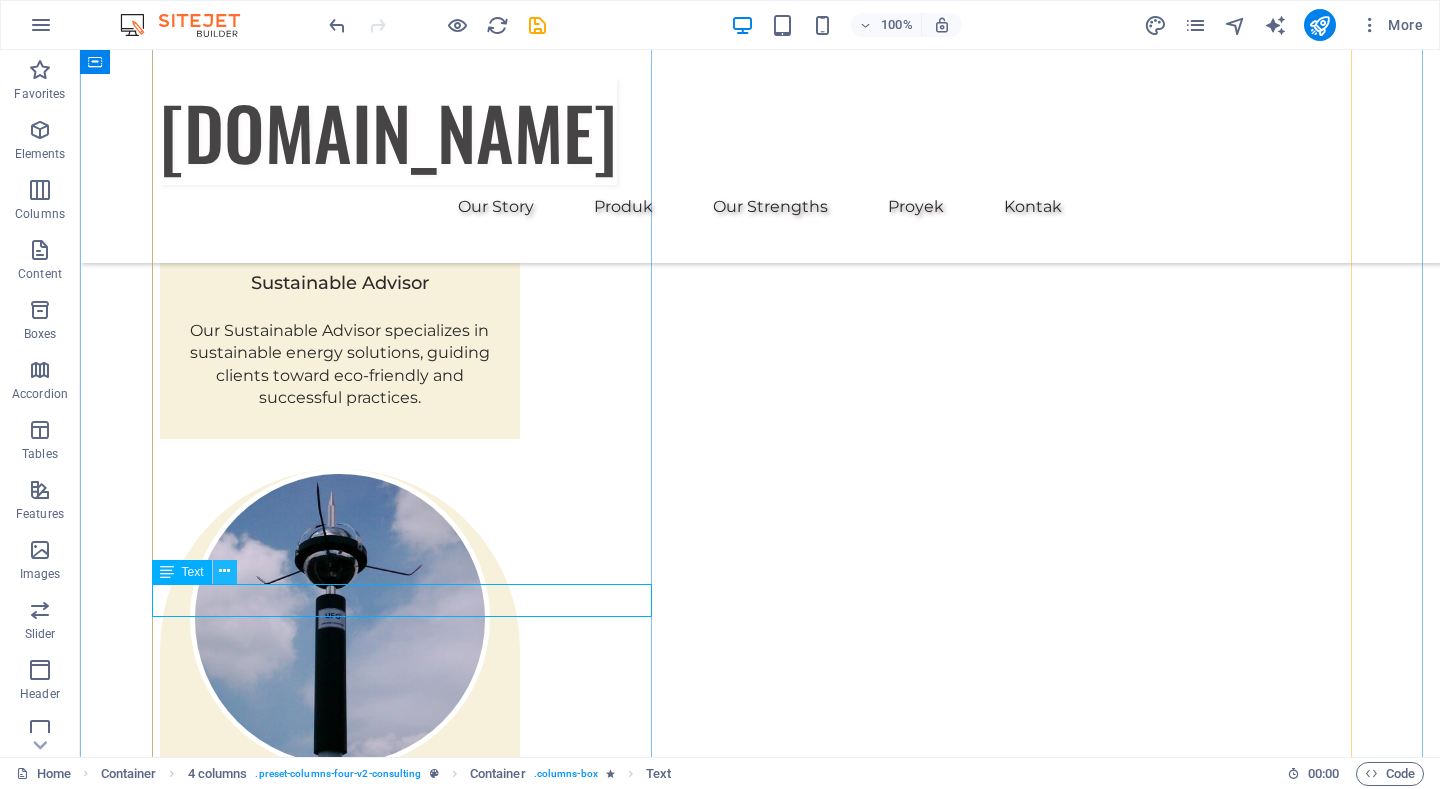 click at bounding box center [224, 571] 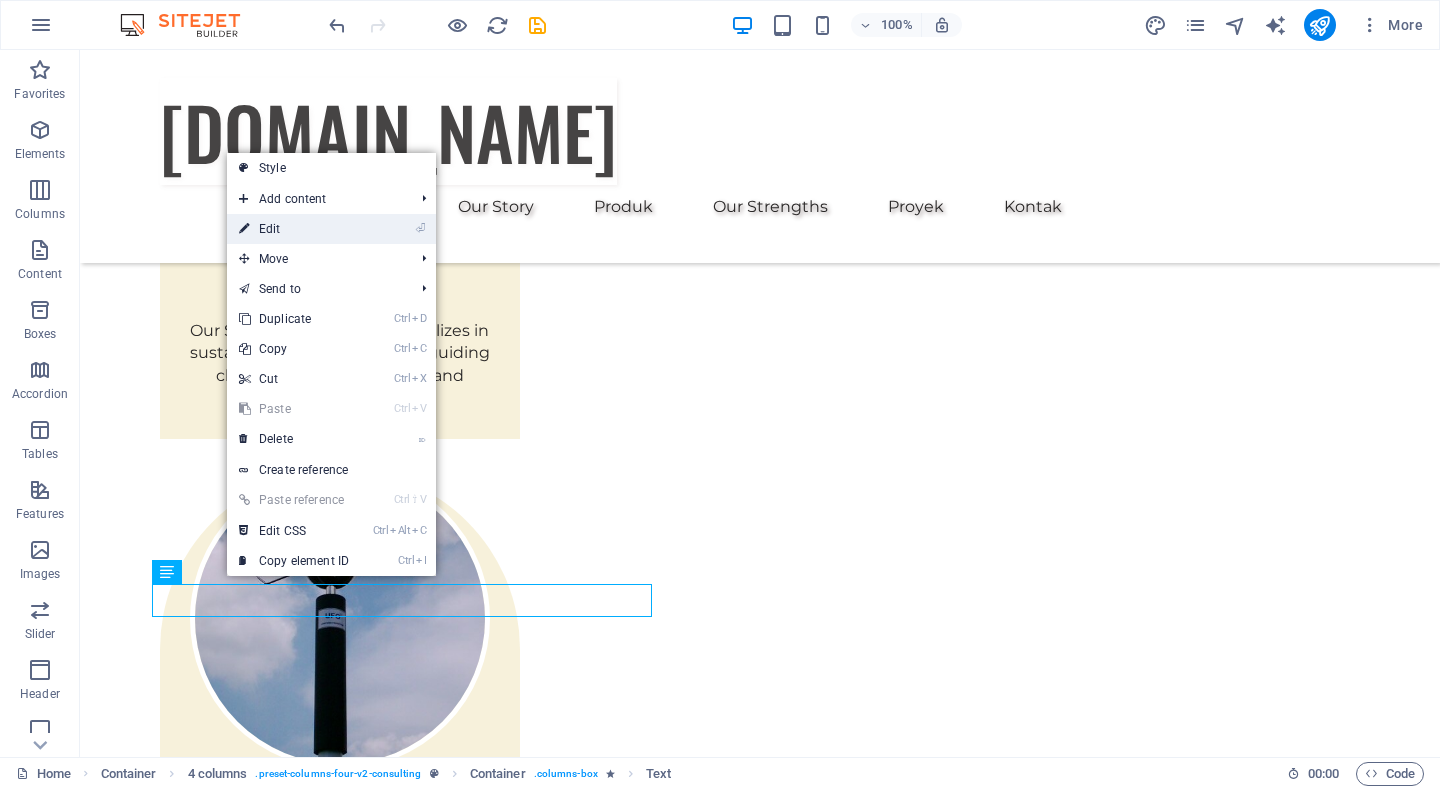 click on "⏎  Edit" at bounding box center (294, 229) 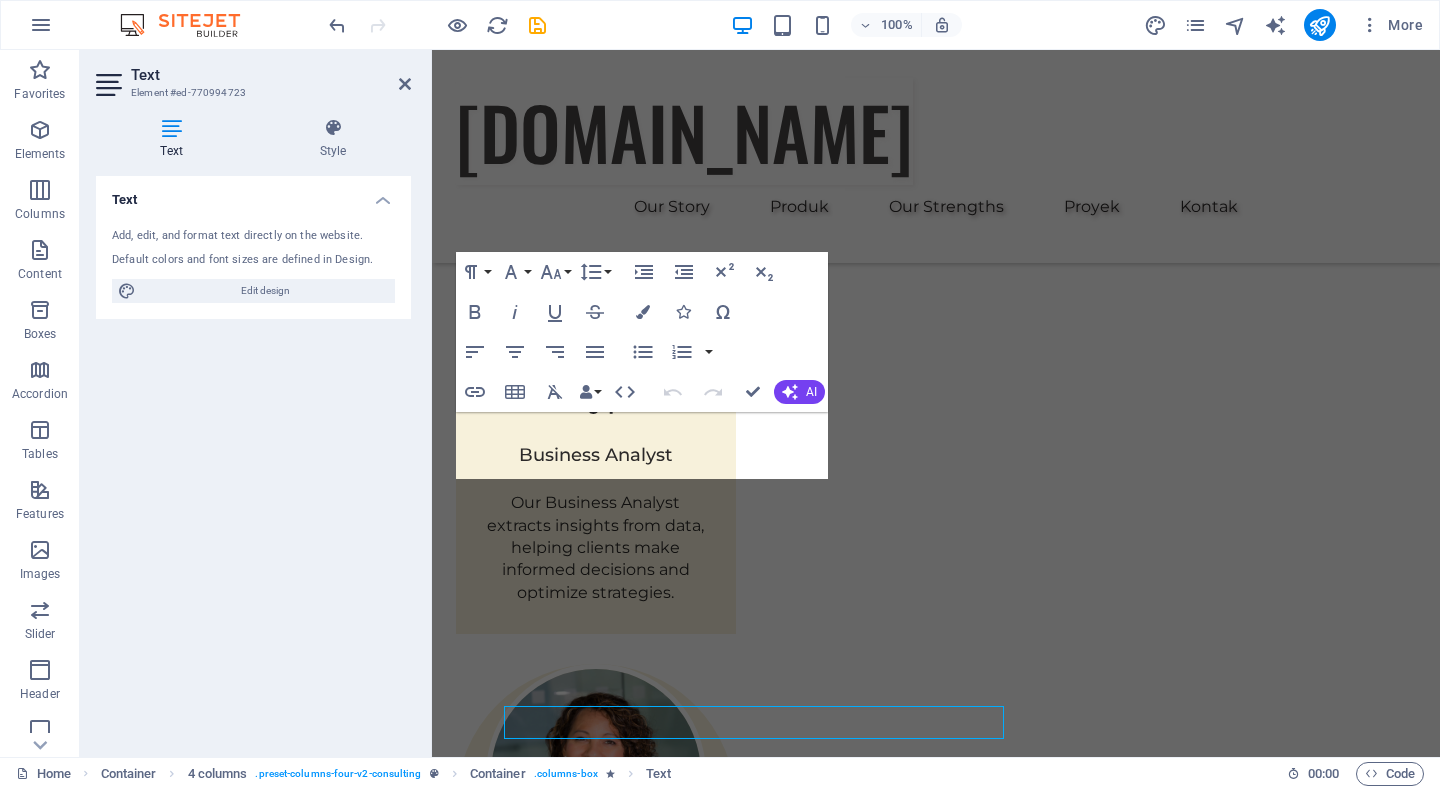 scroll, scrollTop: 3674, scrollLeft: 0, axis: vertical 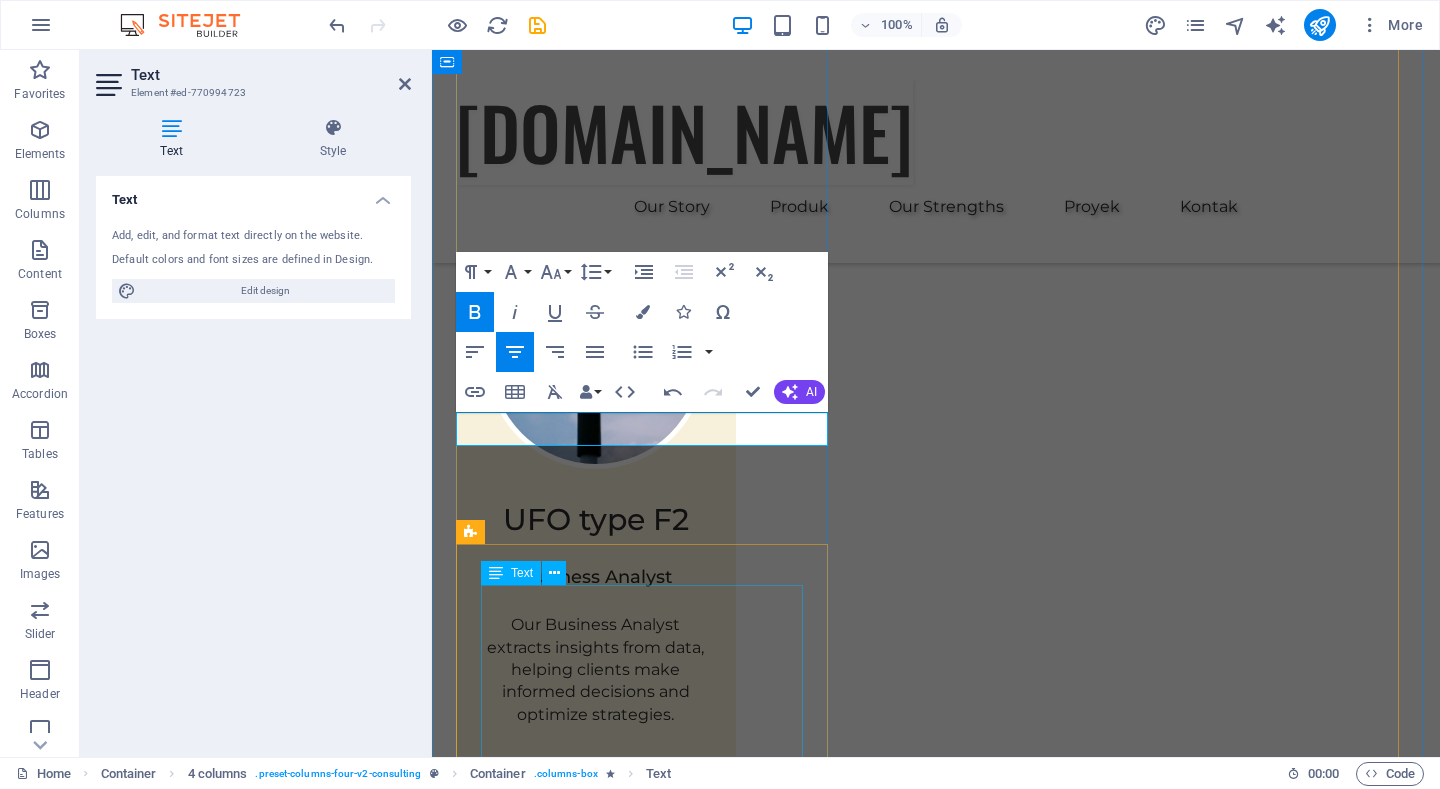 type 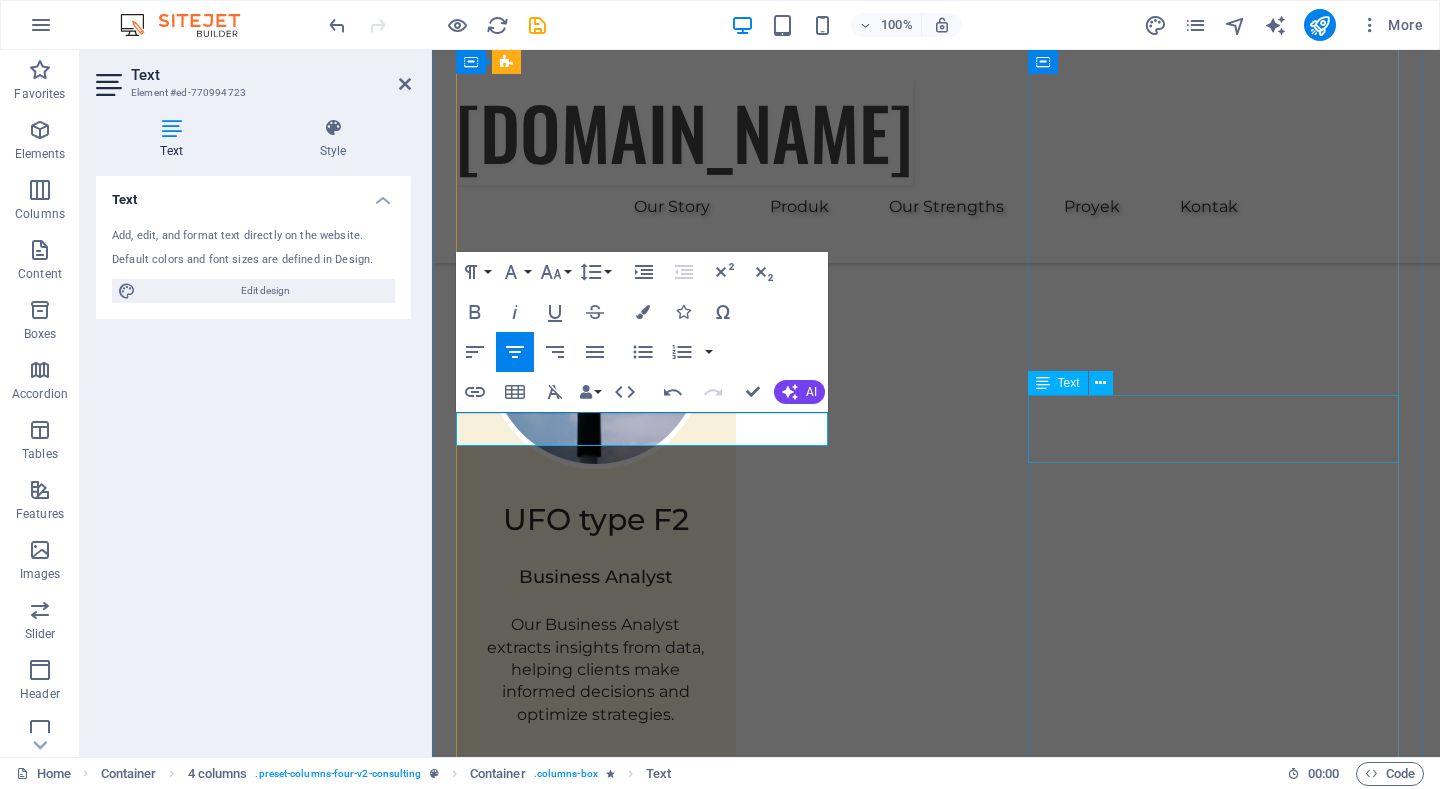 click on "Strategic Sustainability Roadmap" at bounding box center (936, 4793) 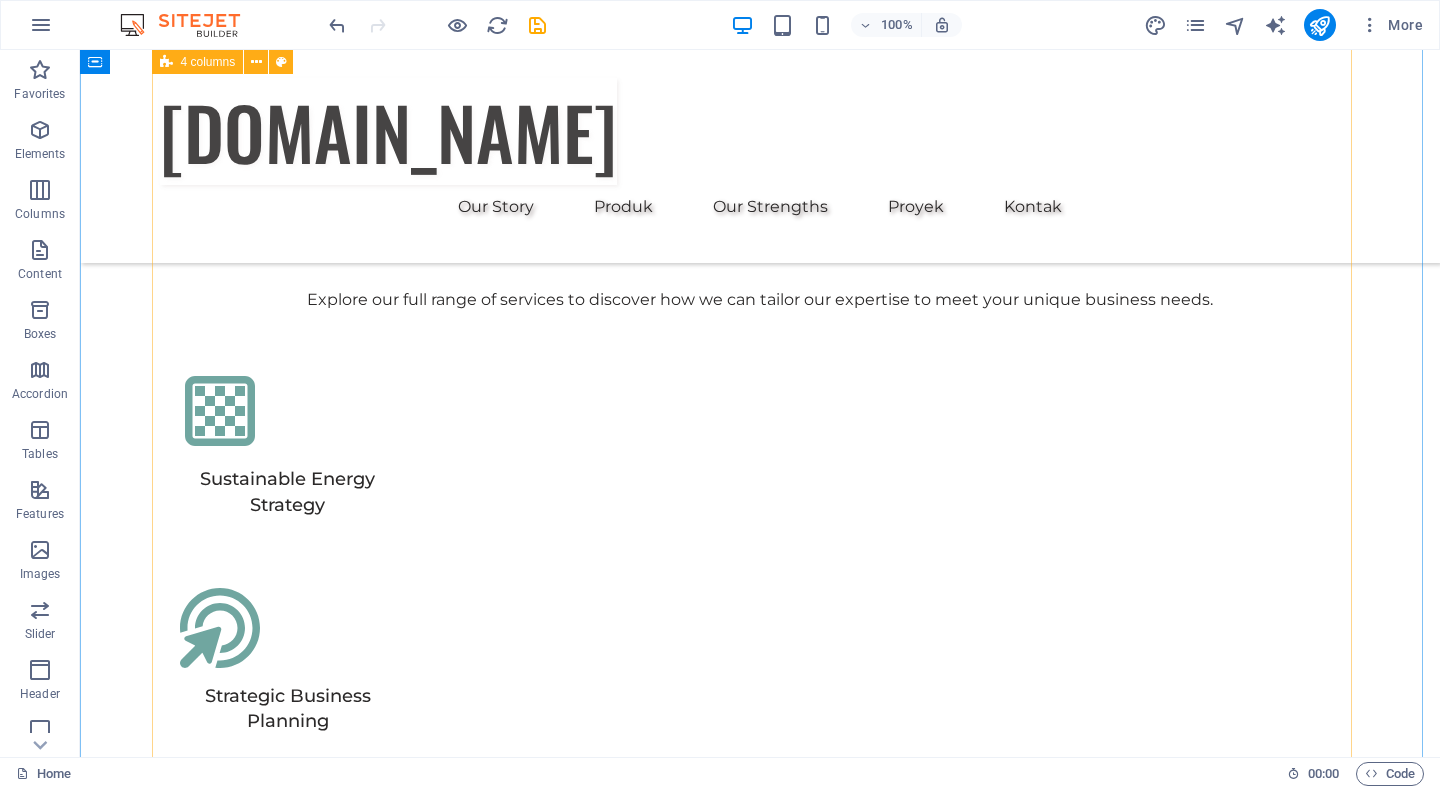 scroll, scrollTop: 5496, scrollLeft: 0, axis: vertical 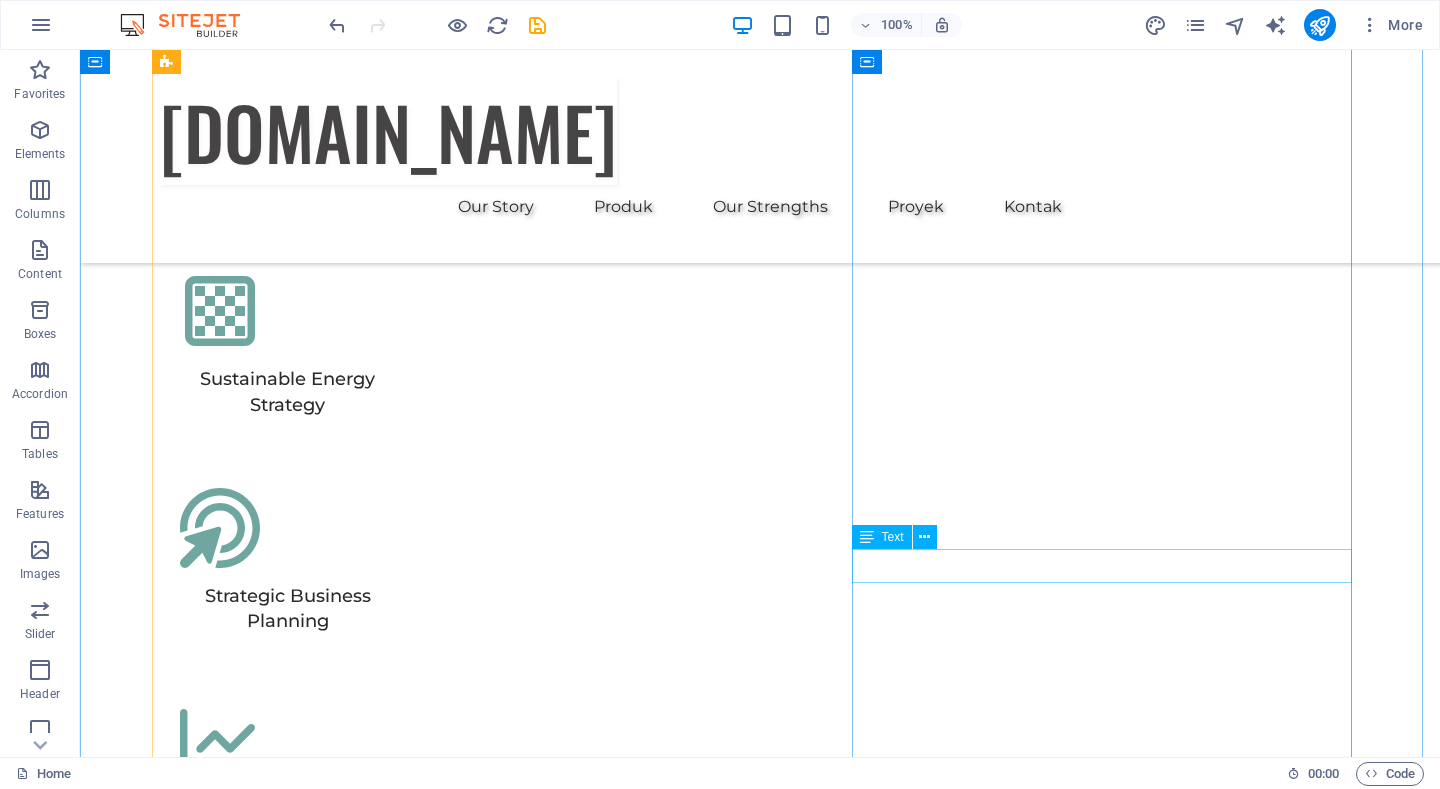 click on "Renewable Energy Optimization" at bounding box center (410, 5959) 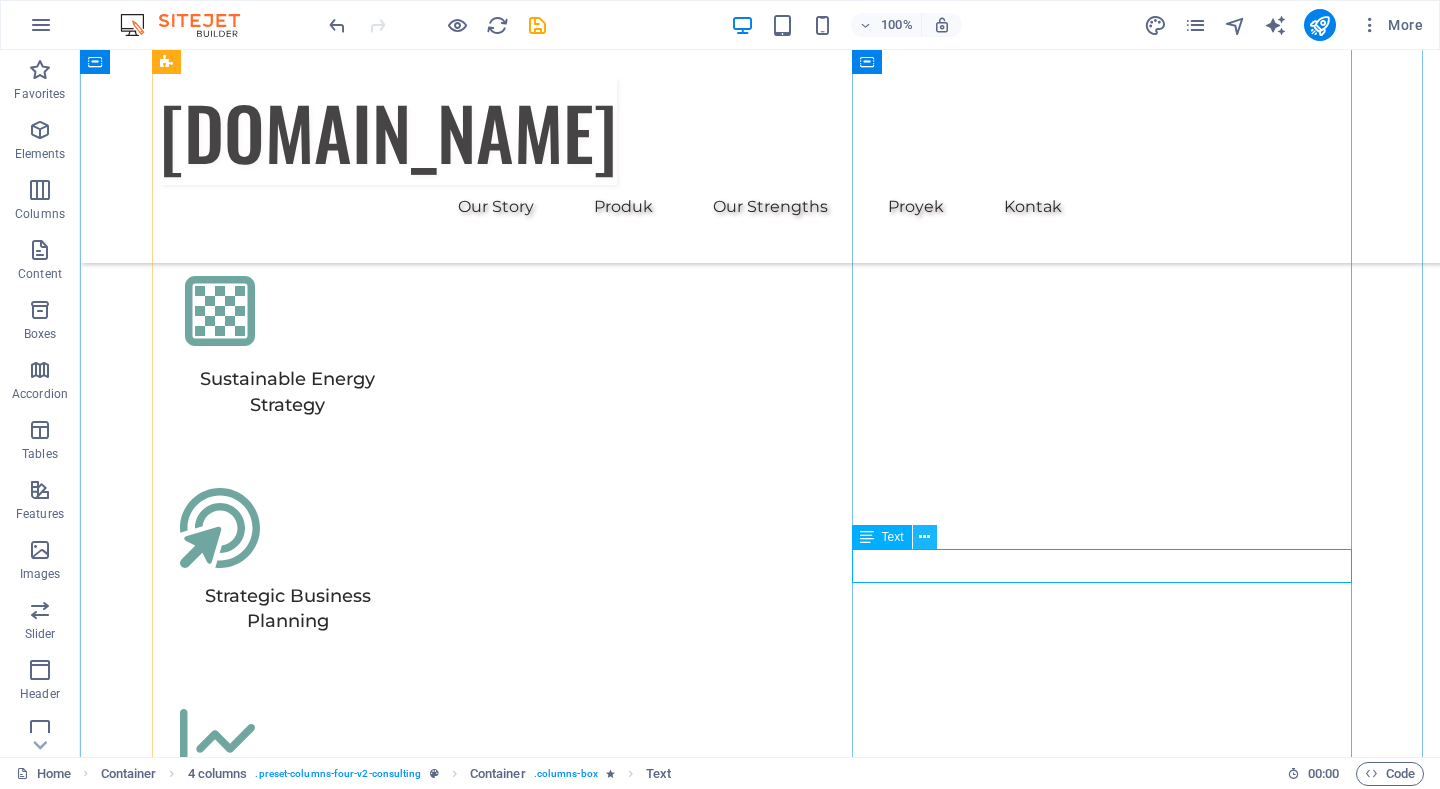 click at bounding box center (924, 537) 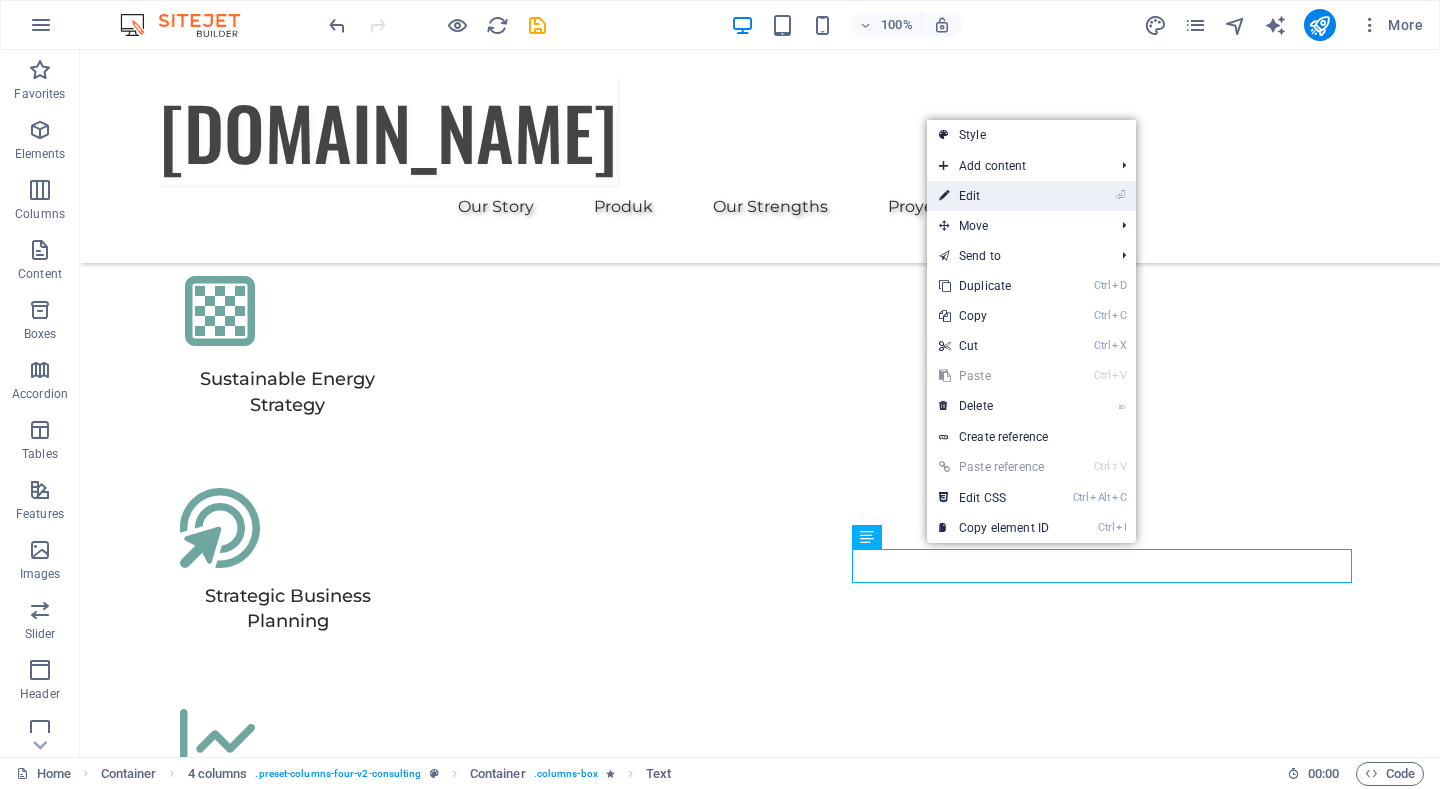 click on "⏎  Edit" at bounding box center [994, 196] 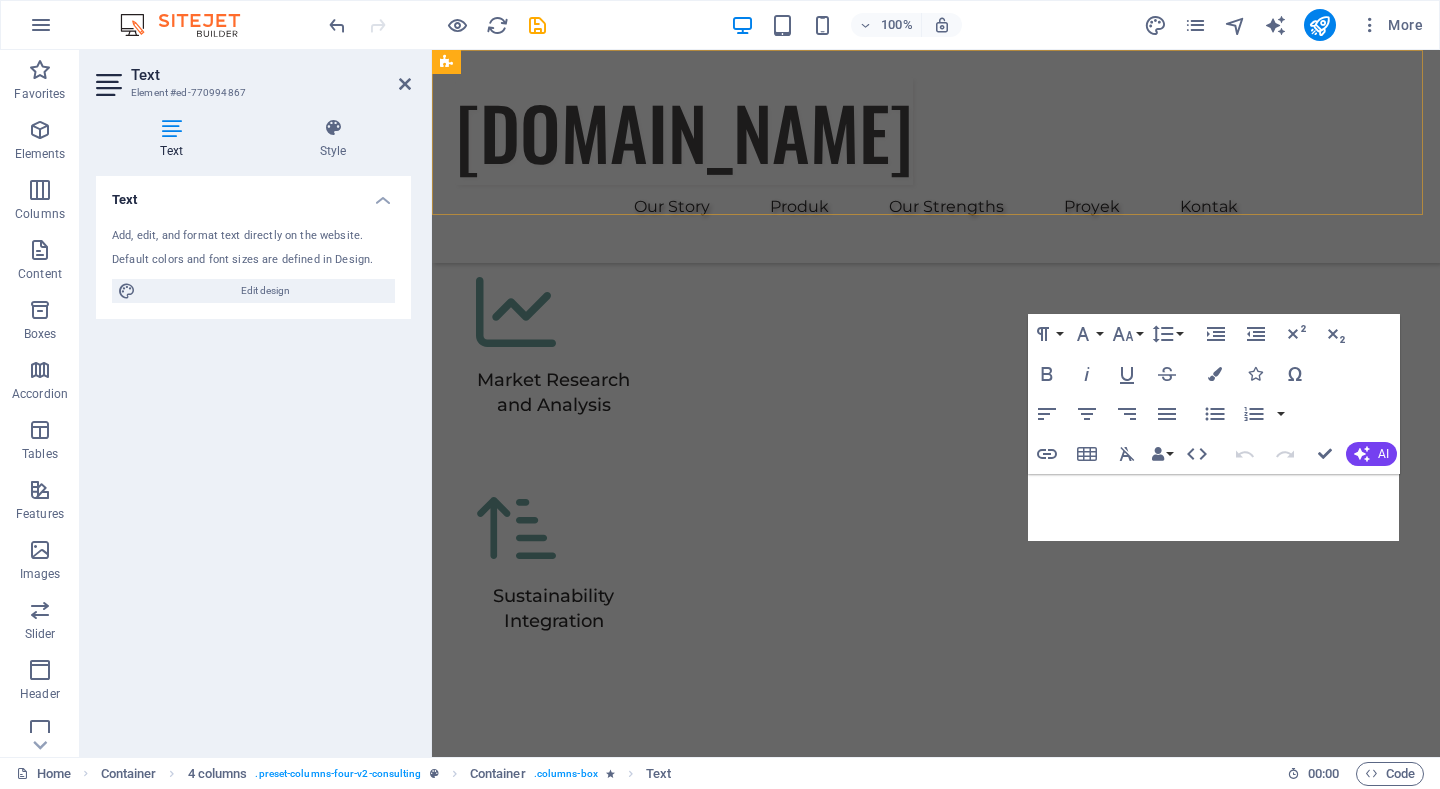 scroll, scrollTop: 5218, scrollLeft: 0, axis: vertical 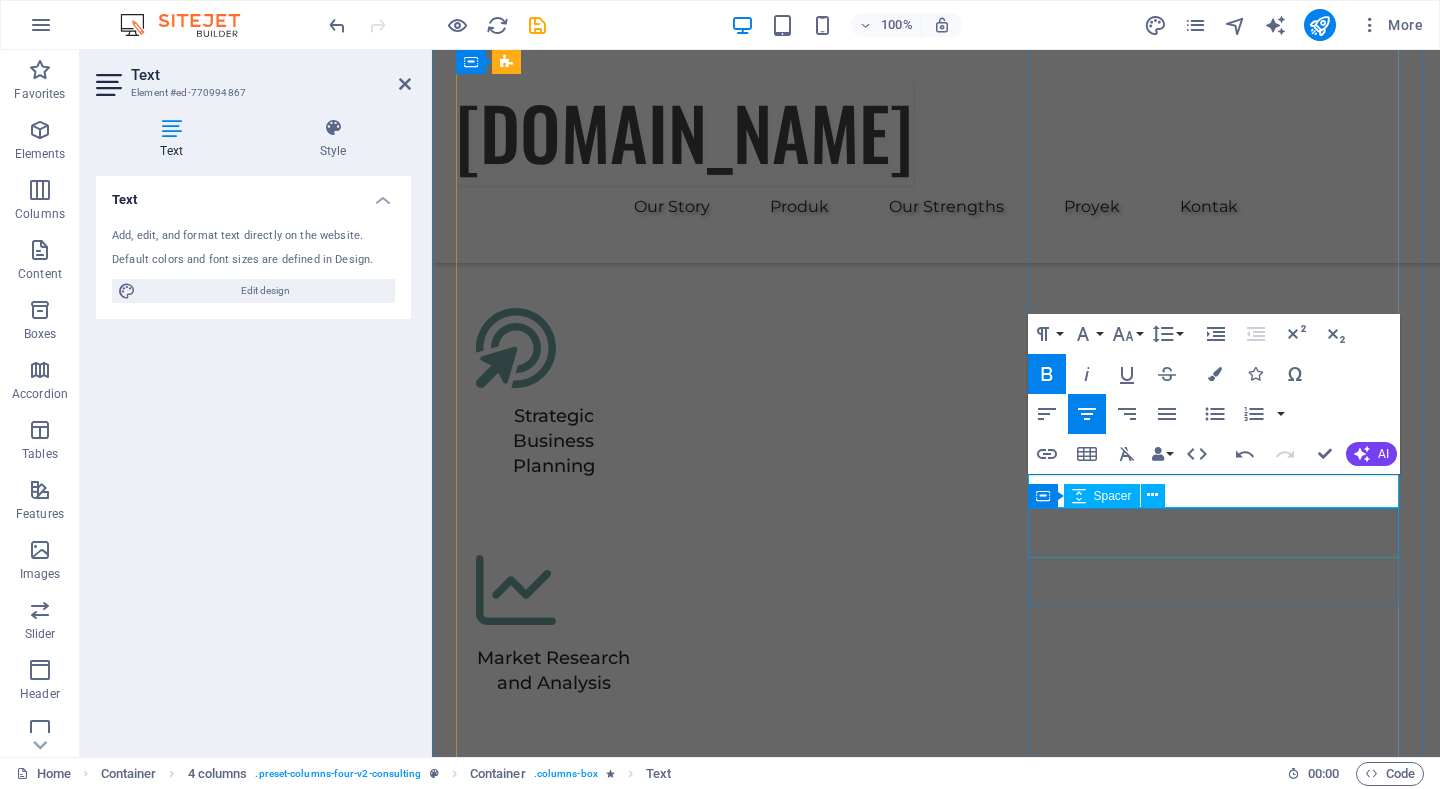 type 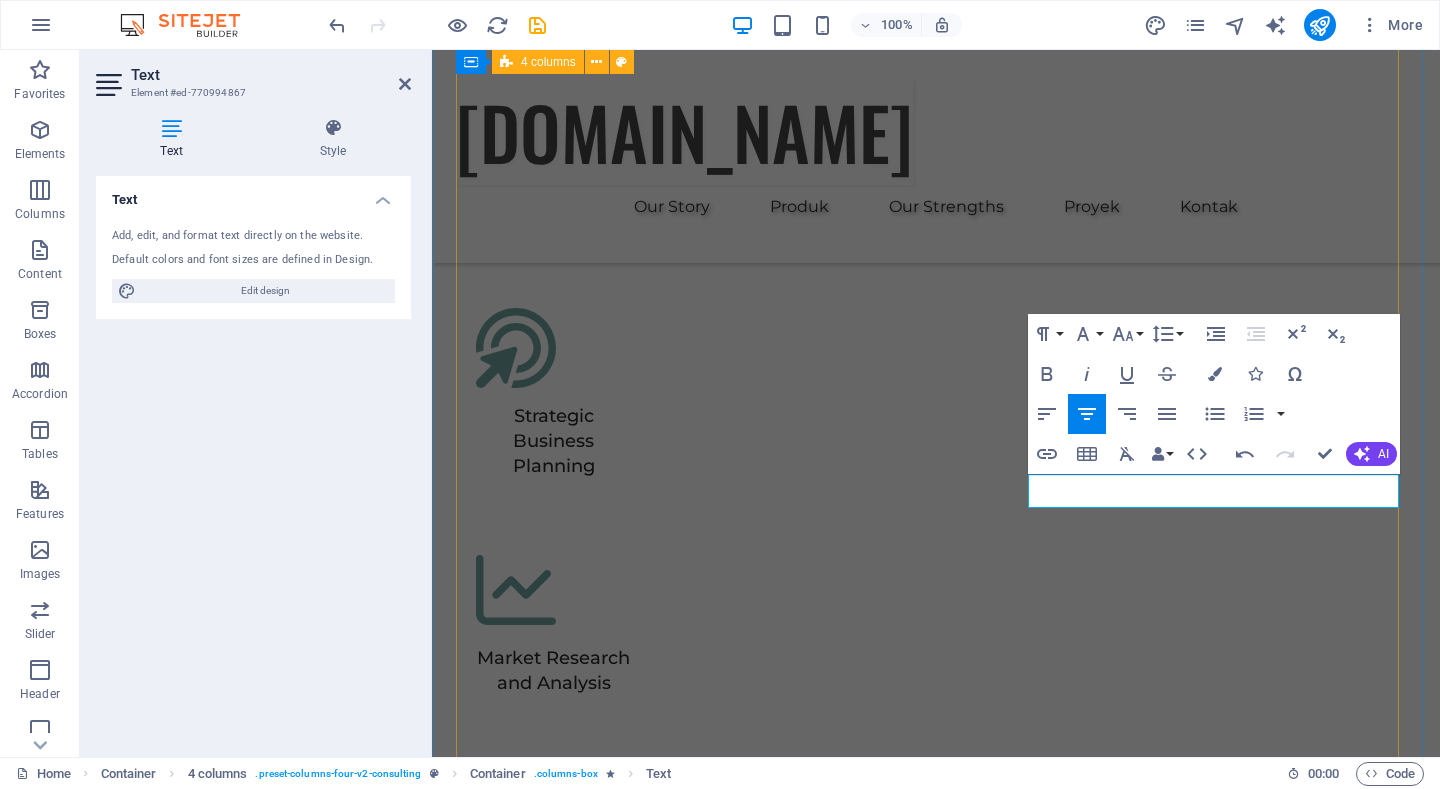 click on "01
[PERSON_NAME] Read More Facing challenges of high energy costs and a substantial carbon footprint, our client sought to revolutionize its energy practices. Working hand-in-hand with Eco-Con's expert team, we implemented renewable energy solutions, incorporating solar and wind power into their operations. This resulted in a significant reduction in reliance on non-renewable sources, translating to both environmental benefits and substantial cost savings. Discover how this initiative became a beacon of sustainable excellence and an inspiration for businesses worldwide. Project manager: [PERSON_NAME] Project duration: 27 months Read Less 02 Strategic Sustainability Roadmap Read More Project manager: [PERSON_NAME] Project duration: 24 months Read Less 03 Global Market Expansion Strategy Read More Project manager: [PERSON_NAME] Project duration: 12 months Read Less 04 Pabrik Read More Project manager: [PERSON_NAME] Project duration: 29 months Read Less" at bounding box center (936, 3632) 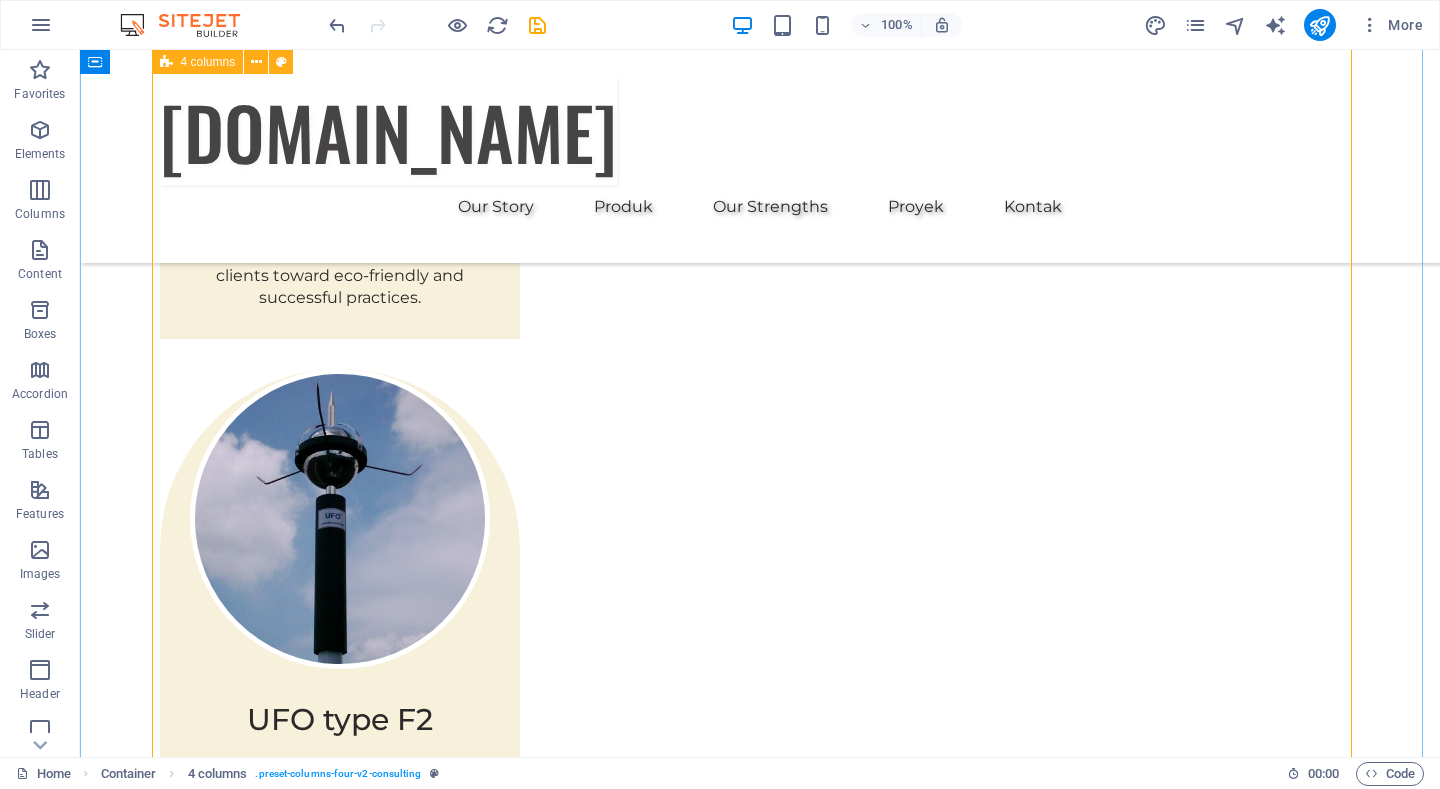 scroll, scrollTop: 3696, scrollLeft: 0, axis: vertical 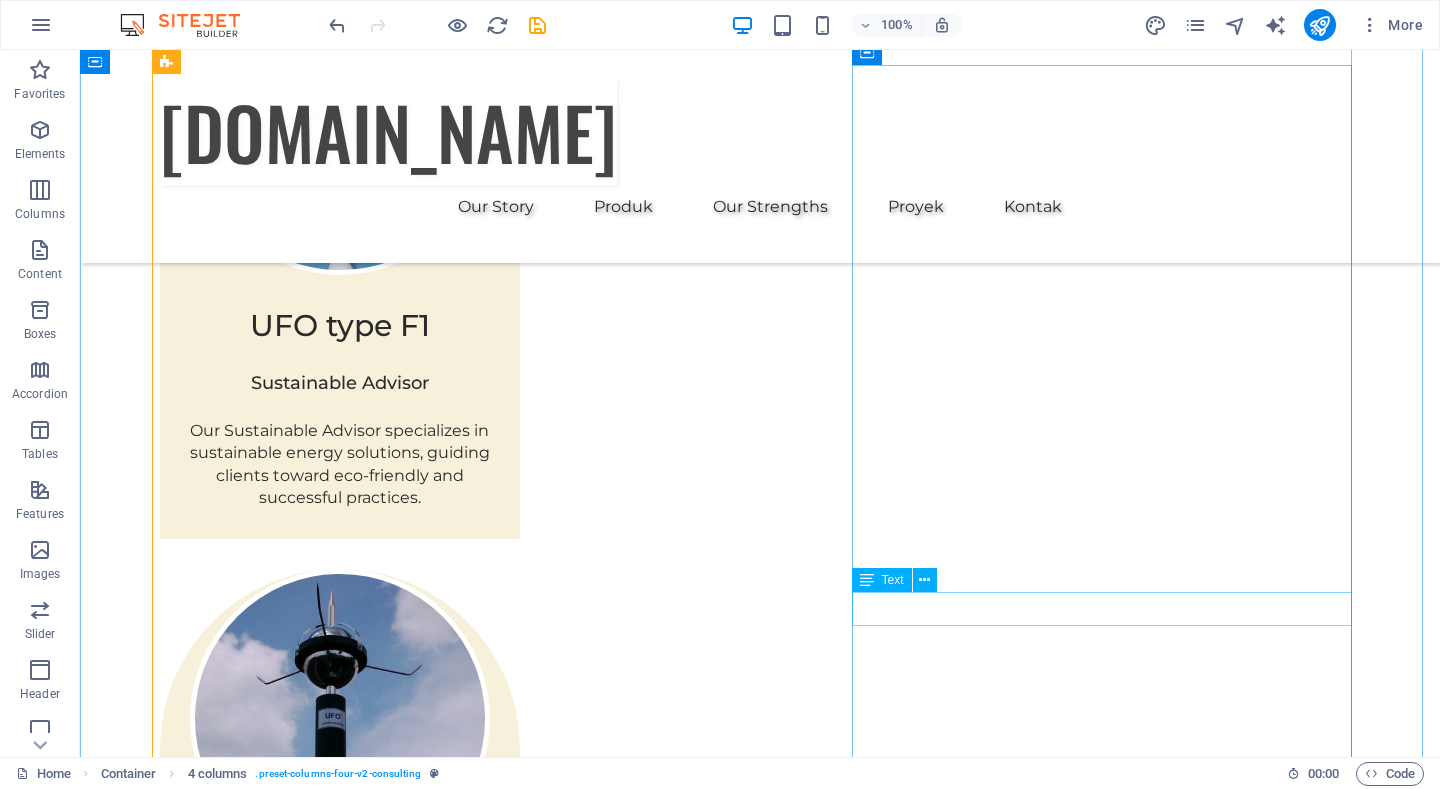 click on "Strategic Sustainability Roadmap" at bounding box center [760, 5393] 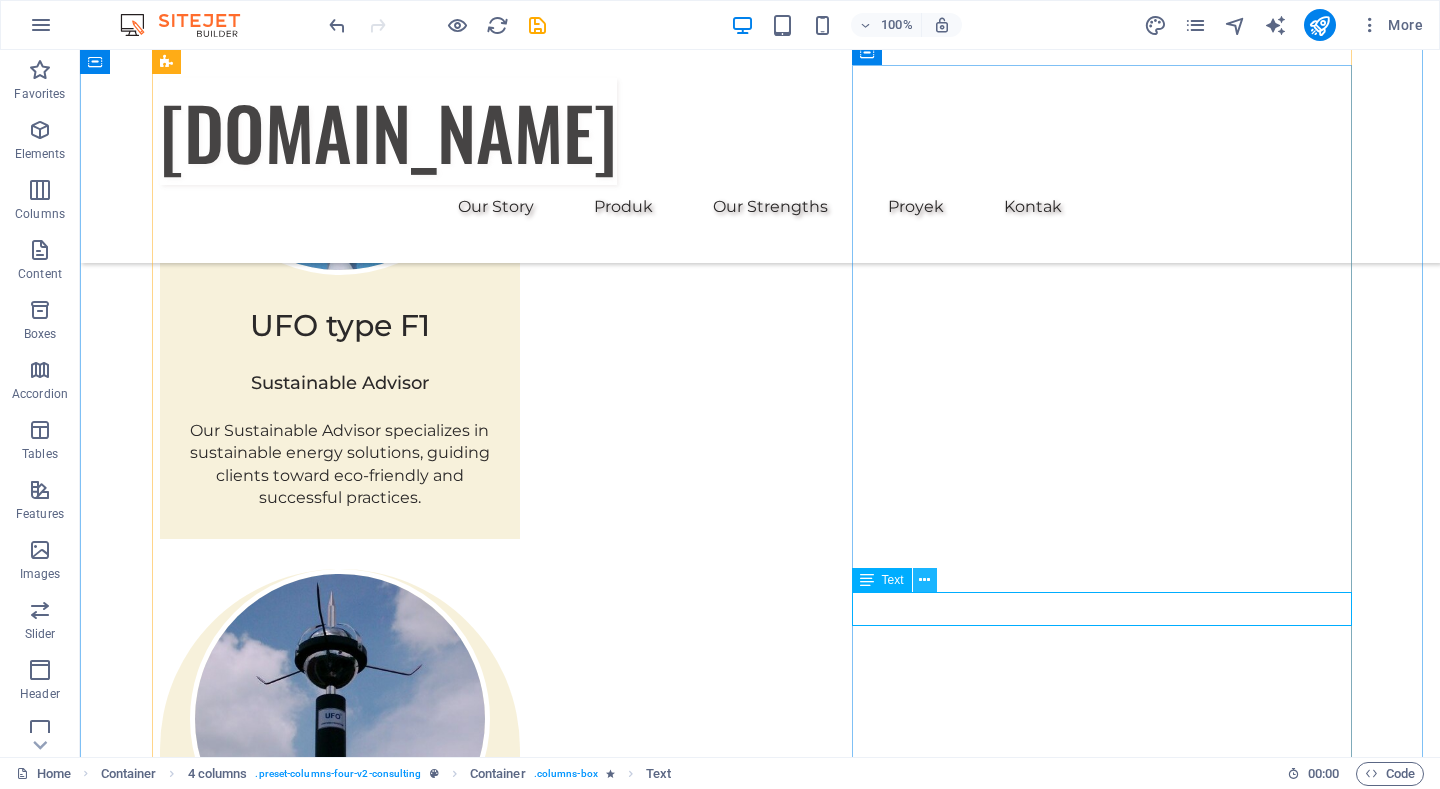 click at bounding box center [924, 580] 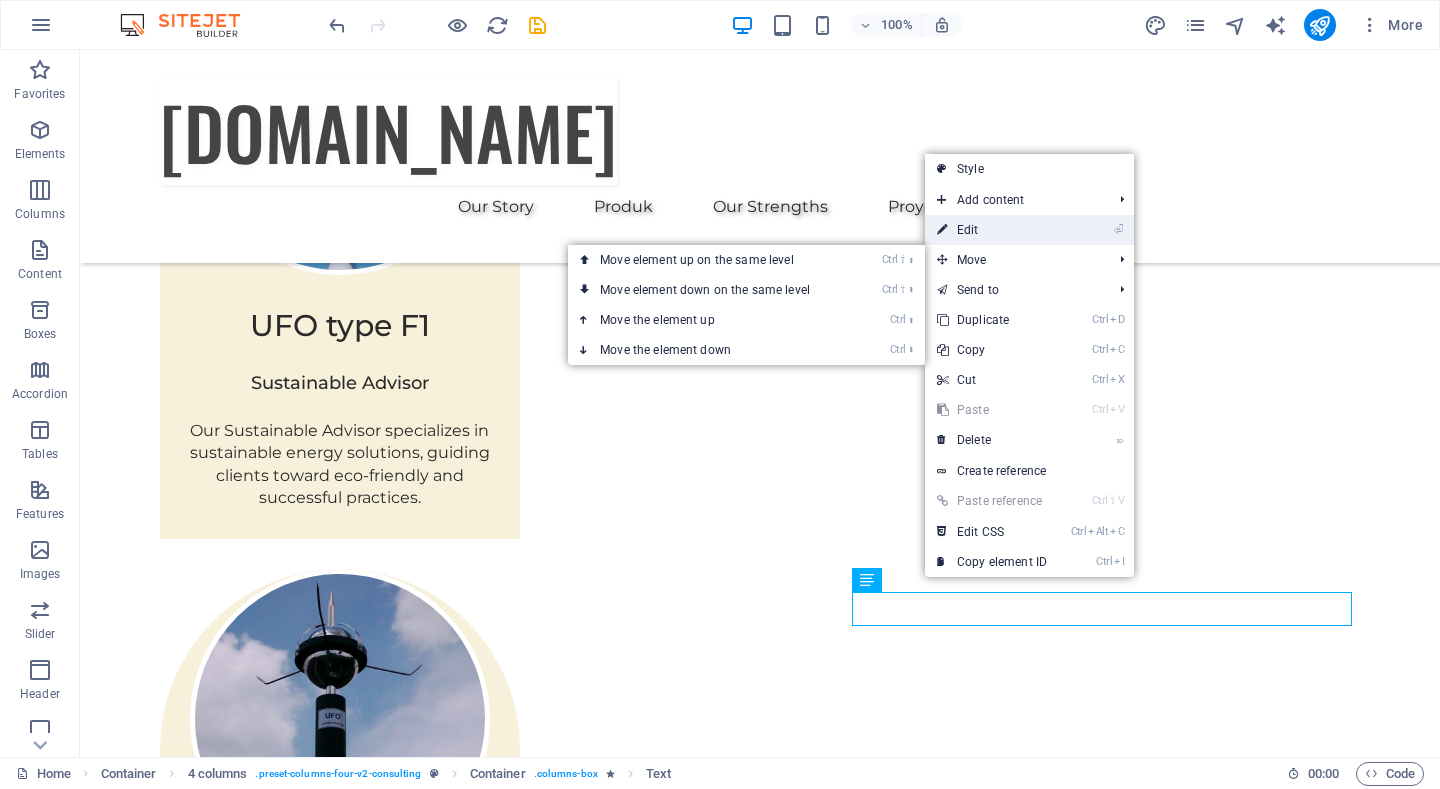 click on "⏎  Edit" at bounding box center (992, 230) 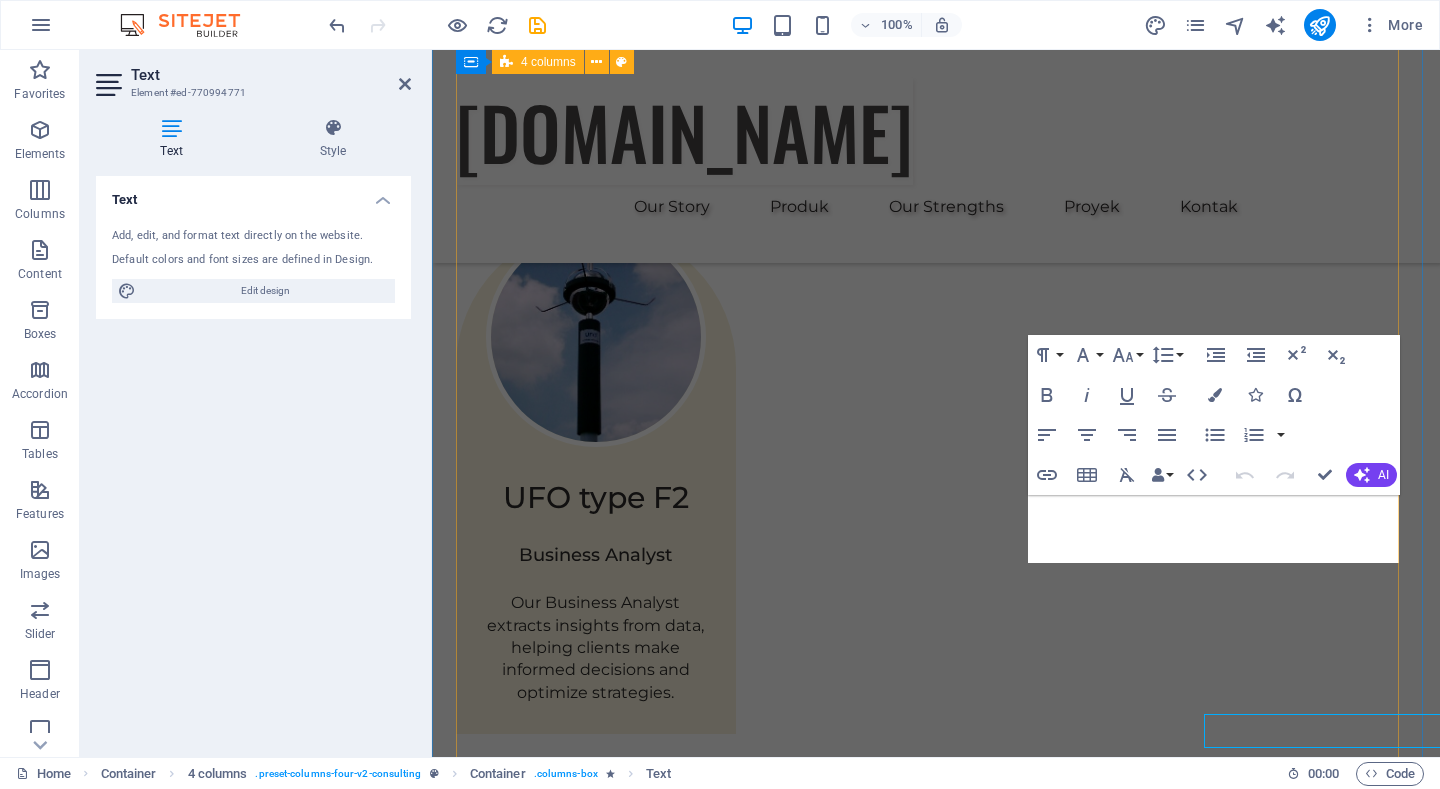 scroll, scrollTop: 3574, scrollLeft: 0, axis: vertical 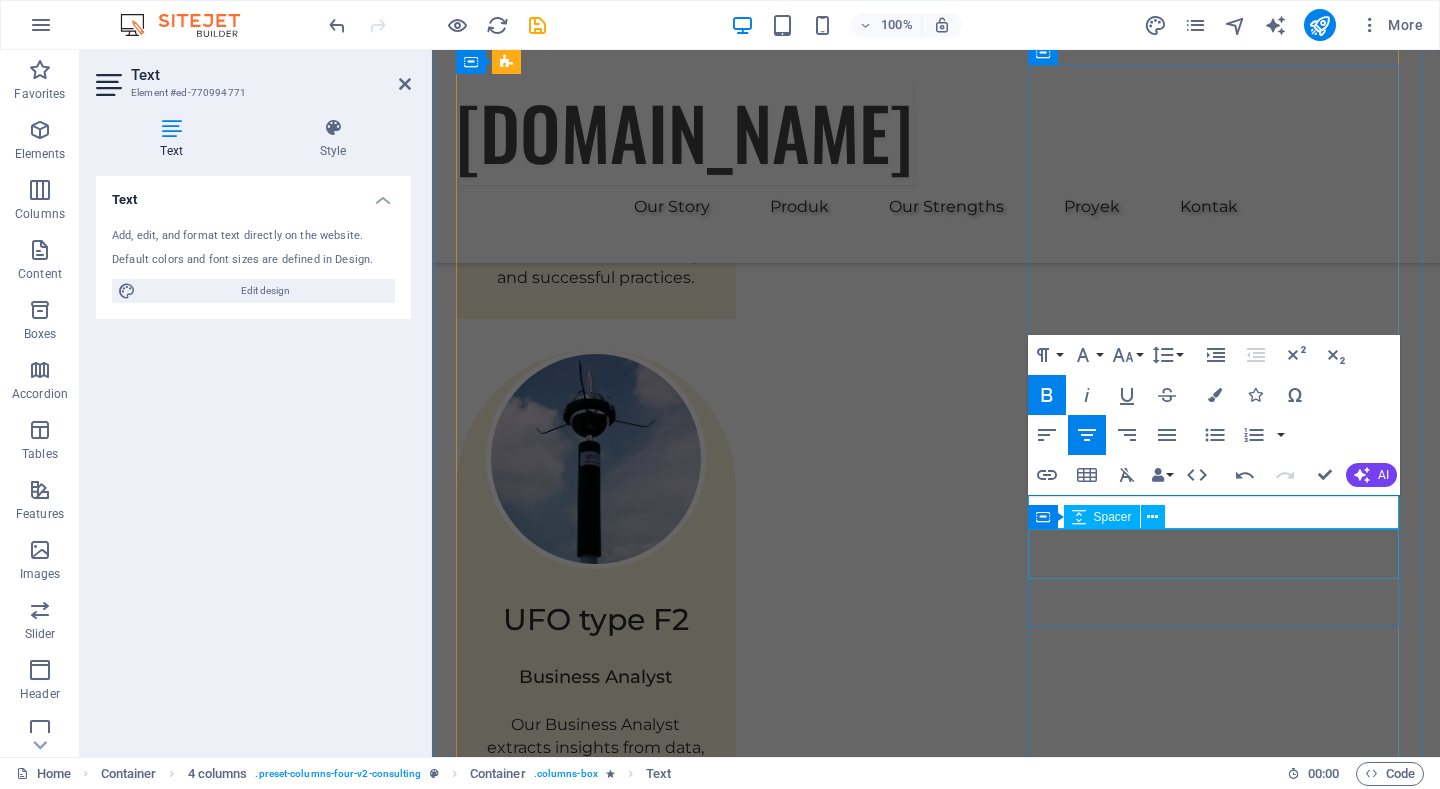 type 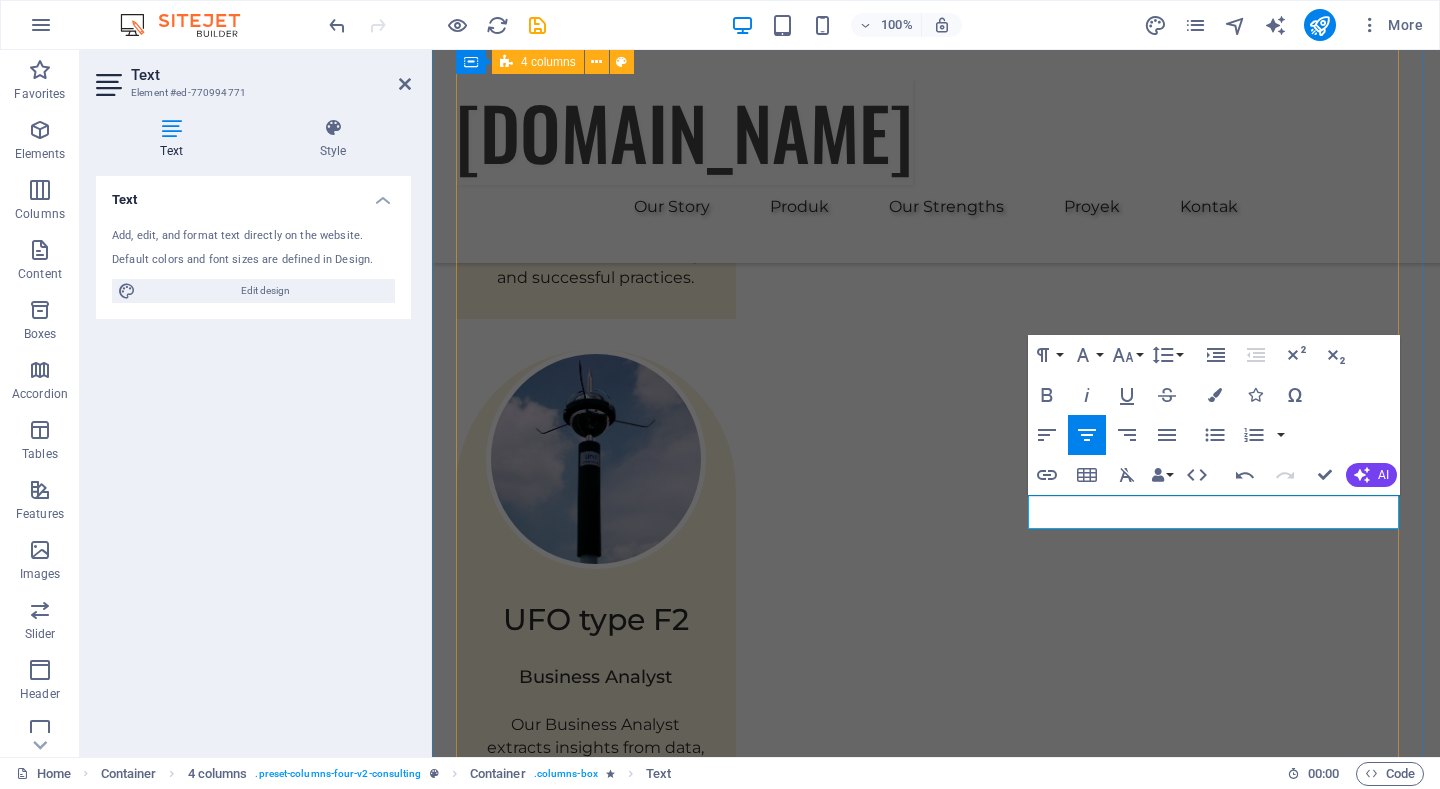 click on "01
[PERSON_NAME] Read More Facing challenges of high energy costs and a substantial carbon footprint, our client sought to revolutionize its energy practices. Working hand-in-hand with Eco-Con's expert team, we implemented renewable energy solutions, incorporating solar and wind power into their operations. This resulted in a significant reduction in reliance on non-renewable sources, translating to both environmental benefits and substantial cost savings. Discover how this initiative became a beacon of sustainable excellence and an inspiration for businesses worldwide. Project manager: [PERSON_NAME] Project duration: 27 months Read Less 02 Gedung Sekolah Read More Project manager: [PERSON_NAME] Project duration: 24 months Read Less 03 Global Market Expansion Strategy Read More Project manager: [PERSON_NAME] Project duration: 12 months Read Less 04 Pabrik Read More Project manager: [PERSON_NAME] Project duration: 29 months Read Less" at bounding box center [936, 5259] 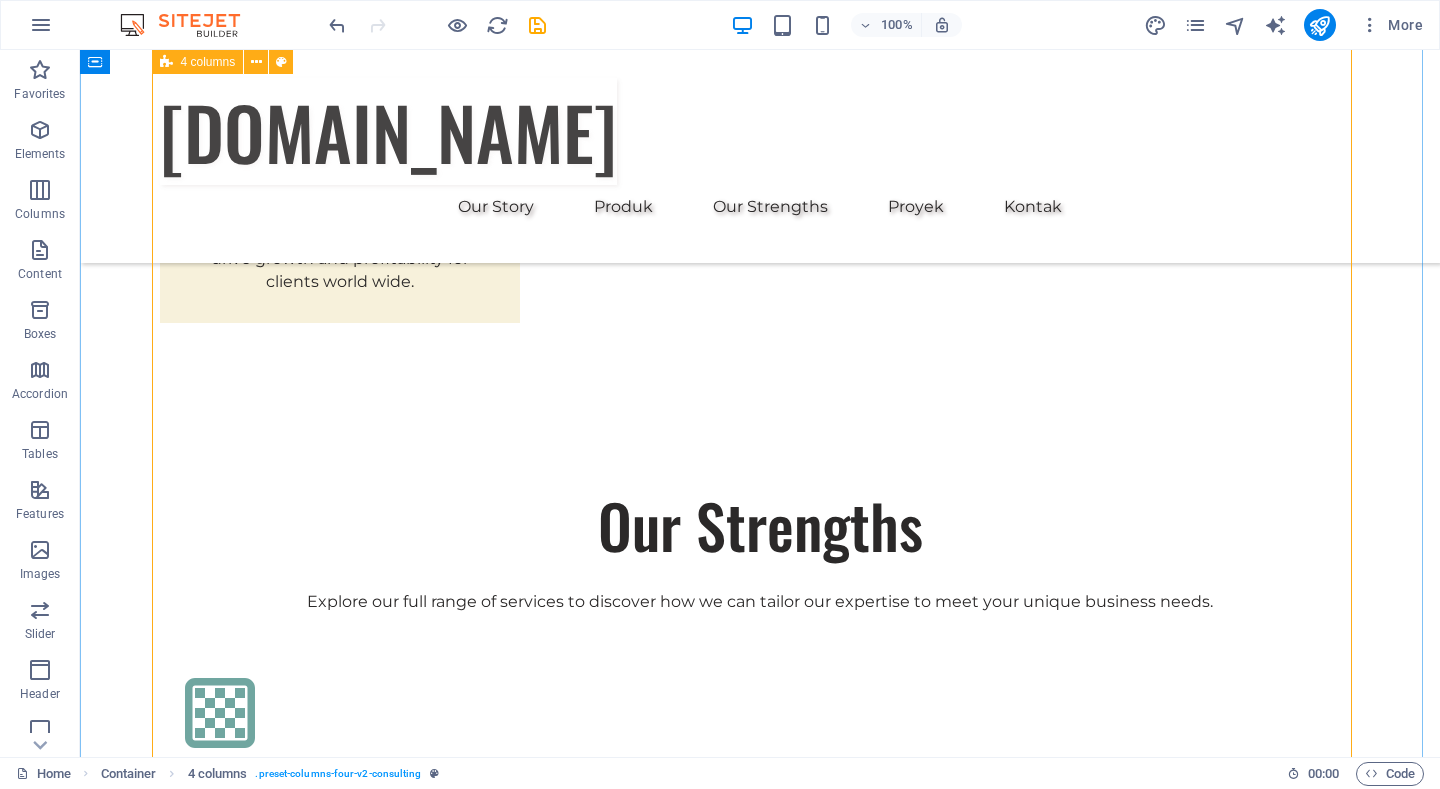 scroll, scrollTop: 5096, scrollLeft: 0, axis: vertical 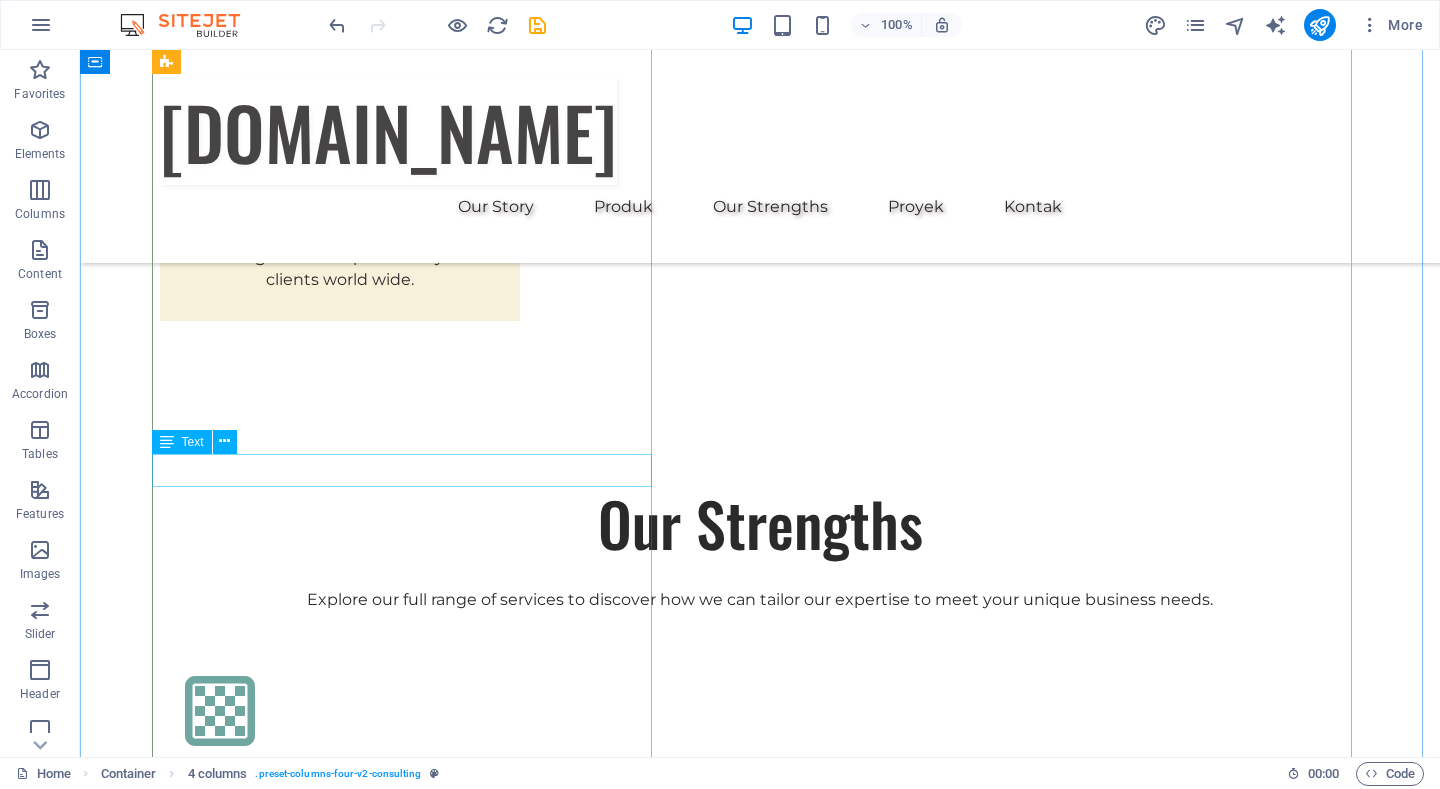 click on "Global Market Expansion Strategy" at bounding box center (760, 4928) 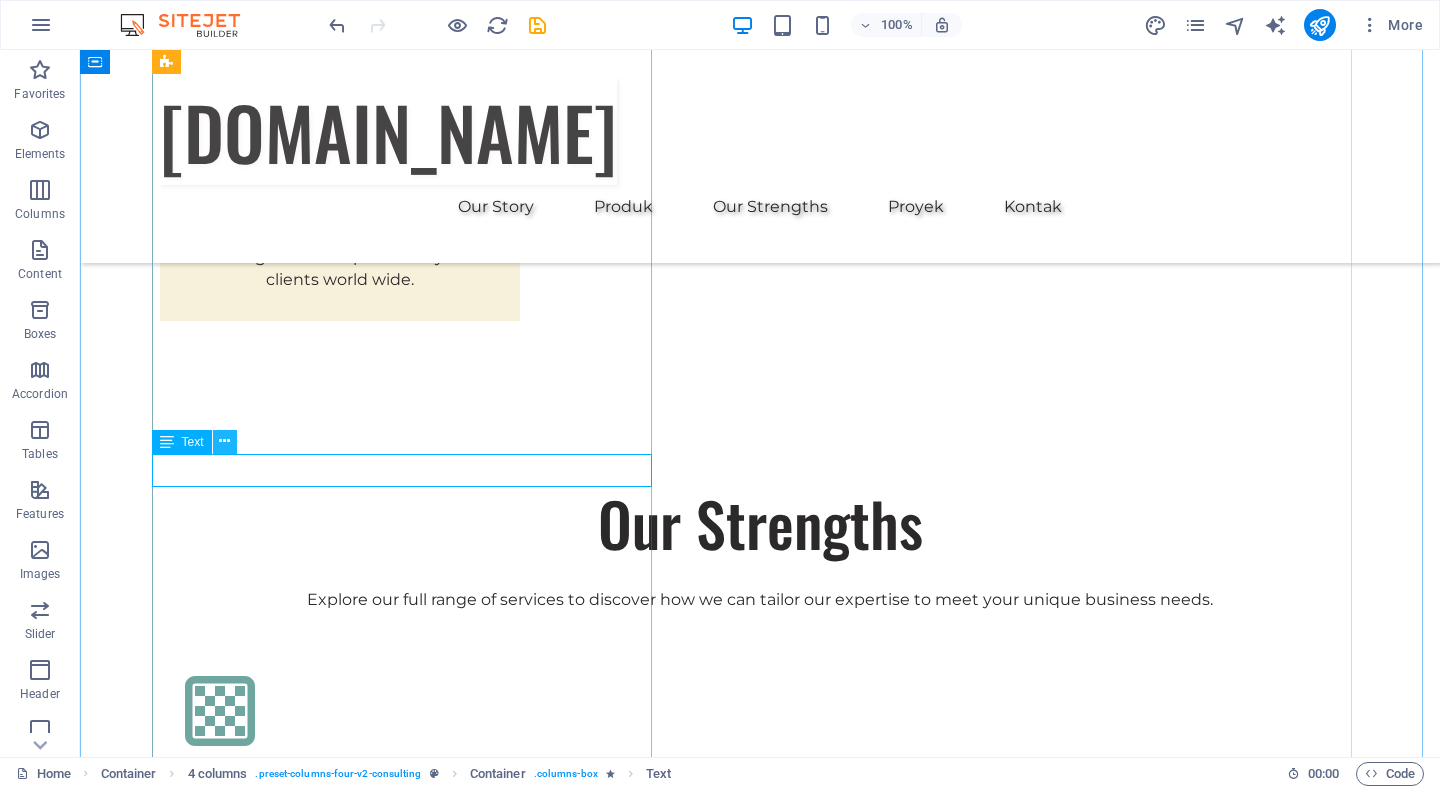 click at bounding box center [224, 441] 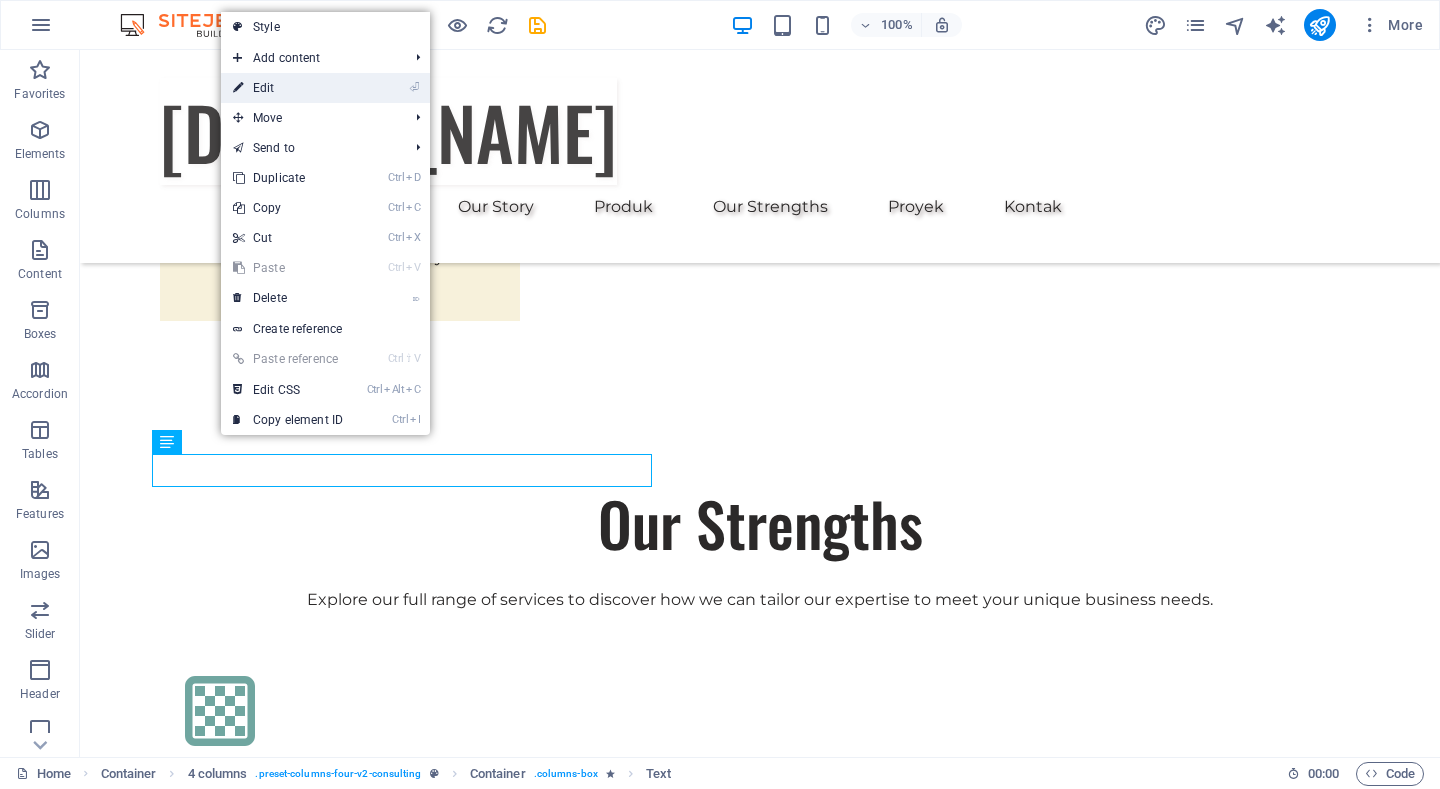 click on "⏎  Edit" at bounding box center (288, 88) 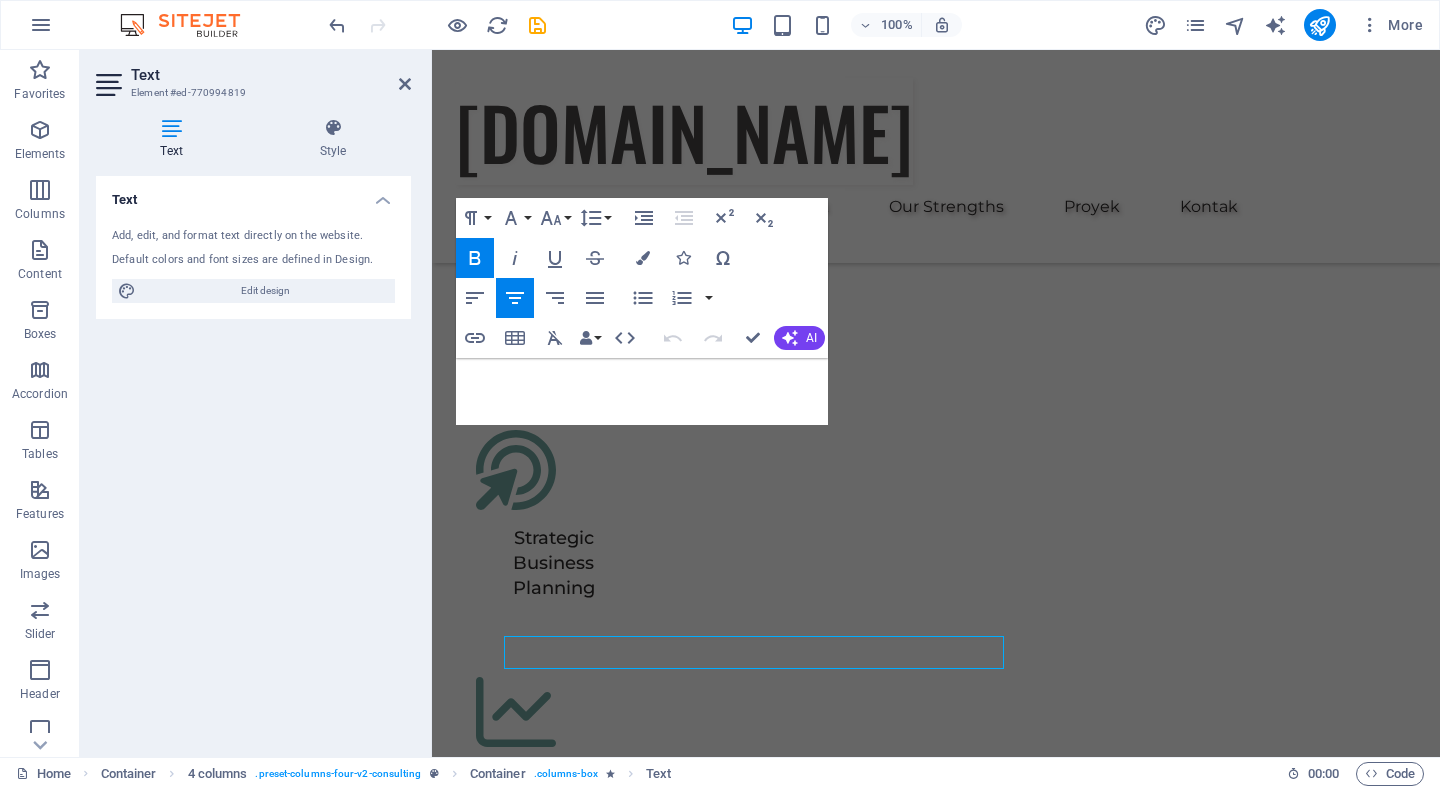 scroll, scrollTop: 4914, scrollLeft: 0, axis: vertical 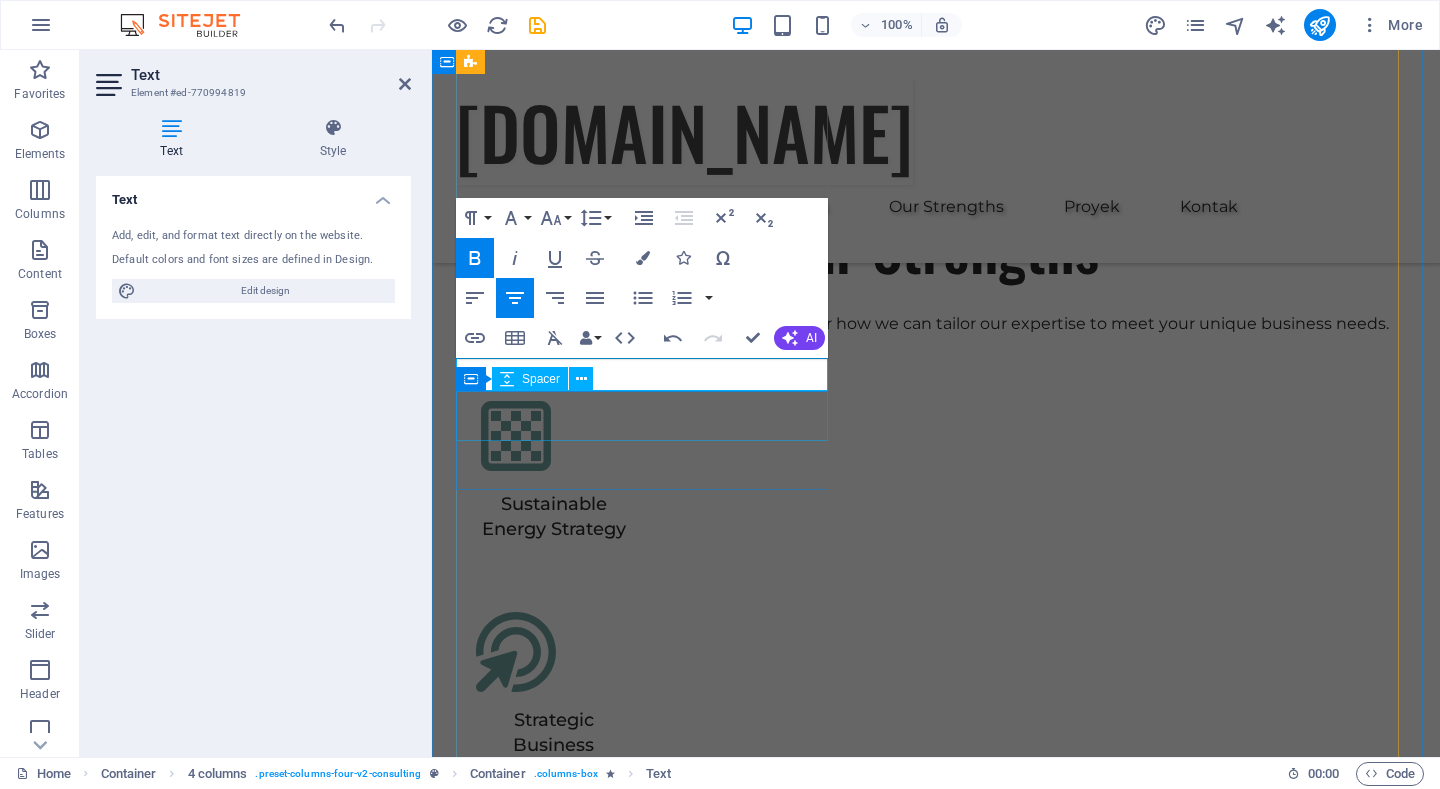 type 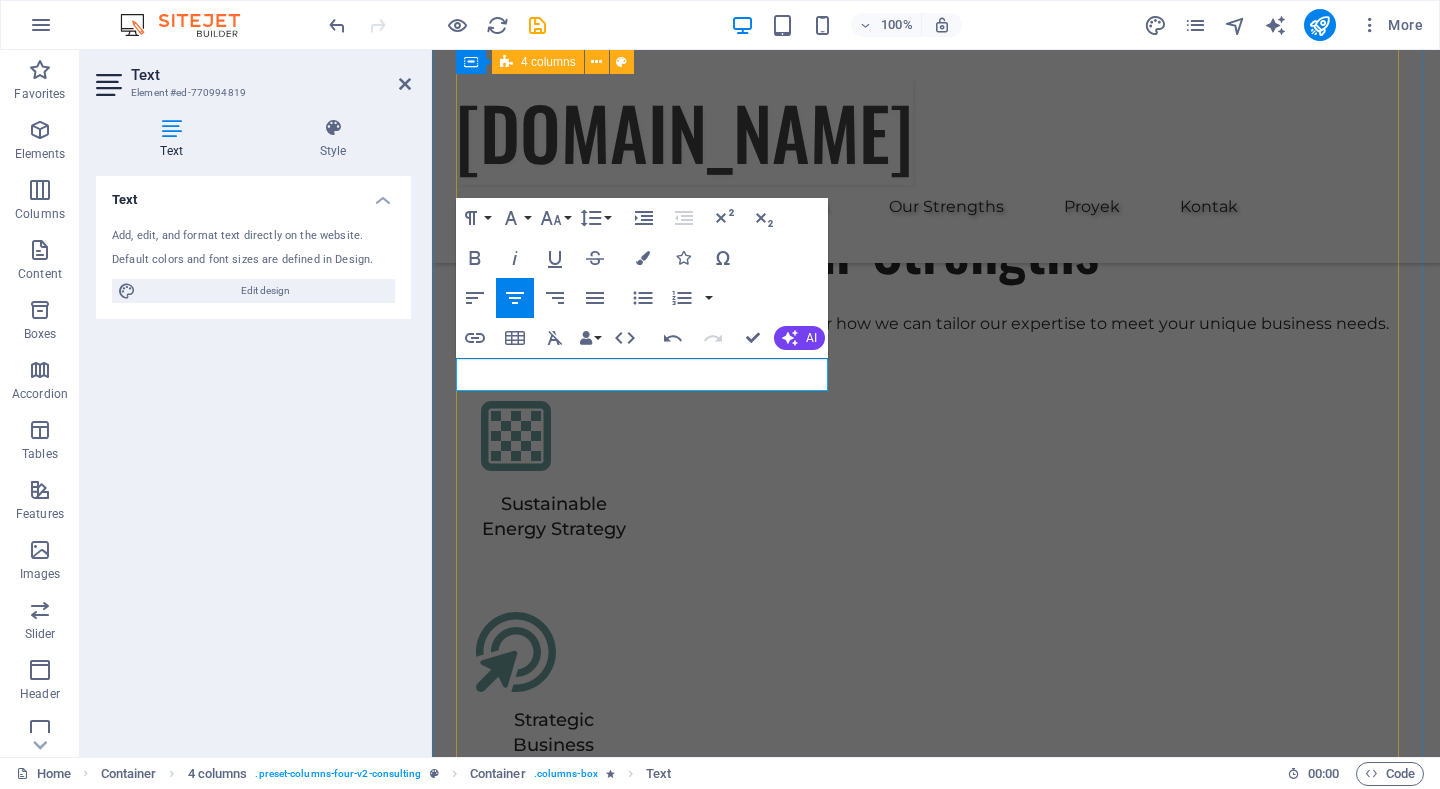 click on "01
[PERSON_NAME] Read More Facing challenges of high energy costs and a substantial carbon footprint, our client sought to revolutionize its energy practices. Working hand-in-hand with Eco-Con's expert team, we implemented renewable energy solutions, incorporating solar and wind power into their operations. This resulted in a significant reduction in reliance on non-renewable sources, translating to both environmental benefits and substantial cost savings. Discover how this initiative became a beacon of sustainable excellence and an inspiration for businesses worldwide. Project manager: [PERSON_NAME] Project duration: 27 months Read Less 02 Gedung Sekolah Read More Project manager: [PERSON_NAME] Project duration: 24 months Read Less 03 Gedung Universitas Read More Project manager: [PERSON_NAME] Project duration: 12 months Read Less 04 Pabrik Read More Project manager: [PERSON_NAME] Project duration: 29 months Read Less" at bounding box center [936, 3902] 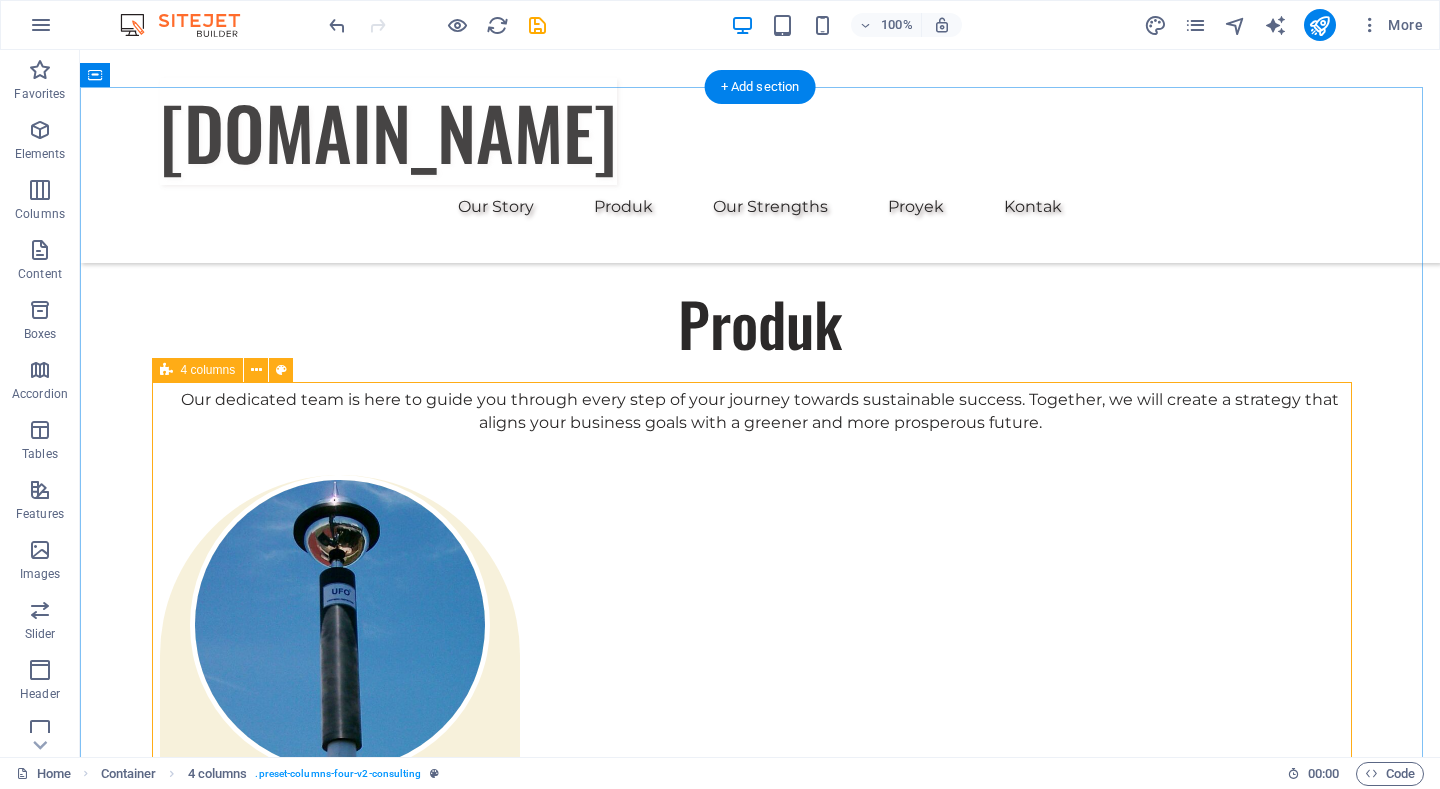 scroll, scrollTop: 2896, scrollLeft: 0, axis: vertical 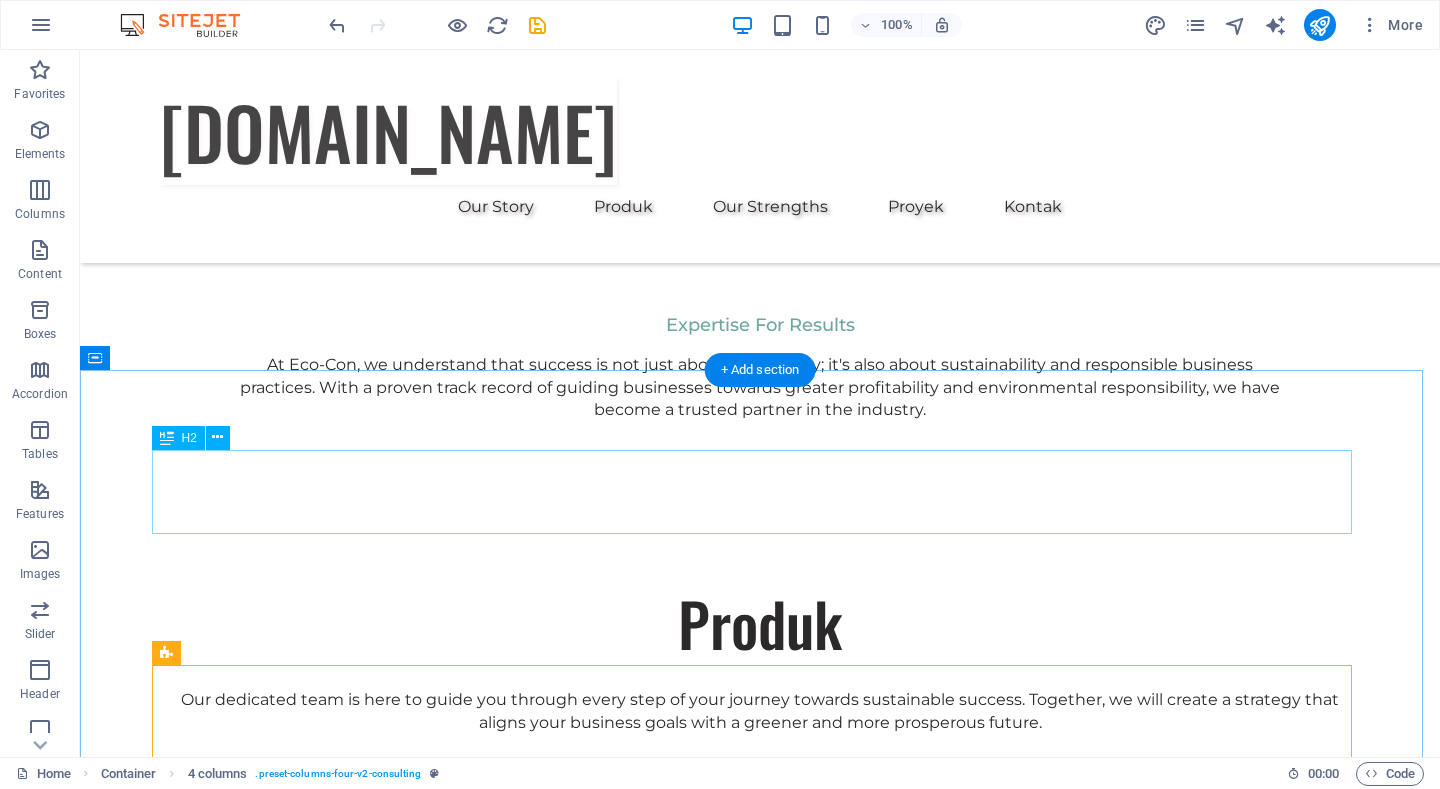 click on "Latest Case Studies" at bounding box center (760, 3889) 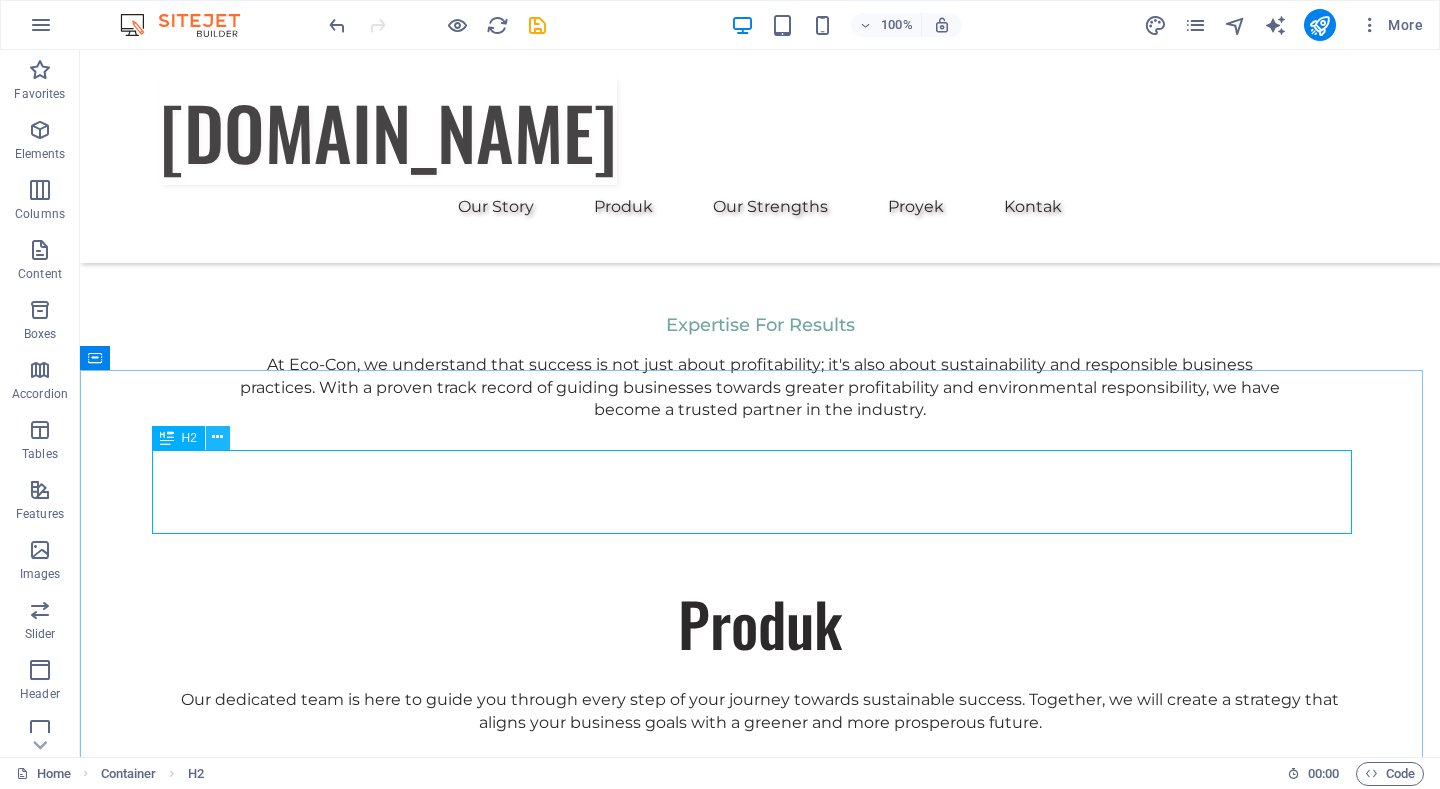 click at bounding box center (217, 437) 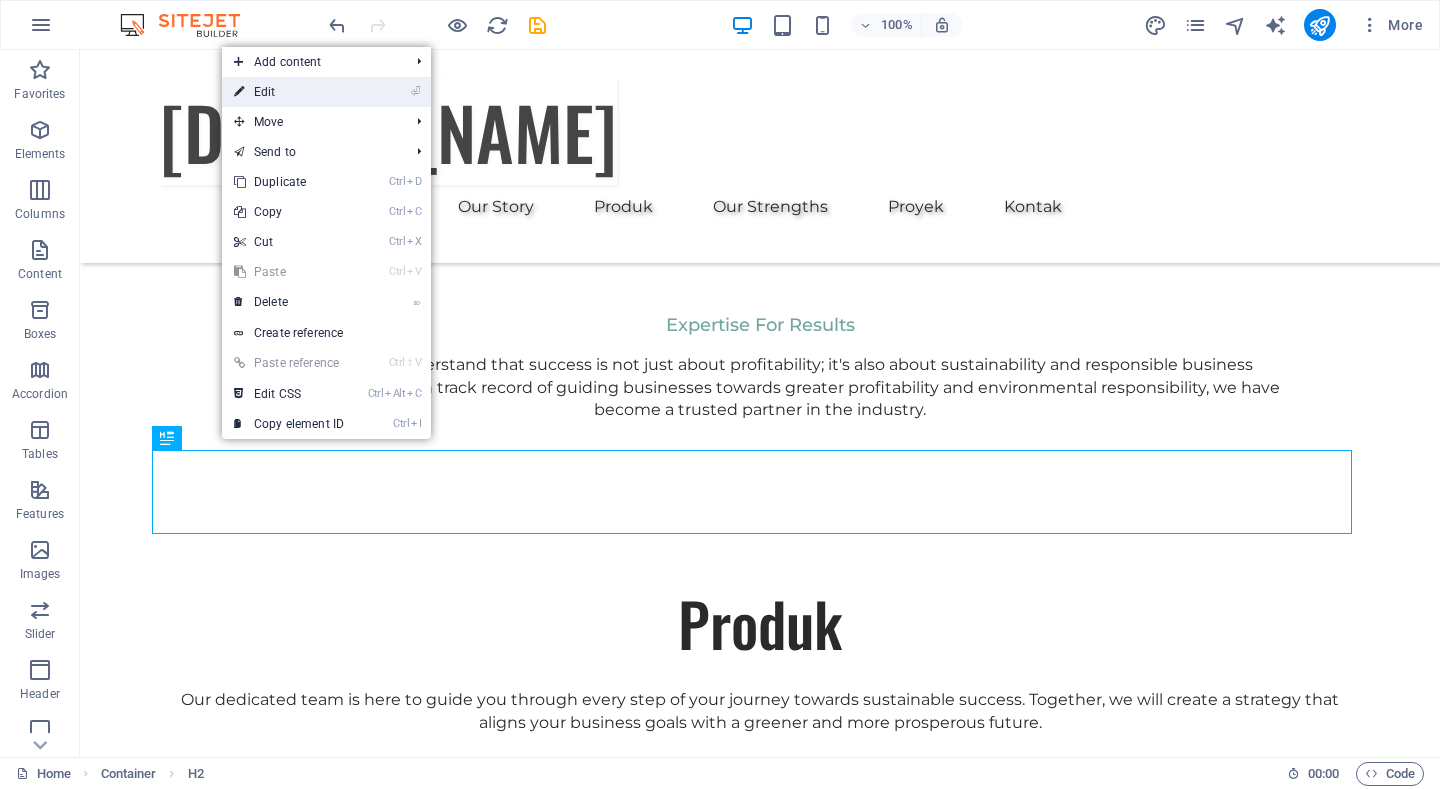 click on "⏎  Edit" at bounding box center [289, 92] 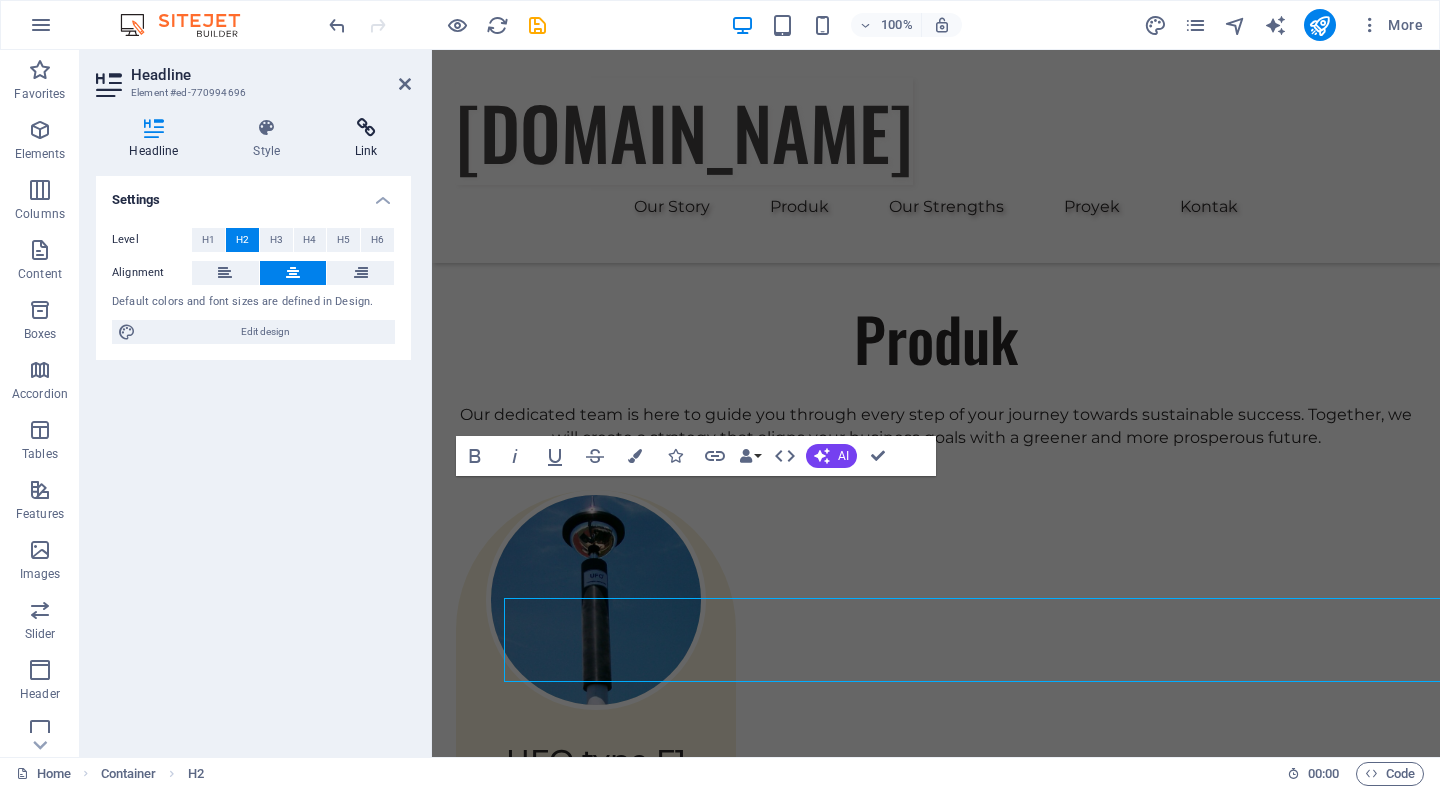 scroll, scrollTop: 2748, scrollLeft: 0, axis: vertical 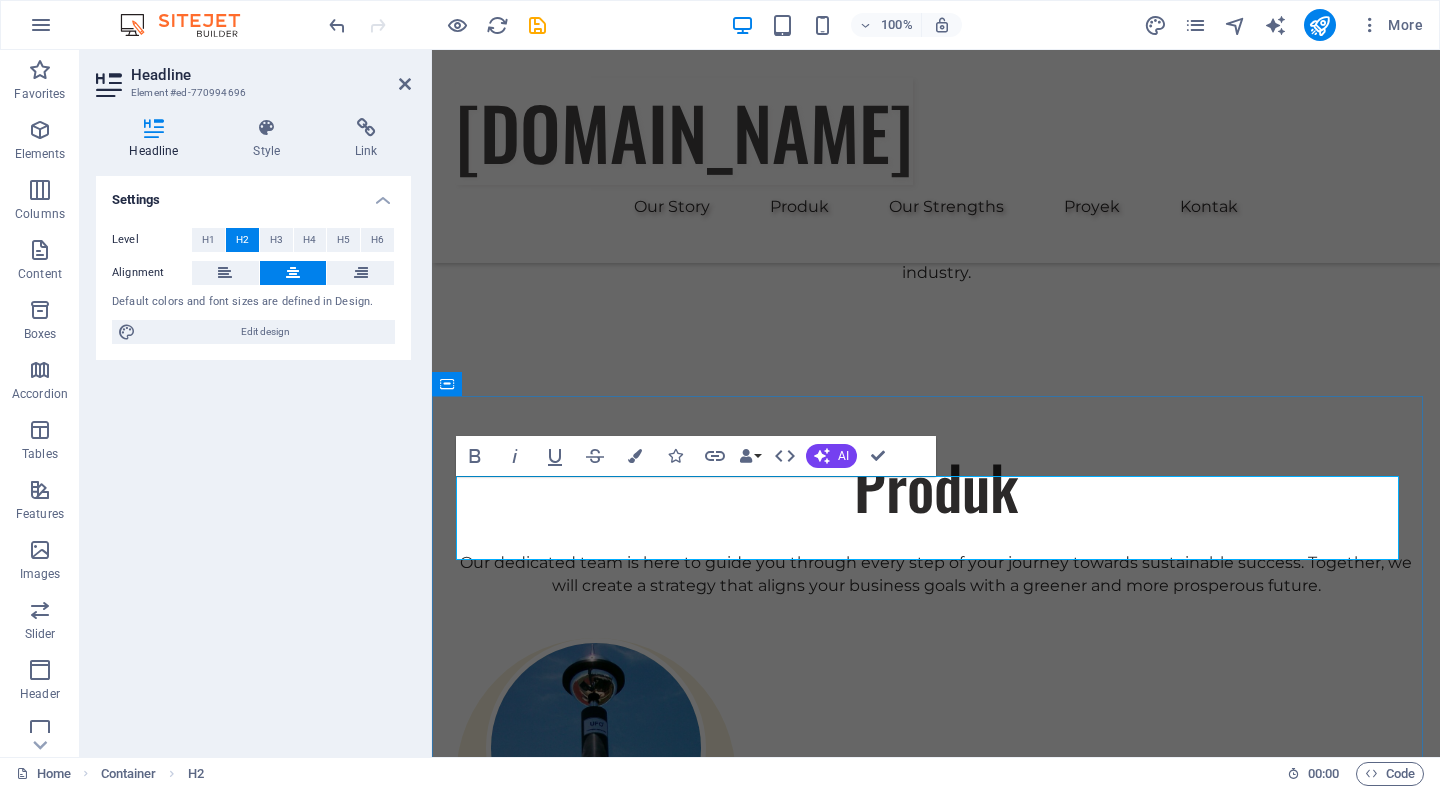 type 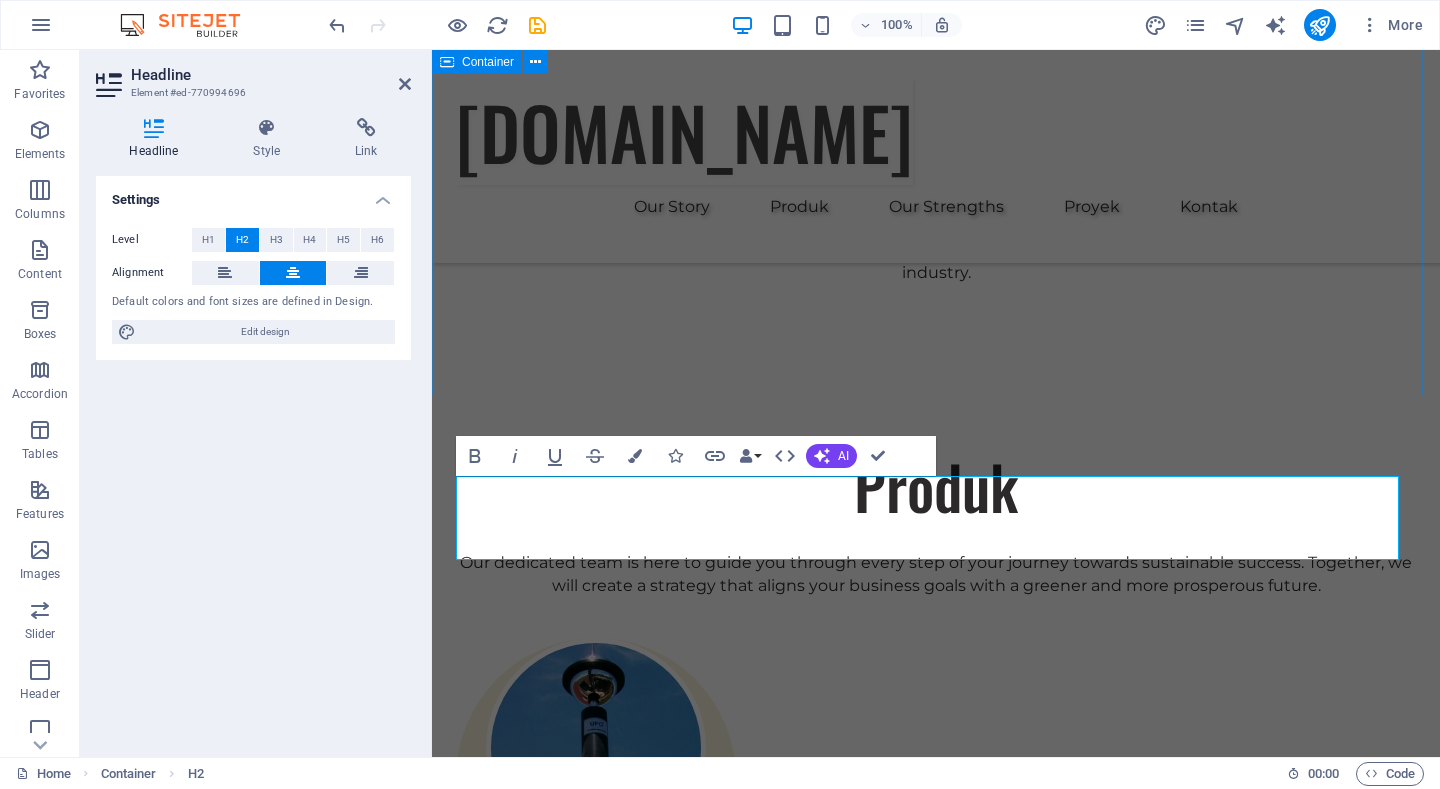 click on "Our Strengths Explore our full range of services to discover how we can tailor our expertise to meet your unique business needs. Sustainable Energy Strategy Strategic Business Planning Market Research and Analysis Sustainability Integration" at bounding box center (936, 2886) 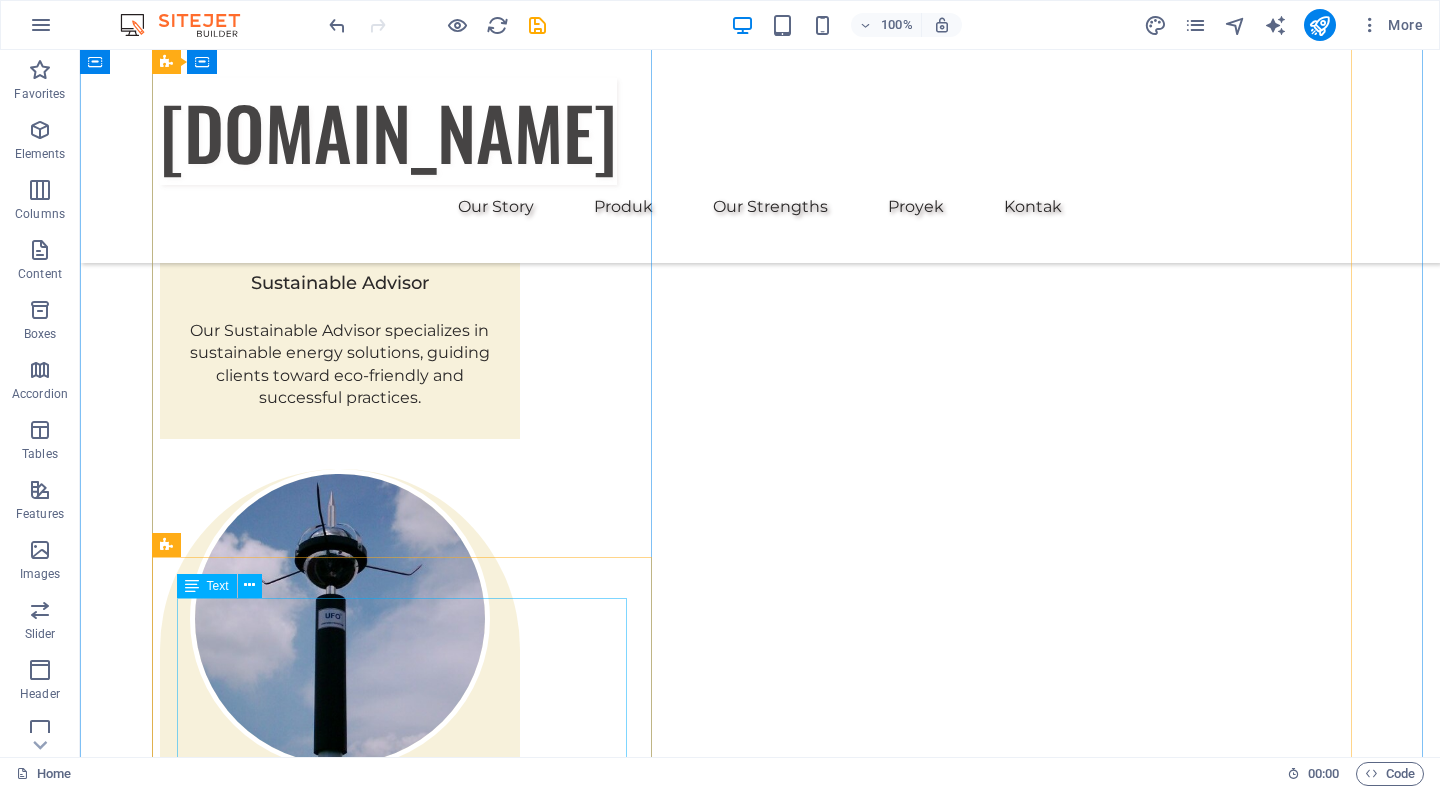 scroll, scrollTop: 3996, scrollLeft: 0, axis: vertical 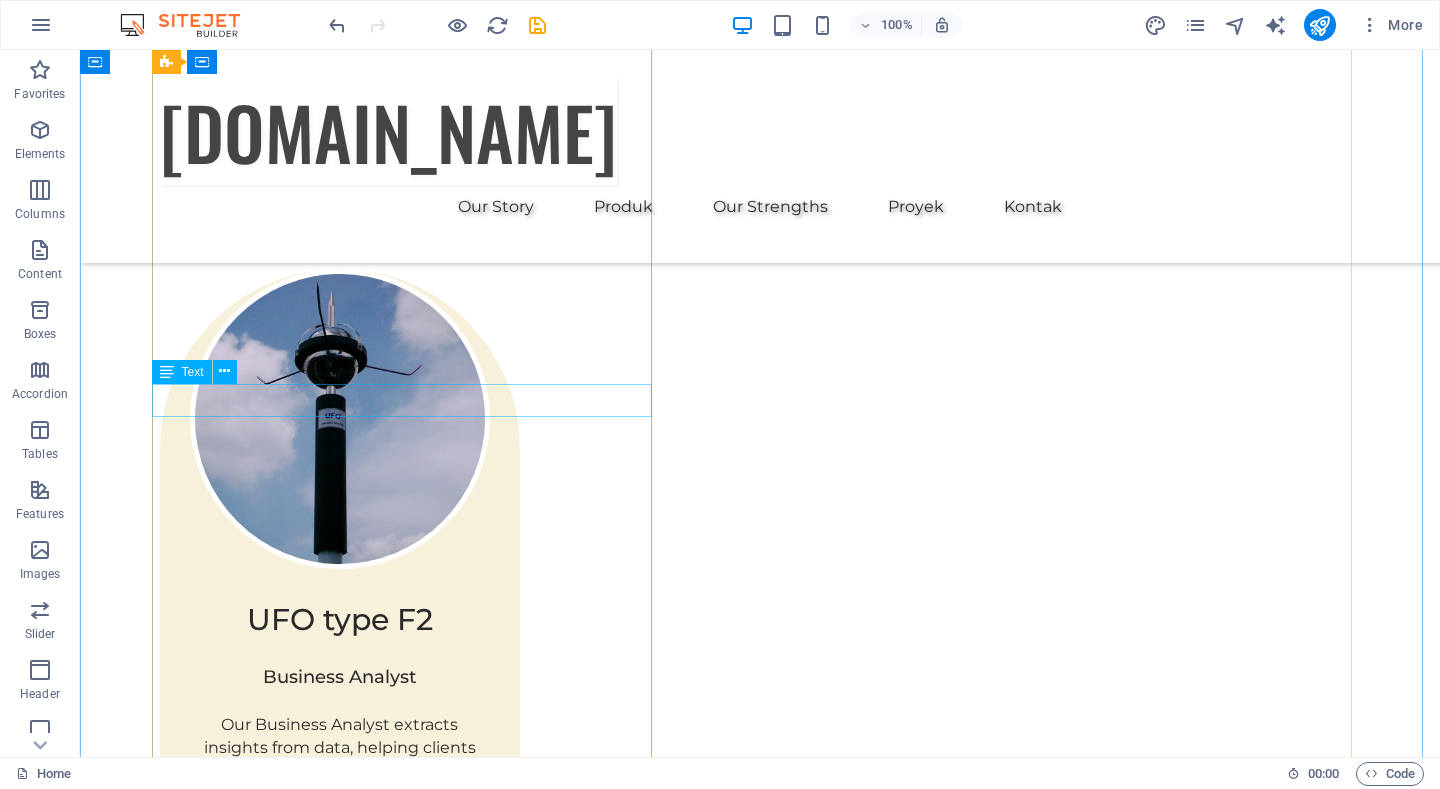 click on "[PERSON_NAME]" at bounding box center [410, 3775] 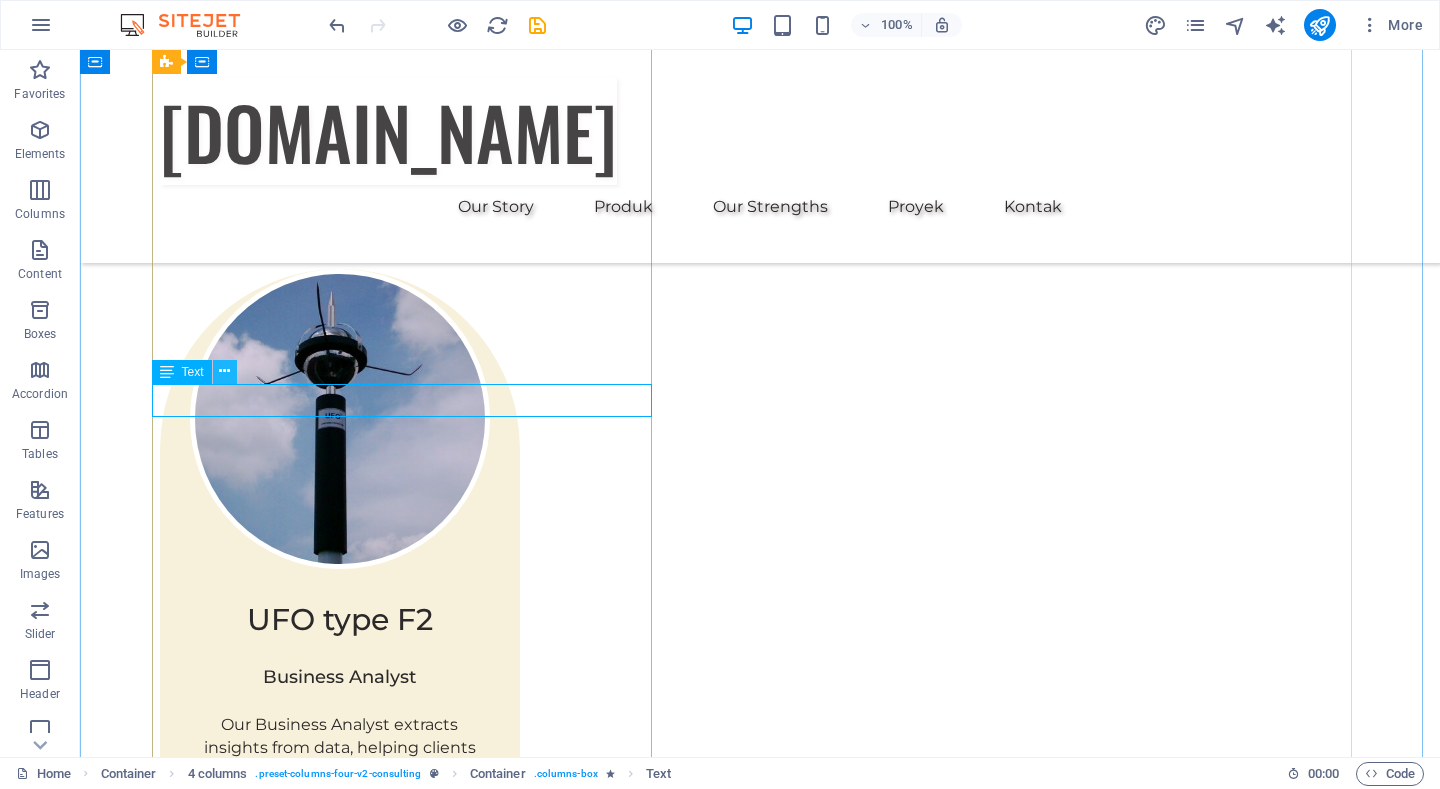 click at bounding box center (224, 371) 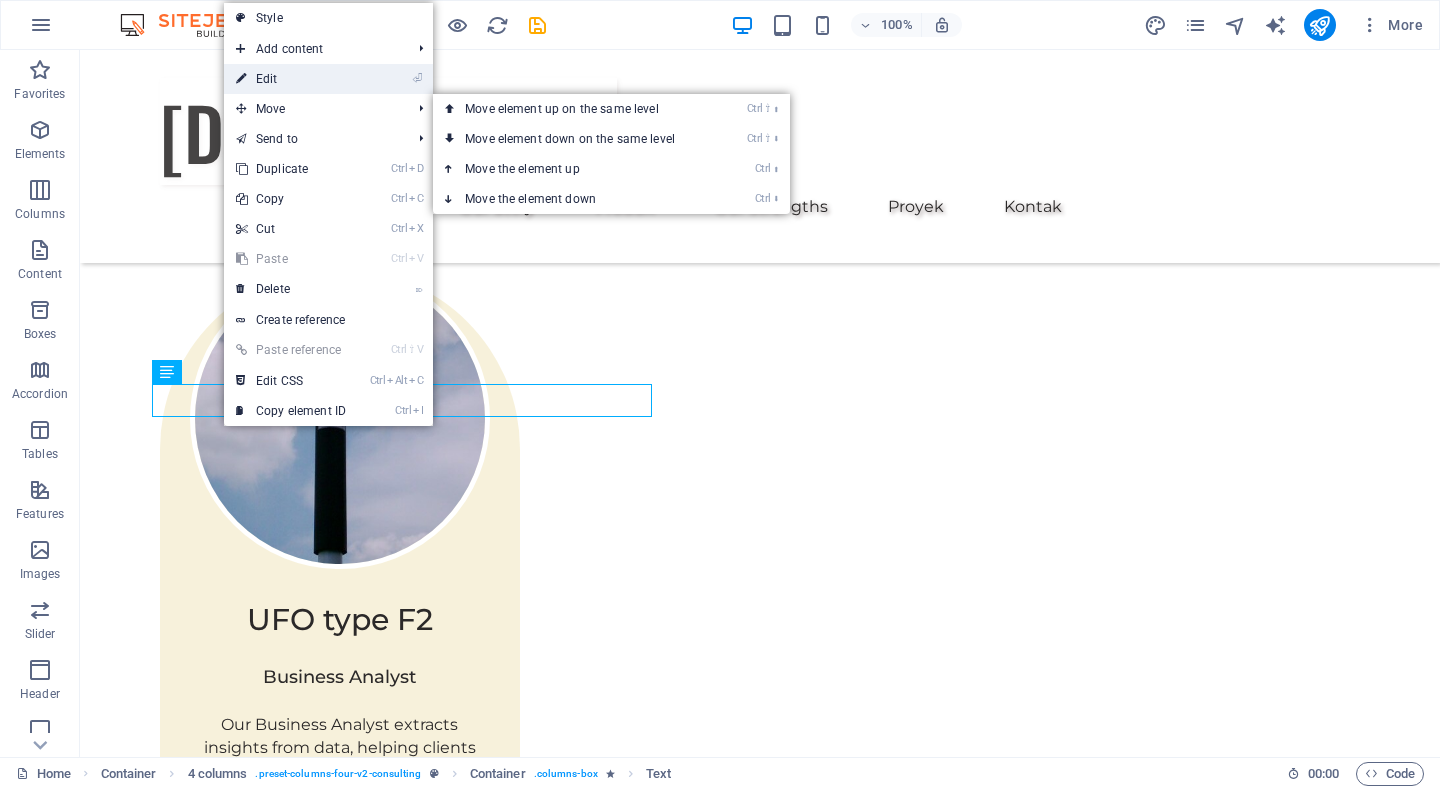 drag, startPoint x: 263, startPoint y: 79, endPoint x: 108, endPoint y: 229, distance: 215.69655 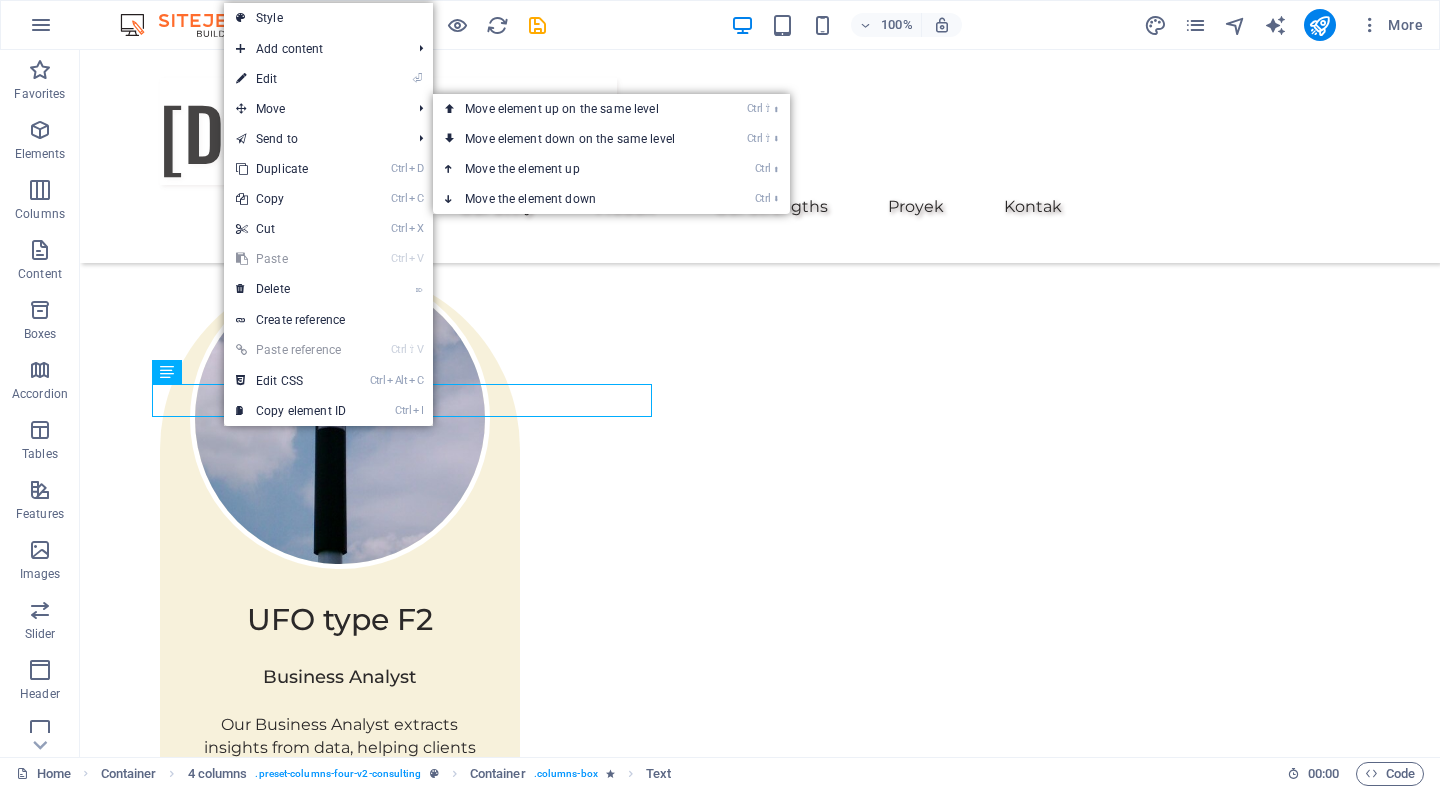 scroll, scrollTop: 3874, scrollLeft: 0, axis: vertical 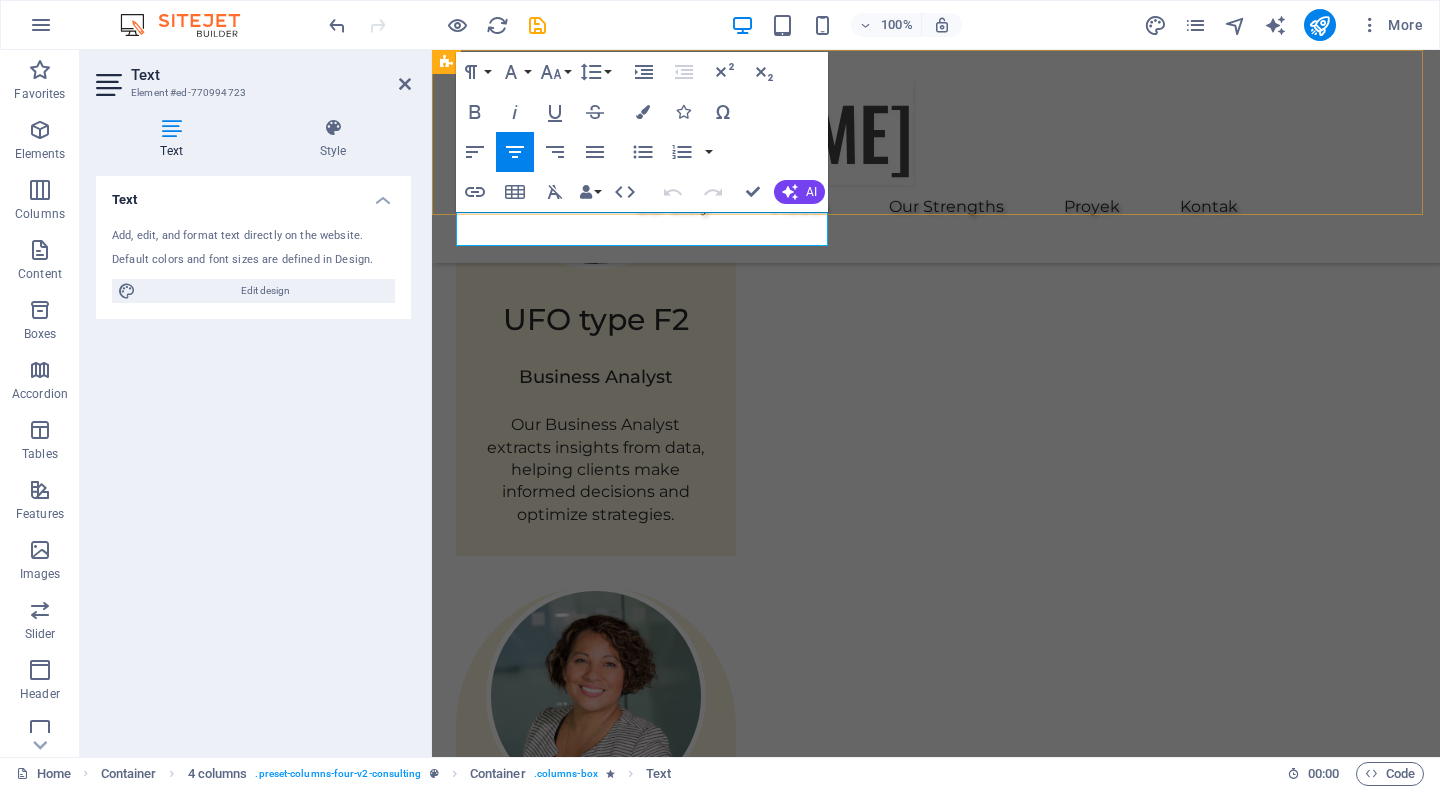 drag, startPoint x: 699, startPoint y: 231, endPoint x: 970, endPoint y: 239, distance: 271.11804 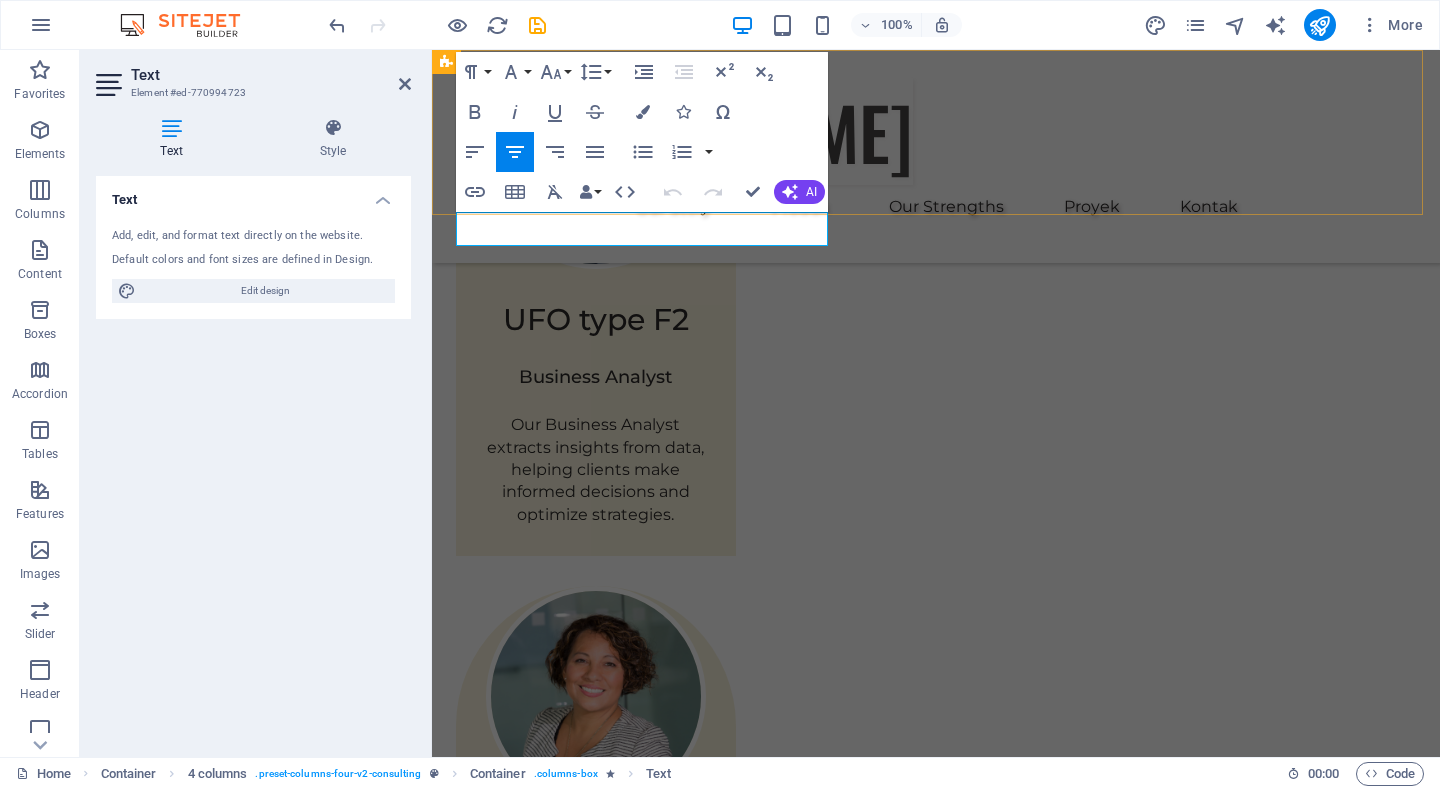click on "[DOMAIN_NAME] Our Story Produk Our Strengths Proyek Kontak U F O PENANGKAL PETIR MODERN Our Story We are a passionate consulting agency dedicated to helping businesses navigate the dynamic landscape of sustainable energy and strategic growth. Our core mission is to empower organizations to thrive while making a positive impact on the environment. Sustainable Success Partner At Eco-Con, we understand that success is not just about profitability; it's also about sustainability and responsible business practices. With a proven track record of guiding businesses towards greater profitability and environmental responsibility, we have become a trusted partner in the industry. Expertise For Results At Eco-Con, we understand that success is not just about profitability; it's also about sustainability and responsible business practices. With a proven track record of guiding businesses towards greater profitability and environmental responsibility, we have become a trusted partner in the industry. Produk UFO type F1 PROYEK" at bounding box center (936, 5203) 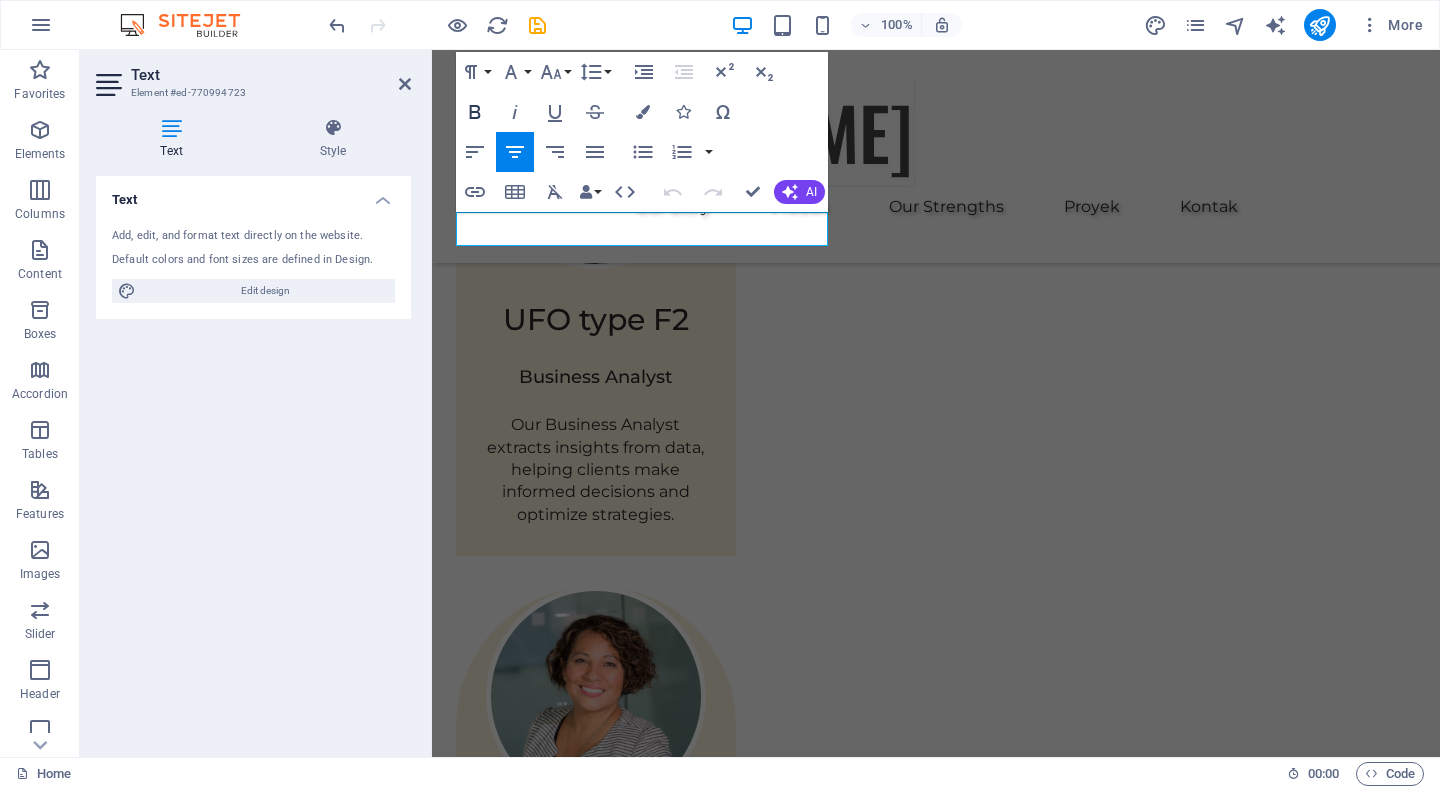 click 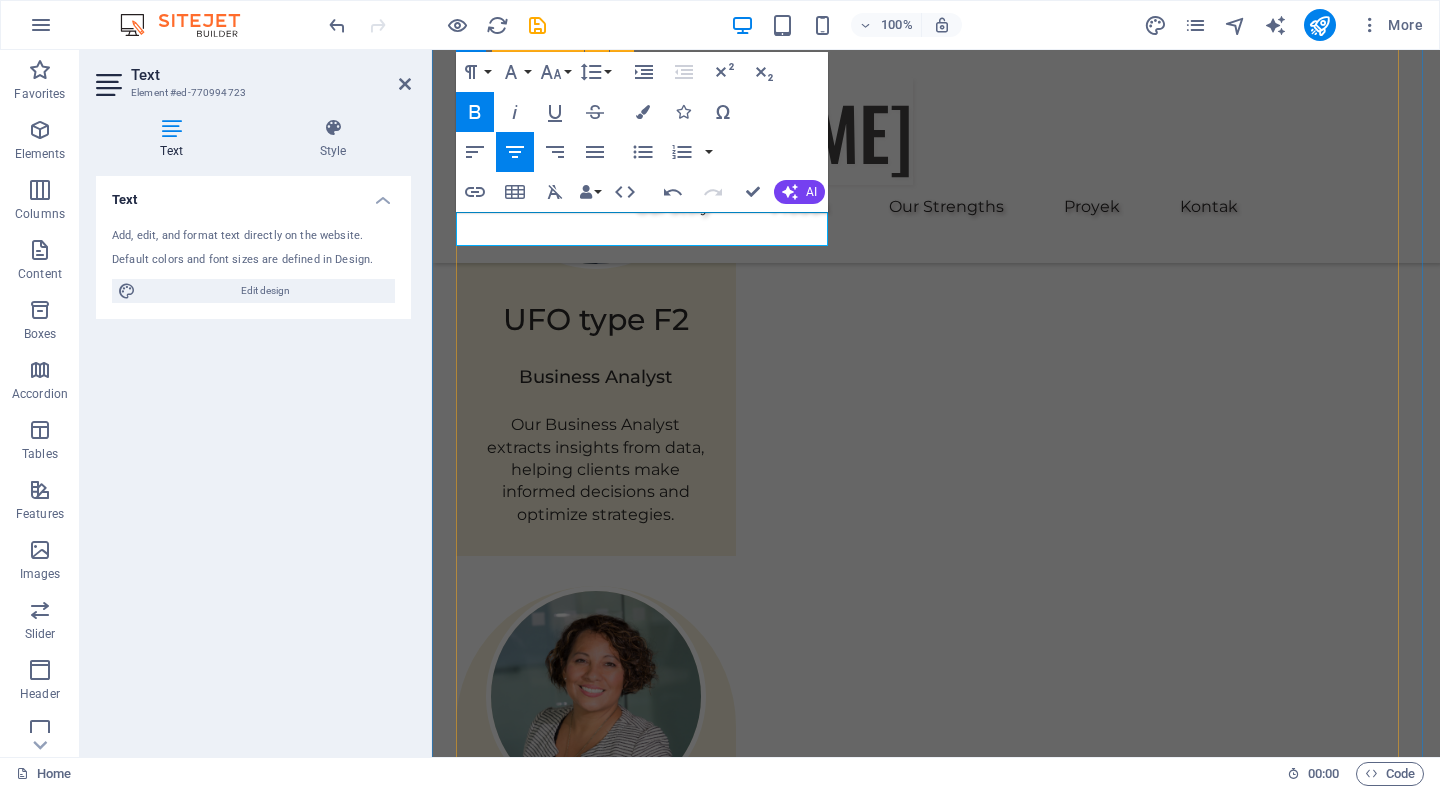 click on "01
[PERSON_NAME] Read More Facing challenges of high energy costs and a substantial carbon footprint, our client sought to revolutionize its energy practices. Working hand-in-hand with Eco-Con's expert team, we implemented renewable energy solutions, incorporating solar and wind power into their operations. This resulted in a significant reduction in reliance on non-renewable sources, translating to both environmental benefits and substantial cost savings. Discover how this initiative became a beacon of sustainable excellence and an inspiration for businesses worldwide. Project manager: [PERSON_NAME] Project duration: 27 months Read Less 02 Gedung Sekolah Read More Project manager: [PERSON_NAME] Project duration: 24 months Read Less 03 Gedung Universitas Read More Project manager: [PERSON_NAME] Project duration: 12 months Read Less 04 Pabrik Read More Project manager: [PERSON_NAME] Project duration: 29 months Read Less" at bounding box center (936, 4942) 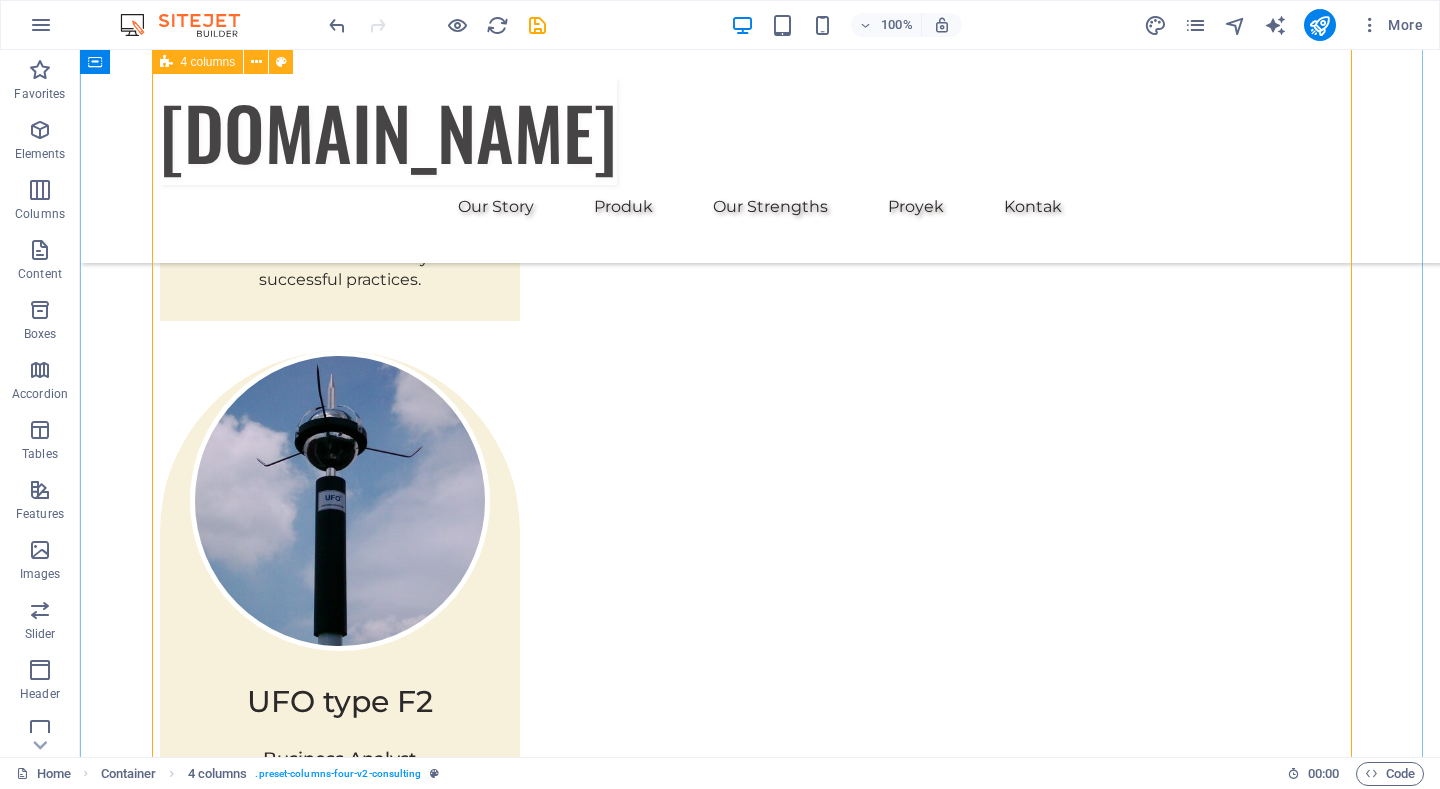 scroll, scrollTop: 3896, scrollLeft: 0, axis: vertical 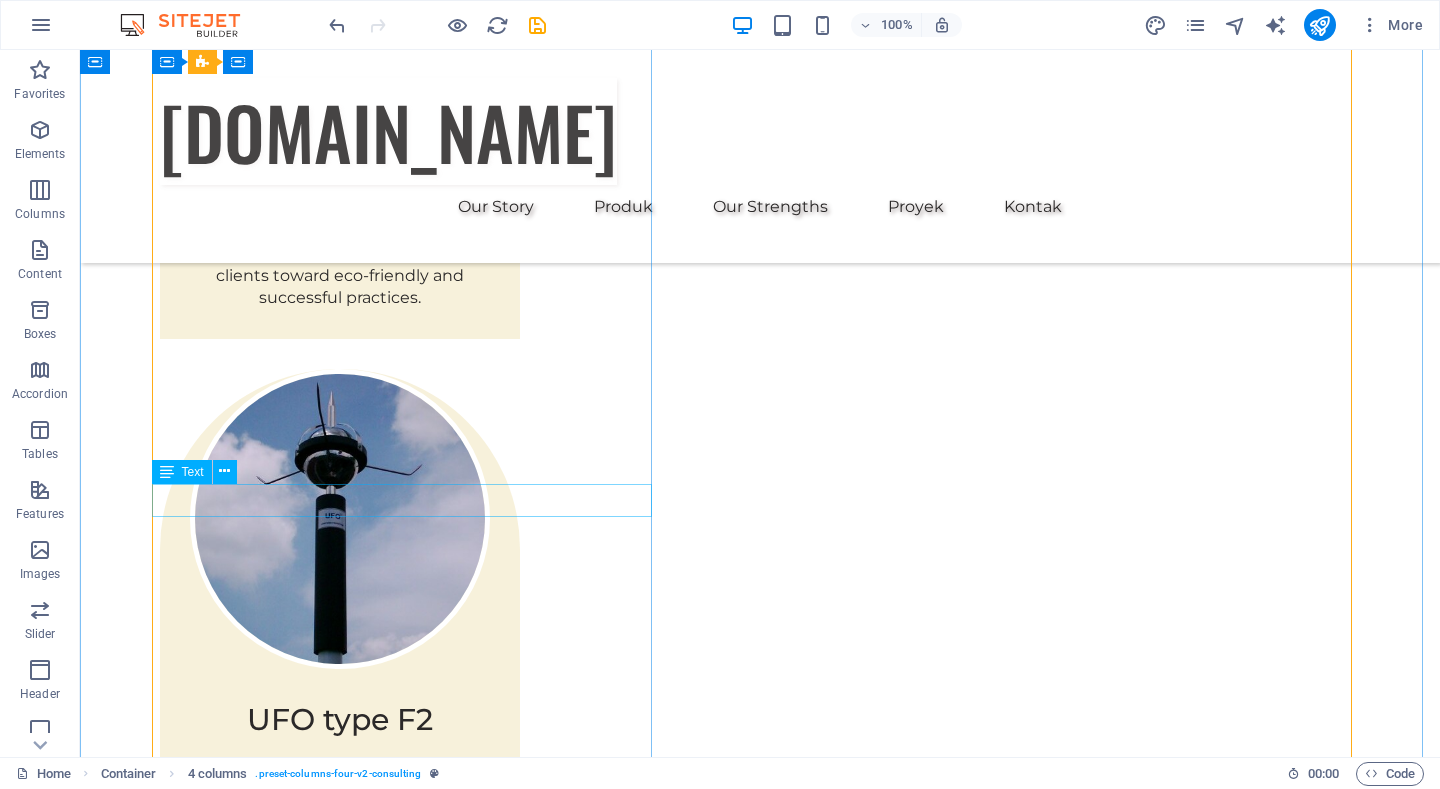 click on "[PERSON_NAME]" at bounding box center [410, 3875] 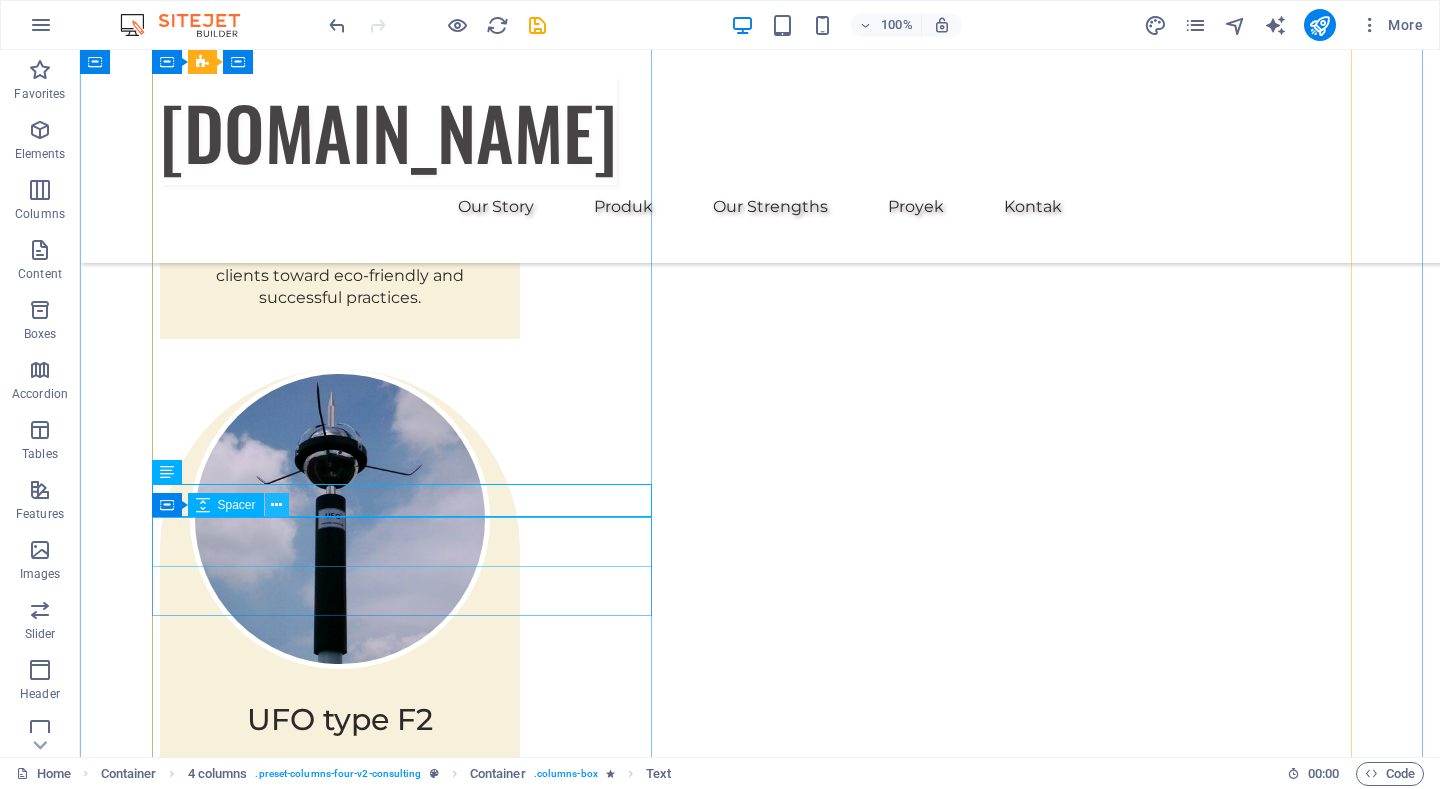 click at bounding box center (276, 505) 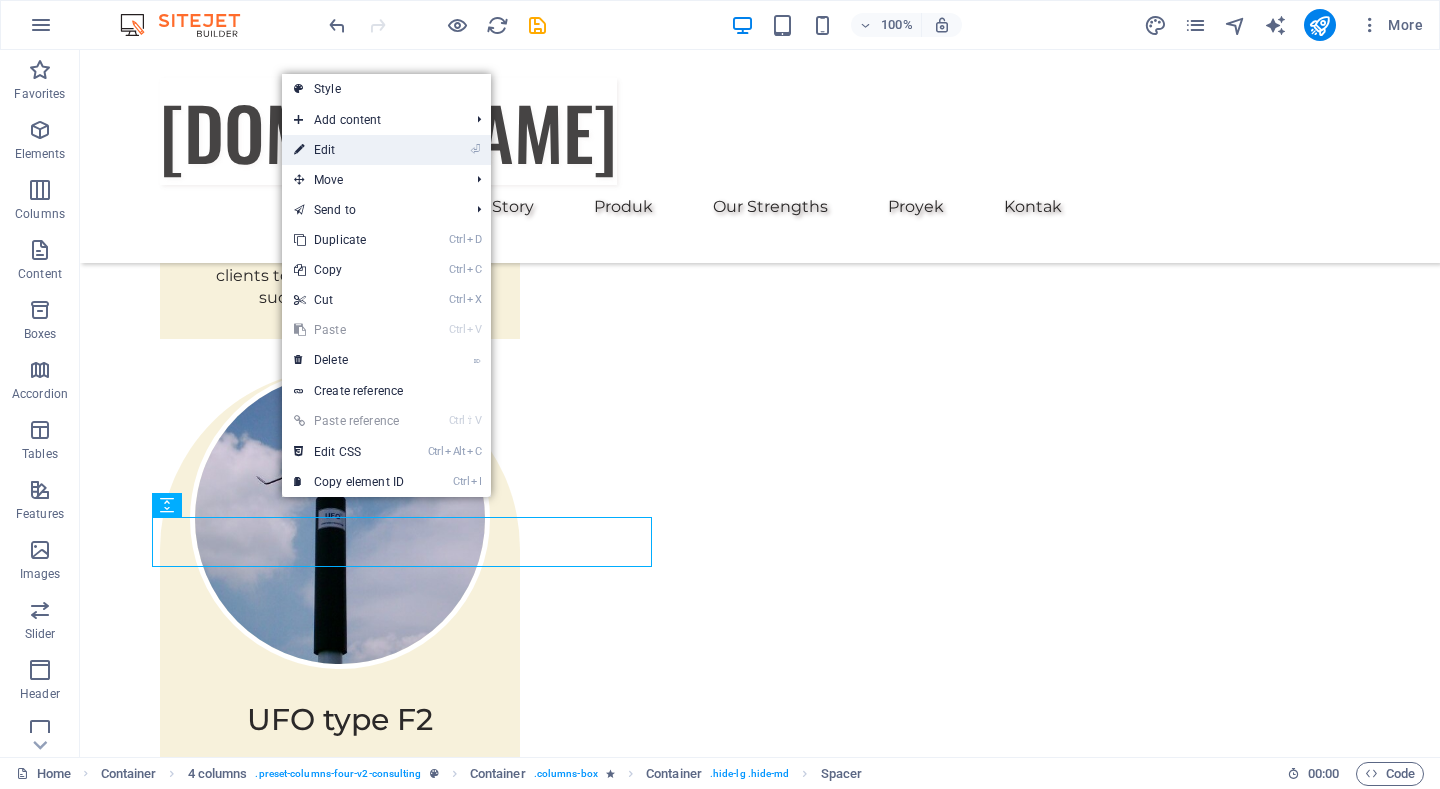 click on "⏎  Edit" at bounding box center (349, 150) 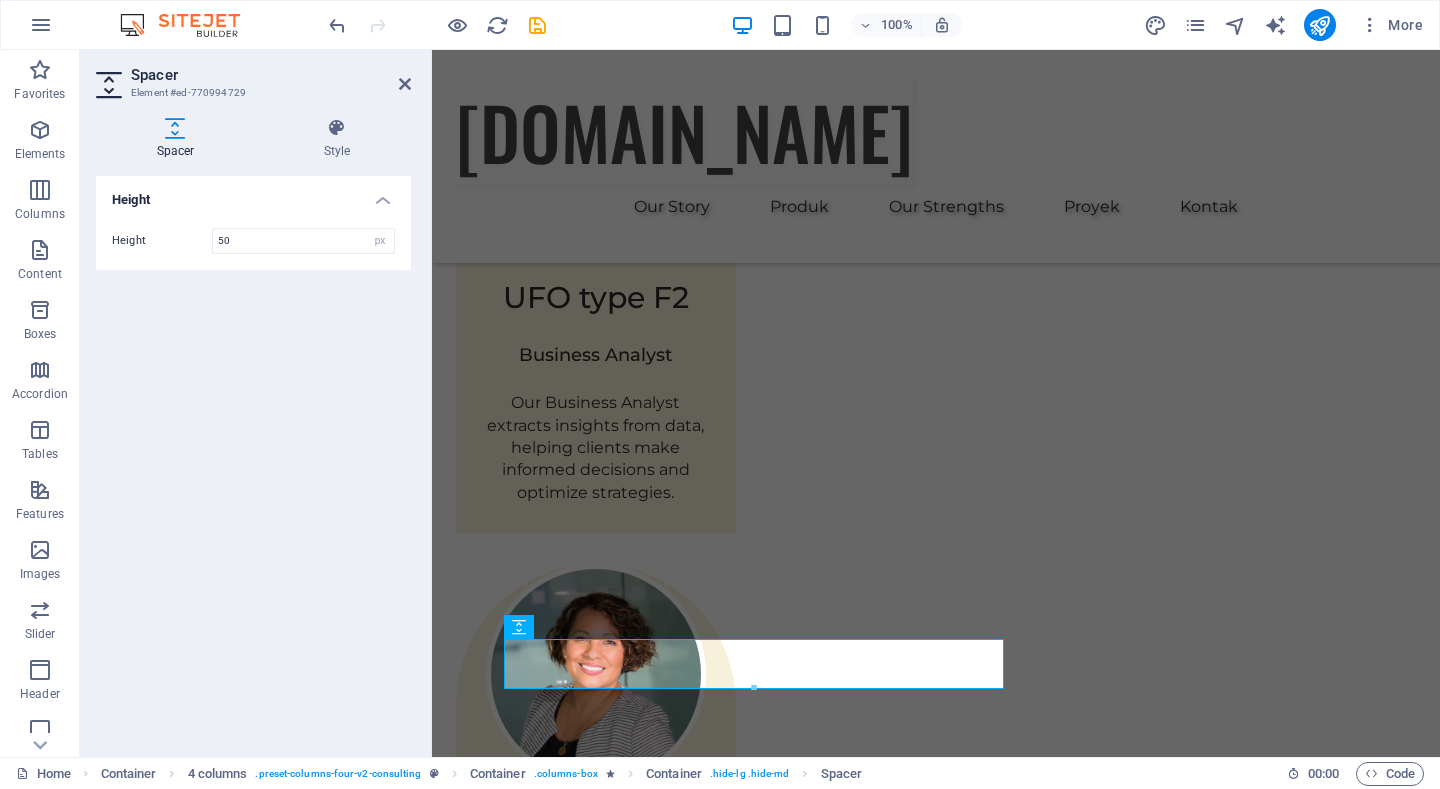 scroll, scrollTop: 3774, scrollLeft: 0, axis: vertical 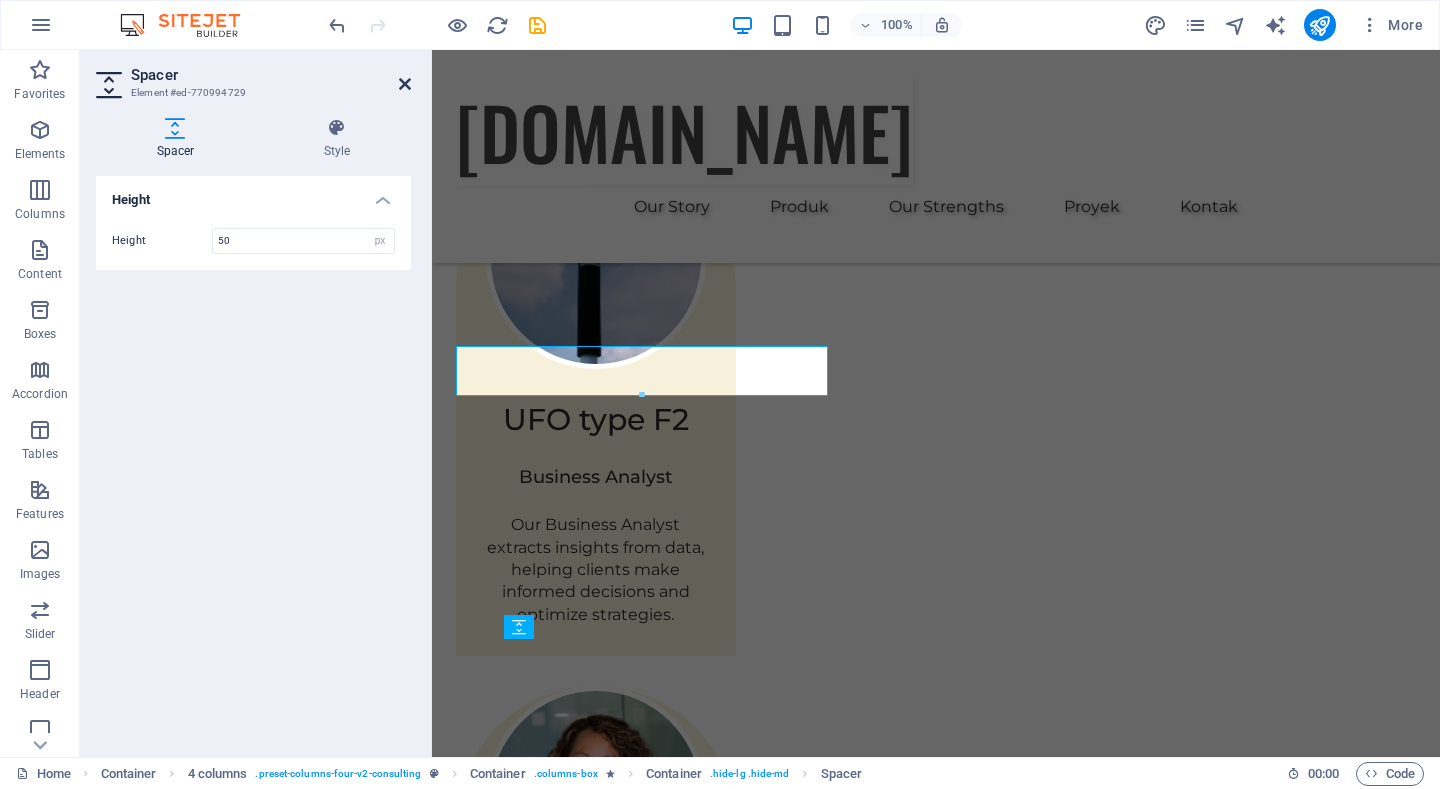 click at bounding box center (405, 84) 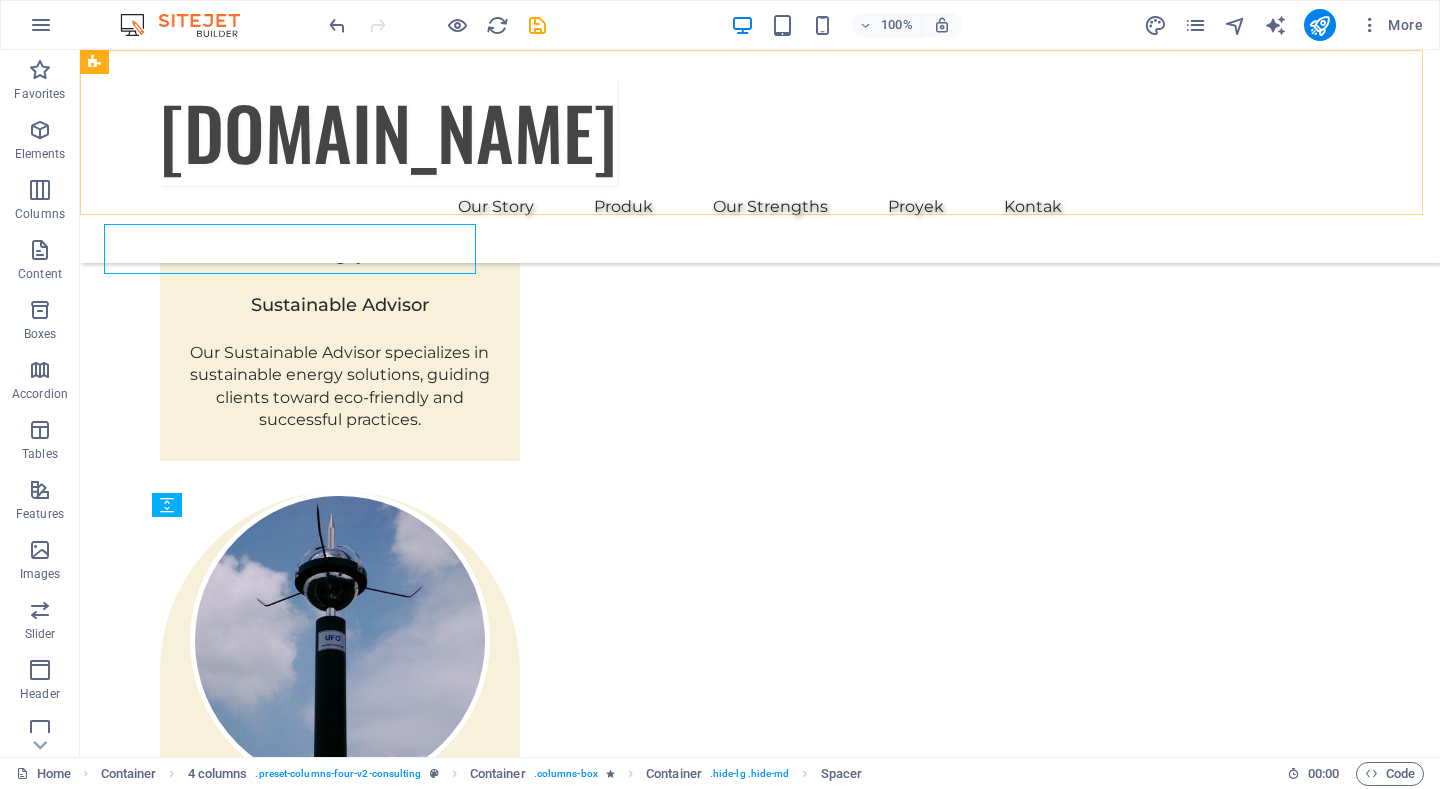 scroll, scrollTop: 3896, scrollLeft: 0, axis: vertical 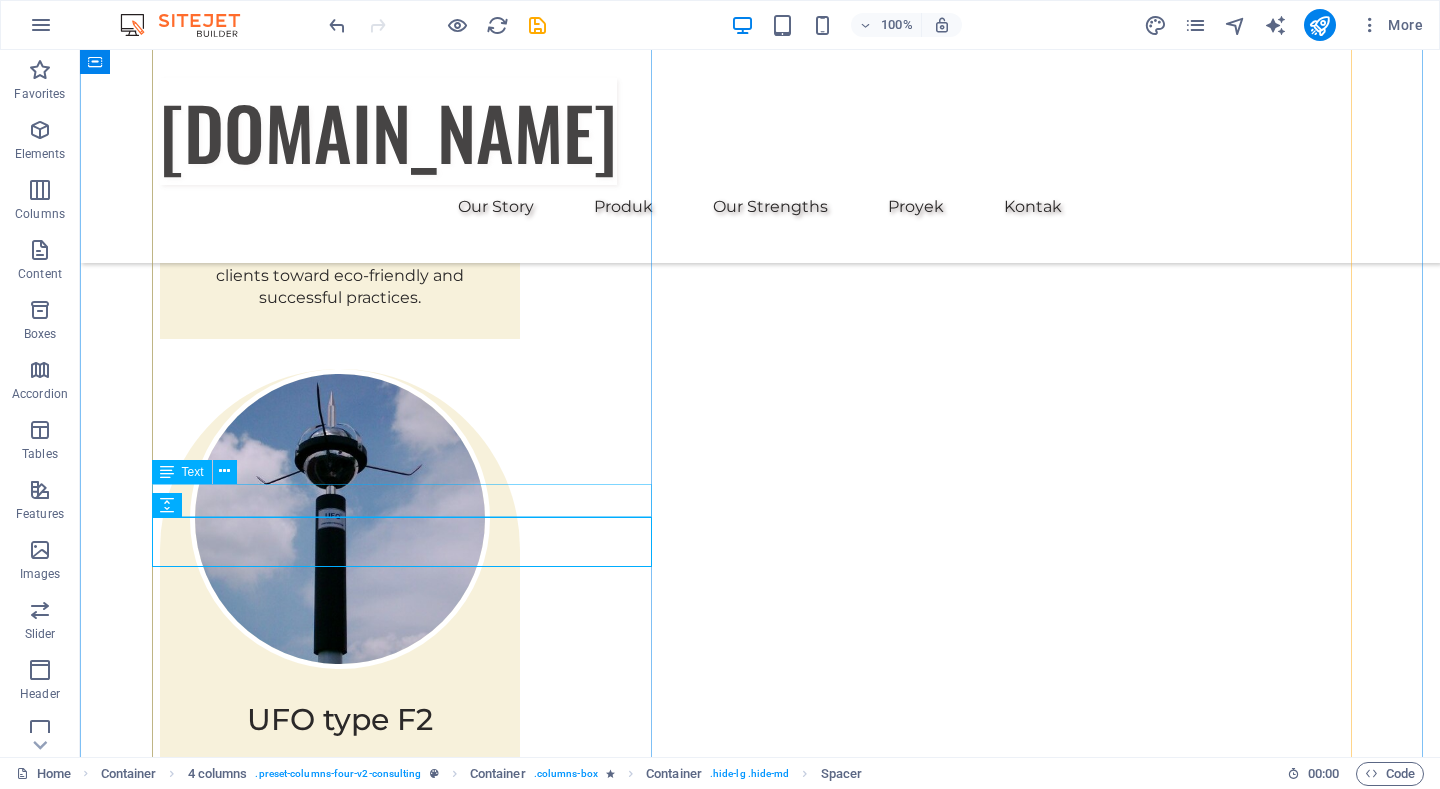 click on "[PERSON_NAME]" at bounding box center (410, 3875) 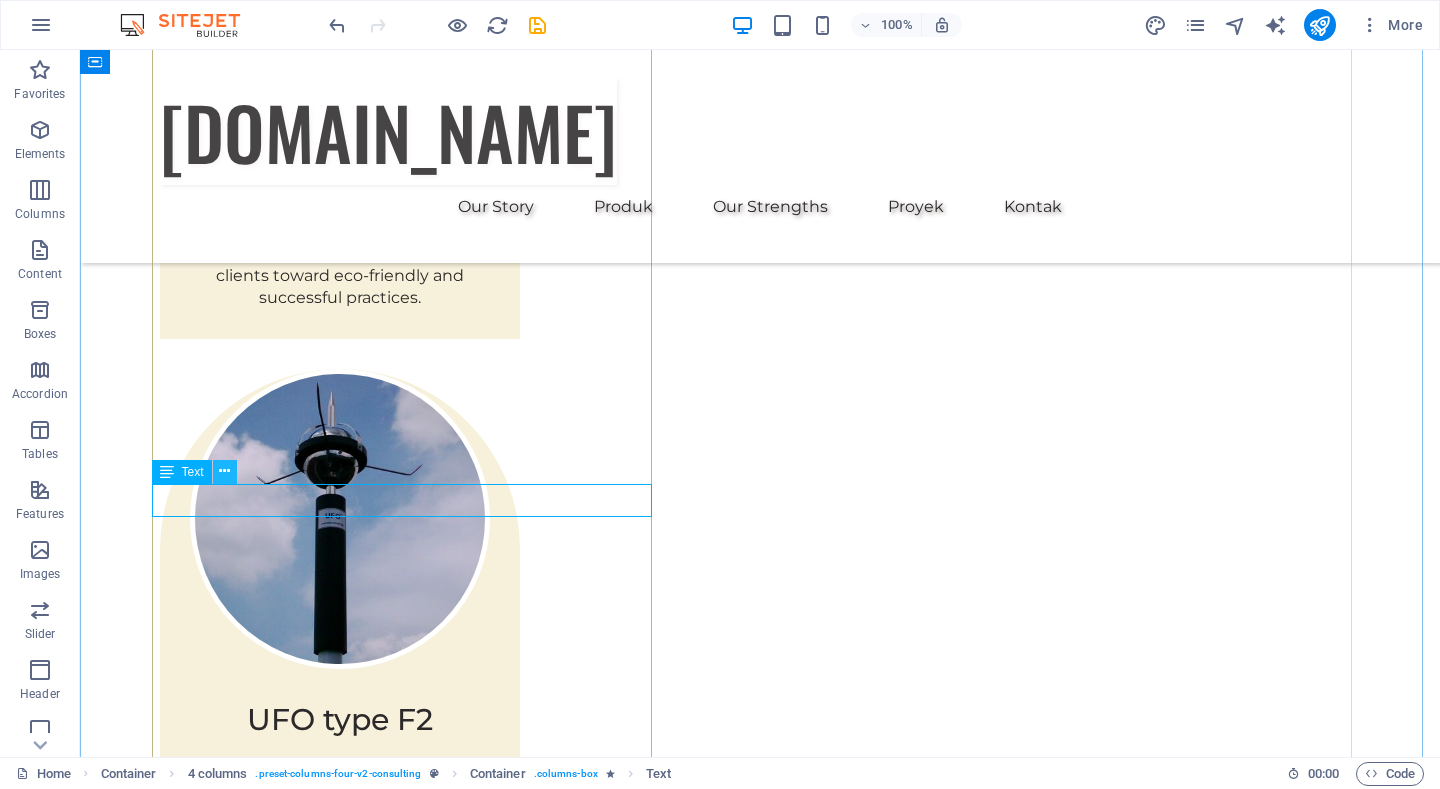 click at bounding box center (224, 471) 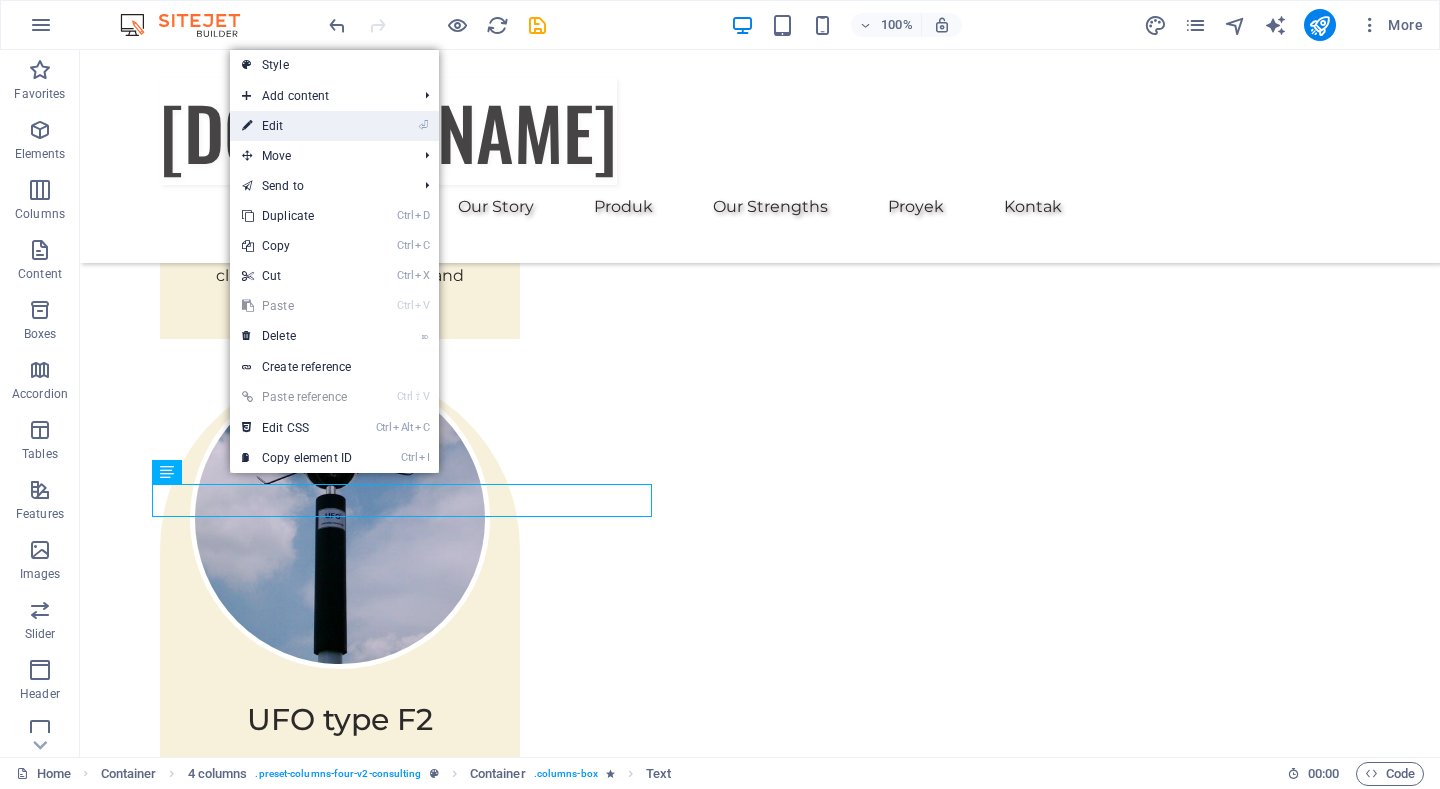 click on "⏎  Edit" at bounding box center (297, 126) 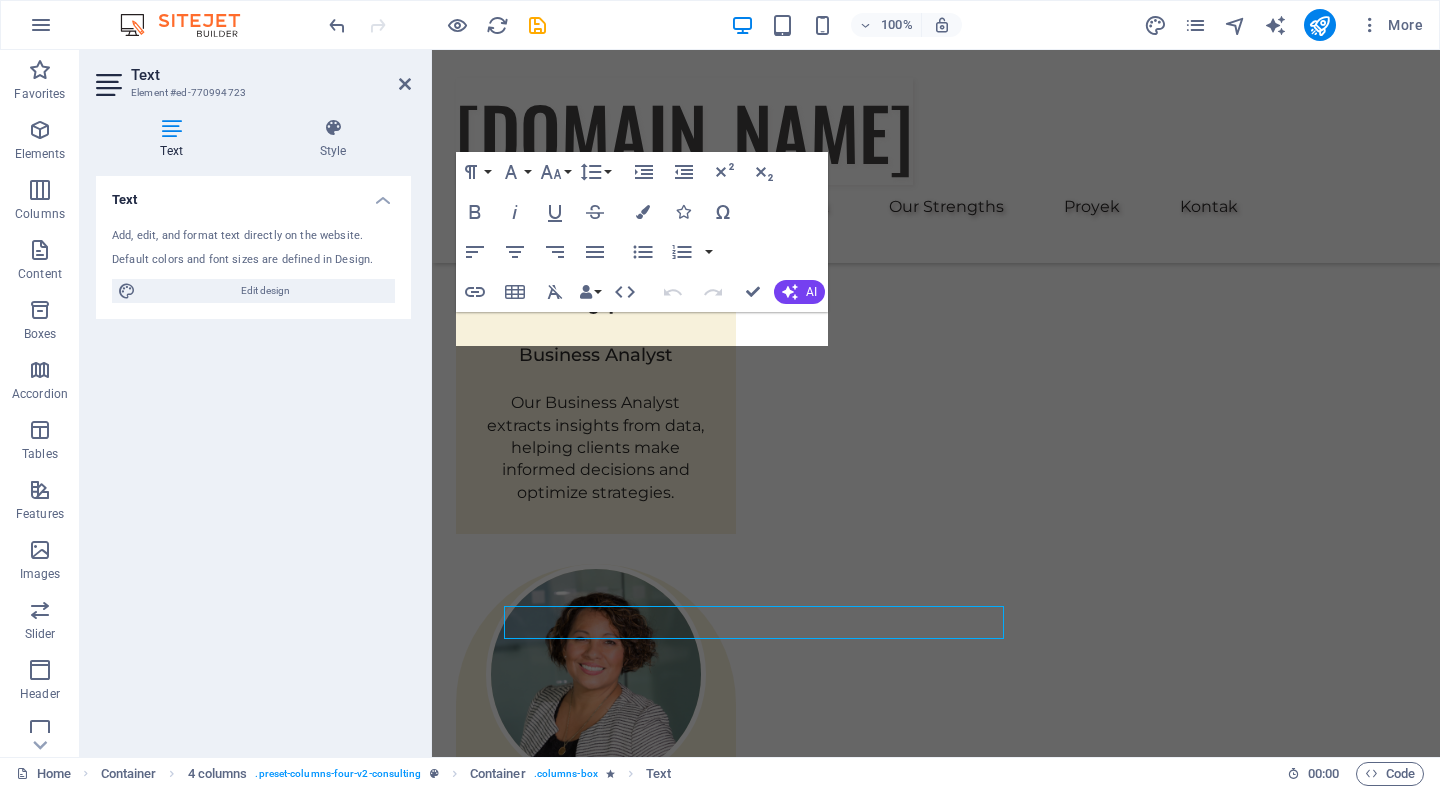 scroll, scrollTop: 3774, scrollLeft: 0, axis: vertical 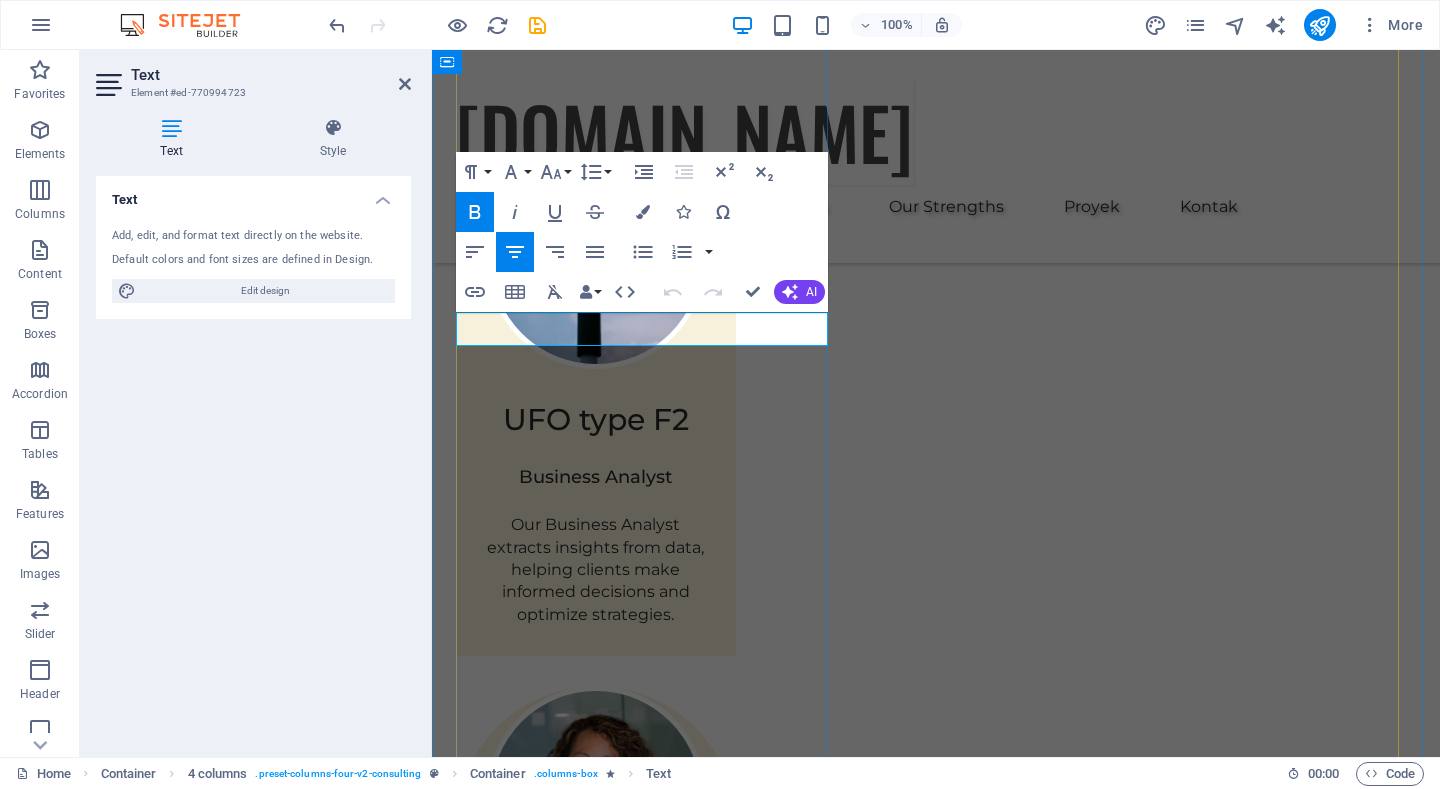 drag, startPoint x: 585, startPoint y: 331, endPoint x: 707, endPoint y: 344, distance: 122.69067 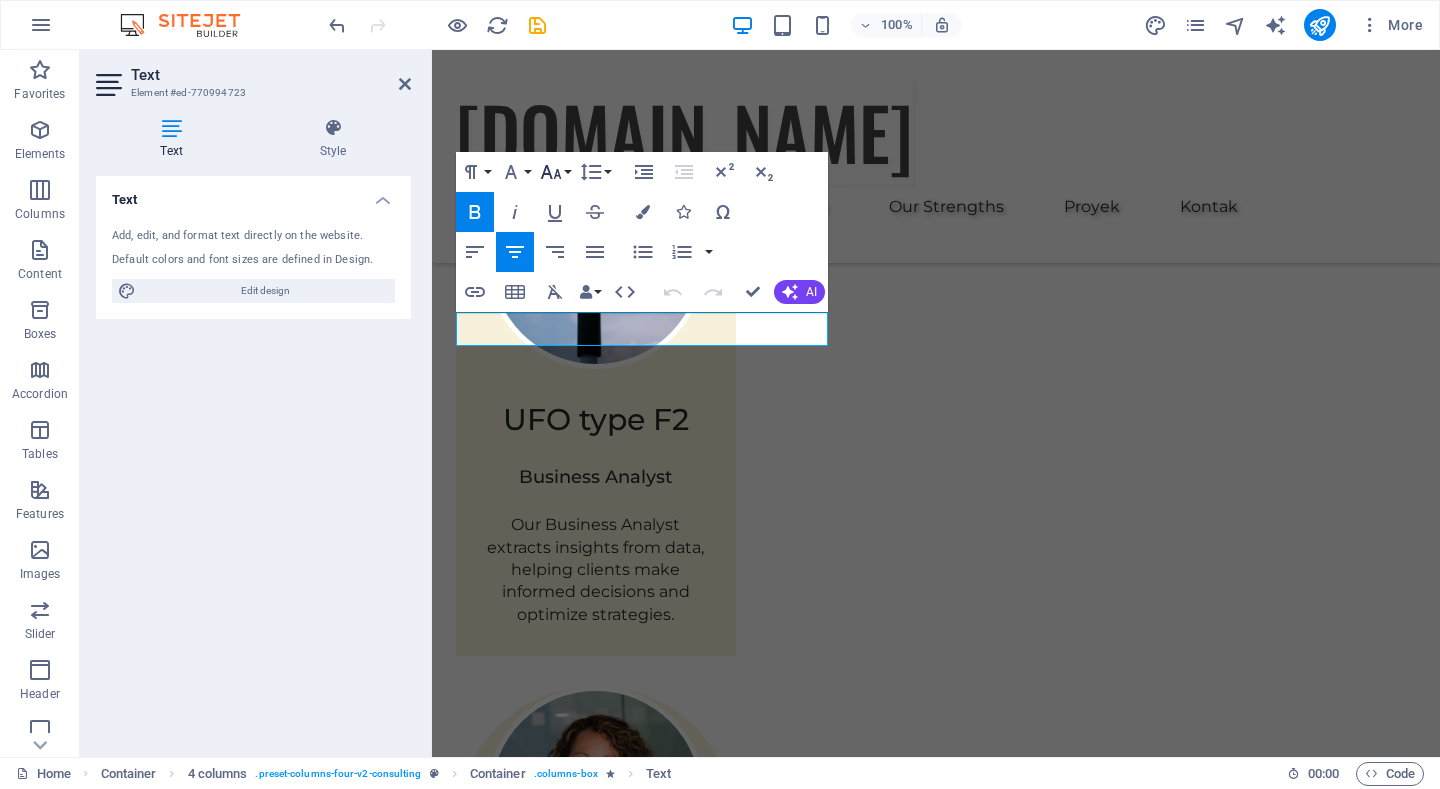 click on "Font Size" at bounding box center [555, 172] 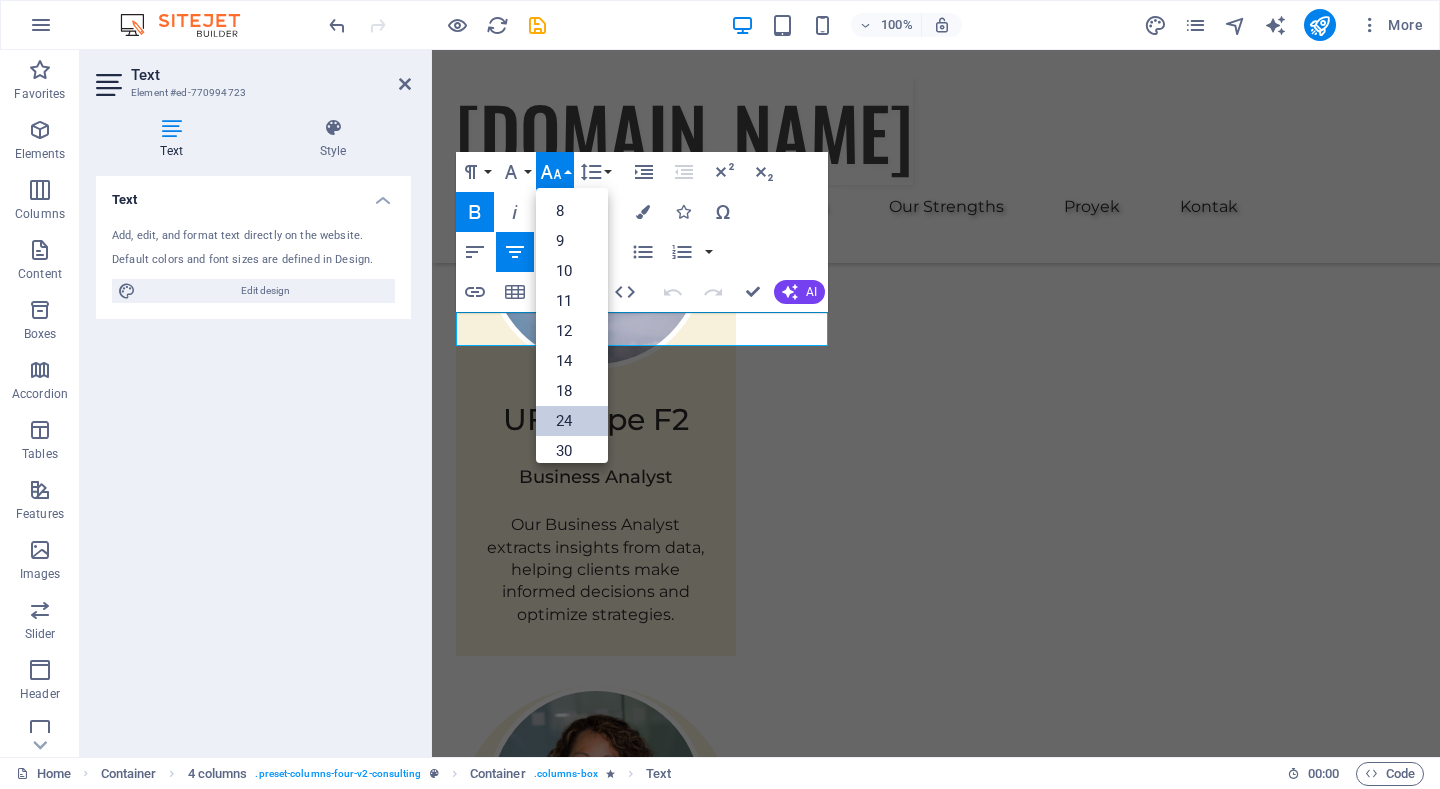 click on "24" at bounding box center (572, 421) 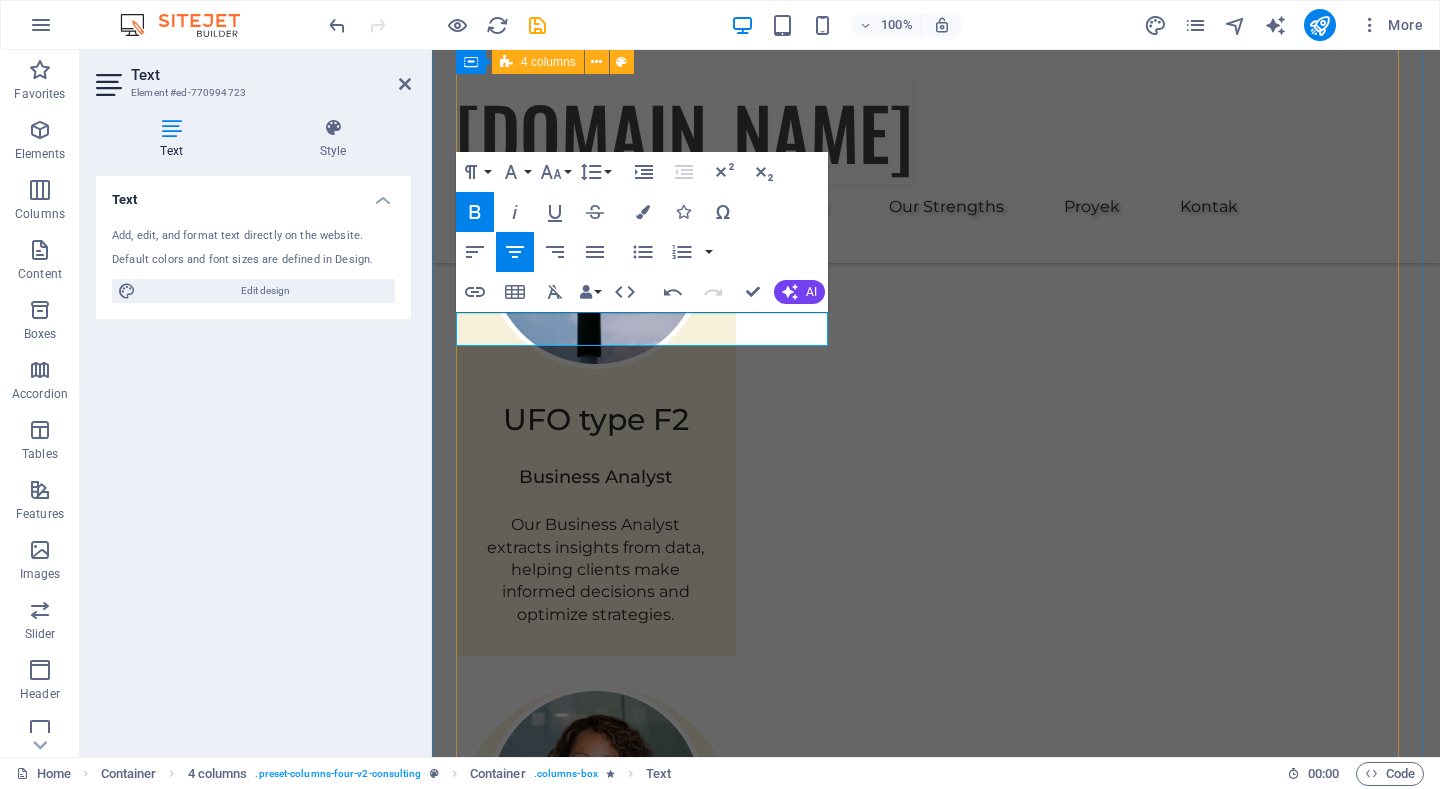 click on "01
[PERSON_NAME] Read More Facing challenges of high energy costs and a substantial carbon footprint, our client sought to revolutionize its energy practices. Working hand-in-hand with Eco-Con's expert team, we implemented renewable energy solutions, incorporating solar and wind power into their operations. This resulted in a significant reduction in reliance on non-renewable sources, translating to both environmental benefits and substantial cost savings. Discover how this initiative became a beacon of sustainable excellence and an inspiration for businesses worldwide. Project manager: [PERSON_NAME] Project duration: 27 months Read Less 02 Gedung Sekolah Read More Project manager: [PERSON_NAME] Project duration: 24 months Read Less 03 Gedung Universitas Read More Project manager: [PERSON_NAME] Project duration: 12 months Read Less 04 Pabrik Read More Project manager: [PERSON_NAME] Project duration: 29 months Read Less" at bounding box center [936, 5042] 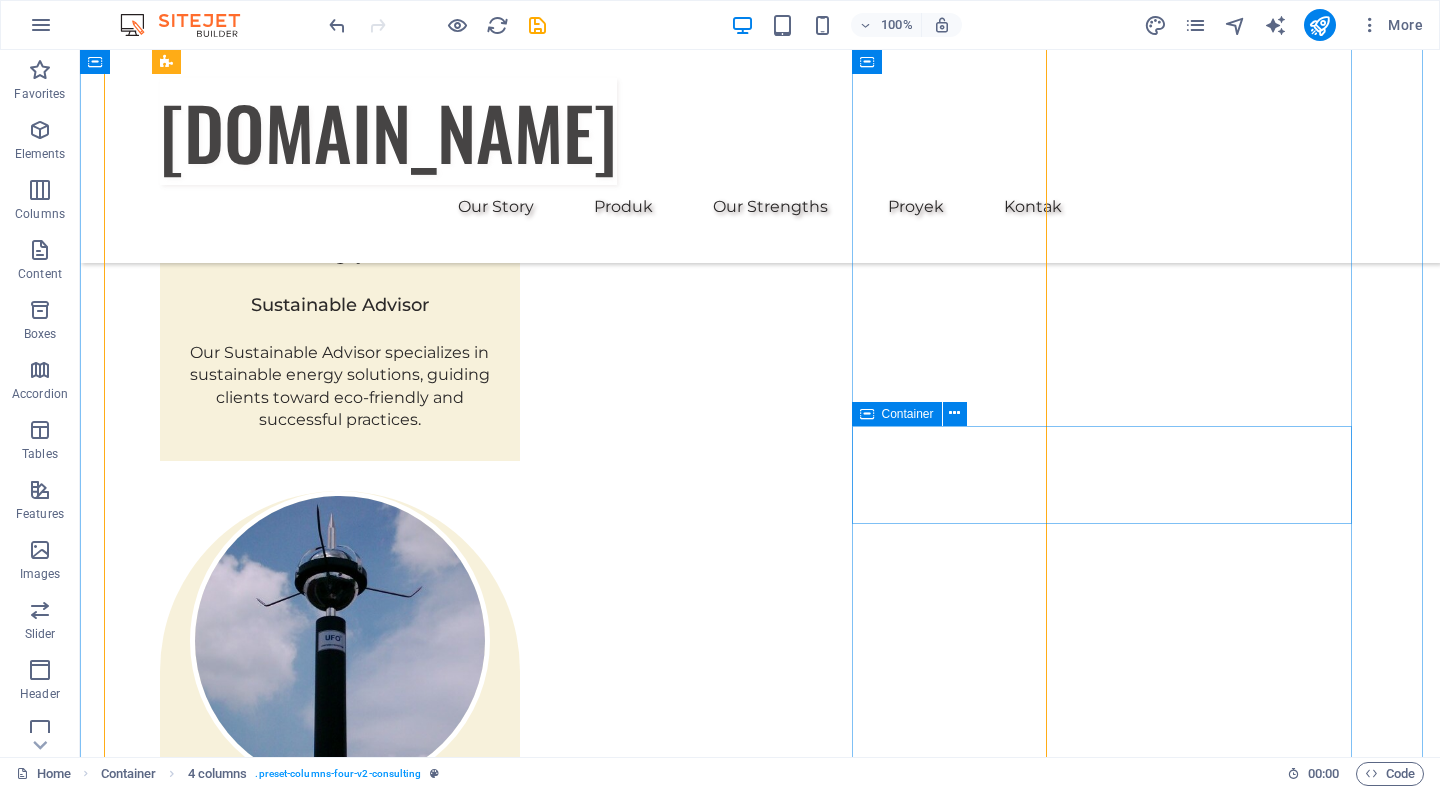 scroll, scrollTop: 3896, scrollLeft: 0, axis: vertical 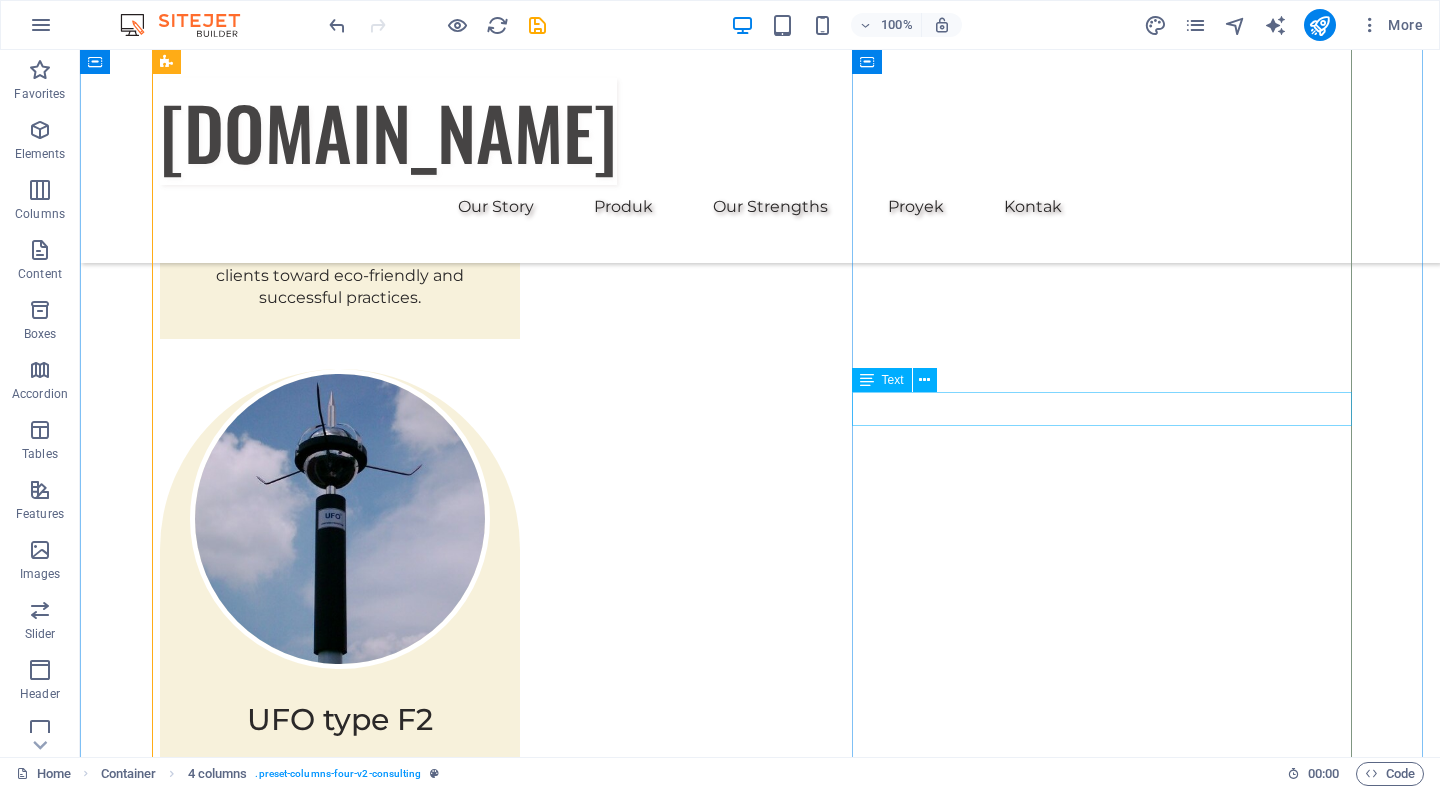 click on "Gedung Sekolah" at bounding box center (760, 5193) 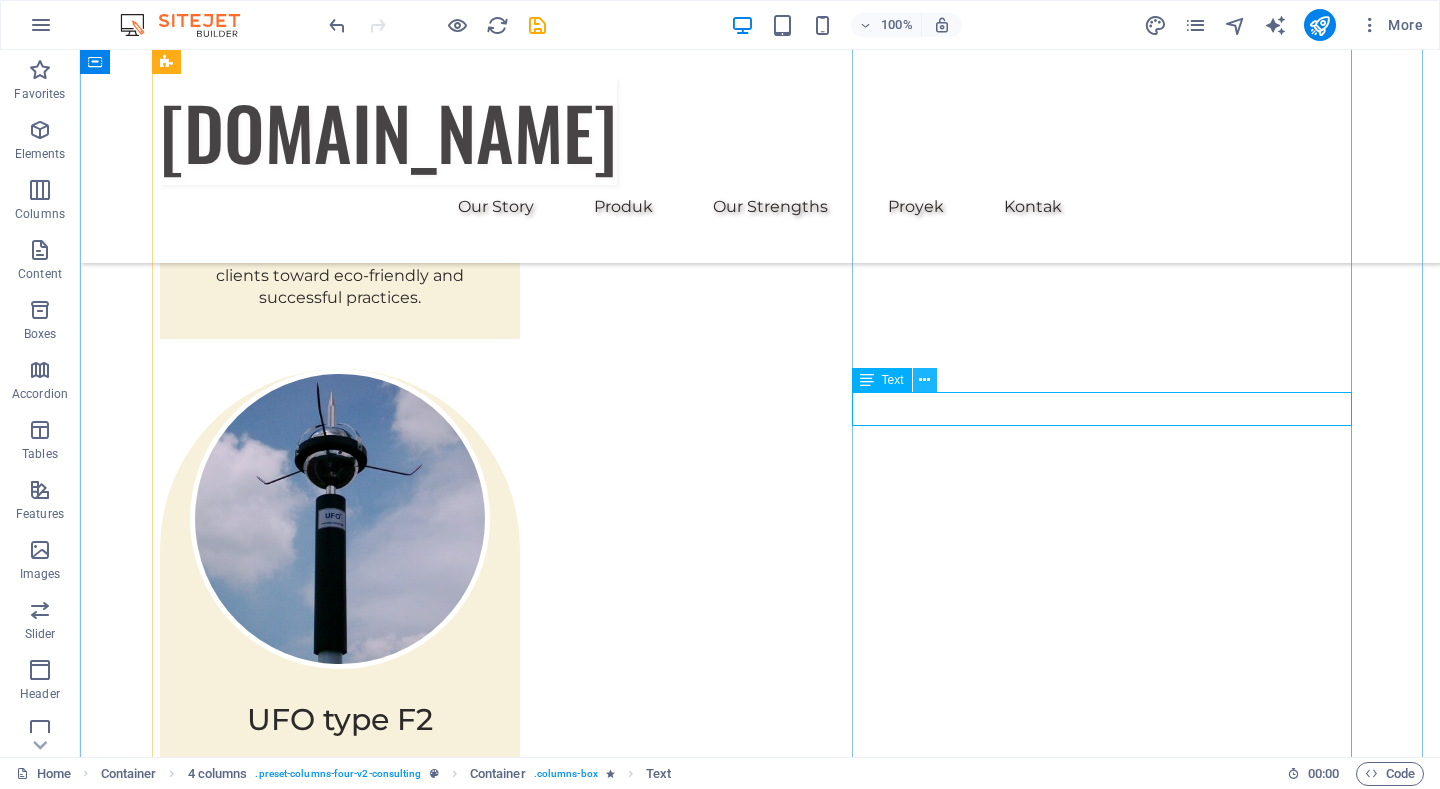 click at bounding box center [924, 380] 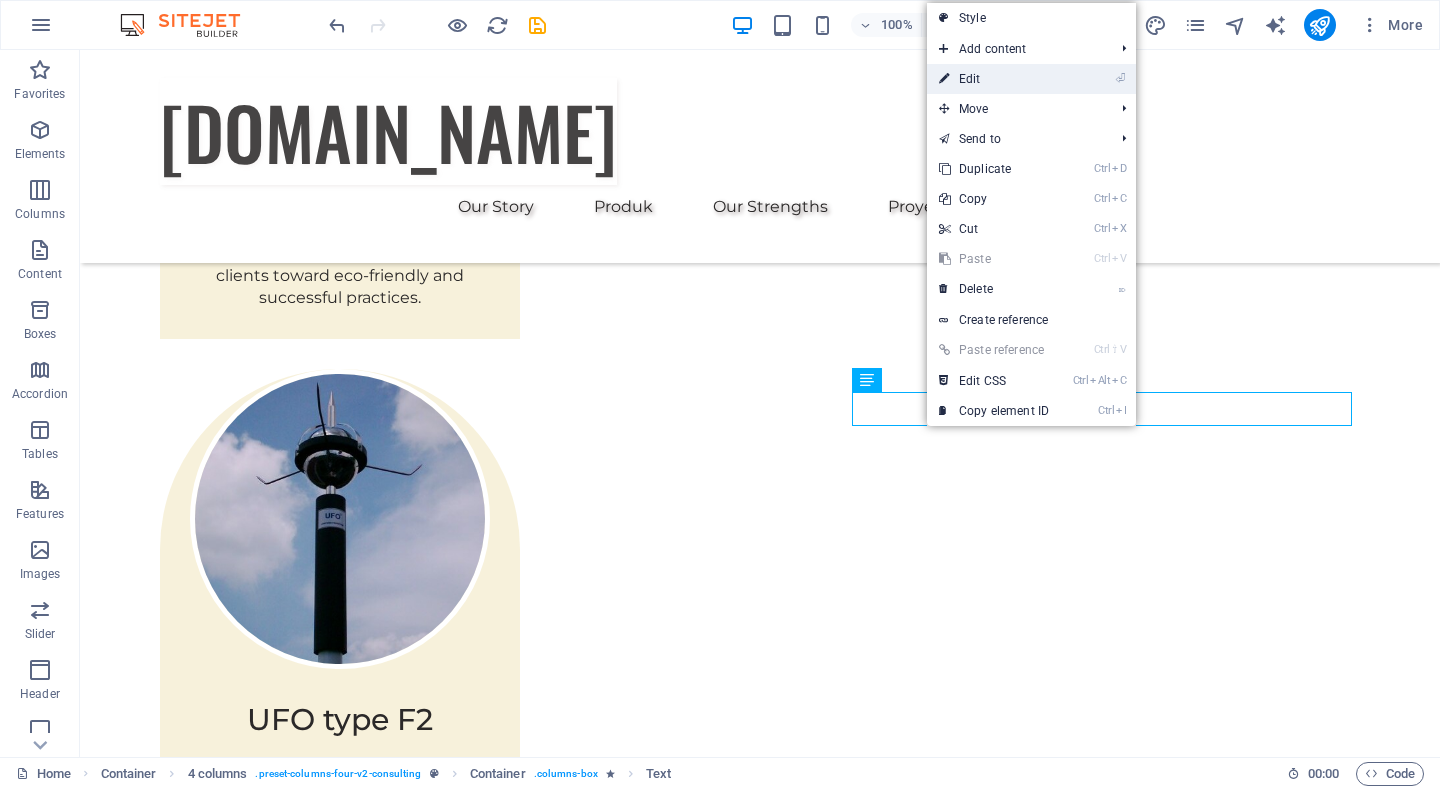 click on "⏎  Edit" at bounding box center (994, 79) 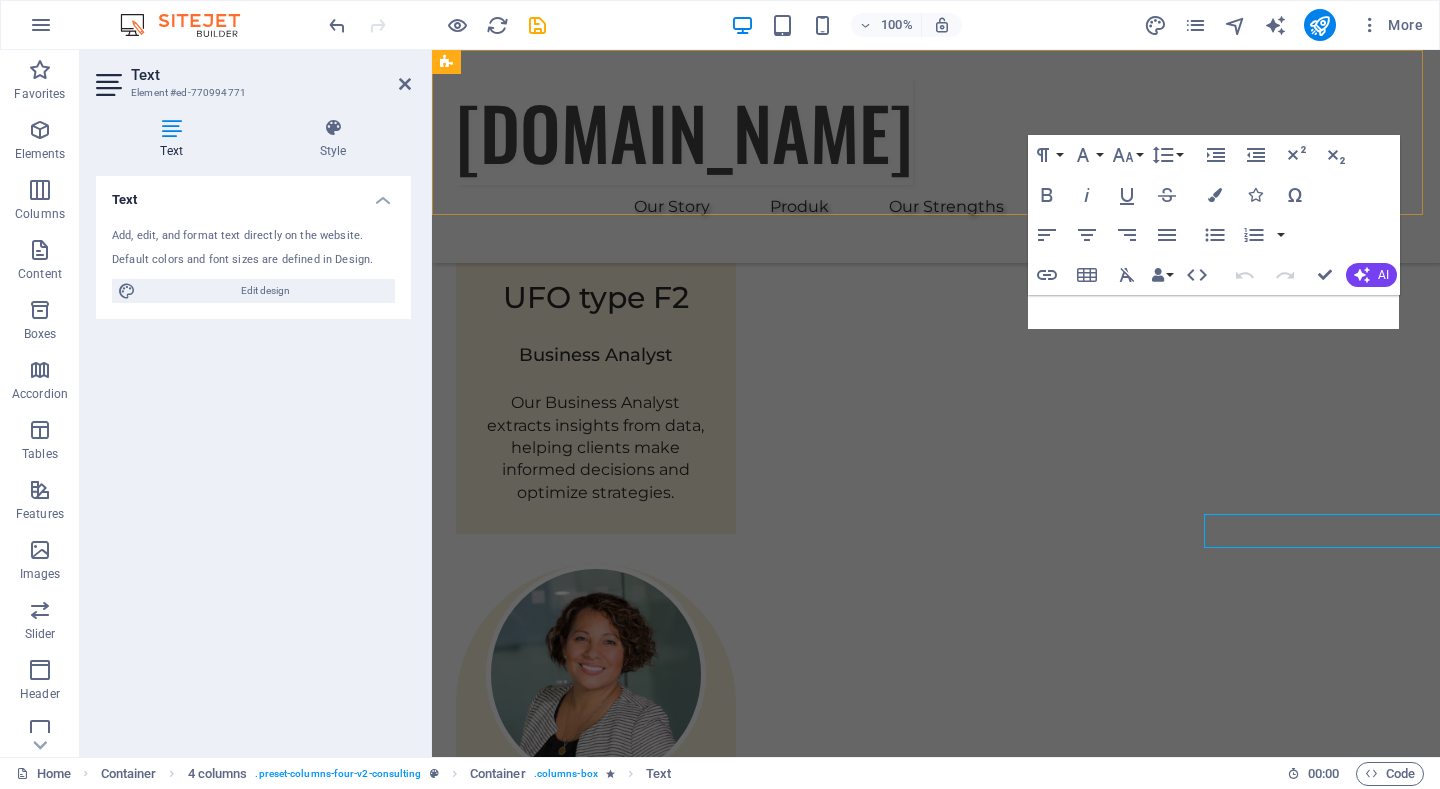 scroll, scrollTop: 3774, scrollLeft: 0, axis: vertical 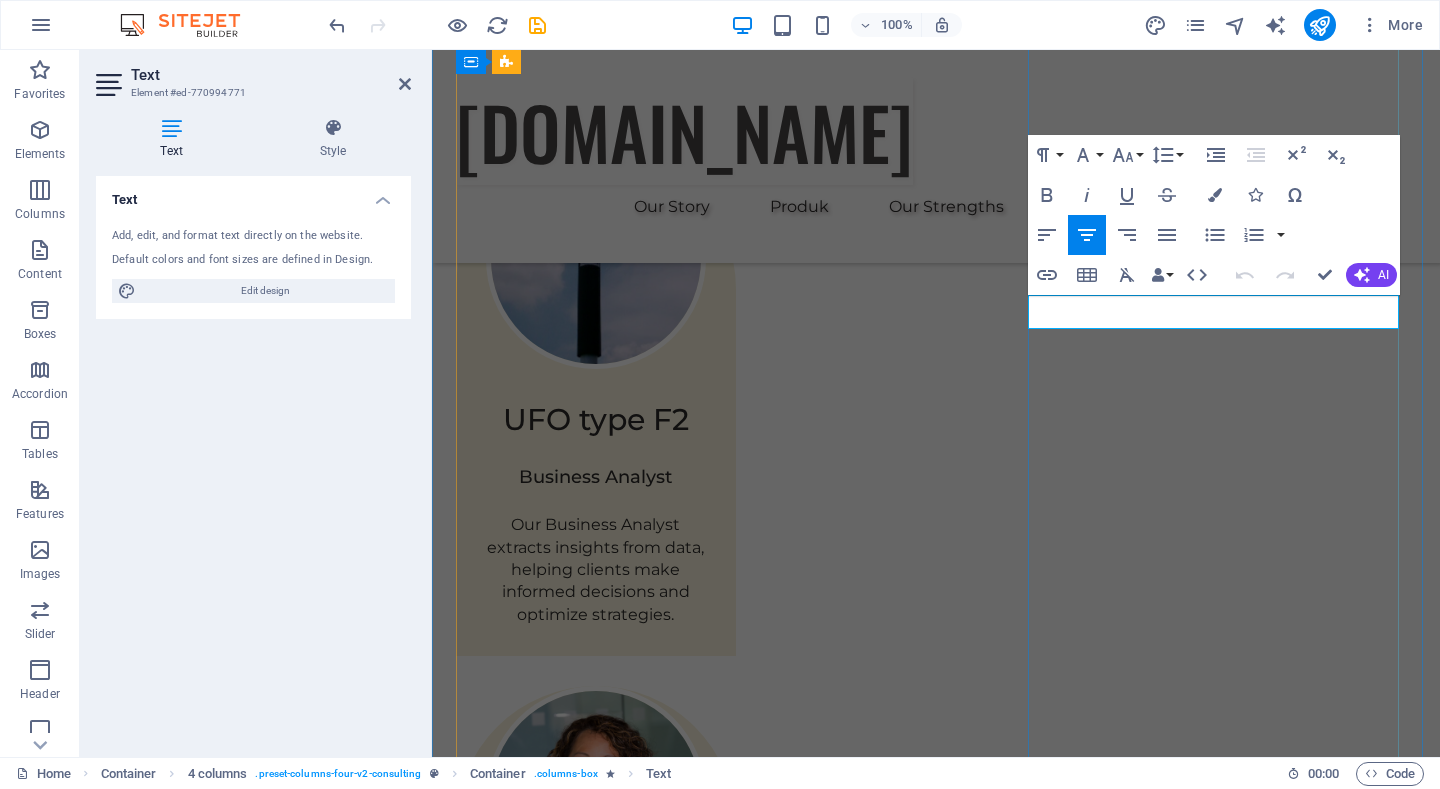 drag, startPoint x: 1279, startPoint y: 312, endPoint x: 1150, endPoint y: 301, distance: 129.46814 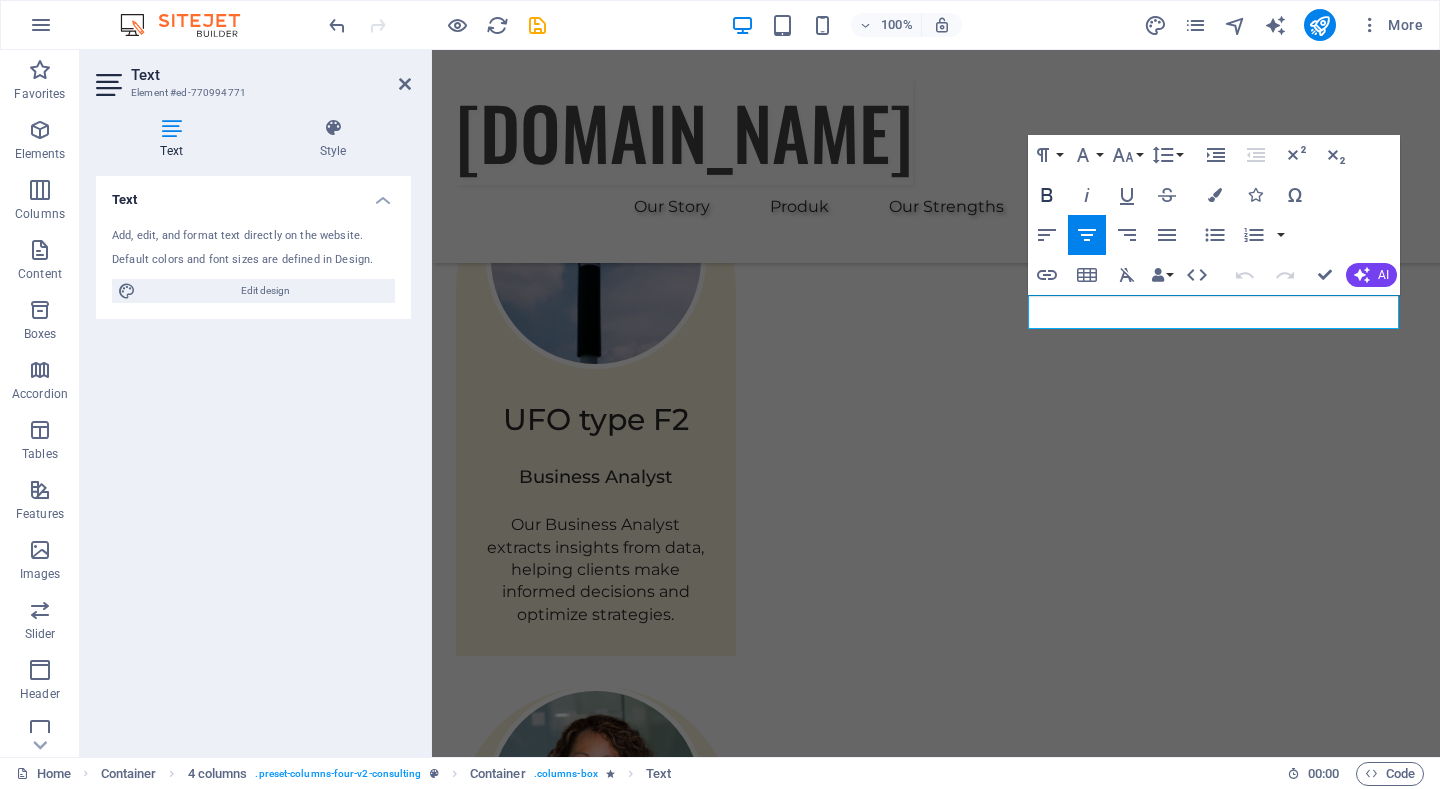 click 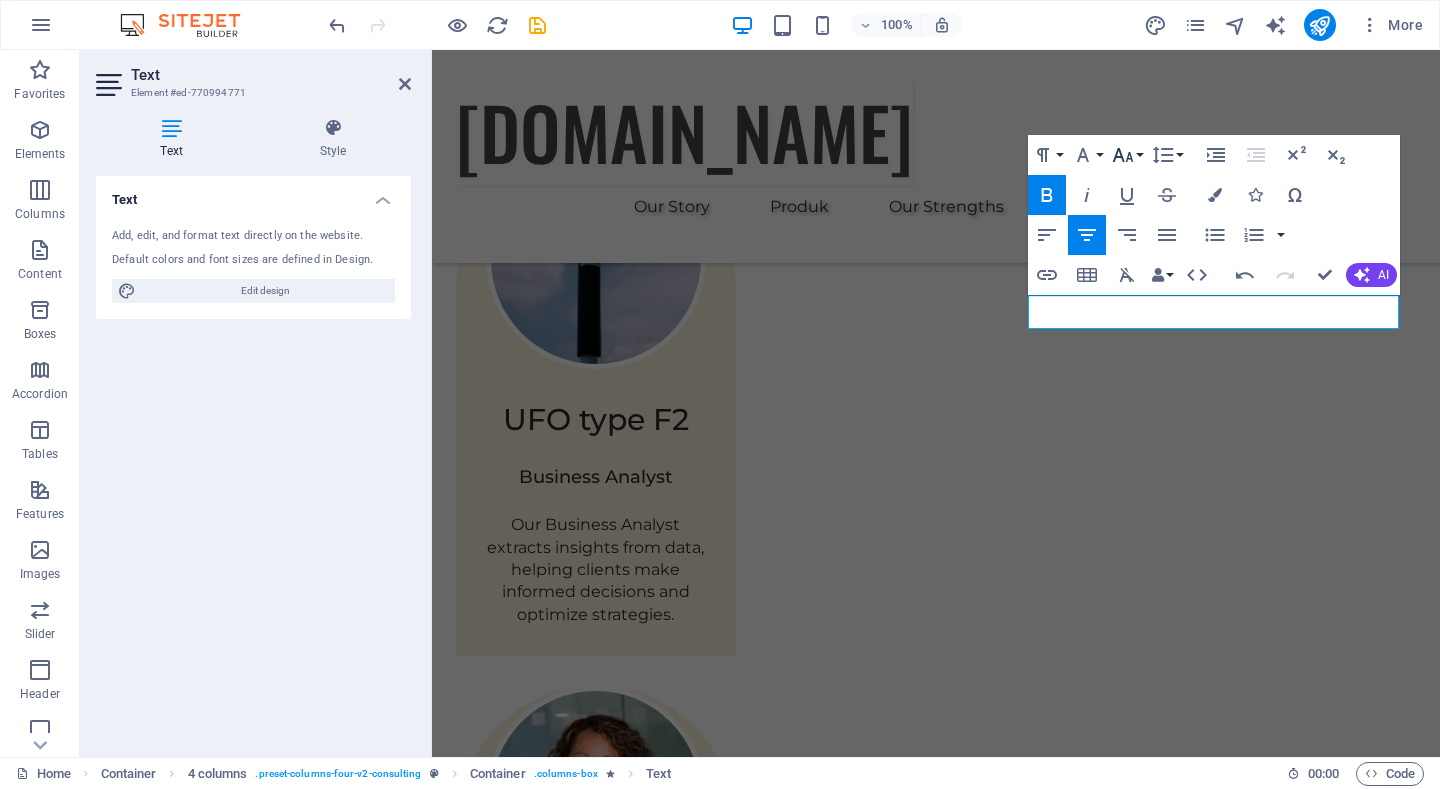 click on "Font Size" at bounding box center [1127, 155] 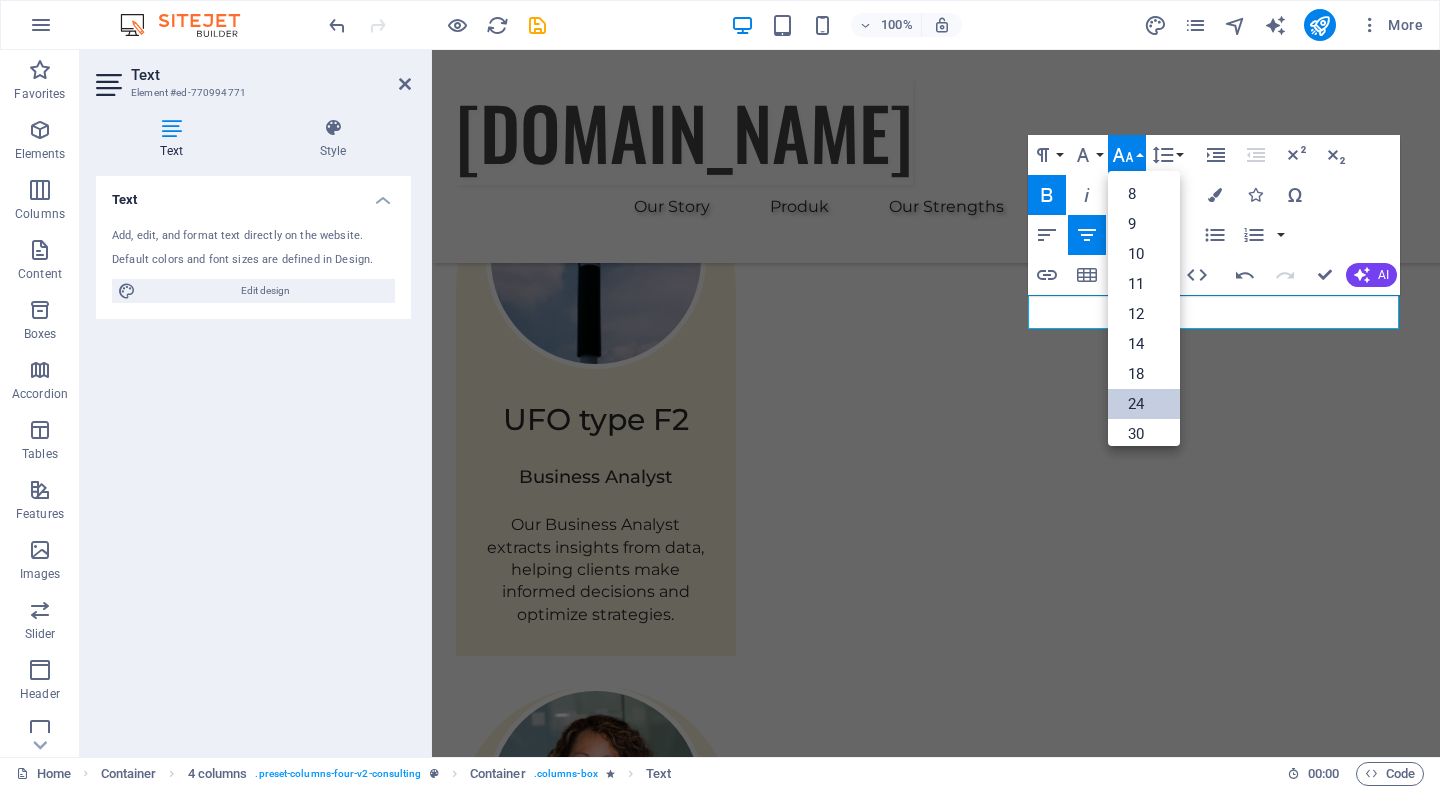 click on "24" at bounding box center (1144, 404) 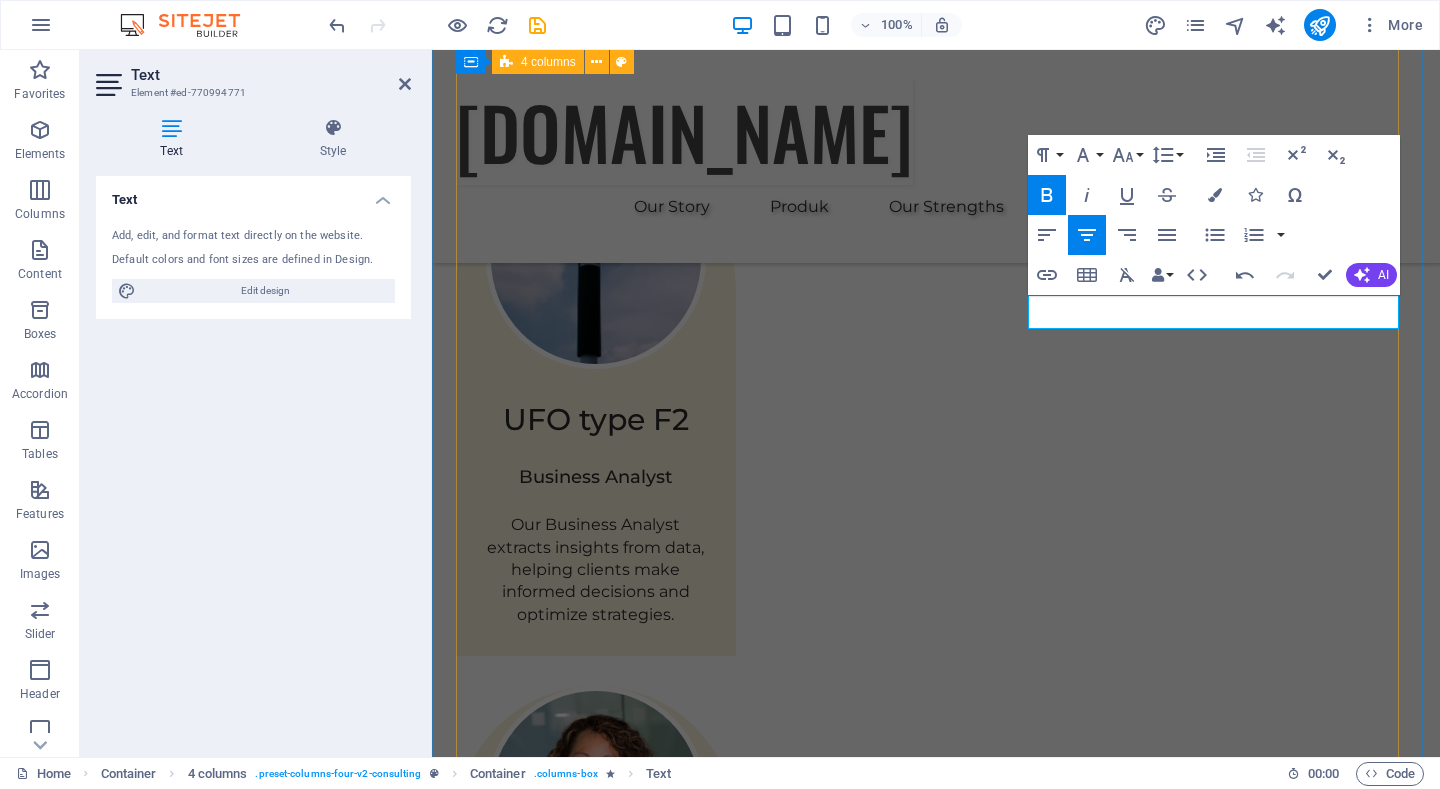 click on "01
[PERSON_NAME] Read More Facing challenges of high energy costs and a substantial carbon footprint, our client sought to revolutionize its energy practices. Working hand-in-hand with Eco-Con's expert team, we implemented renewable energy solutions, incorporating solar and wind power into their operations. This resulted in a significant reduction in reliance on non-renewable sources, translating to both environmental benefits and substantial cost savings. Discover how this initiative became a beacon of sustainable excellence and an inspiration for businesses worldwide. Project manager: [PERSON_NAME] Project duration: 27 months Read Less 02 Gedung Sekolah Read More Project manager: [PERSON_NAME] Project duration: 24 months Read Less 03 Gedung Universitas Read More Project manager: [PERSON_NAME] Project duration: 12 months Read Less 04 Pabrik Read More Project manager: [PERSON_NAME] Project duration: 29 months Read Less" at bounding box center [936, 5042] 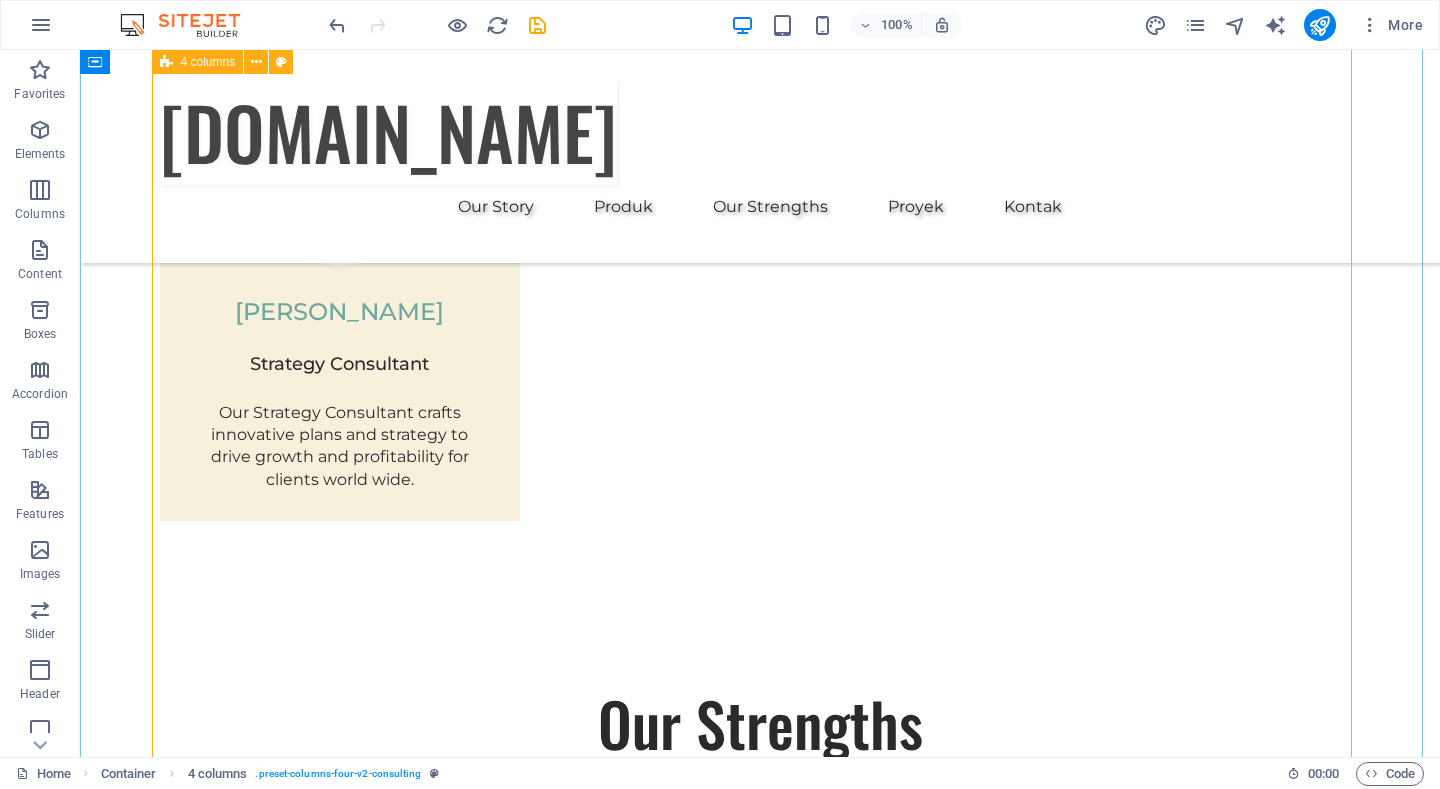 scroll, scrollTop: 5096, scrollLeft: 0, axis: vertical 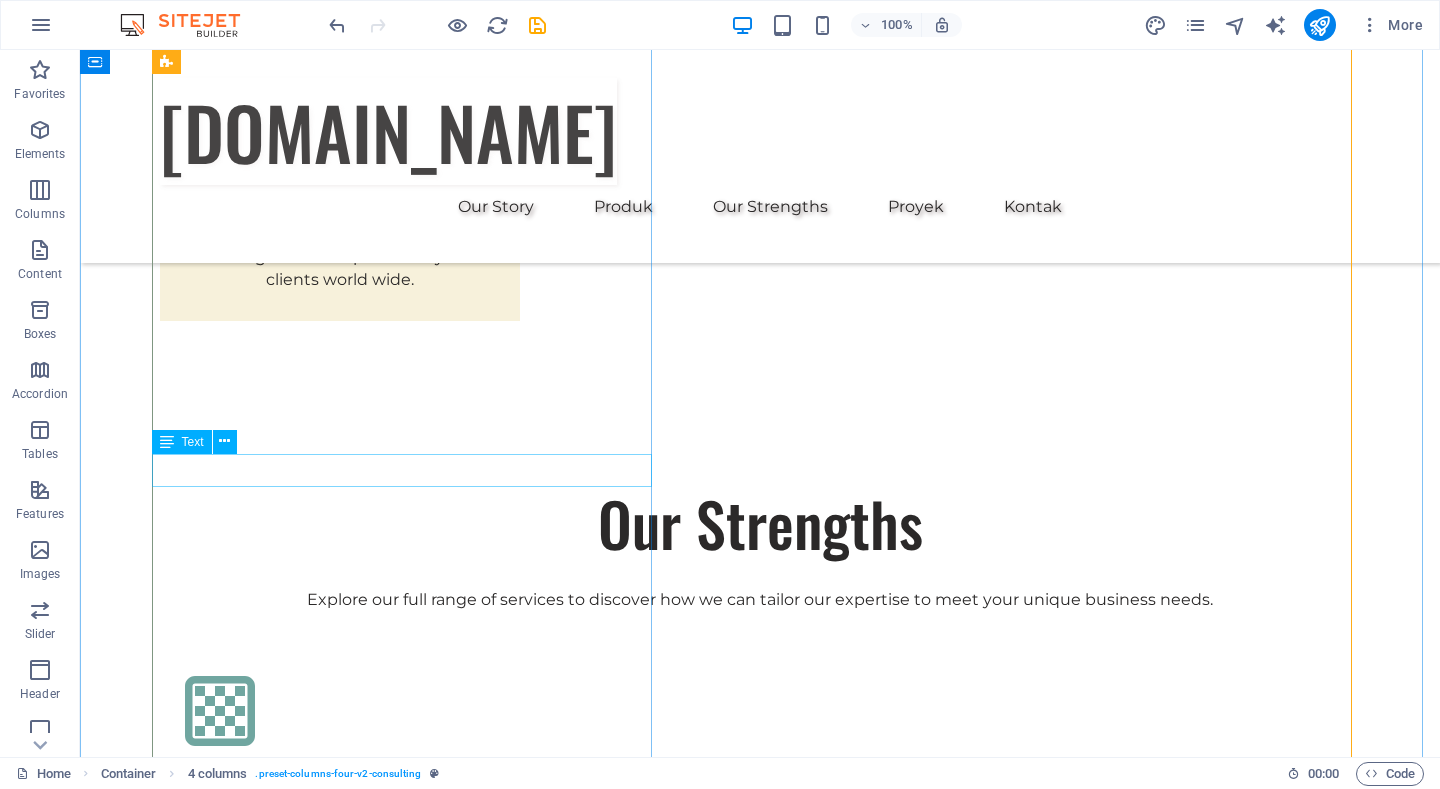 click on "Gedung Universitas" at bounding box center (760, 4928) 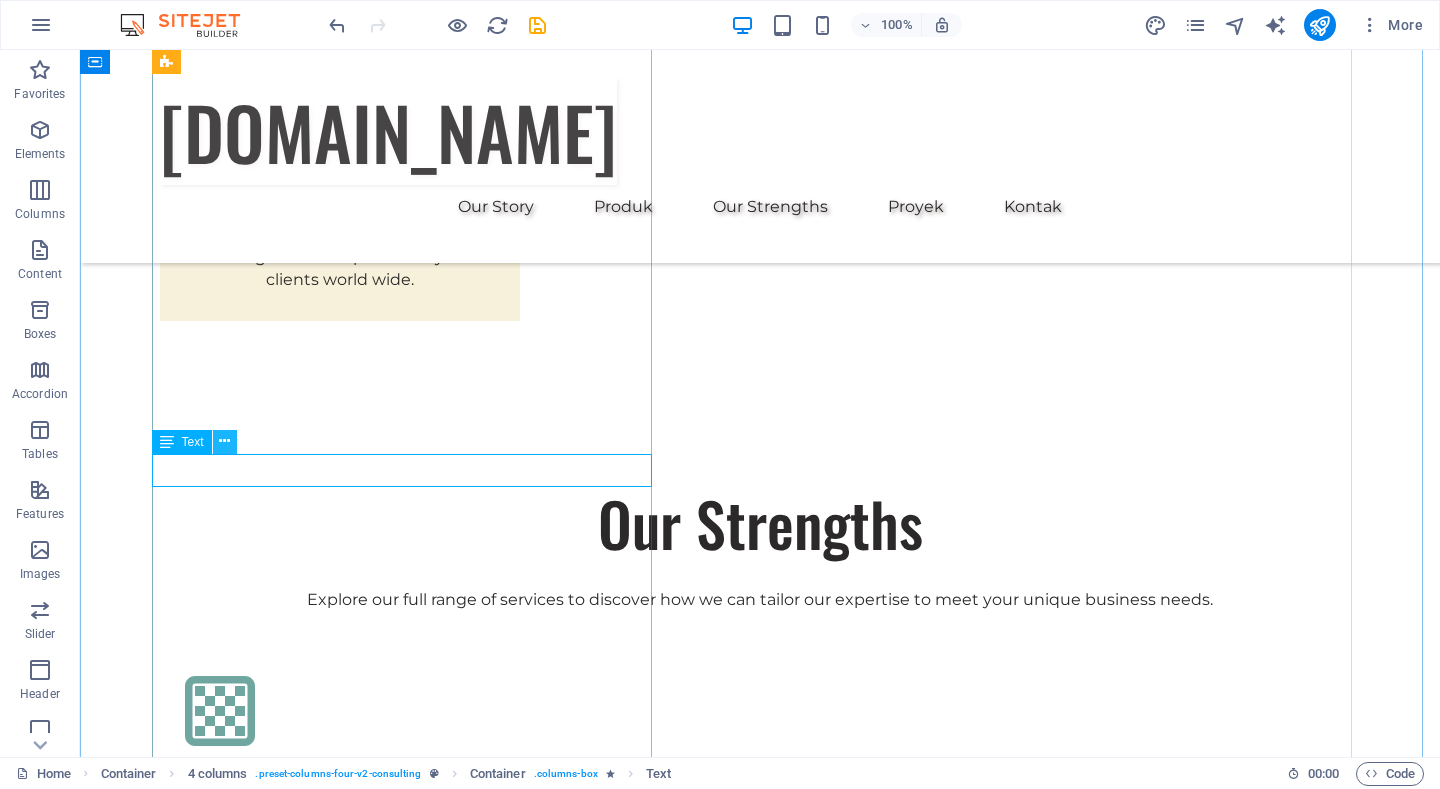 click at bounding box center [224, 441] 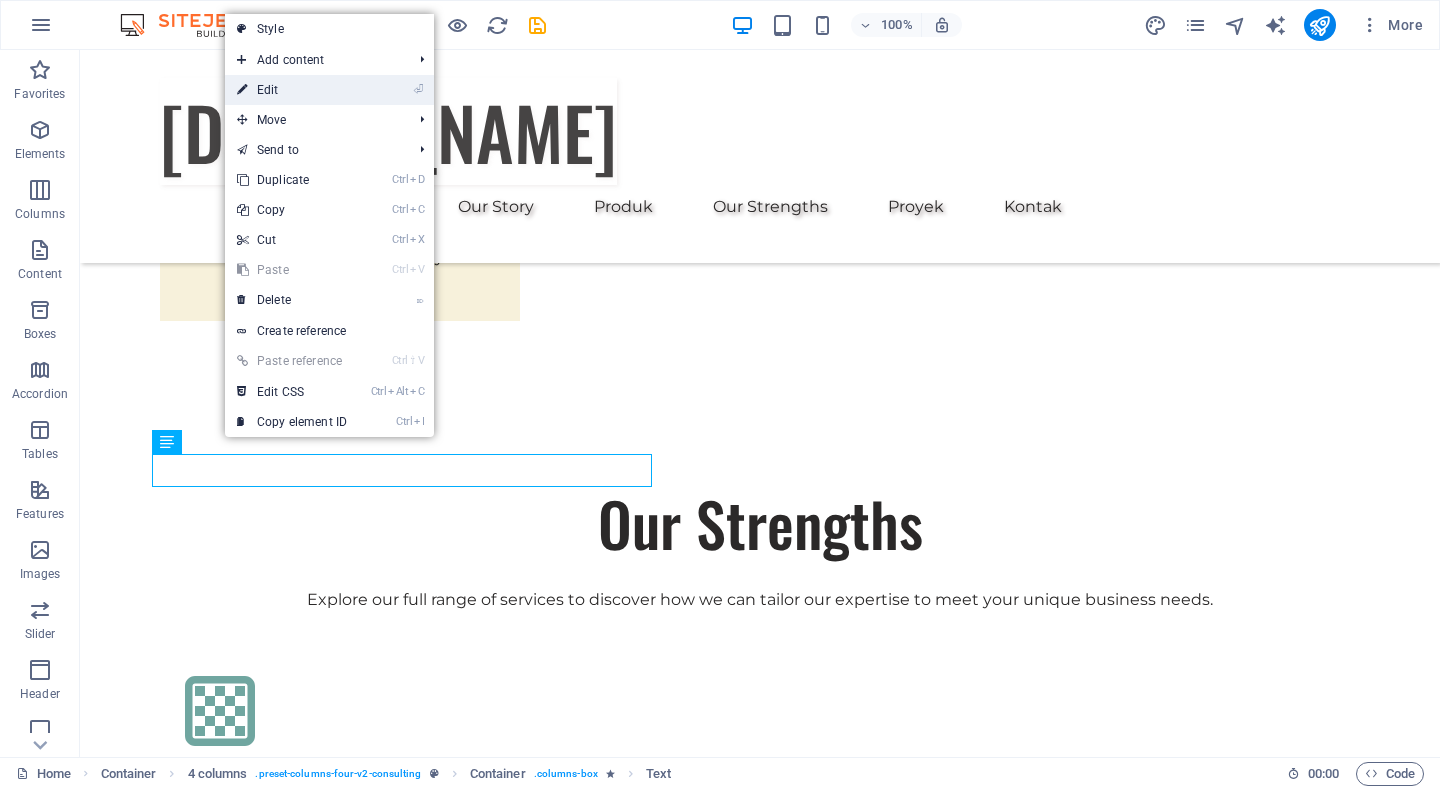 click on "⏎  Edit" at bounding box center (292, 90) 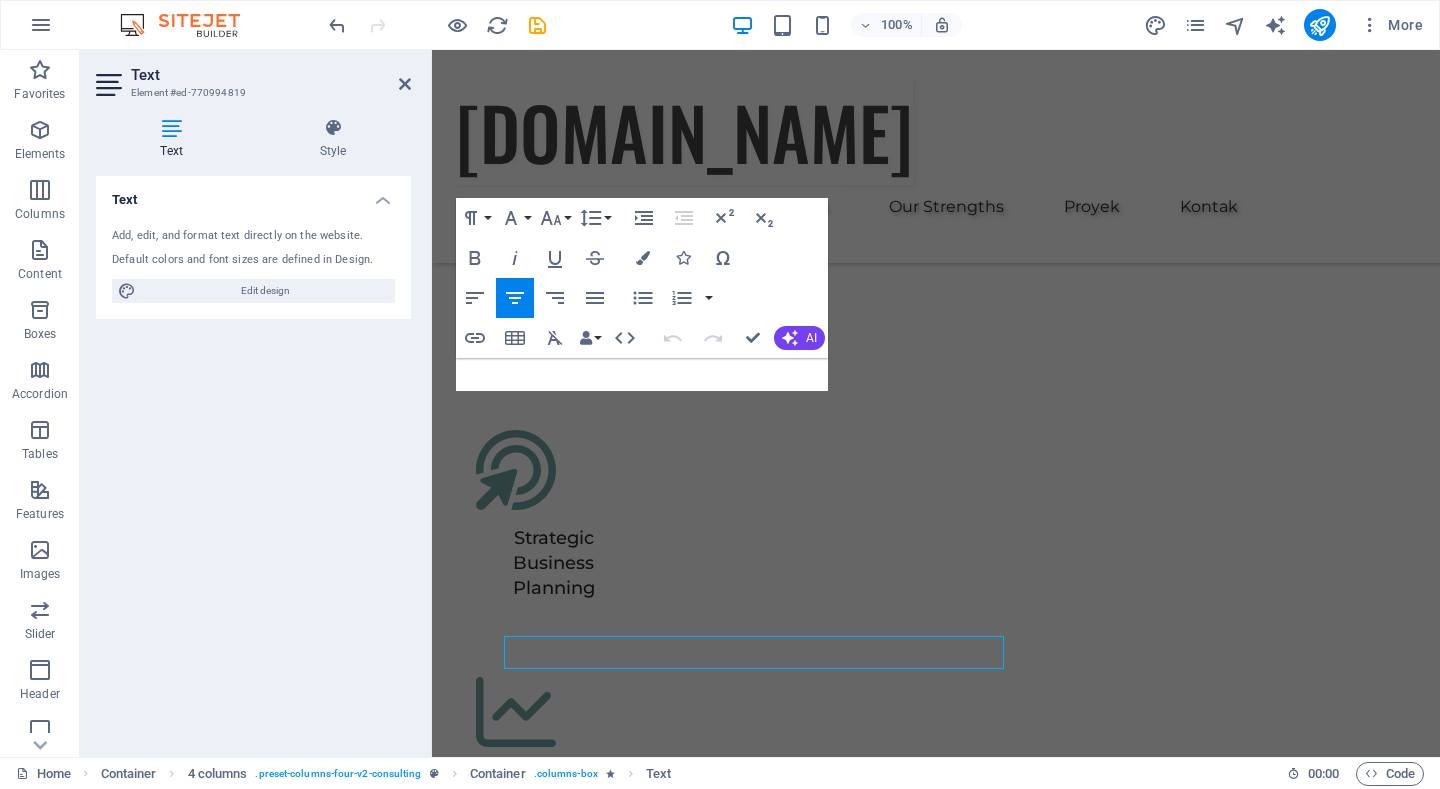 scroll, scrollTop: 4914, scrollLeft: 0, axis: vertical 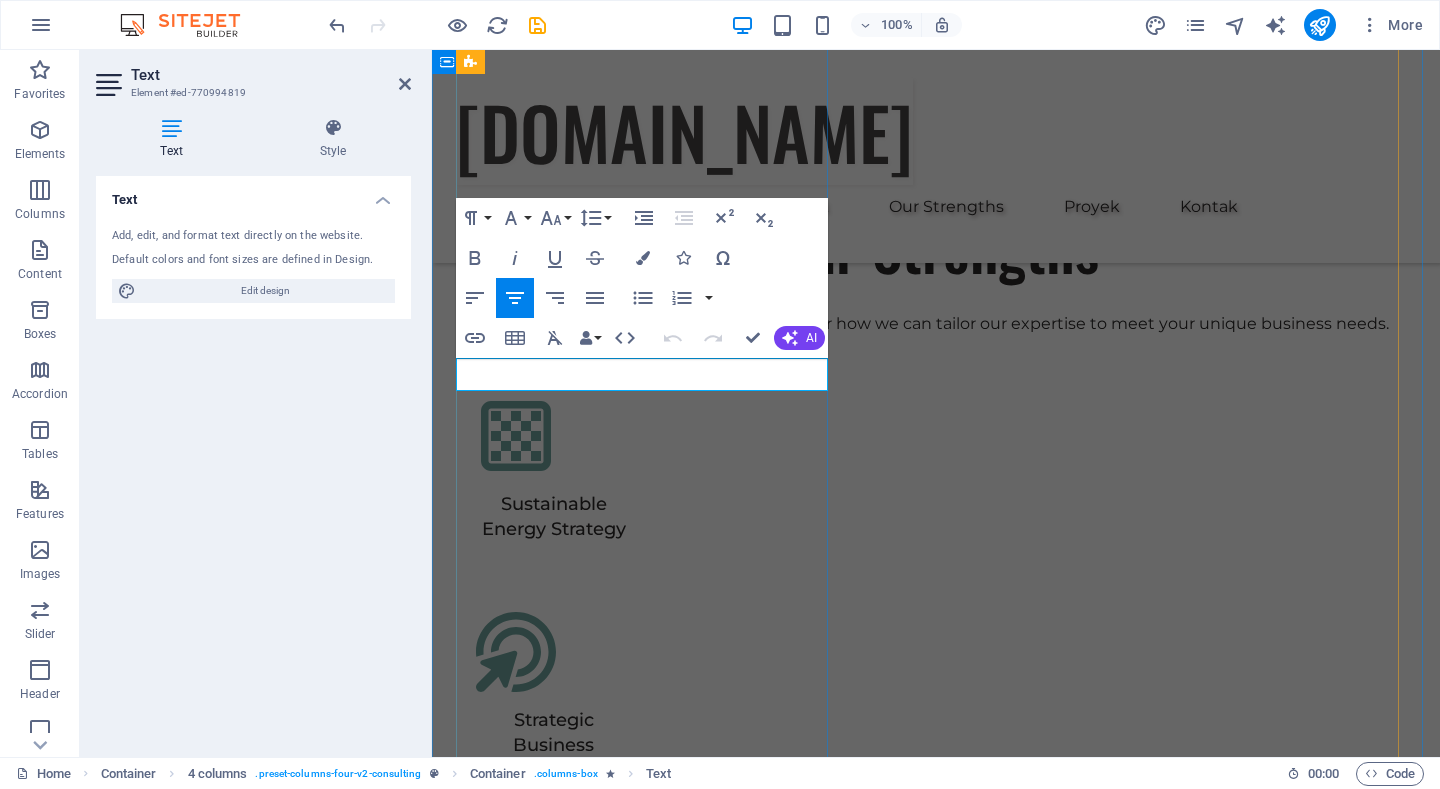 drag, startPoint x: 563, startPoint y: 382, endPoint x: 718, endPoint y: 371, distance: 155.38983 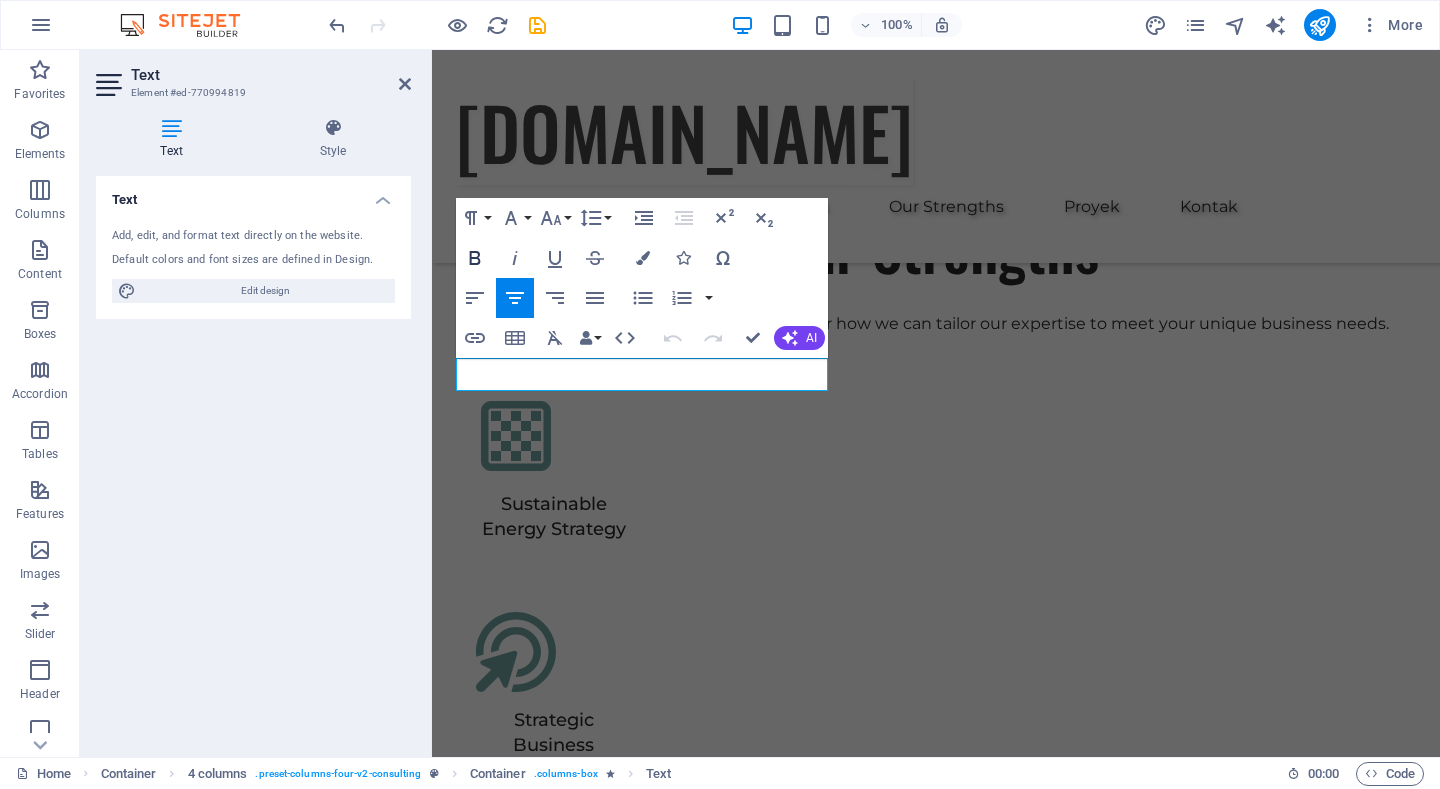 click 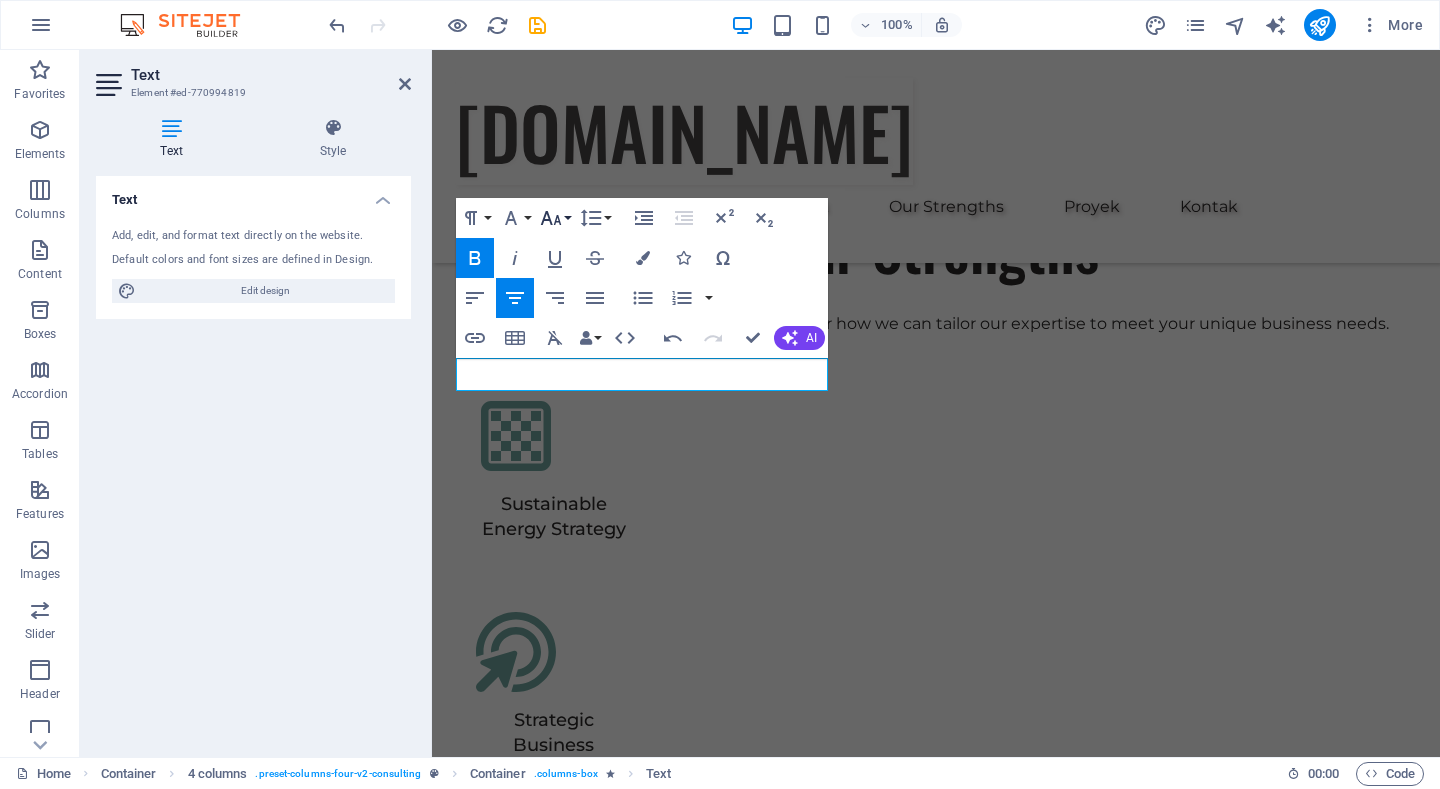 click on "Font Size" at bounding box center [555, 218] 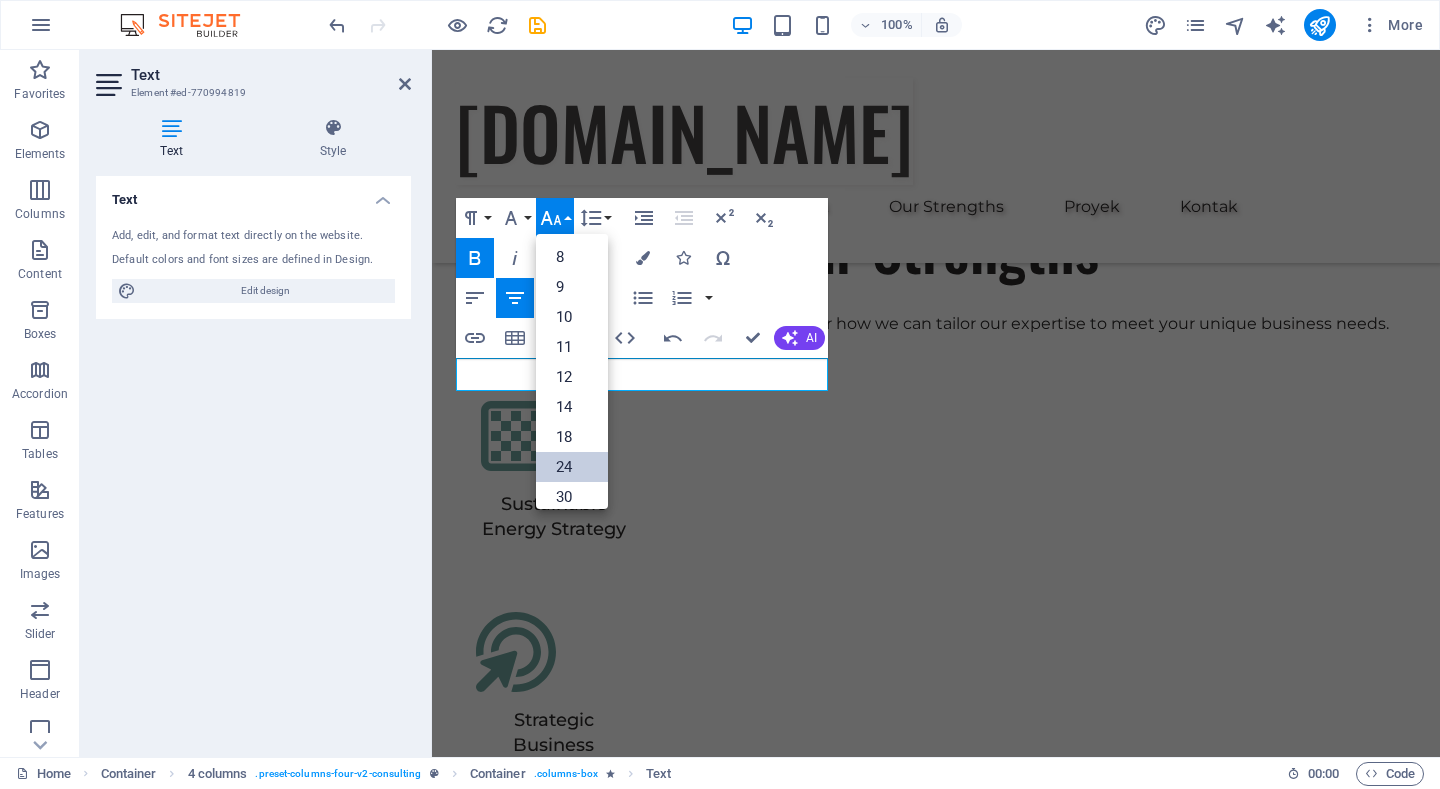 click on "24" at bounding box center (572, 467) 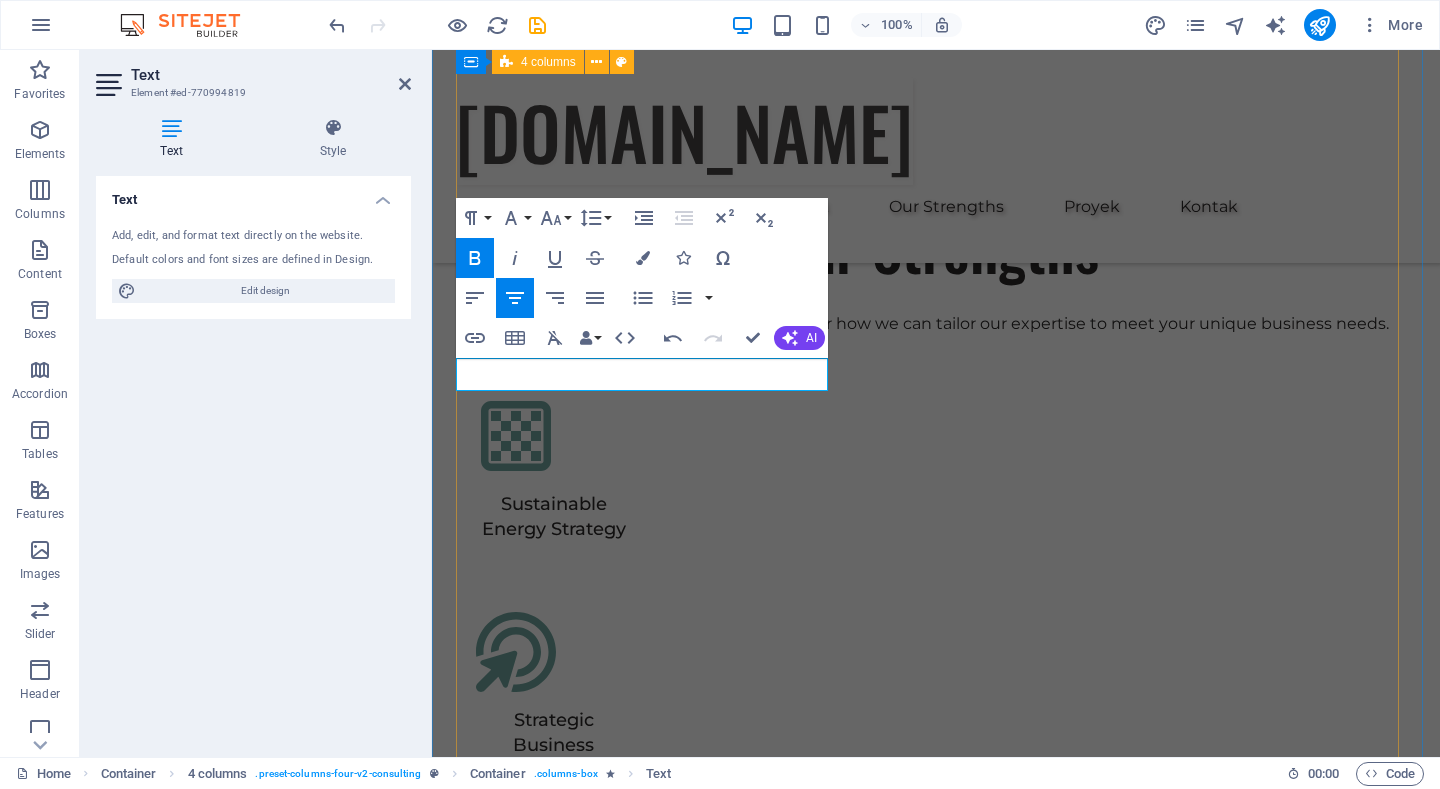 click on "01
[PERSON_NAME] Read More Facing challenges of high energy costs and a substantial carbon footprint, our client sought to revolutionize its energy practices. Working hand-in-hand with Eco-Con's expert team, we implemented renewable energy solutions, incorporating solar and wind power into their operations. This resulted in a significant reduction in reliance on non-renewable sources, translating to both environmental benefits and substantial cost savings. Discover how this initiative became a beacon of sustainable excellence and an inspiration for businesses worldwide. Project manager: [PERSON_NAME] Project duration: 27 months Read Less 02 Gedung Sekolah Read More Project manager: [PERSON_NAME] Project duration: 24 months Read Less 03 Gedung Universitas Read More Project manager: [PERSON_NAME] Project duration: 12 months Read Less 04 Pabrik Read More Project manager: [PERSON_NAME] Project duration: 29 months Read Less" at bounding box center [936, 3902] 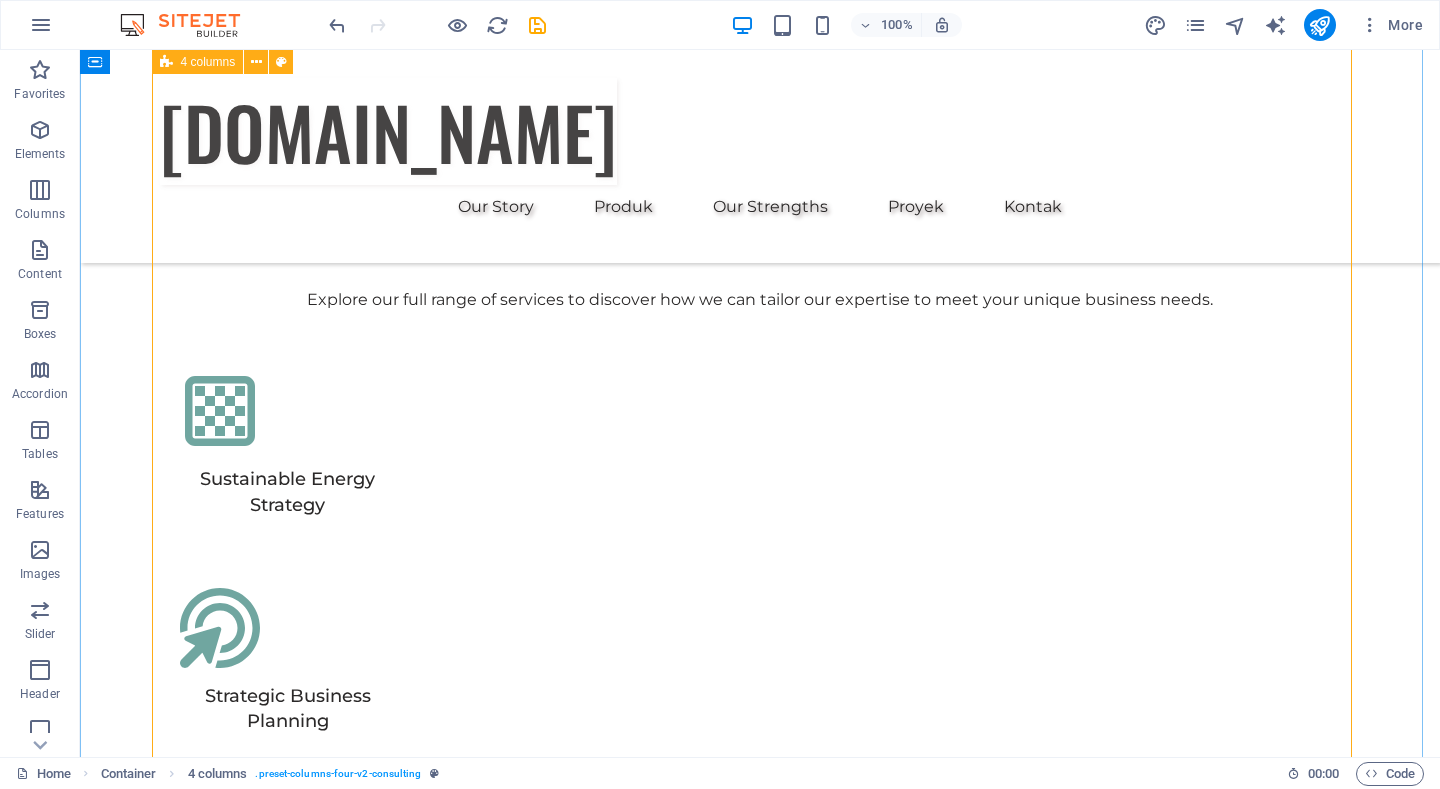 scroll, scrollTop: 5596, scrollLeft: 0, axis: vertical 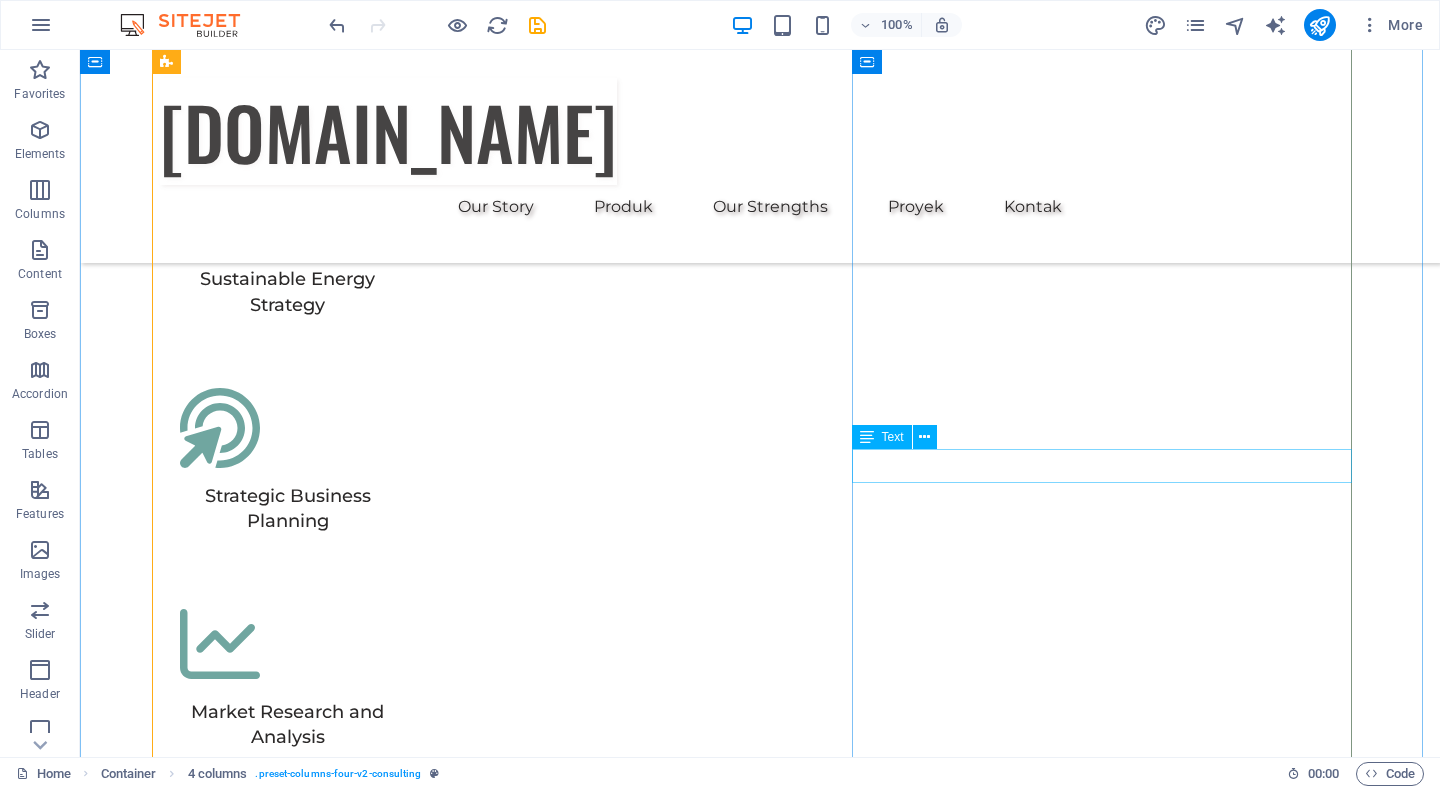 click on "Pabrik" at bounding box center [410, 5859] 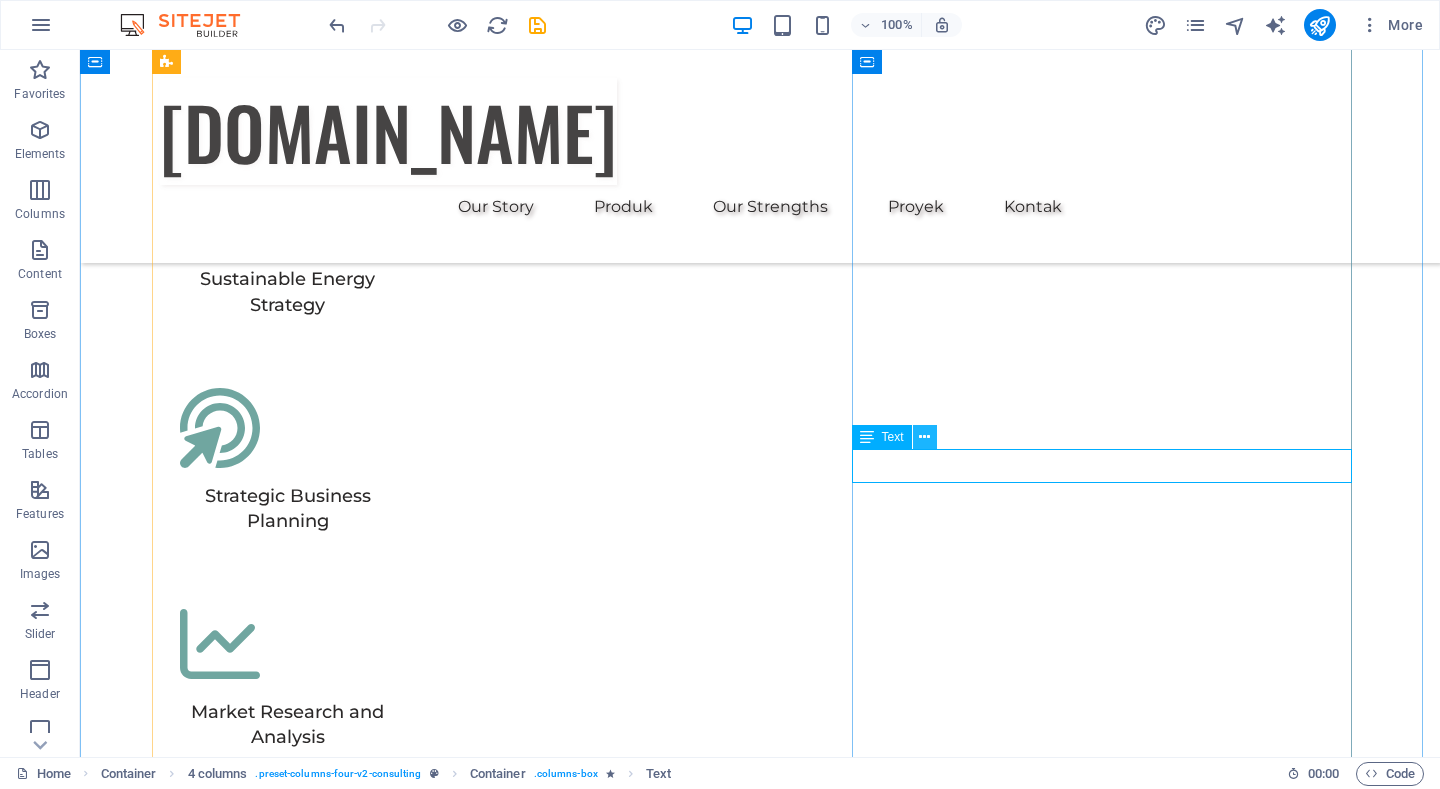 click at bounding box center (924, 437) 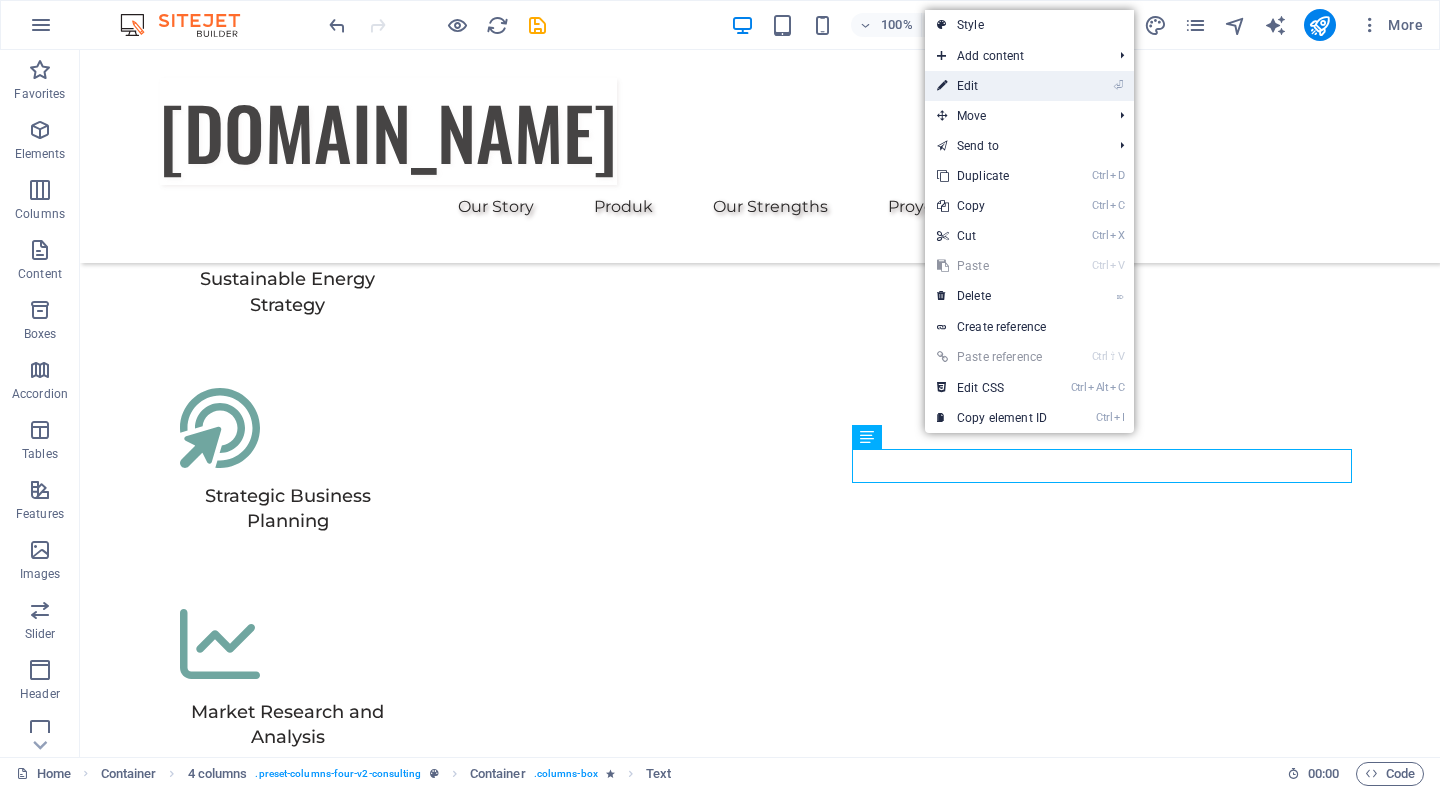 click on "⏎  Edit" at bounding box center (992, 86) 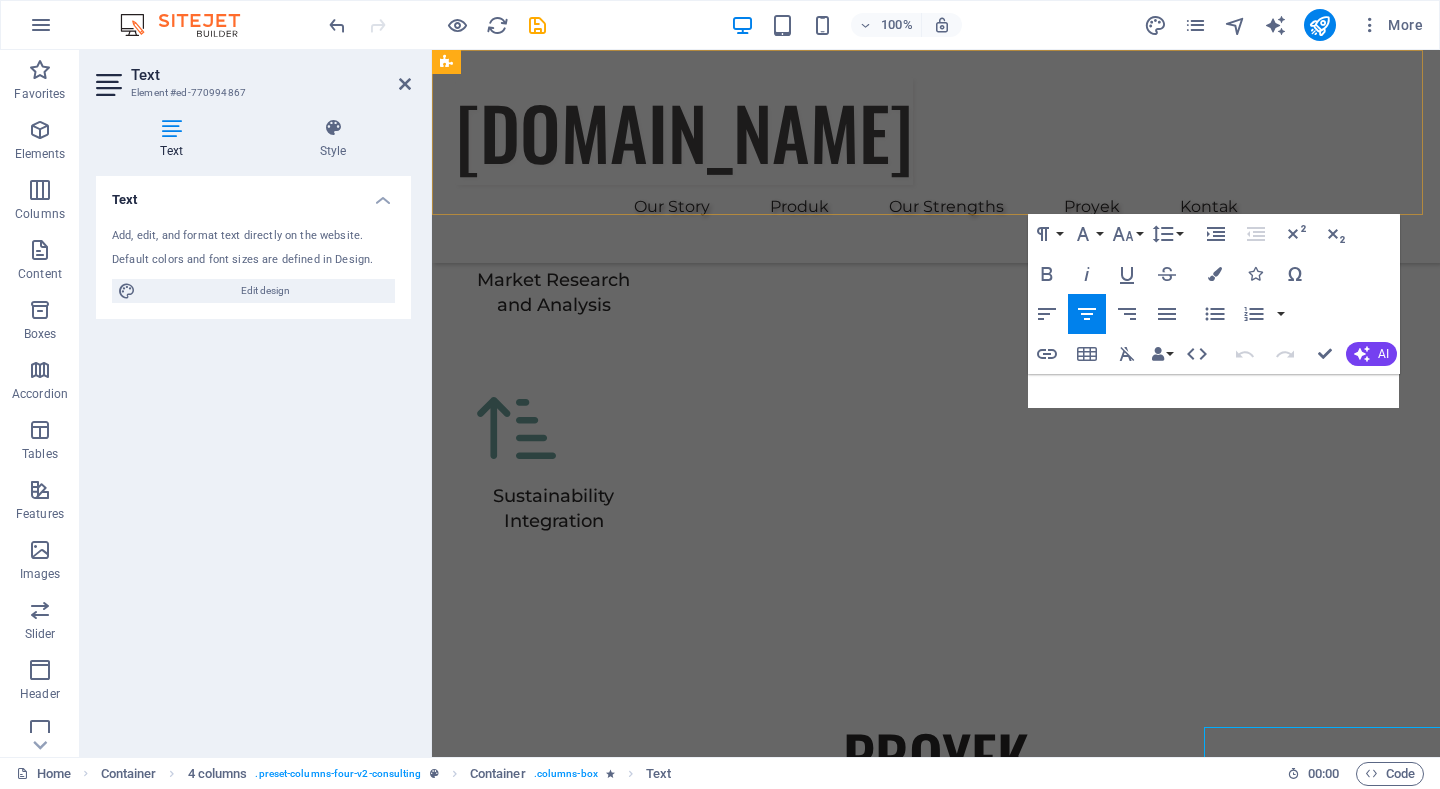 scroll, scrollTop: 5318, scrollLeft: 0, axis: vertical 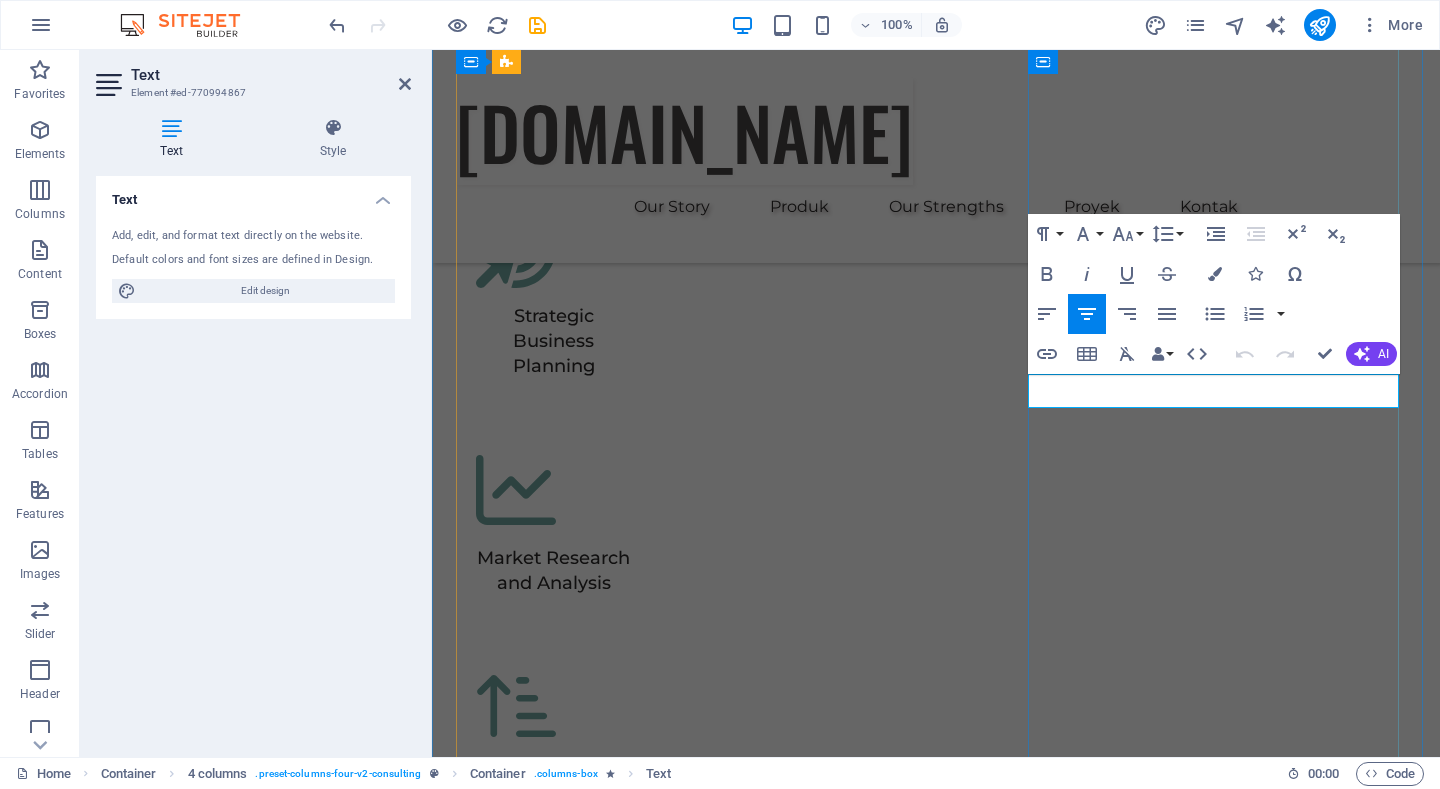 drag, startPoint x: 1242, startPoint y: 391, endPoint x: 1184, endPoint y: 389, distance: 58.034473 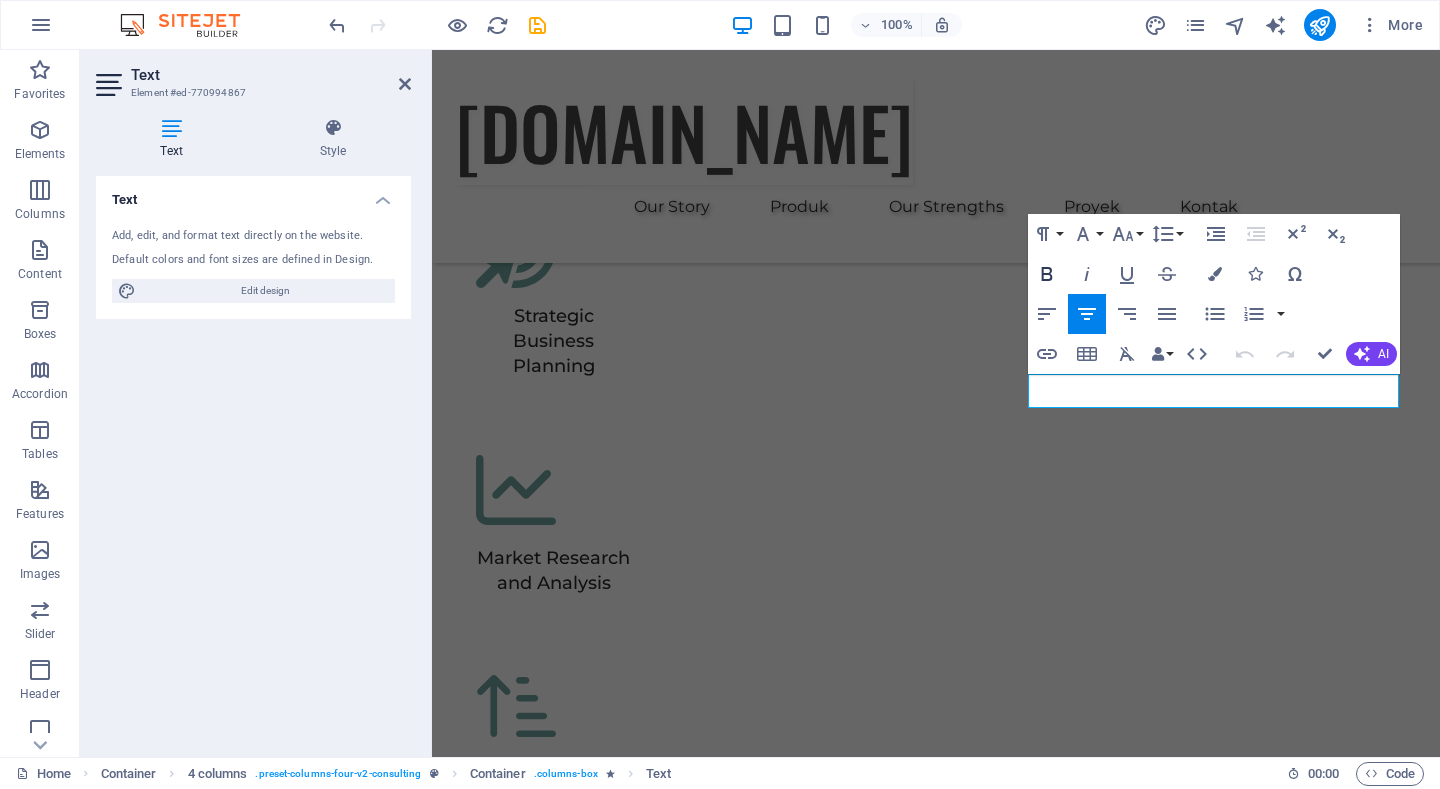click 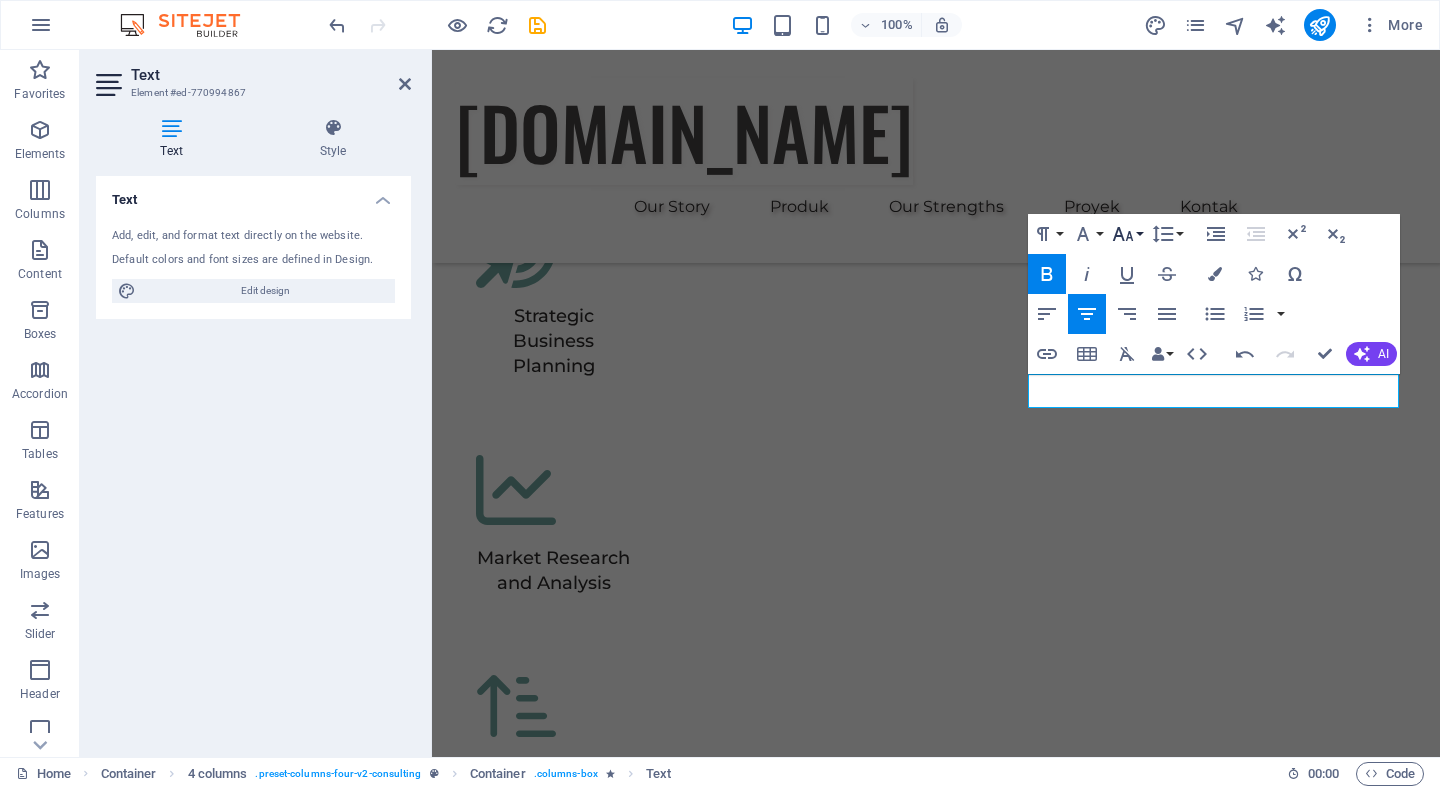 click on "Font Size" at bounding box center (1127, 234) 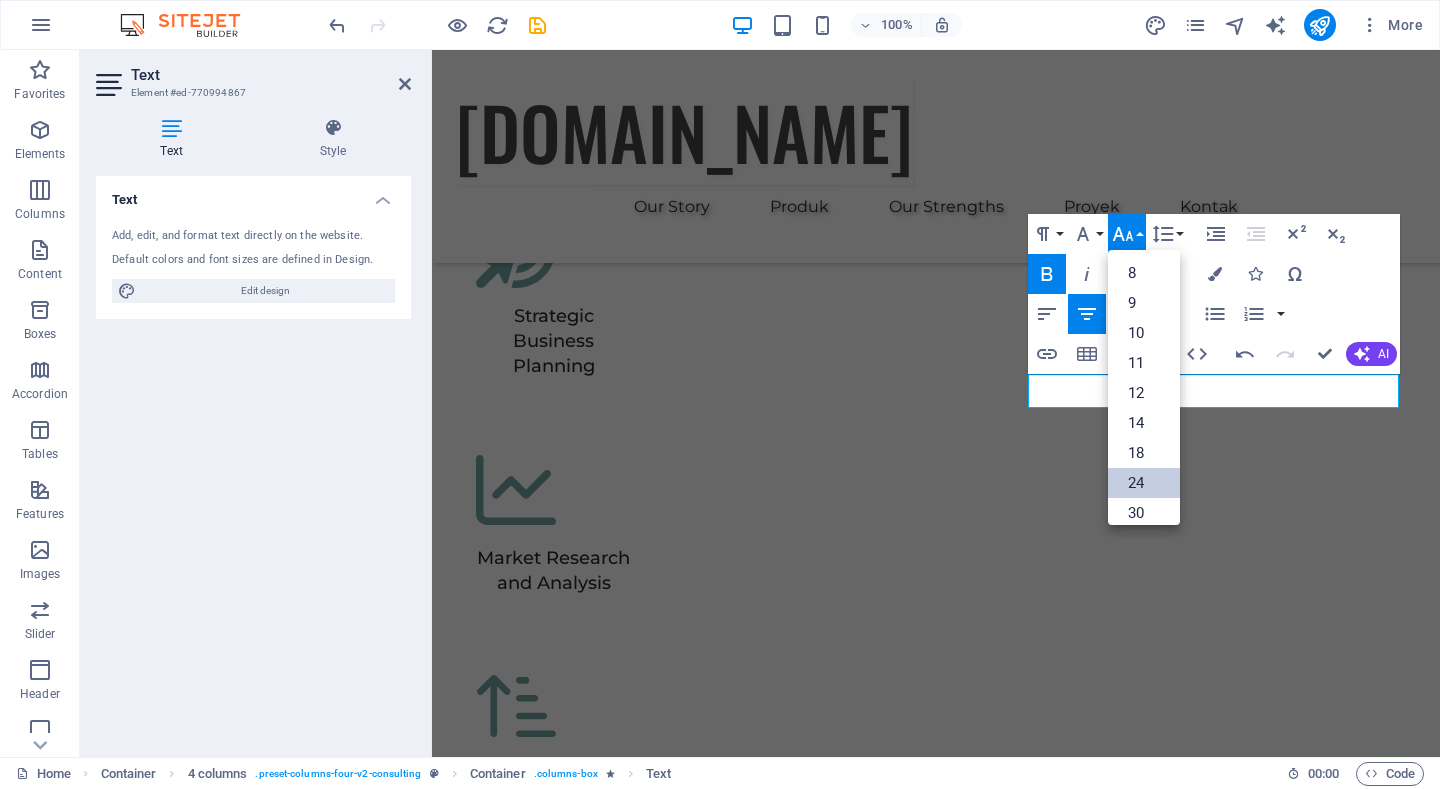 click on "24" at bounding box center (1144, 483) 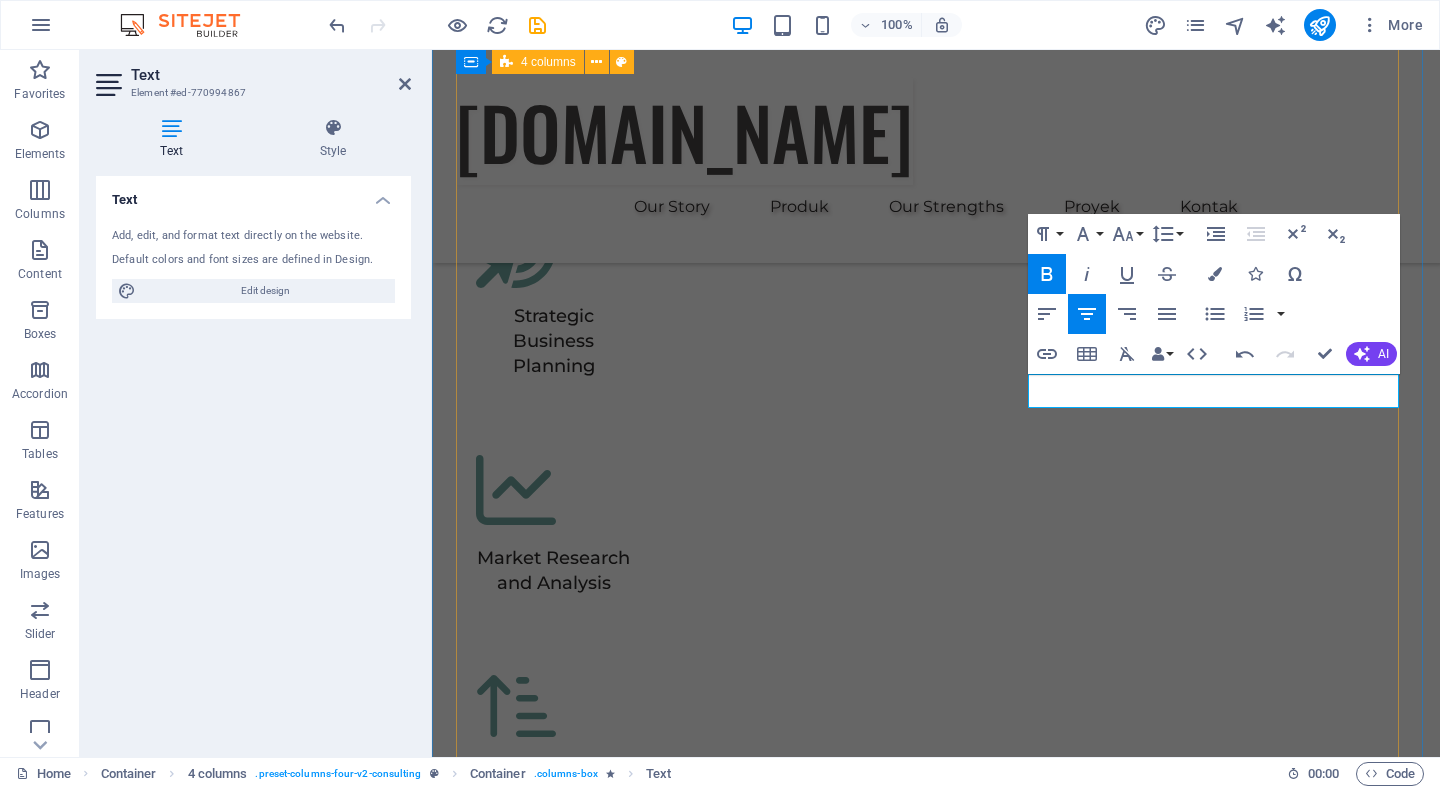 click on "01
[PERSON_NAME] Read More Facing challenges of high energy costs and a substantial carbon footprint, our client sought to revolutionize its energy practices. Working hand-in-hand with Eco-Con's expert team, we implemented renewable energy solutions, incorporating solar and wind power into their operations. This resulted in a significant reduction in reliance on non-renewable sources, translating to both environmental benefits and substantial cost savings. Discover how this initiative became a beacon of sustainable excellence and an inspiration for businesses worldwide. Project manager: [PERSON_NAME] Project duration: 27 months Read Less 02 Gedung Sekolah Read More Project manager: [PERSON_NAME] Project duration: 24 months Read Less 03 Gedung Universitas Read More Project manager: [PERSON_NAME] Project duration: 12 months Read Less 04 Pabrik Read More Project manager: [PERSON_NAME] Project duration: 29 months Read Less" at bounding box center (936, 3498) 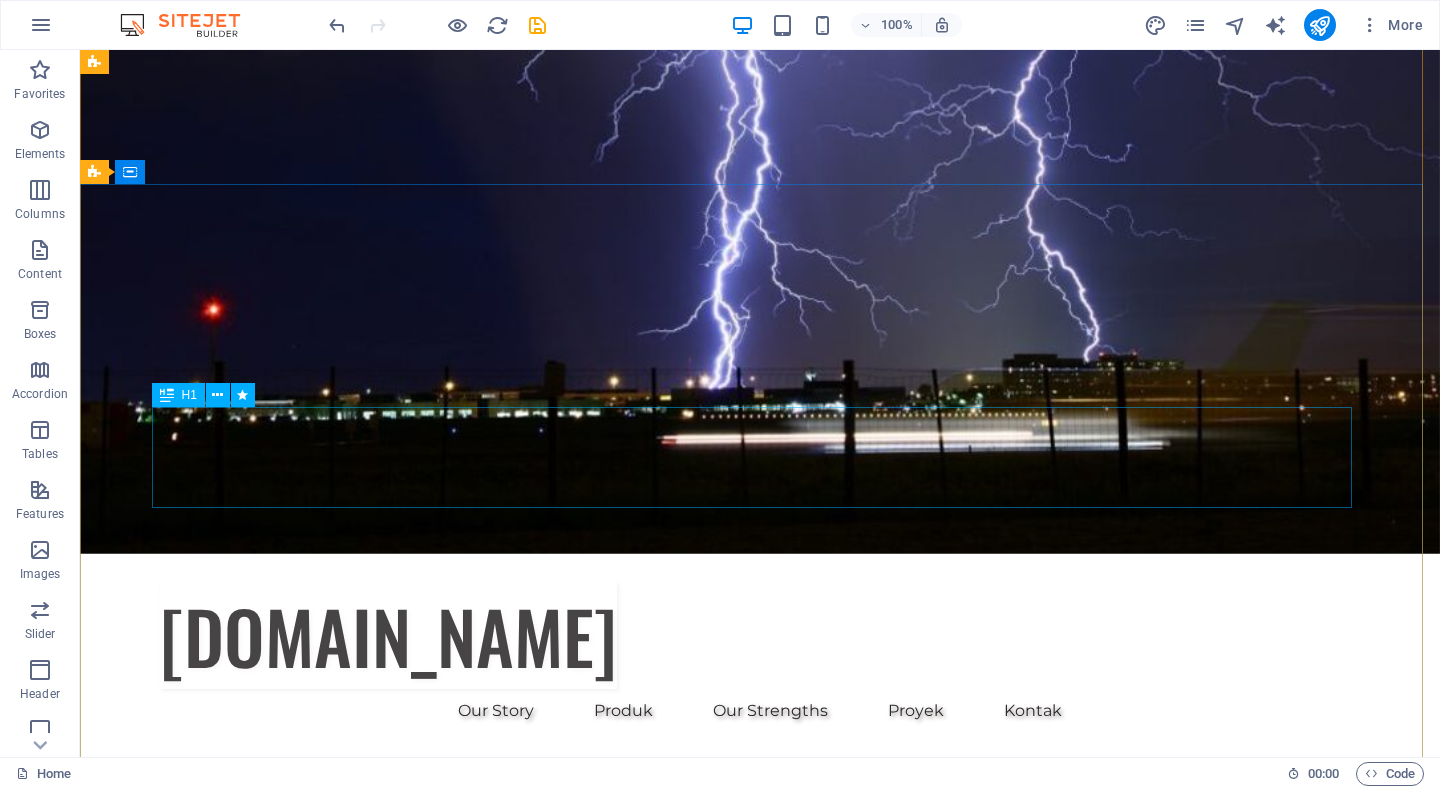 scroll, scrollTop: 0, scrollLeft: 0, axis: both 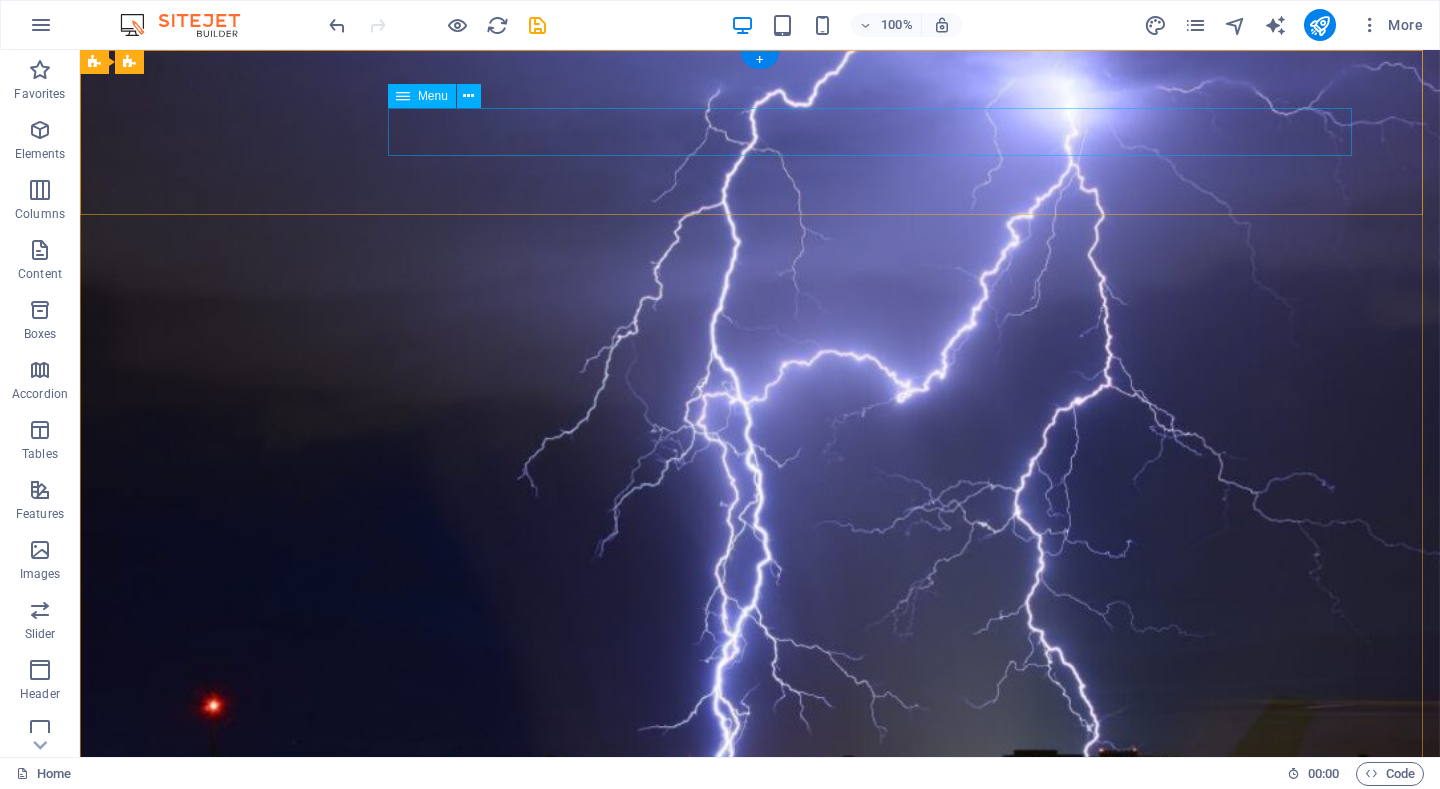 click on "Our Story Produk Our Strengths Proyek Kontak" at bounding box center (760, 1107) 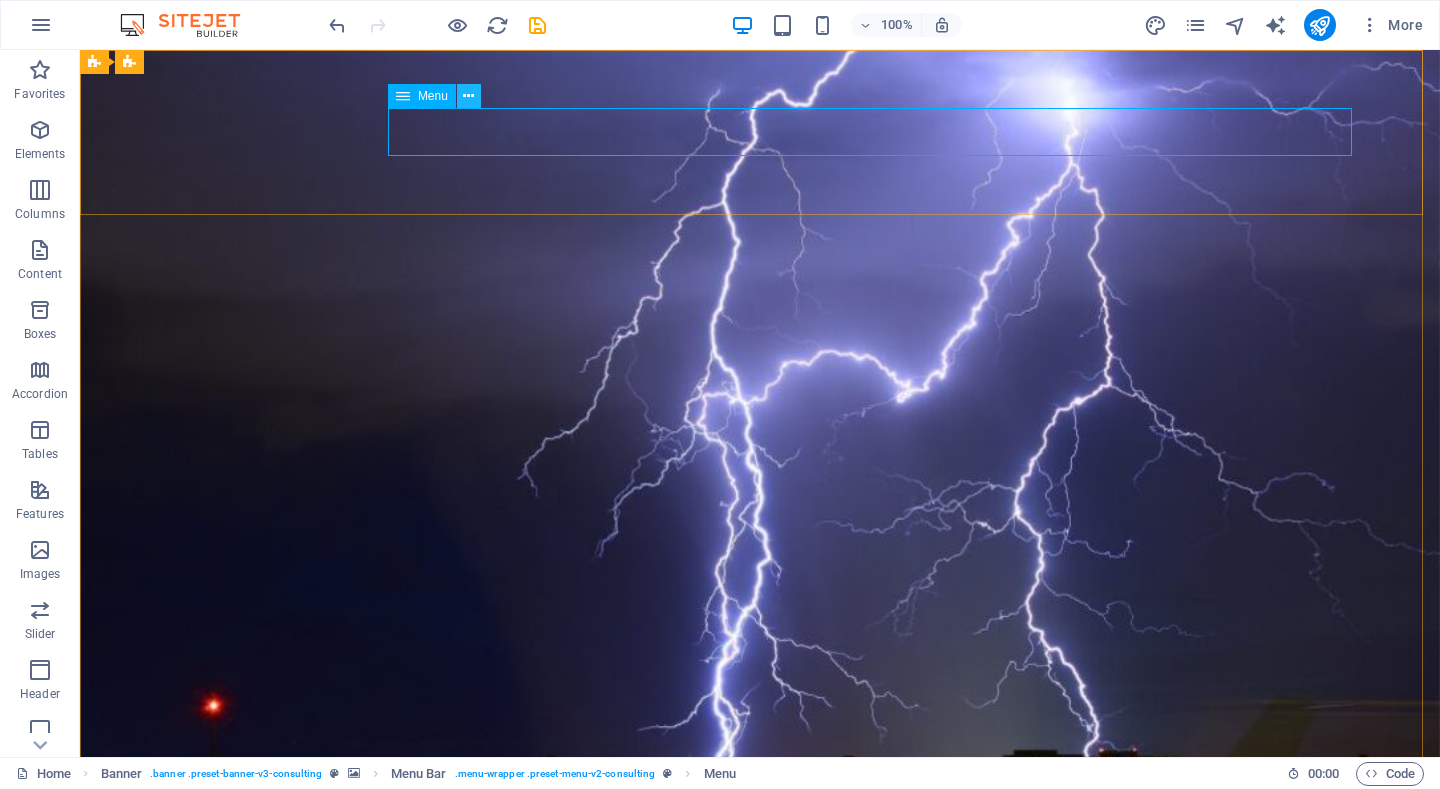 click at bounding box center (468, 96) 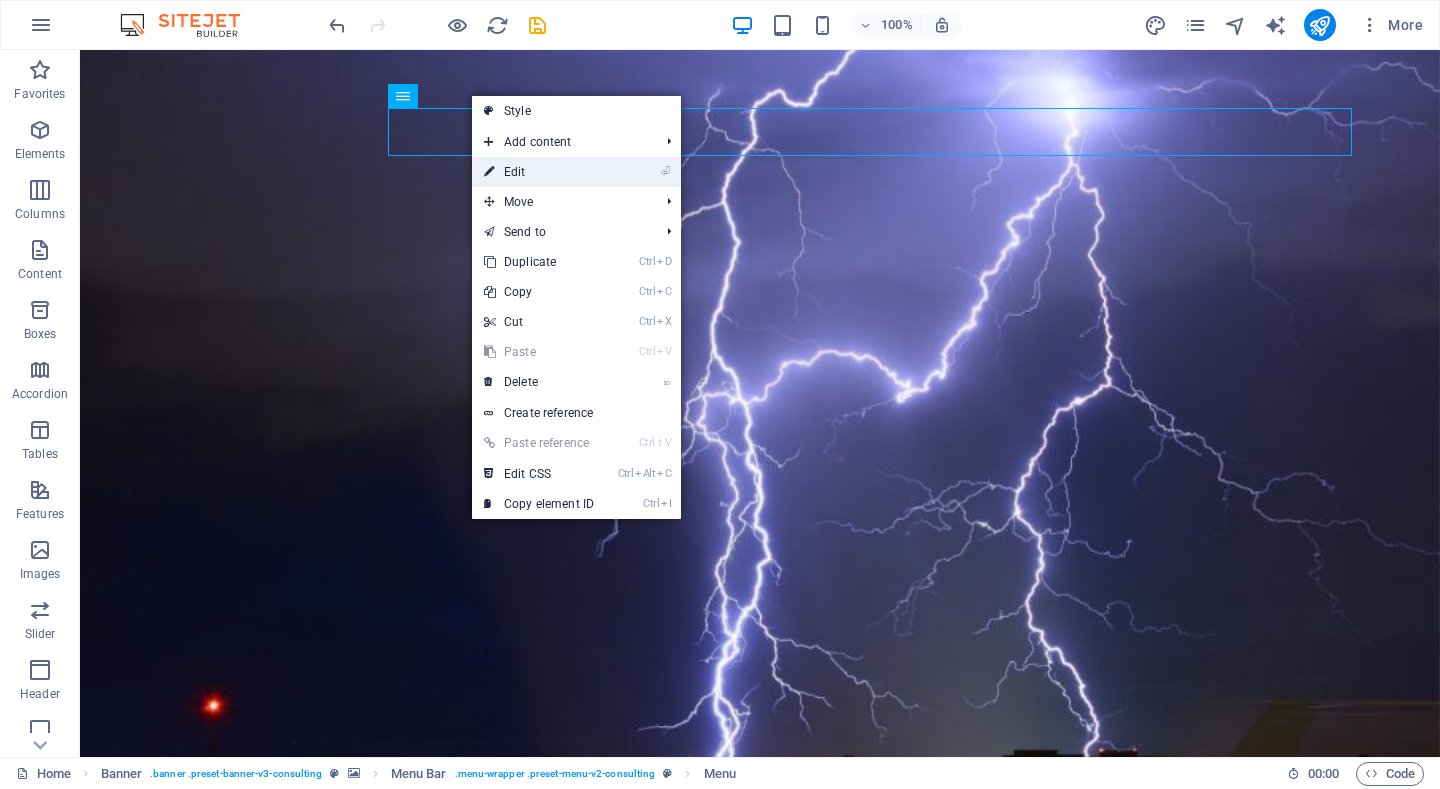 click on "⏎  Edit" at bounding box center (539, 172) 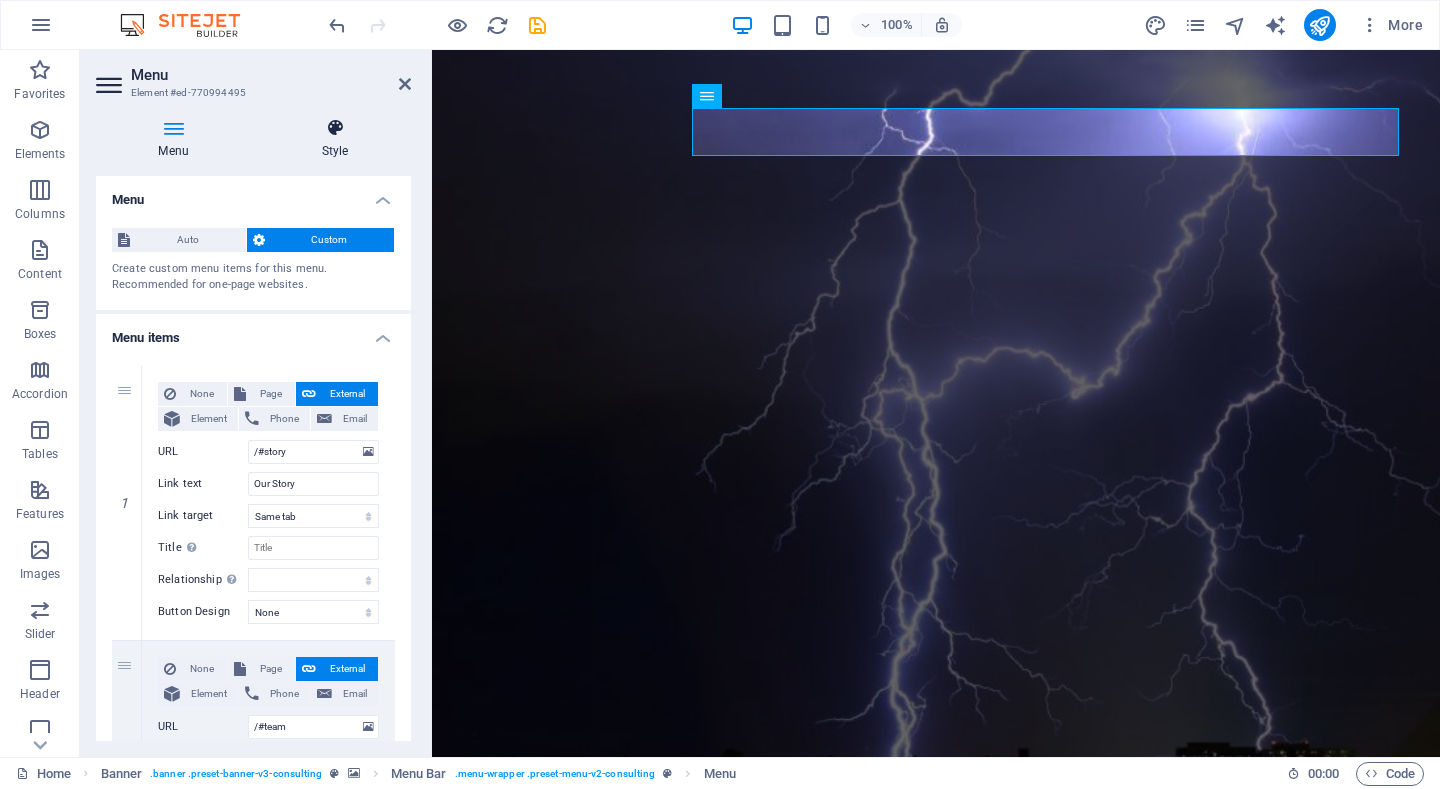 click at bounding box center (335, 128) 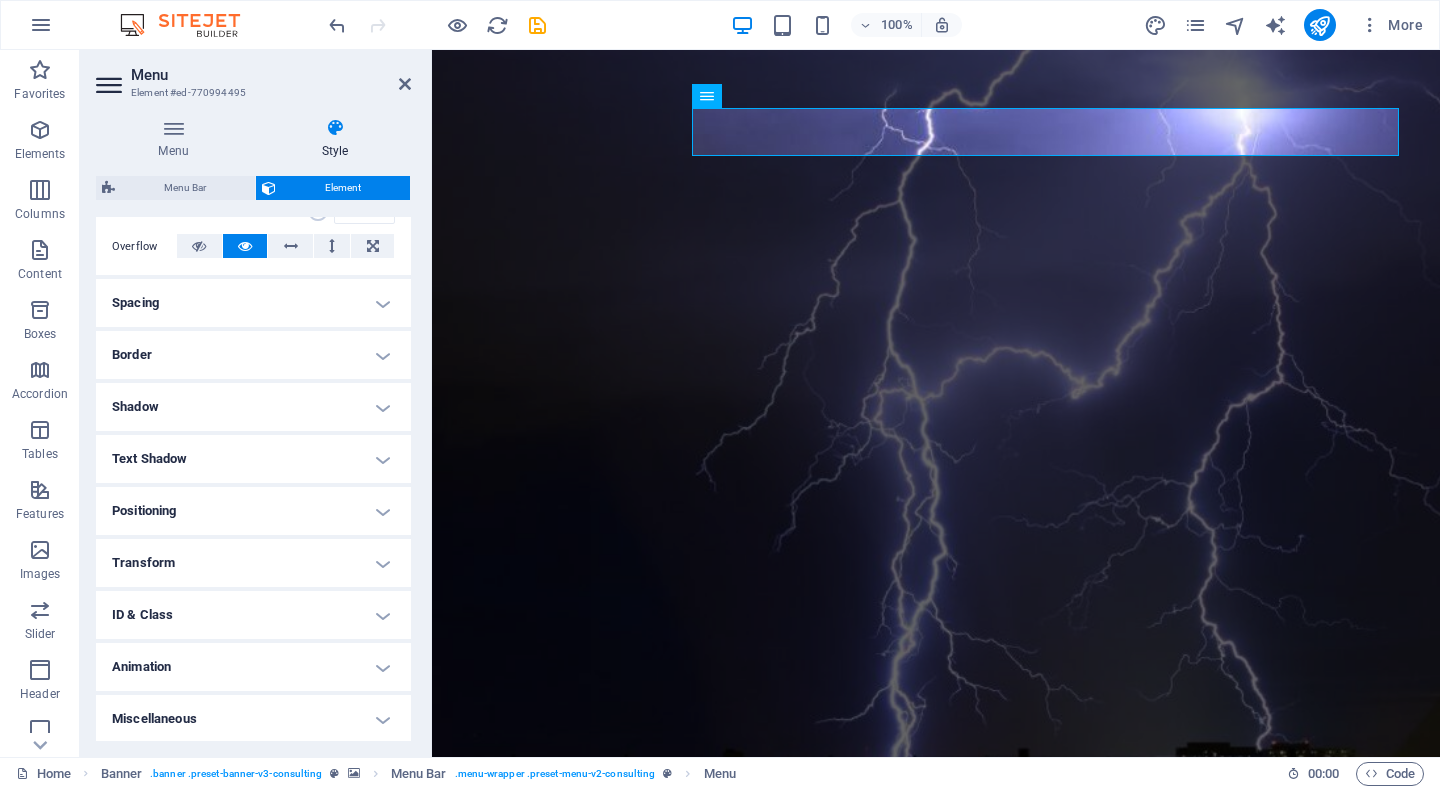 scroll, scrollTop: 321, scrollLeft: 0, axis: vertical 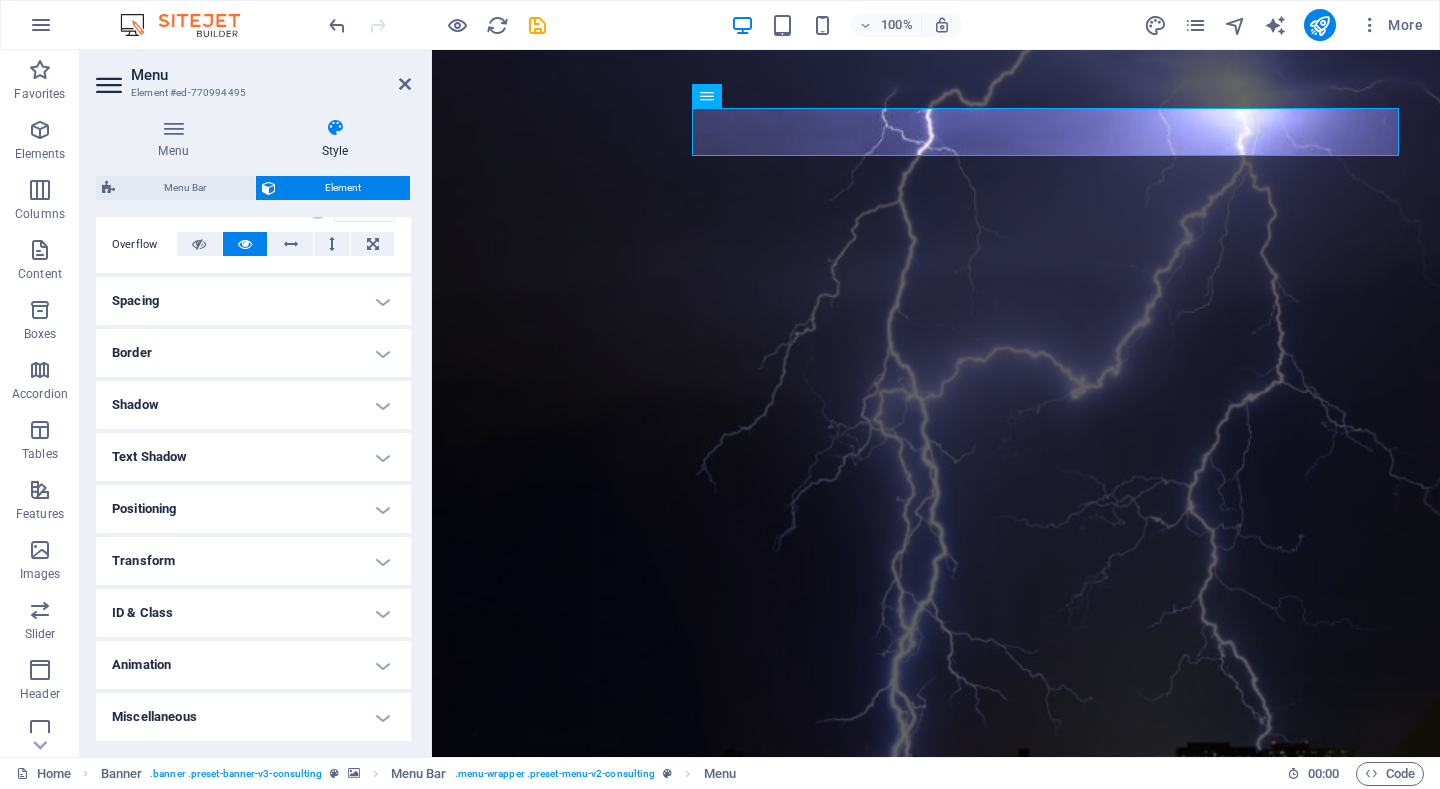 click on "Text Shadow" at bounding box center [253, 457] 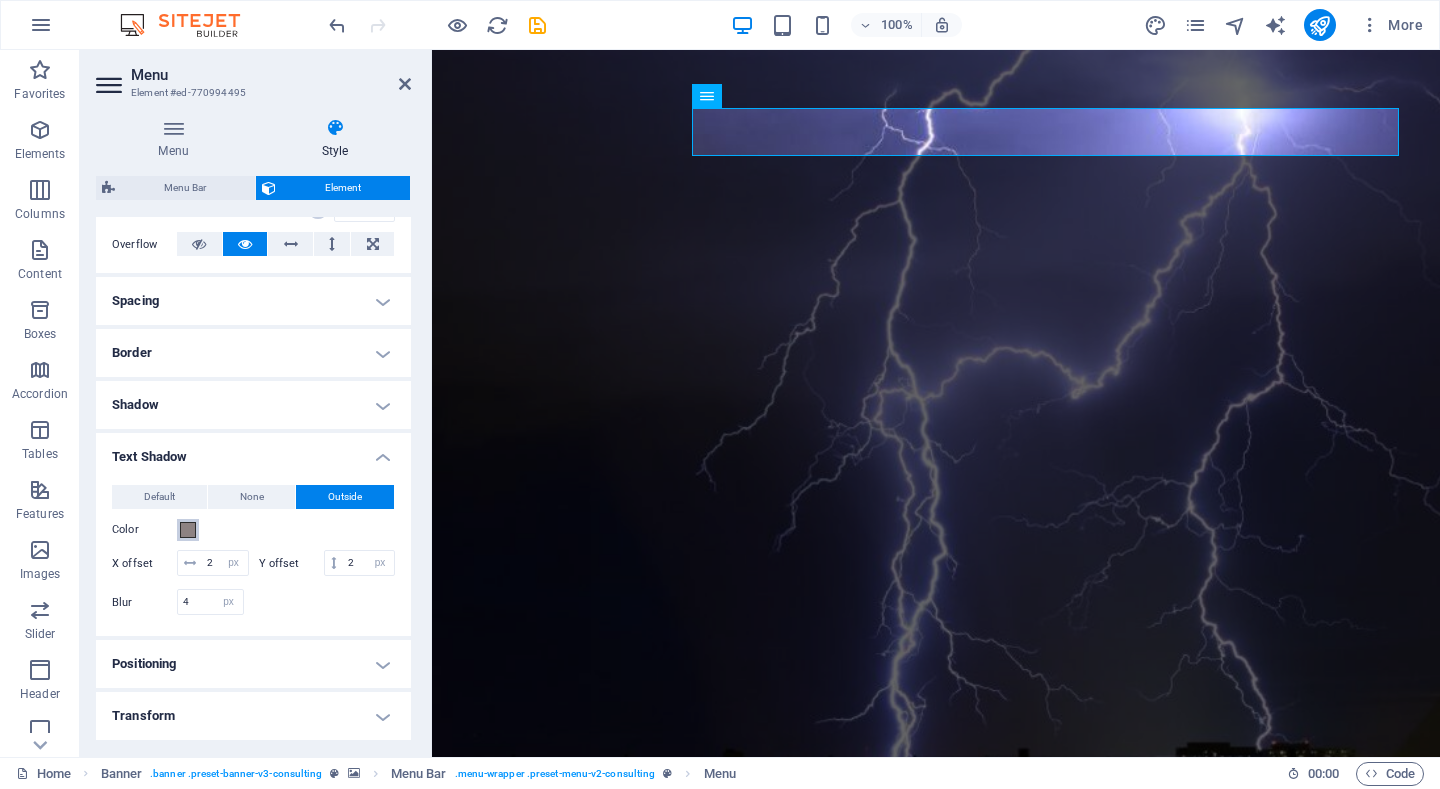 click at bounding box center [188, 530] 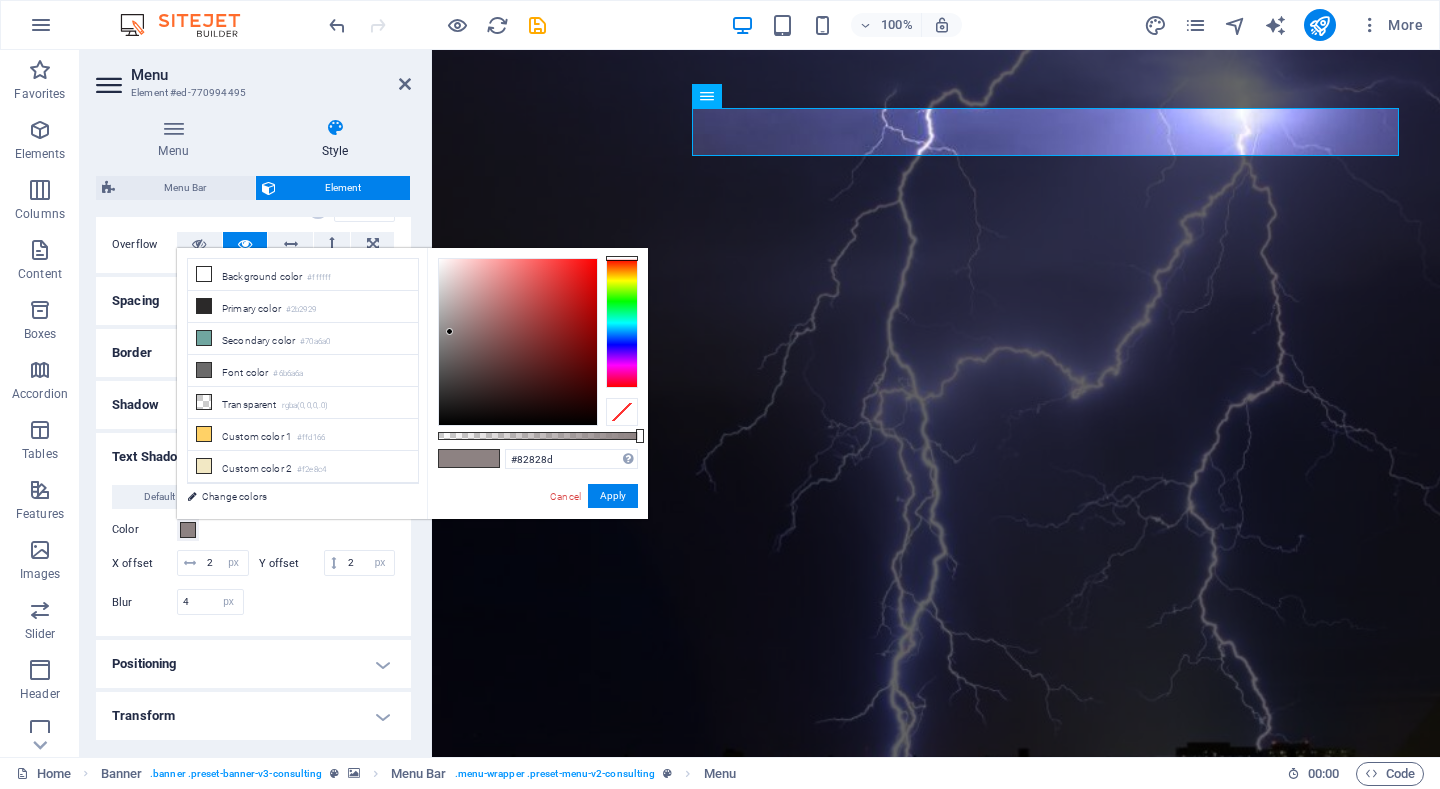 click at bounding box center [622, 323] 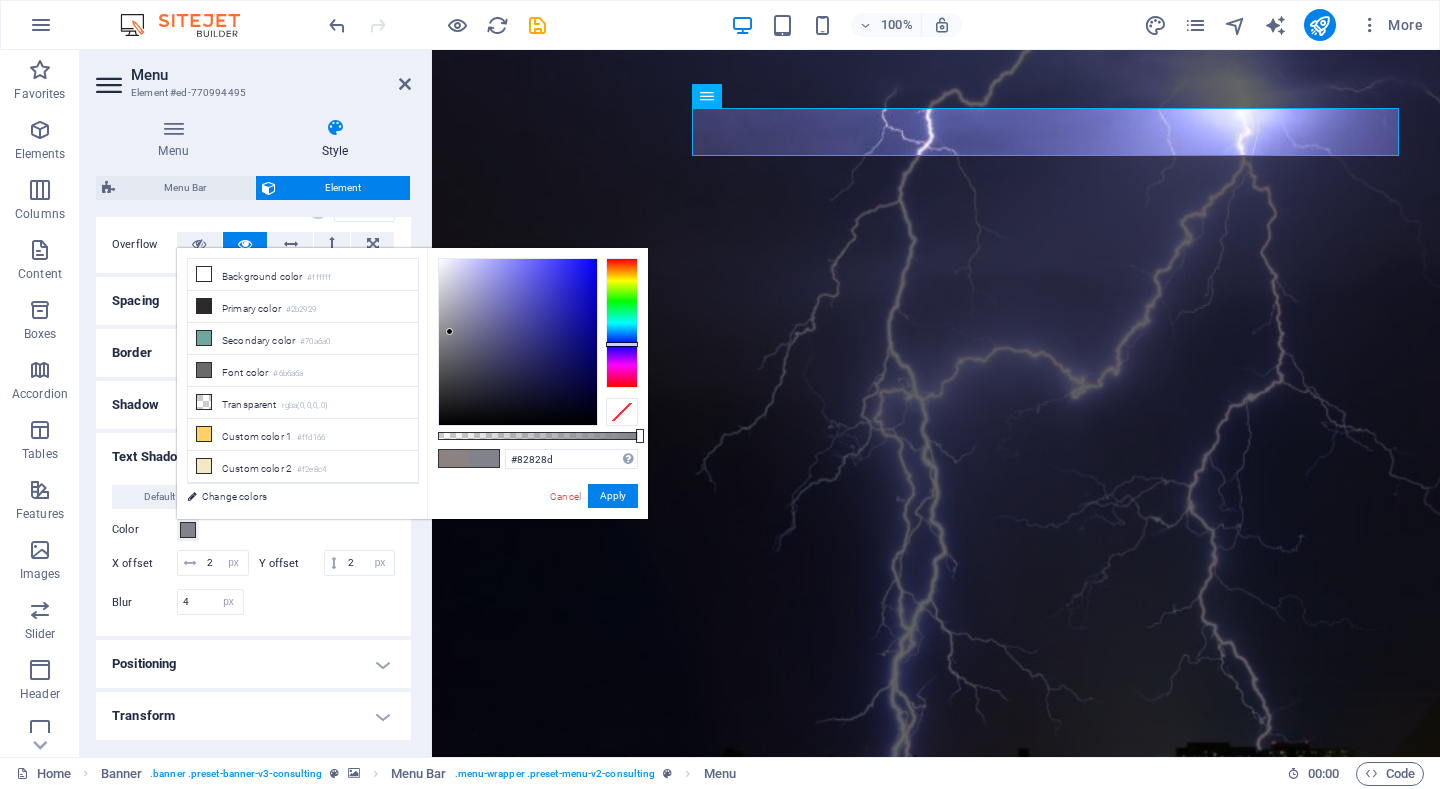 type on "#4f4cf4" 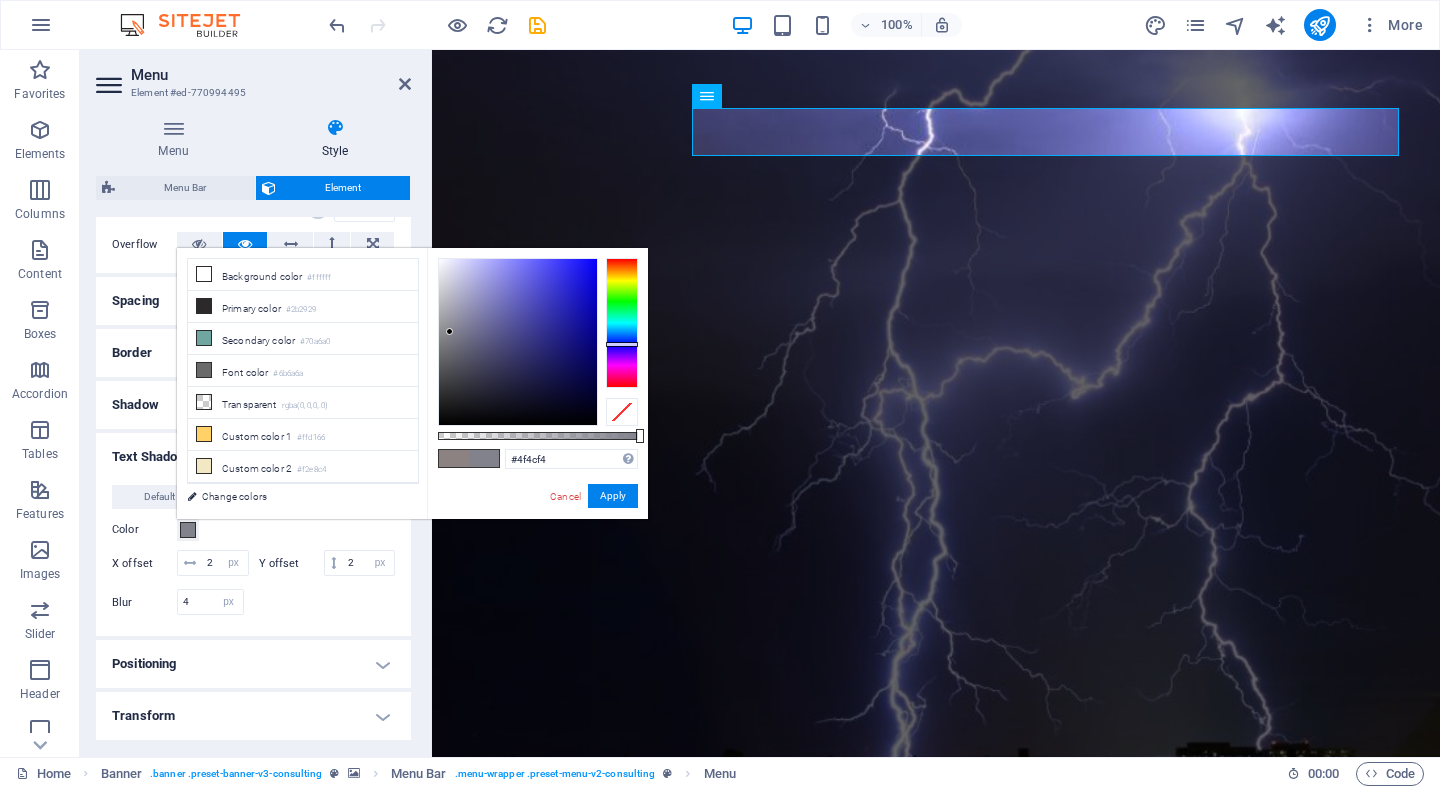 click at bounding box center [518, 342] 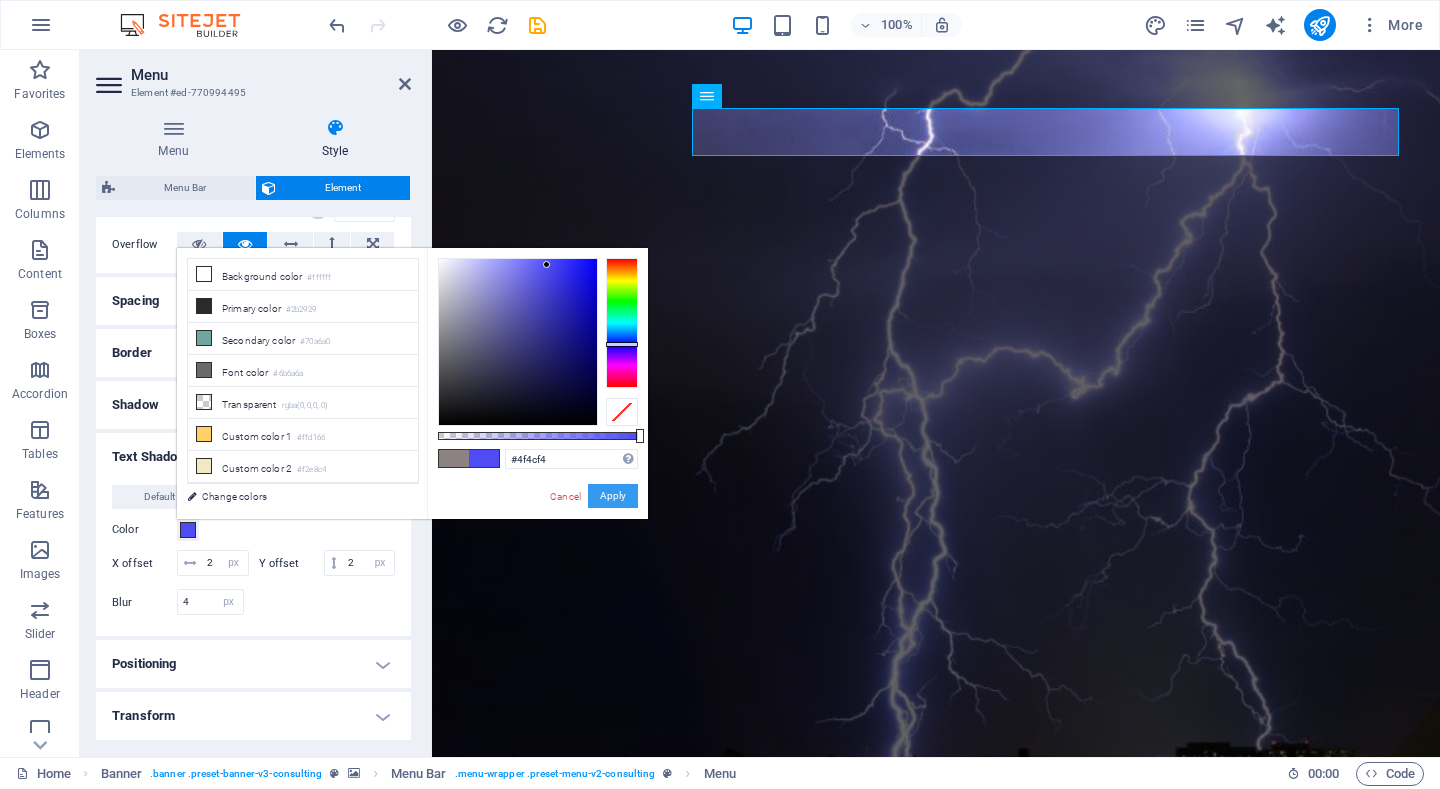 click on "Apply" at bounding box center (613, 496) 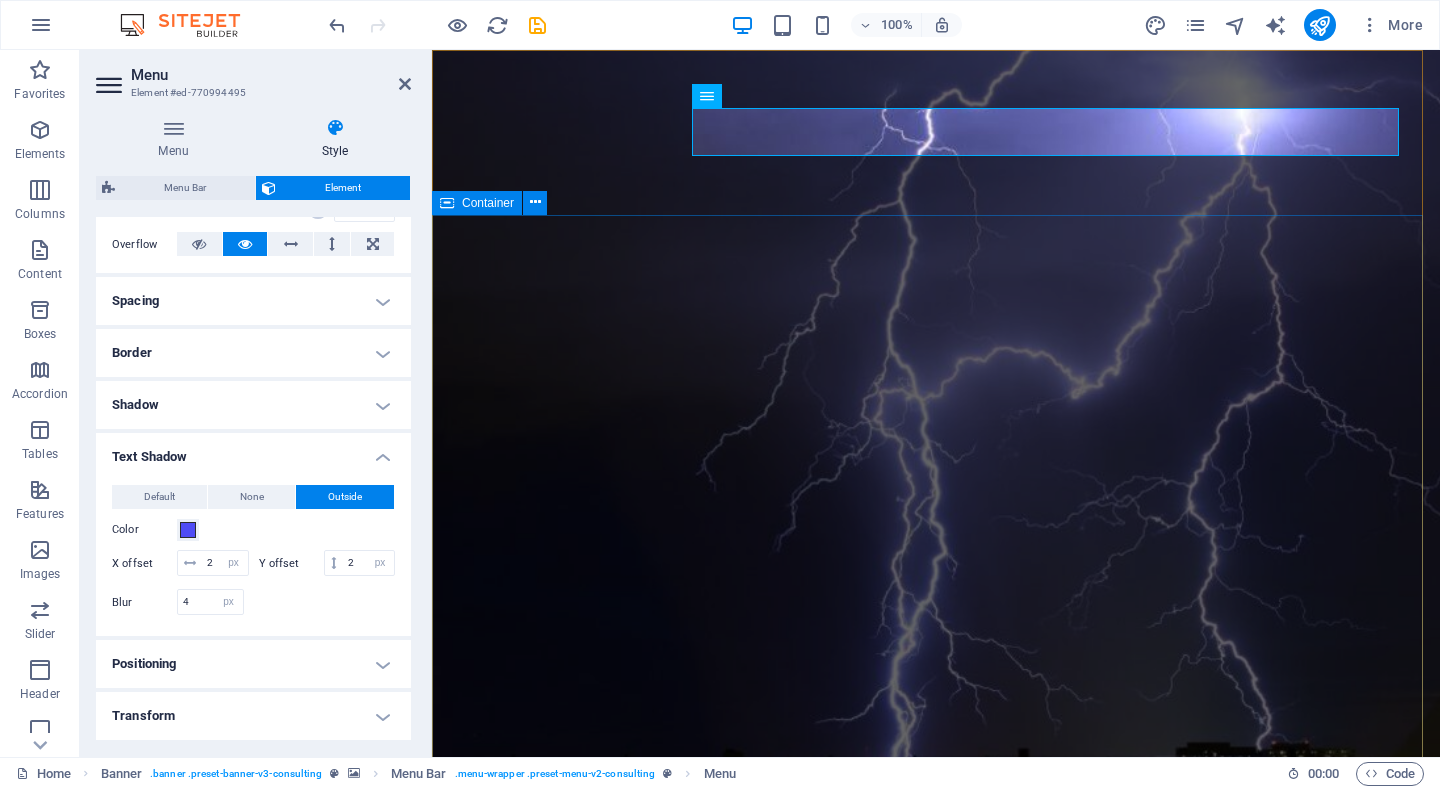 click on "U F O PENANGKAL PETIR MODERN" at bounding box center (936, 1307) 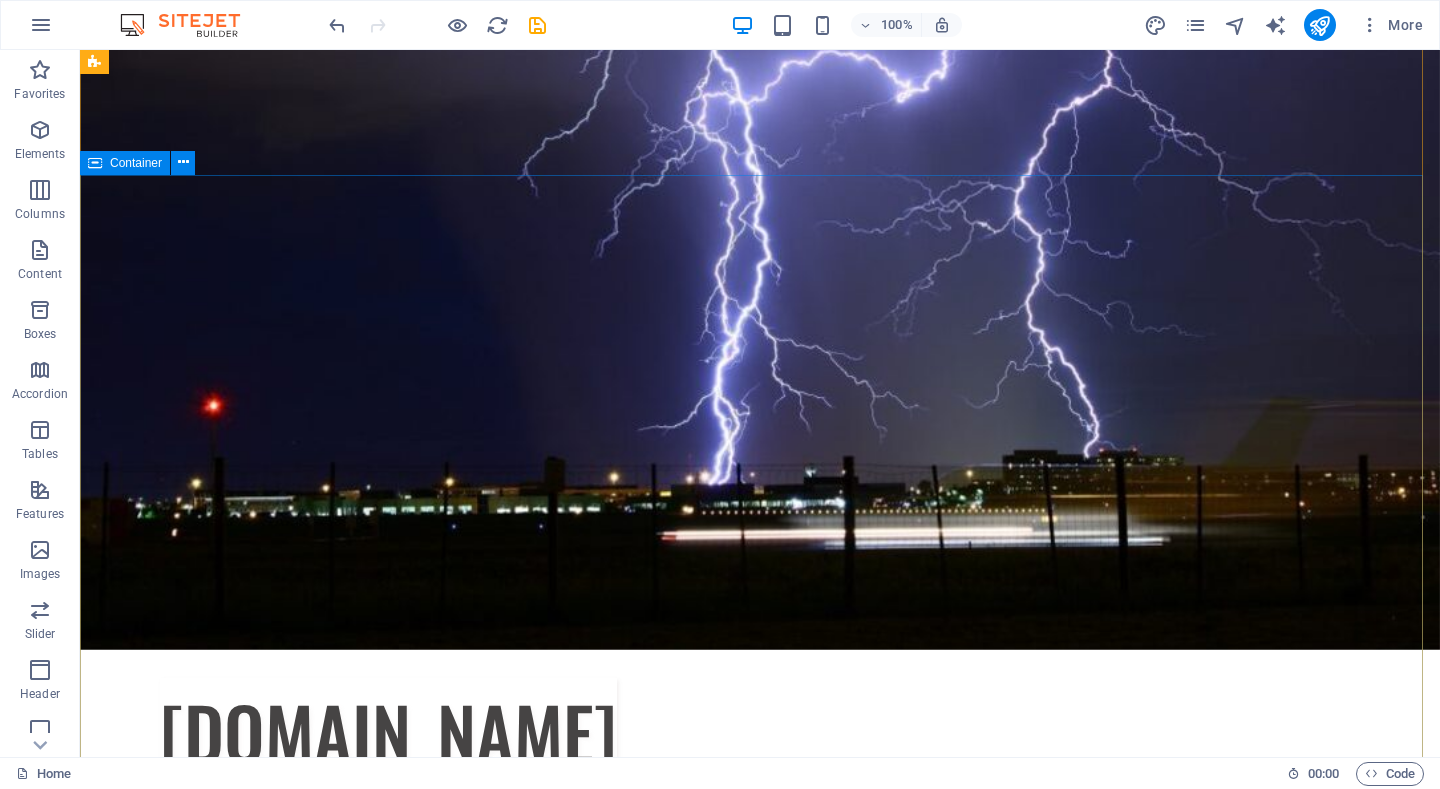 scroll, scrollTop: 0, scrollLeft: 0, axis: both 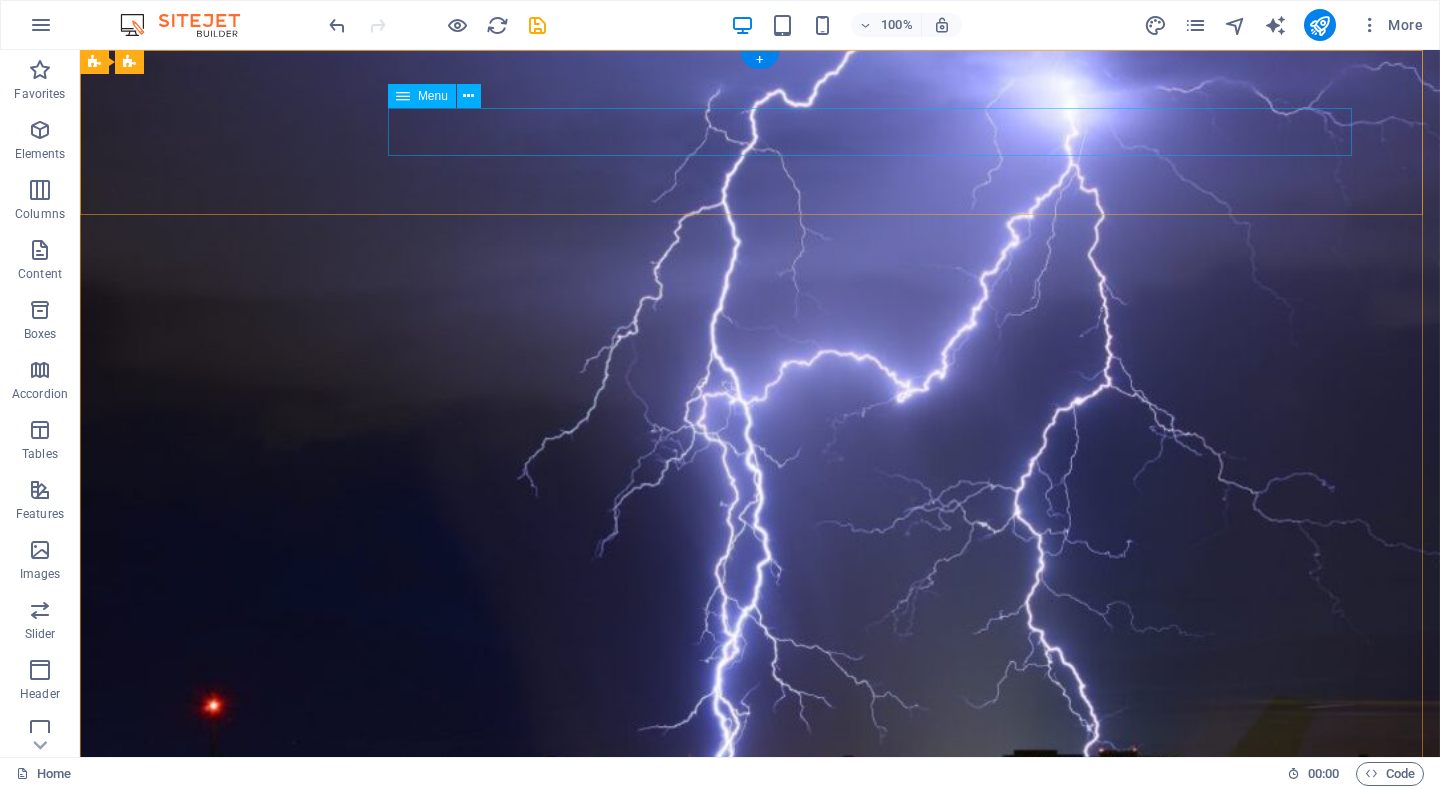 click on "Our Story Produk Our Strengths Proyek Kontak" at bounding box center (760, 1107) 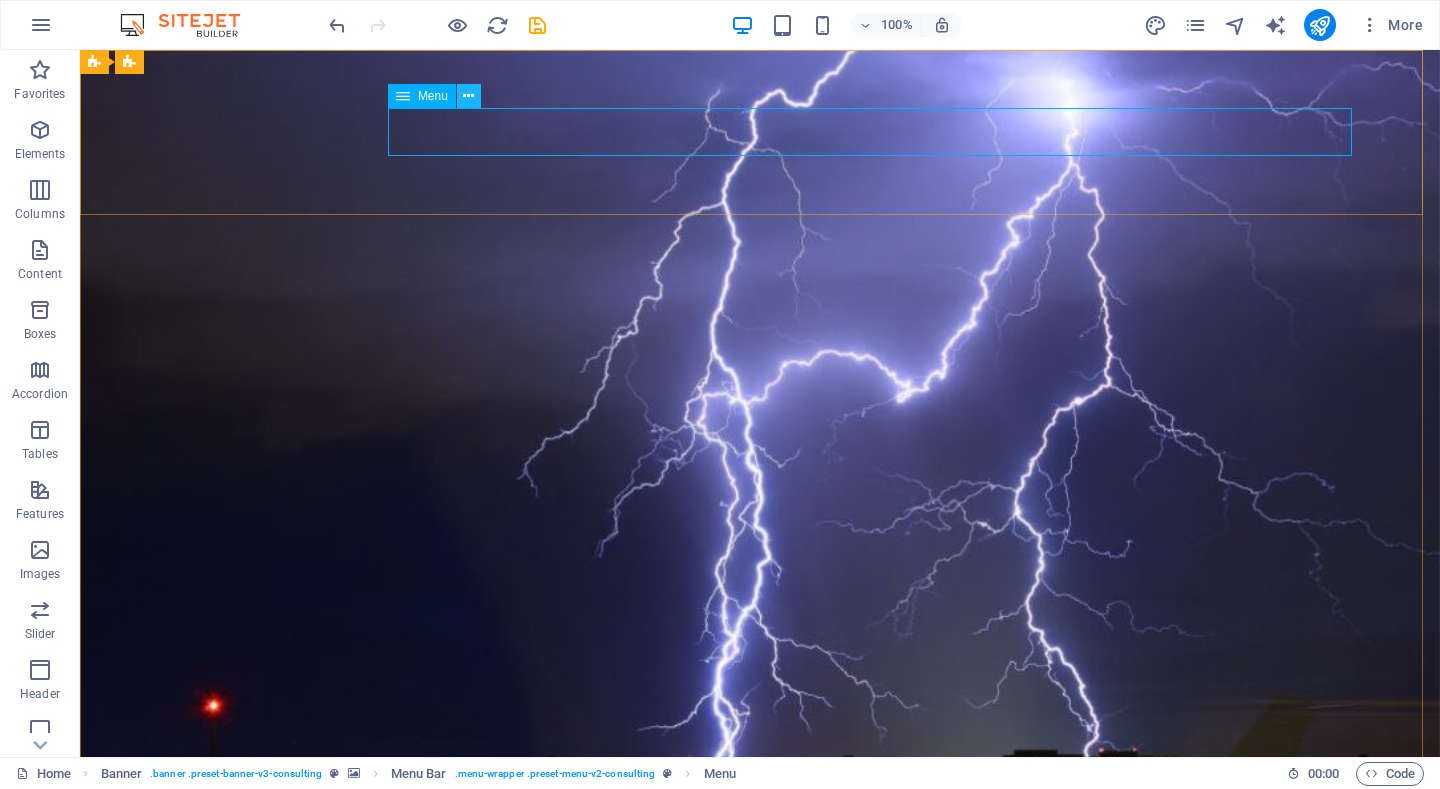 click at bounding box center (468, 96) 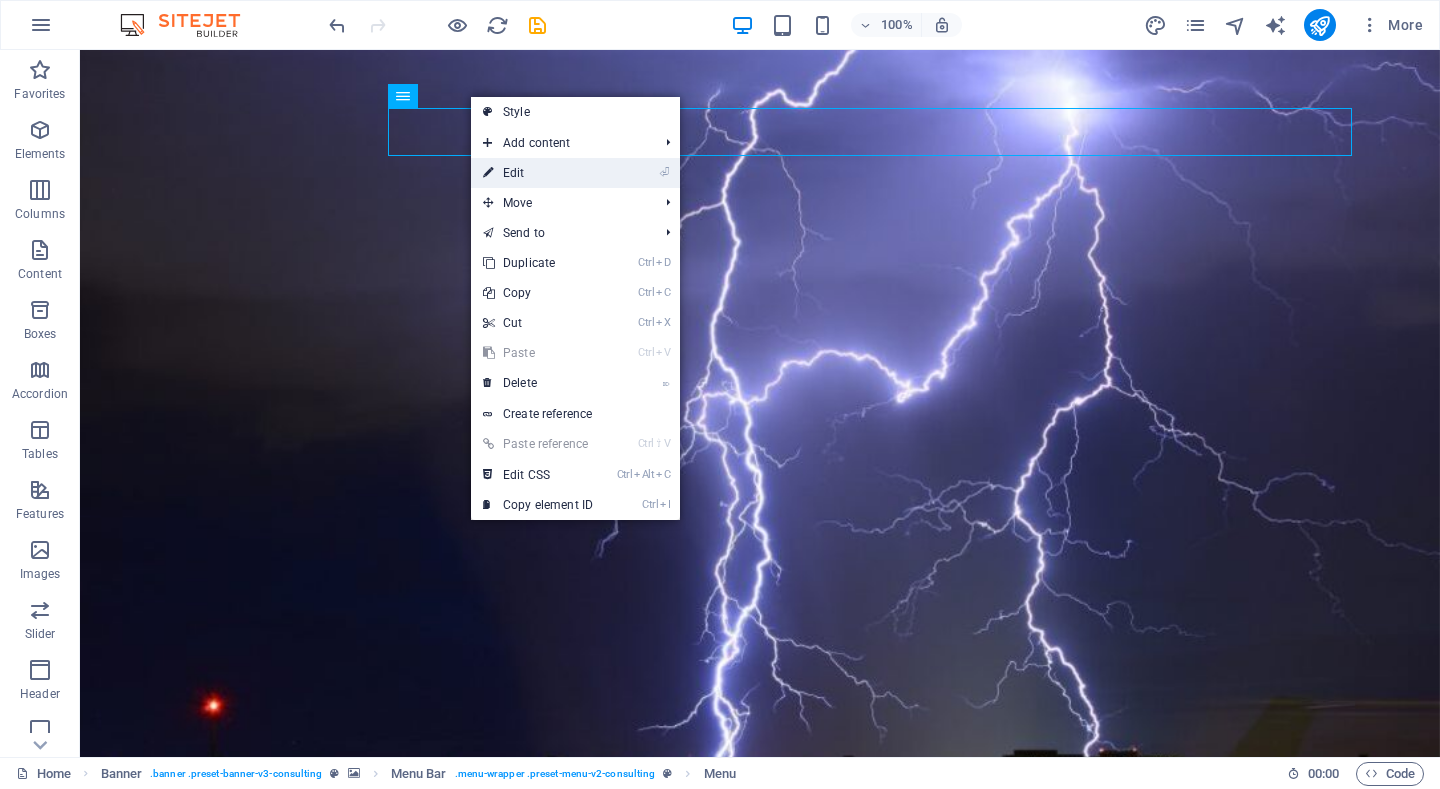 click on "⏎  Edit" at bounding box center (538, 173) 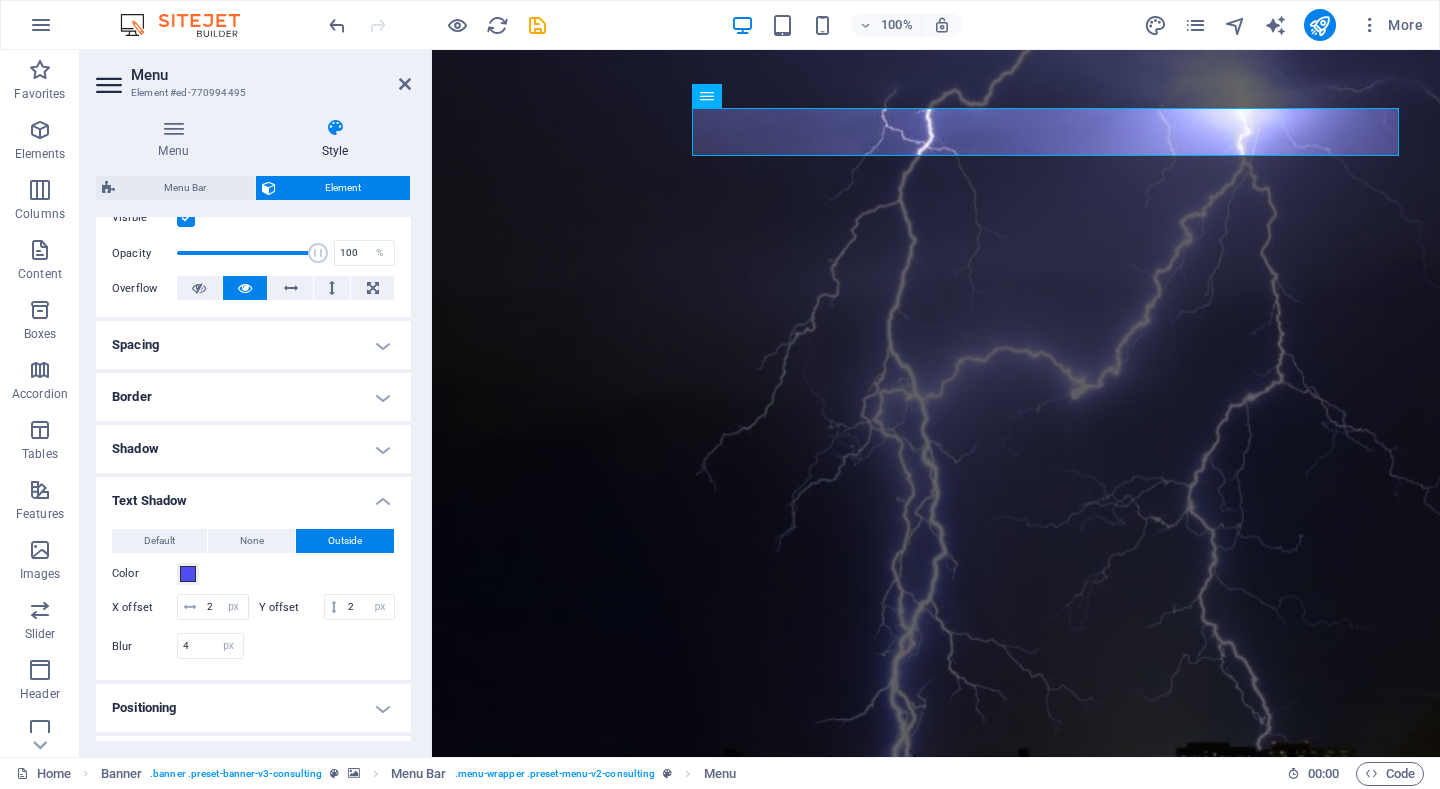 scroll, scrollTop: 276, scrollLeft: 0, axis: vertical 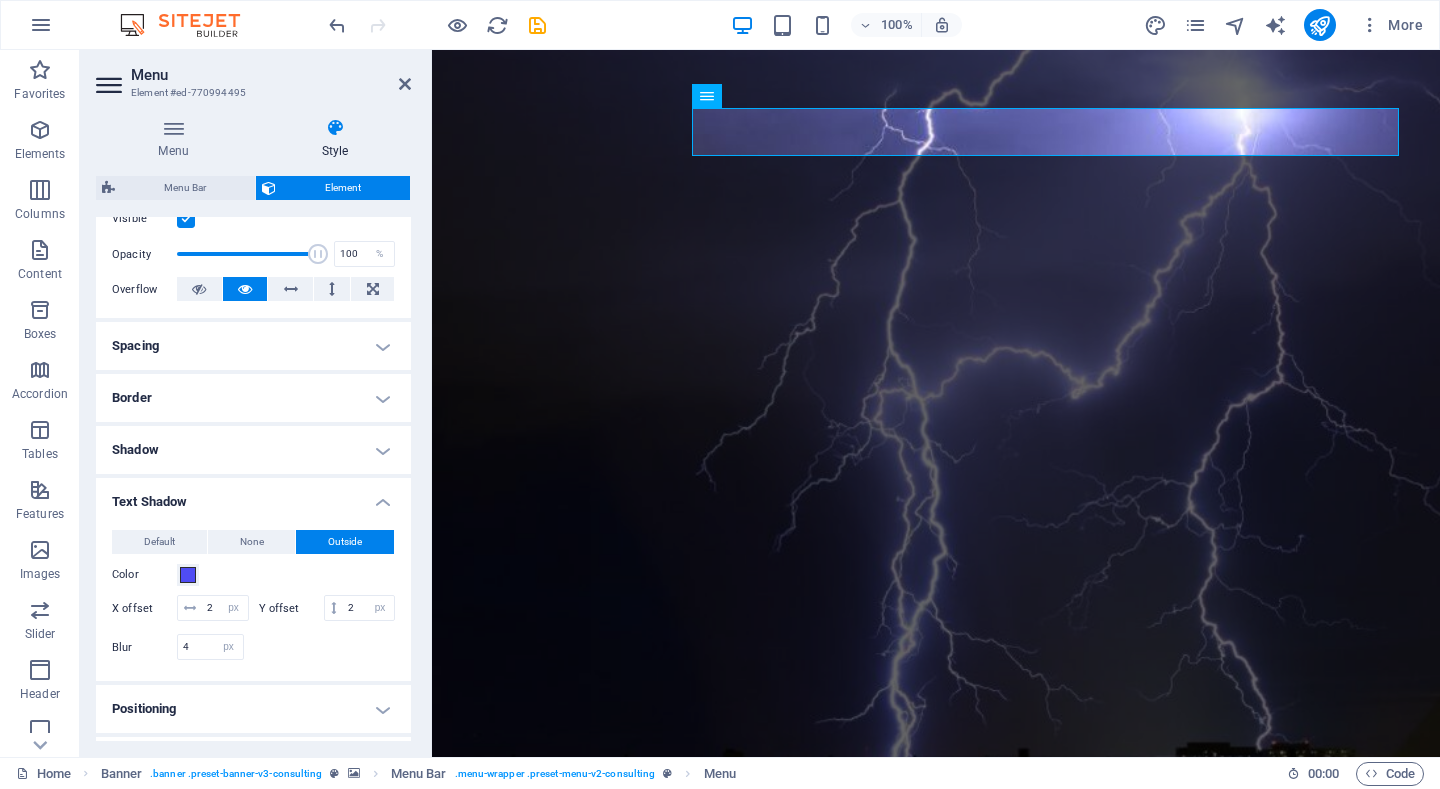 click on "Border" at bounding box center [253, 398] 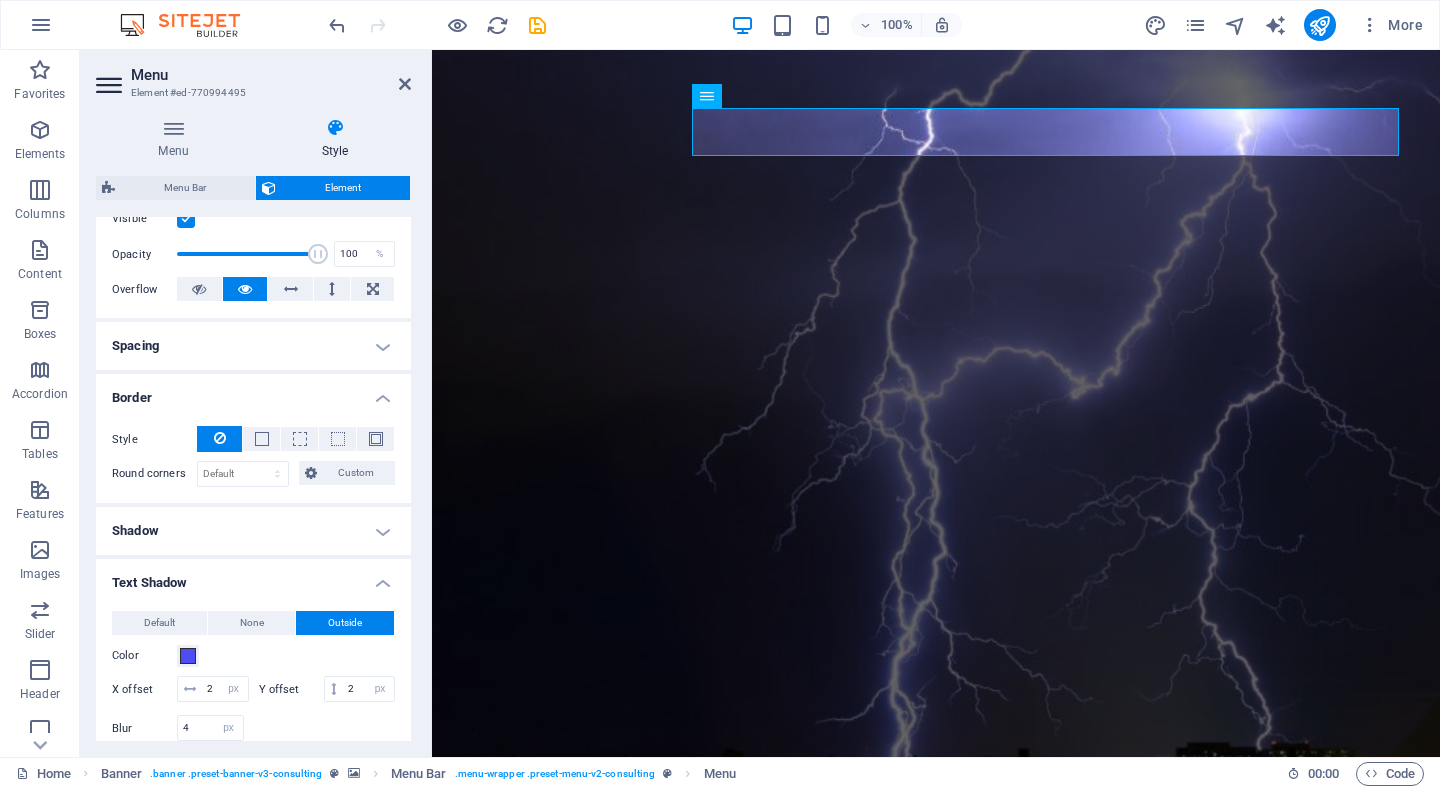 scroll, scrollTop: 176, scrollLeft: 0, axis: vertical 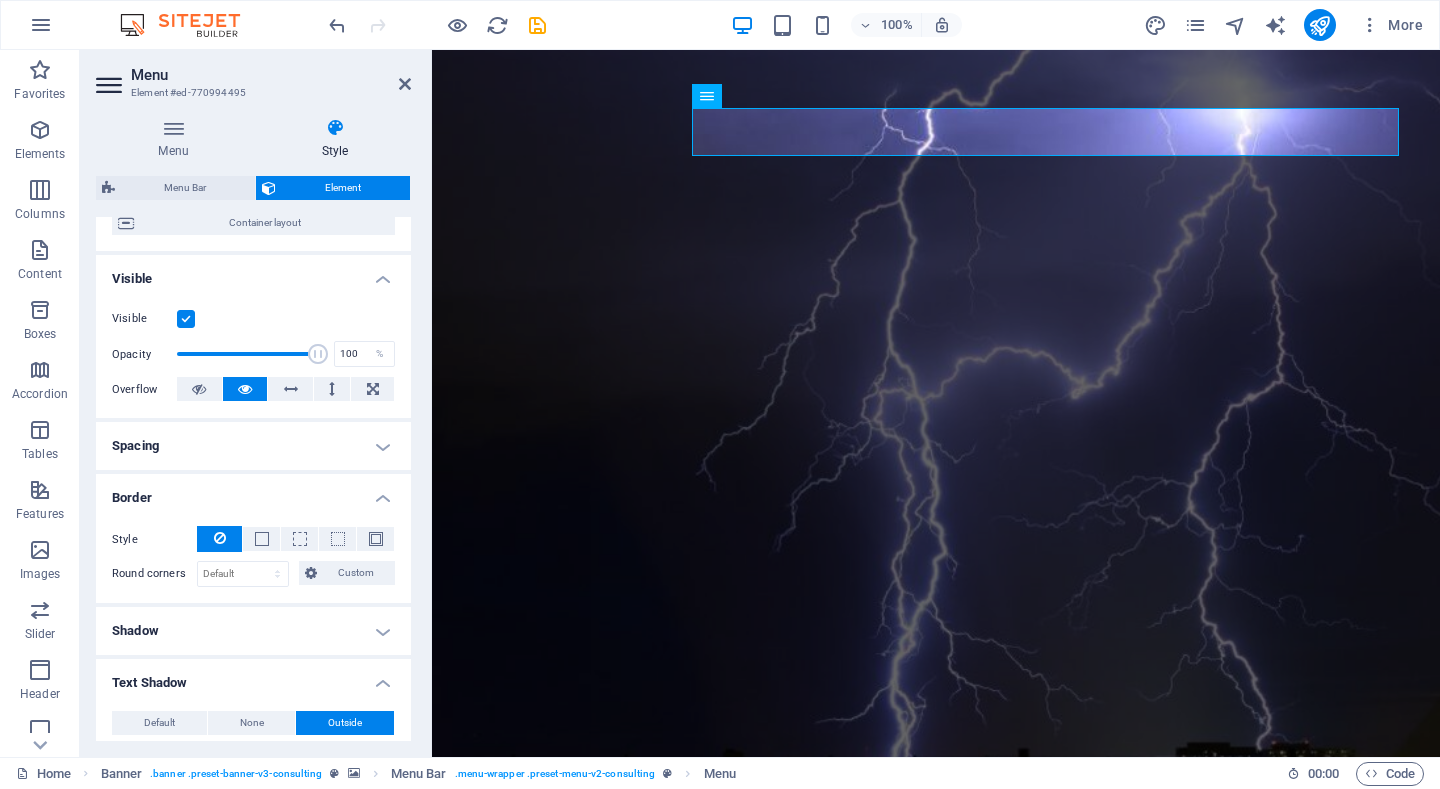 click on "Spacing" at bounding box center [253, 446] 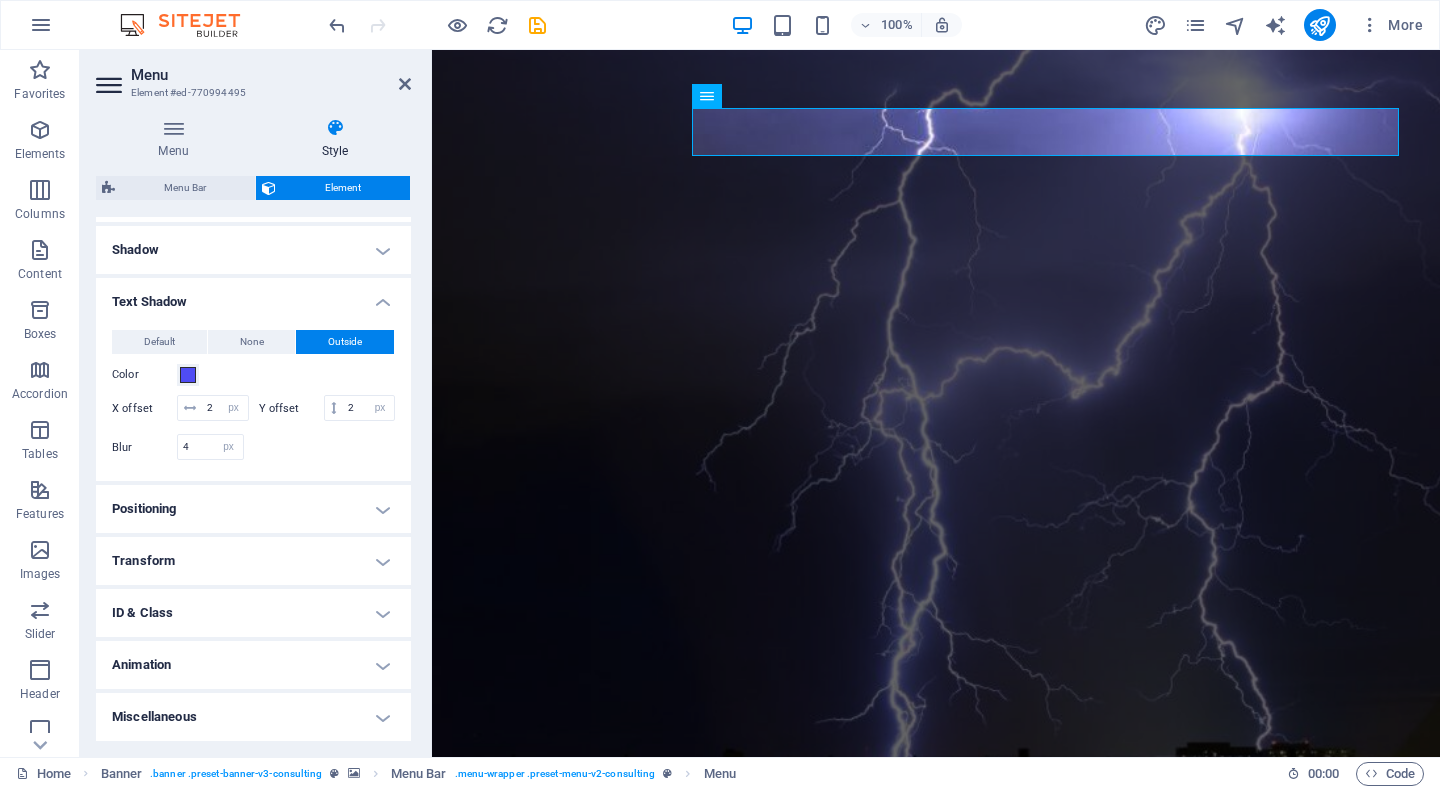 scroll, scrollTop: 537, scrollLeft: 0, axis: vertical 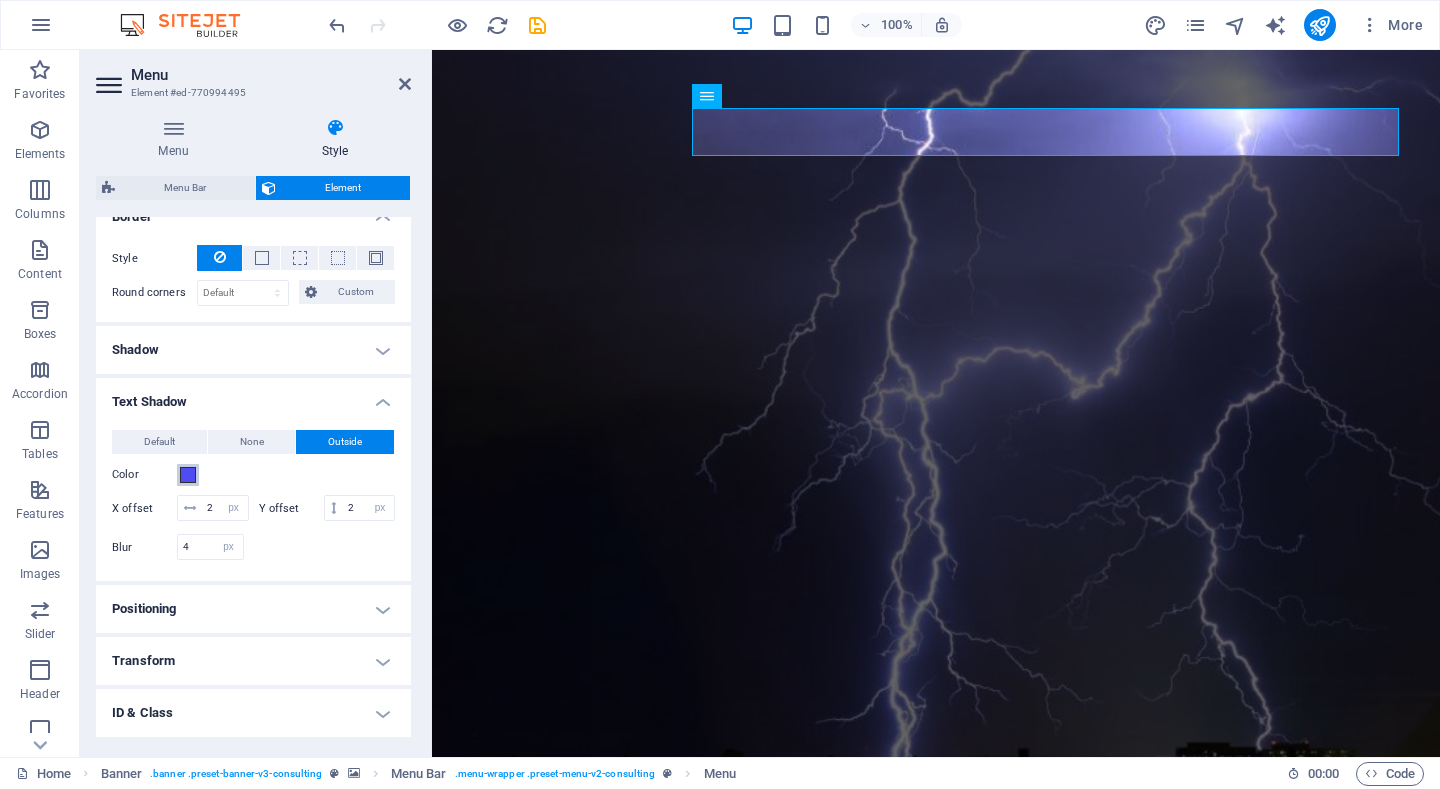 click at bounding box center (188, 475) 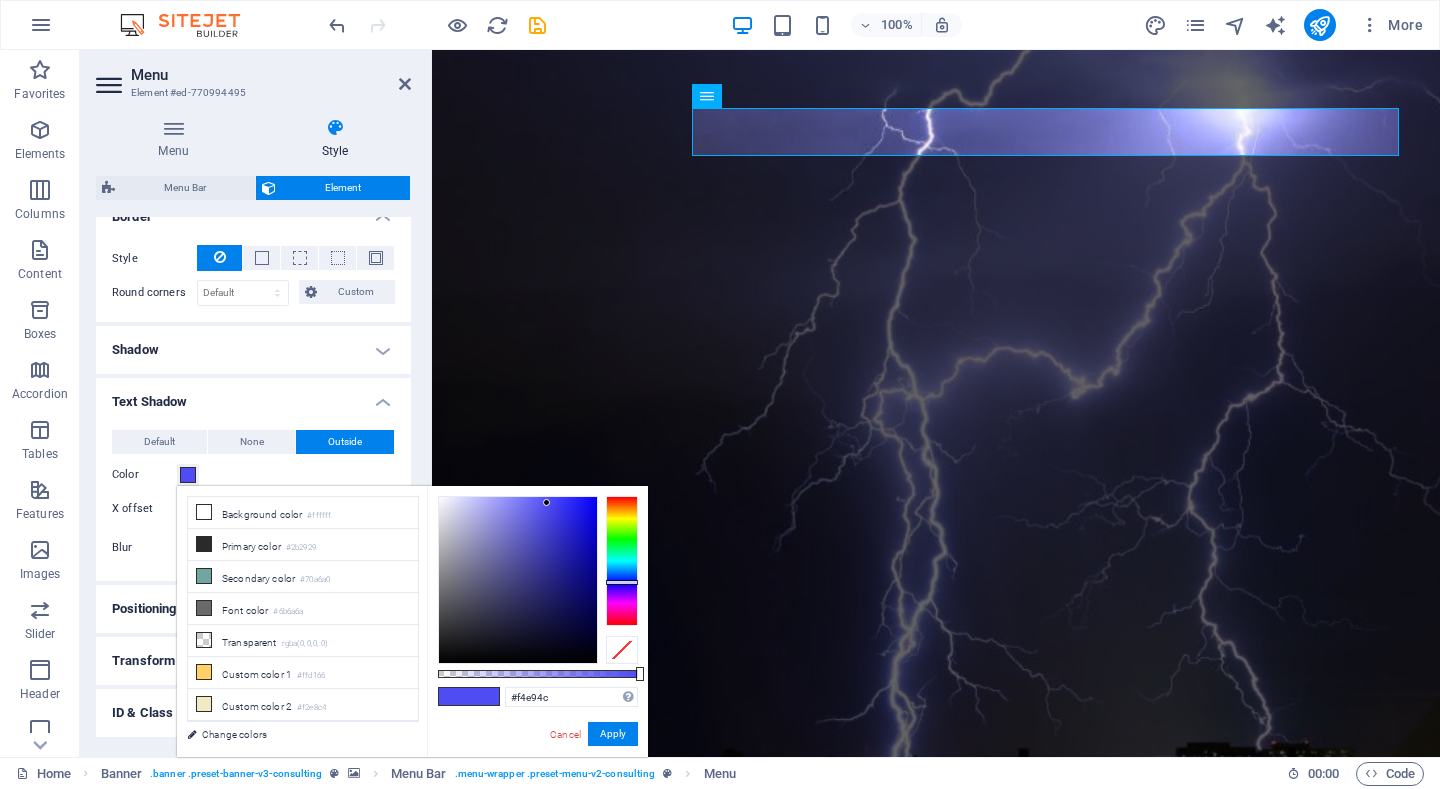 click at bounding box center [622, 561] 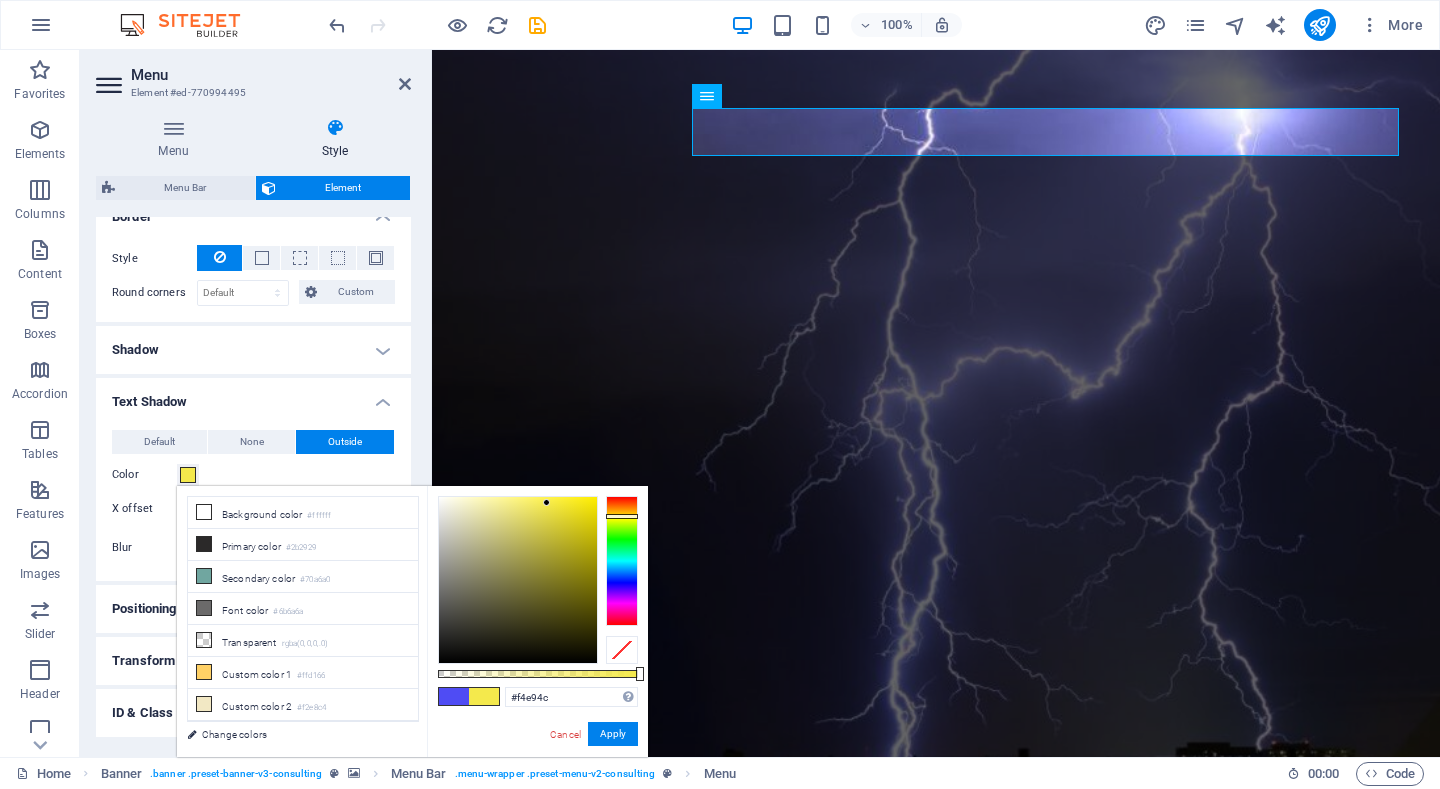 type on "#f7eb42" 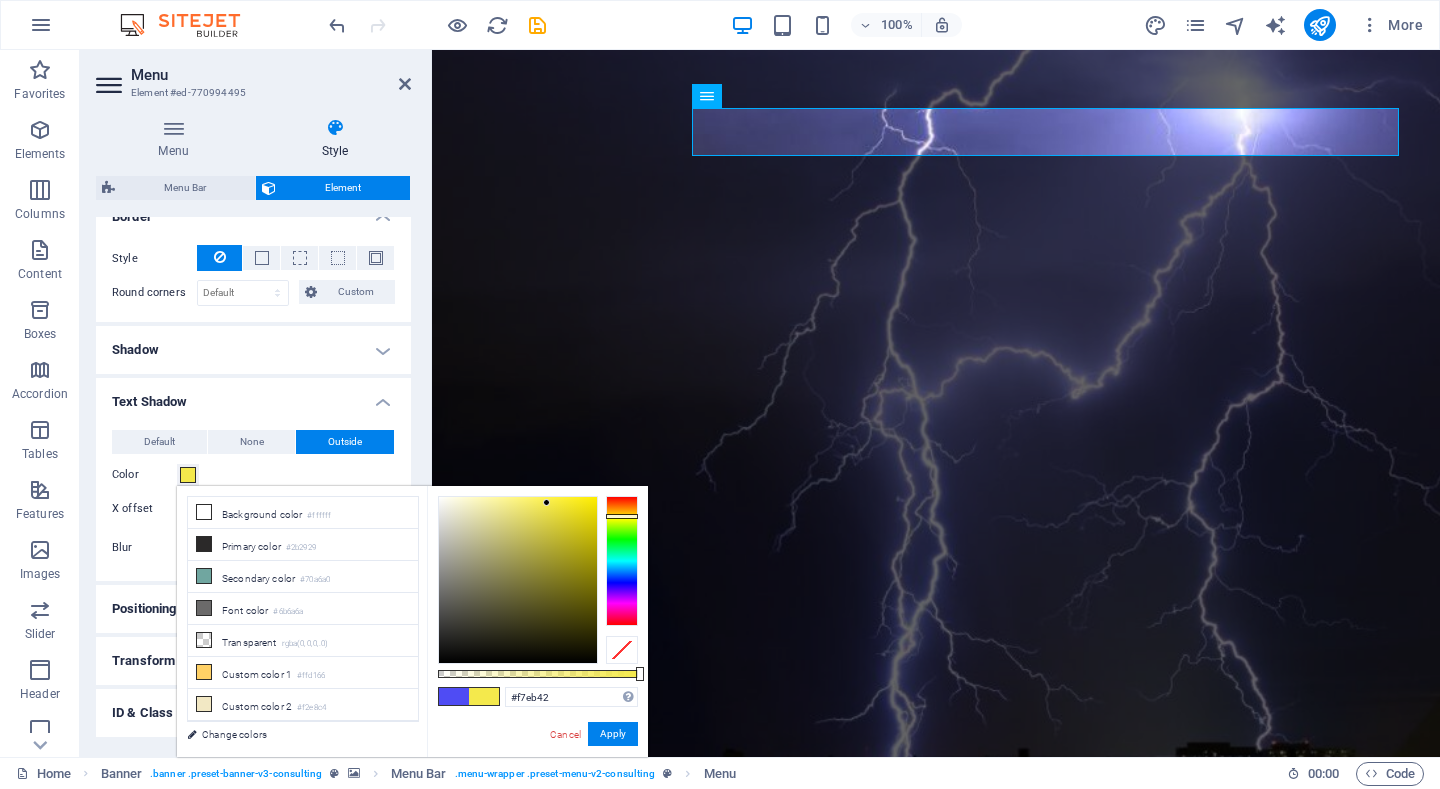 click at bounding box center [518, 580] 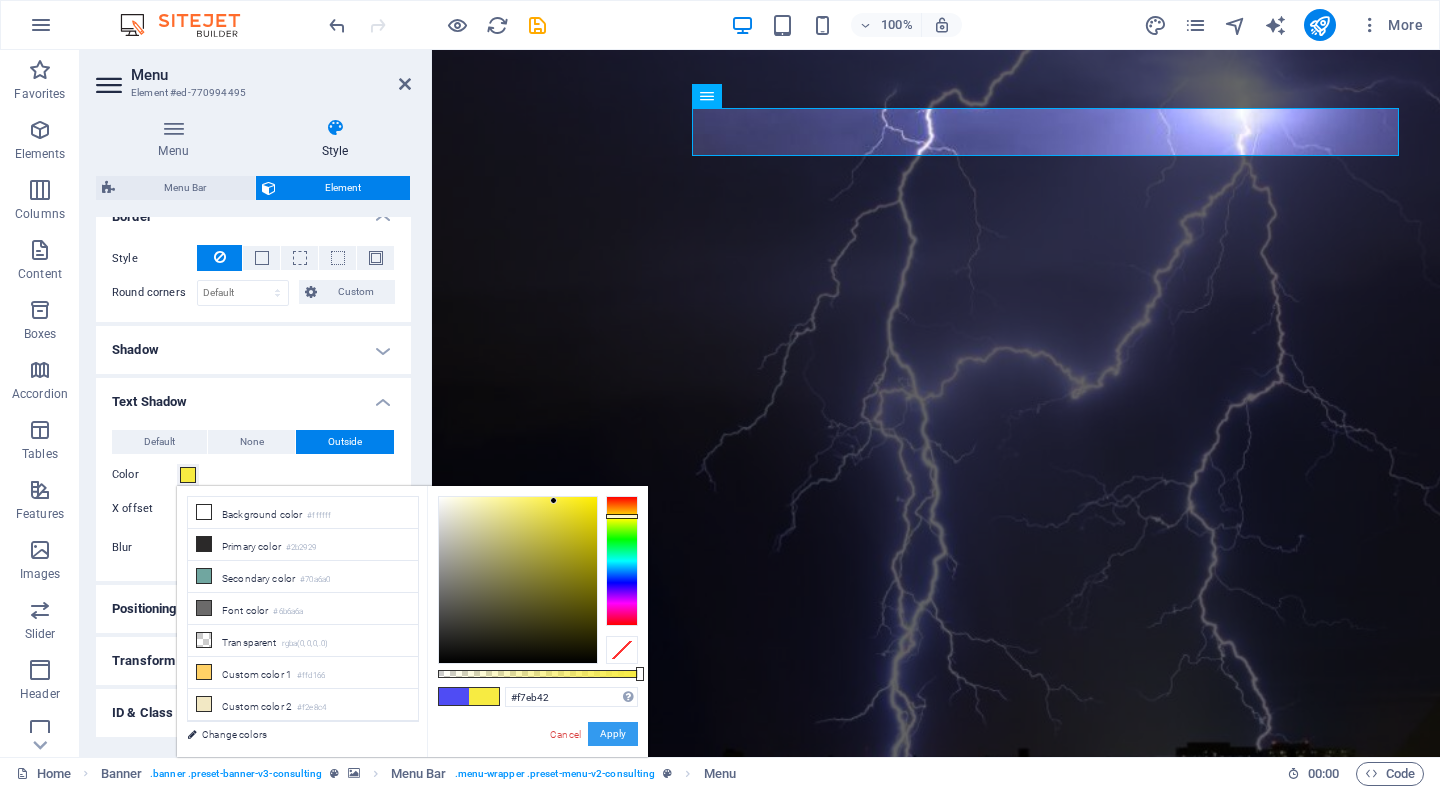 drag, startPoint x: 611, startPoint y: 724, endPoint x: 180, endPoint y: 674, distance: 433.89053 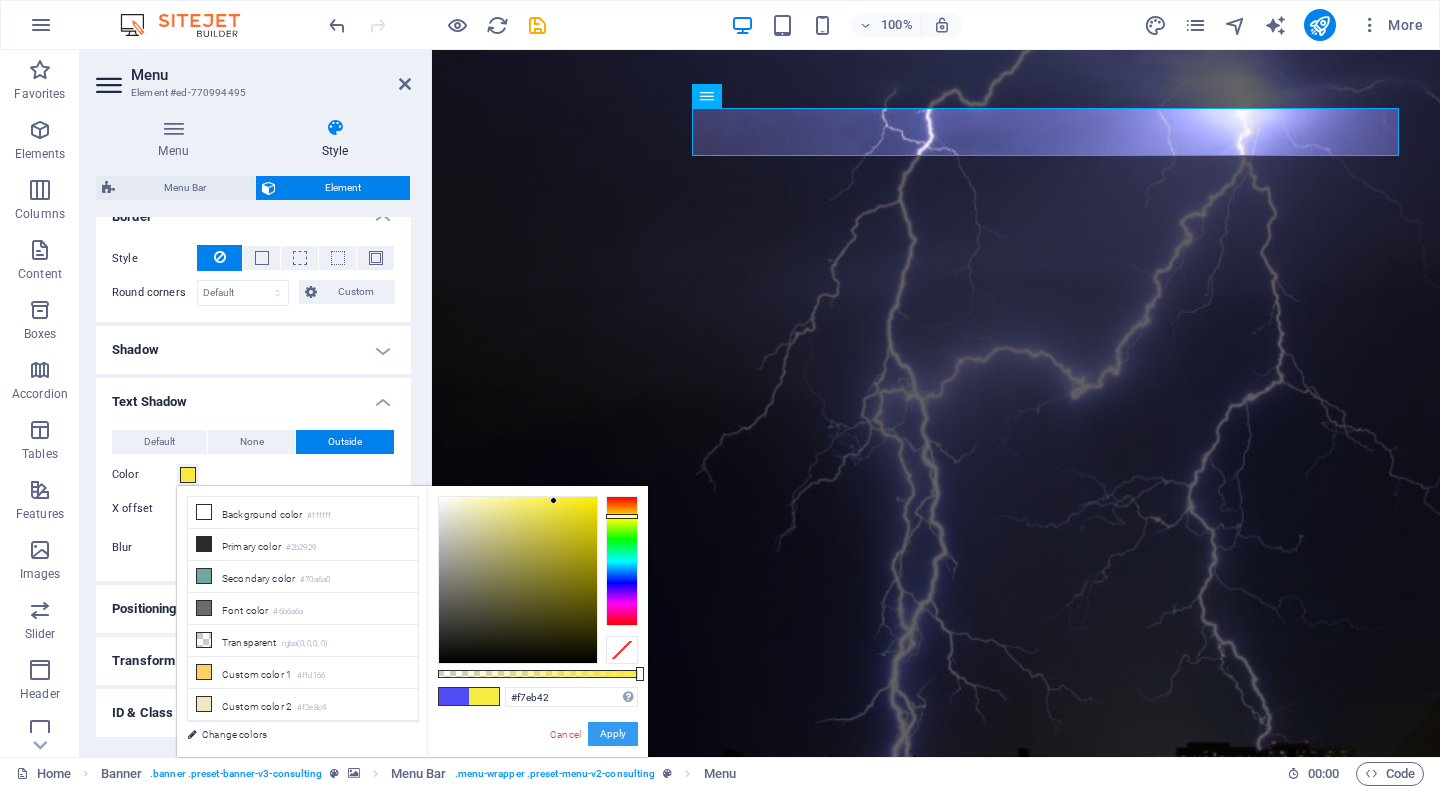 click on "Apply" at bounding box center (613, 734) 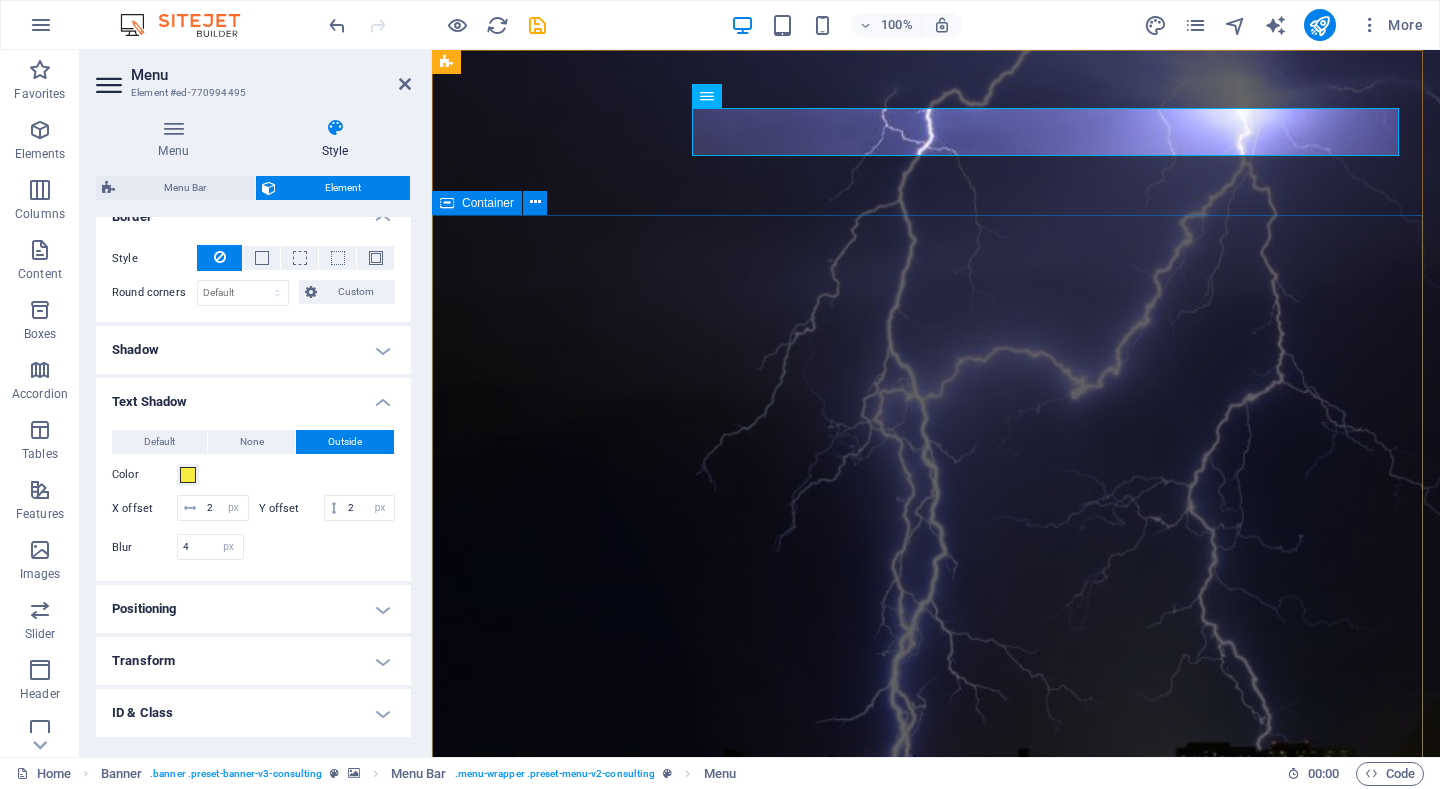 click on "U F O PENANGKAL PETIR MODERN" at bounding box center [936, 1307] 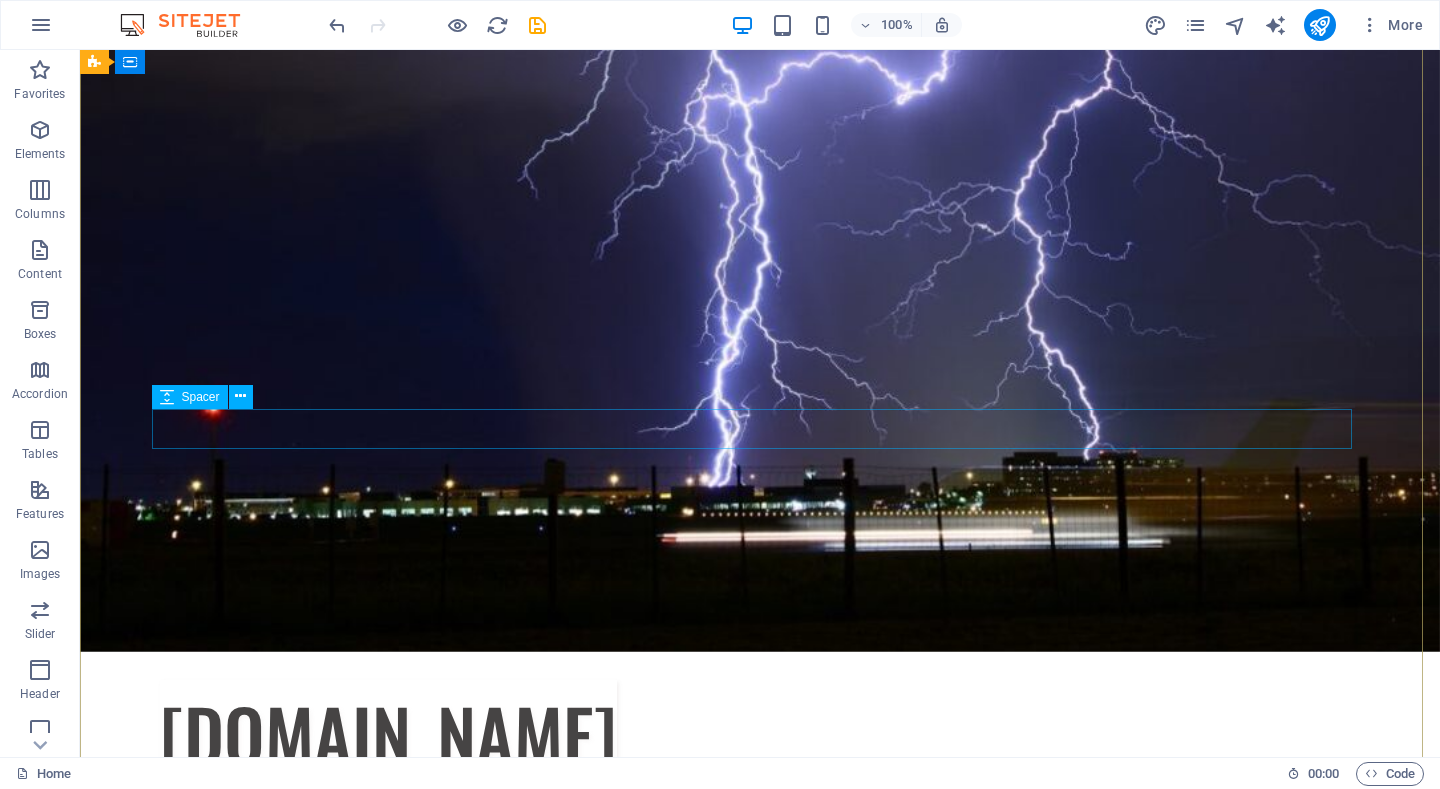 scroll, scrollTop: 0, scrollLeft: 0, axis: both 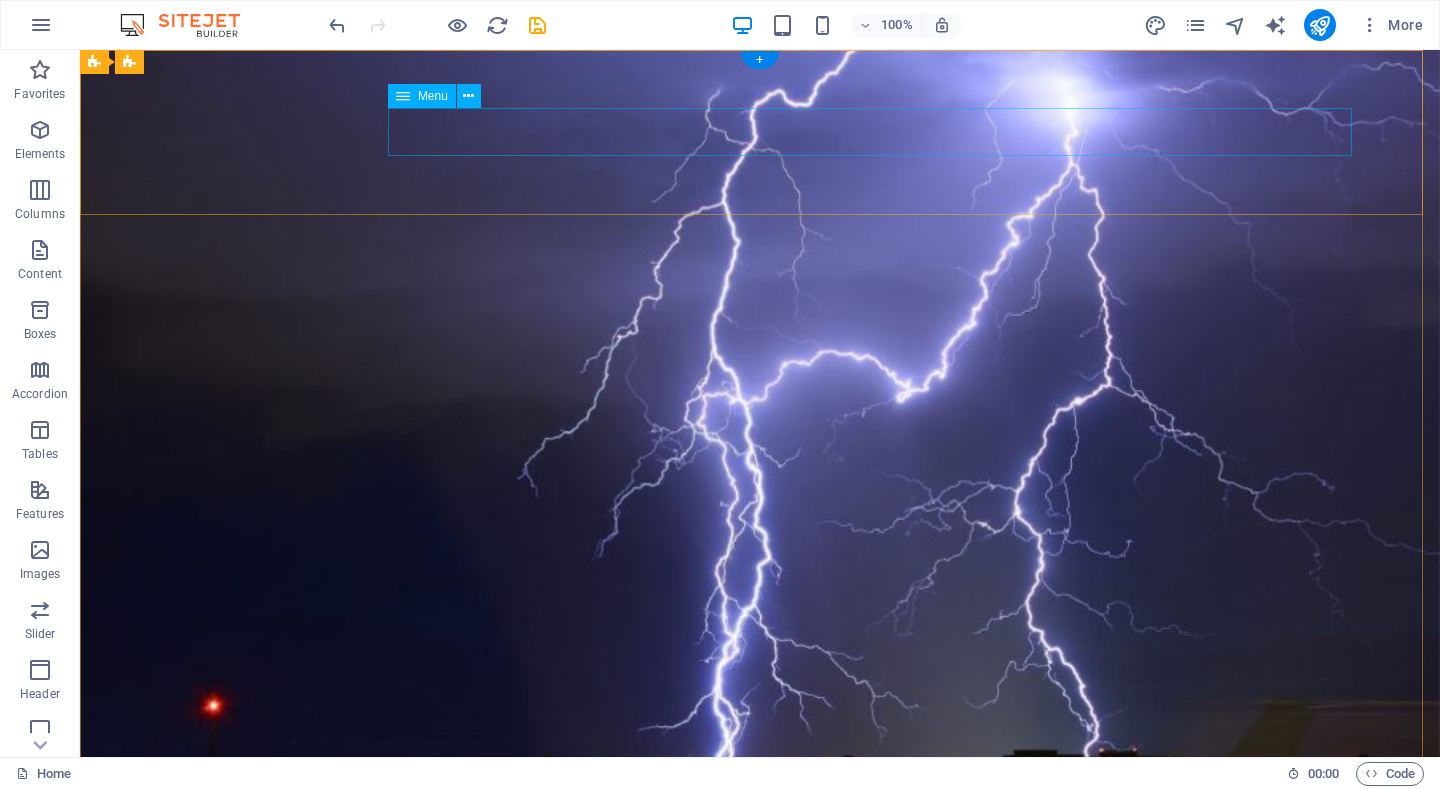 click on "Our Story Produk Our Strengths Proyek Kontak" at bounding box center [760, 1107] 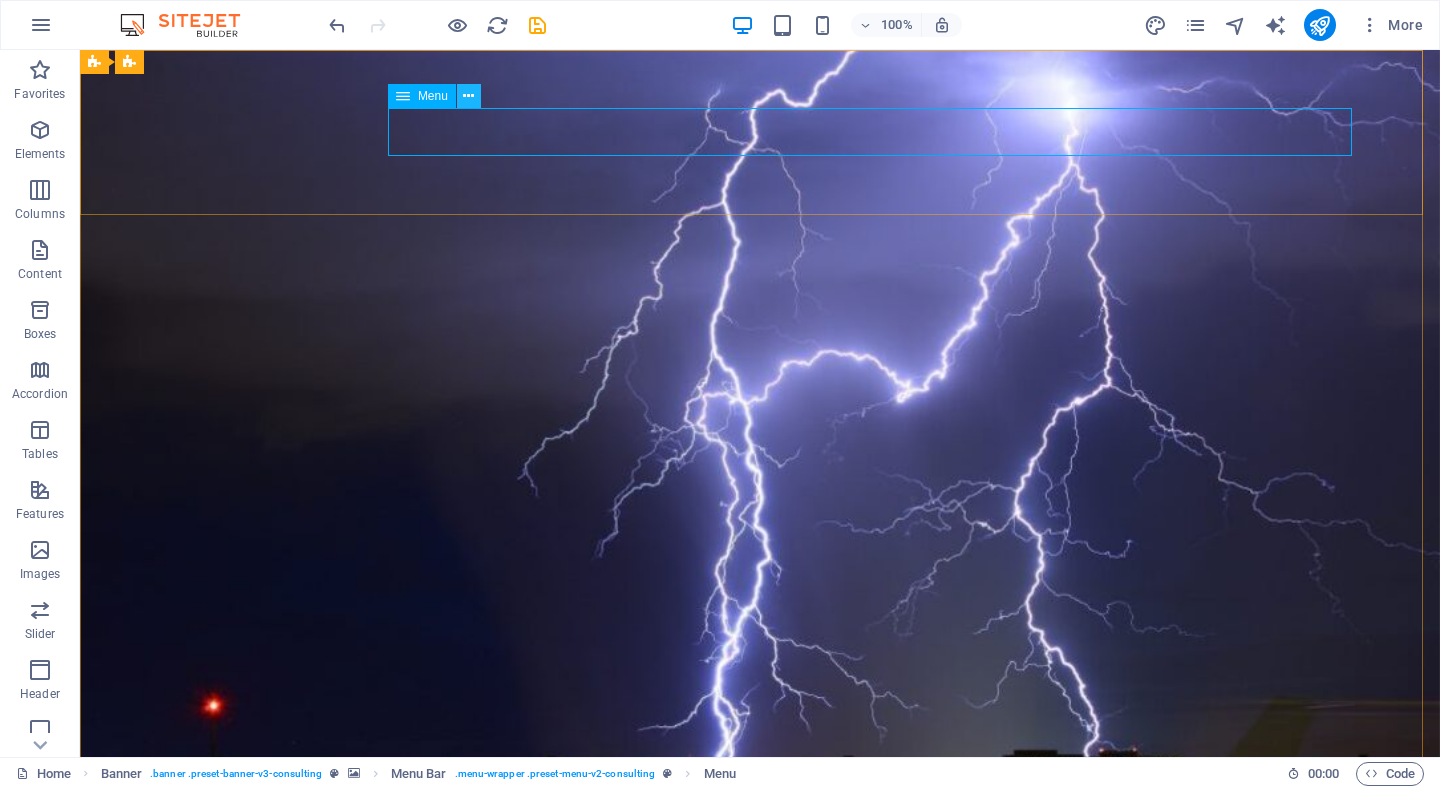 click at bounding box center [468, 96] 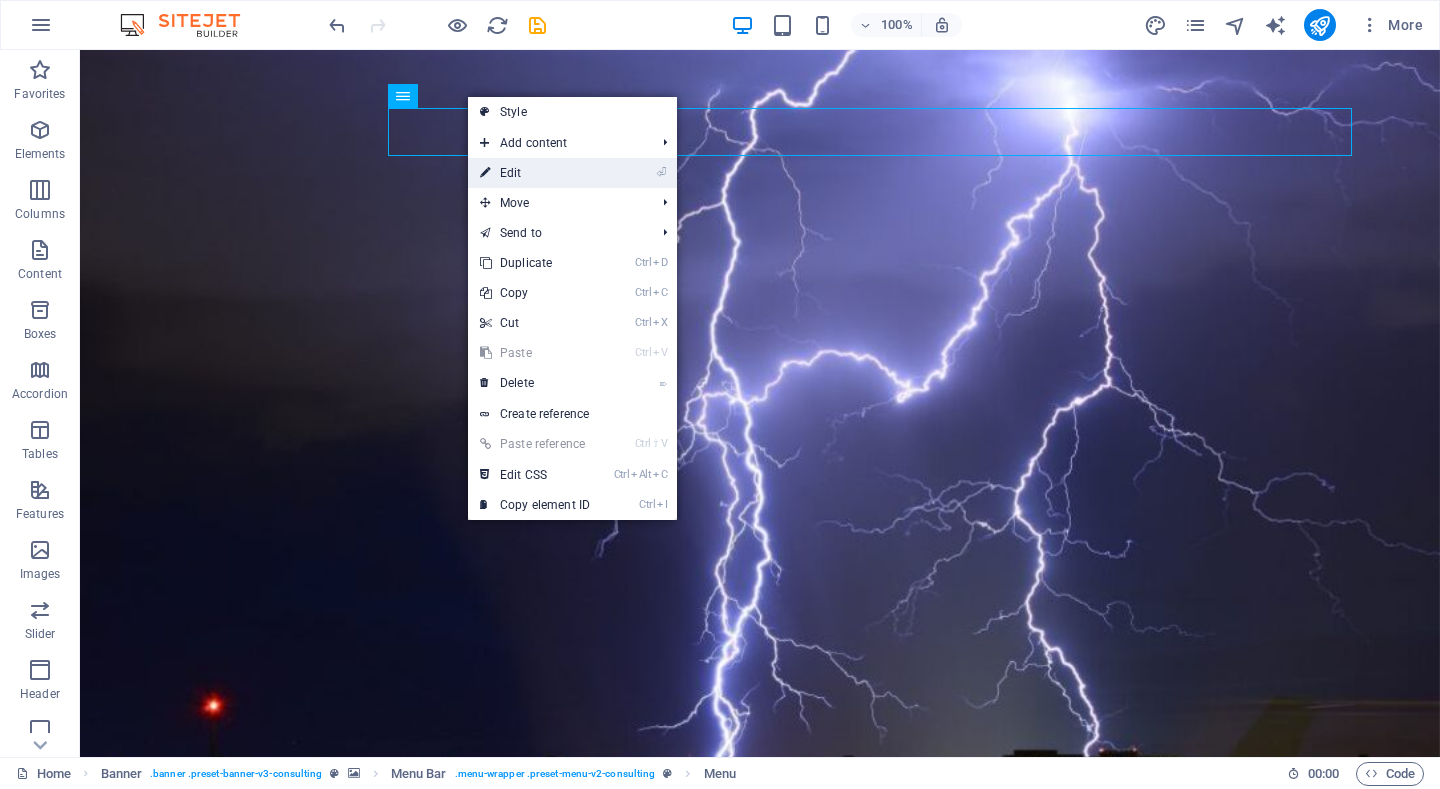 click on "⏎  Edit" at bounding box center (535, 173) 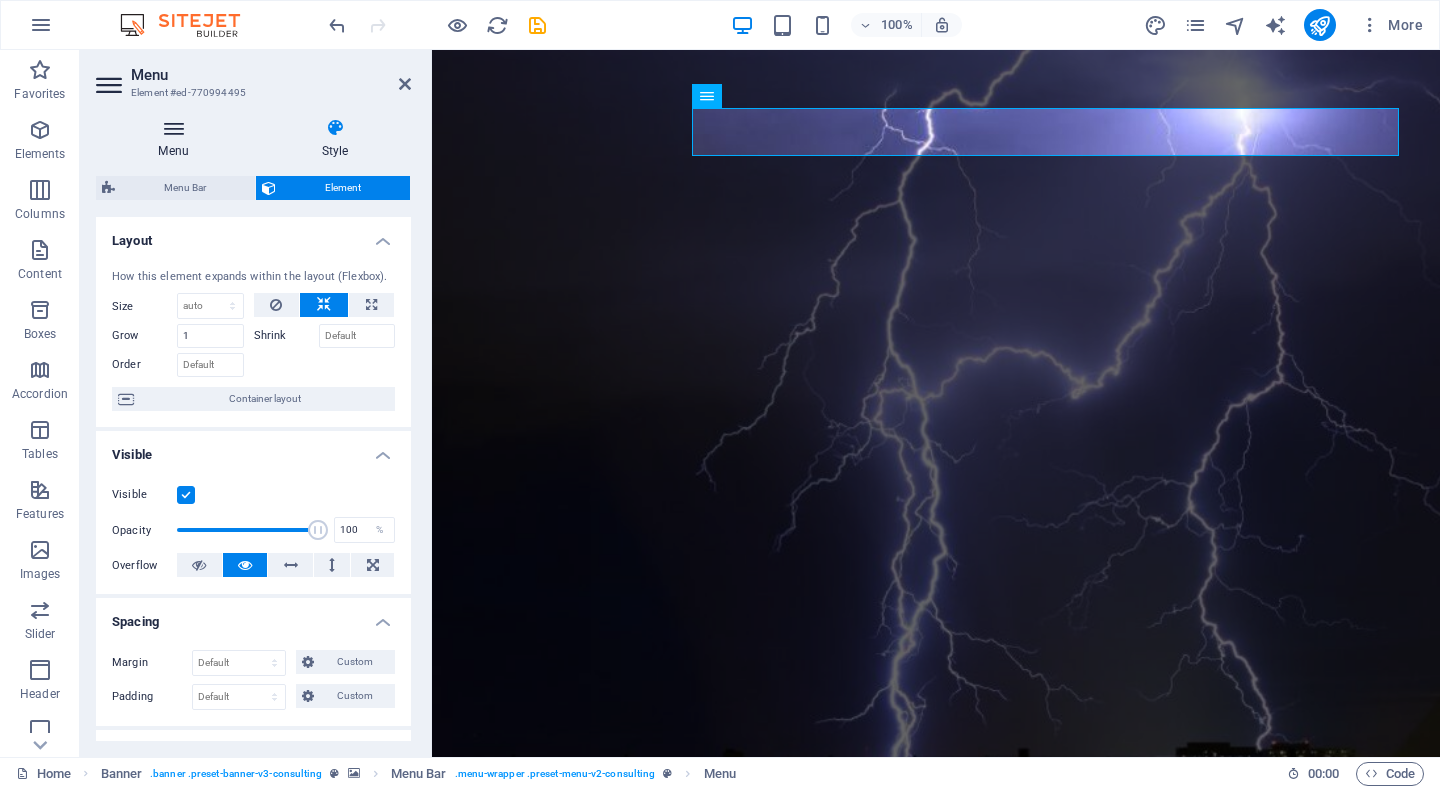 click at bounding box center (173, 128) 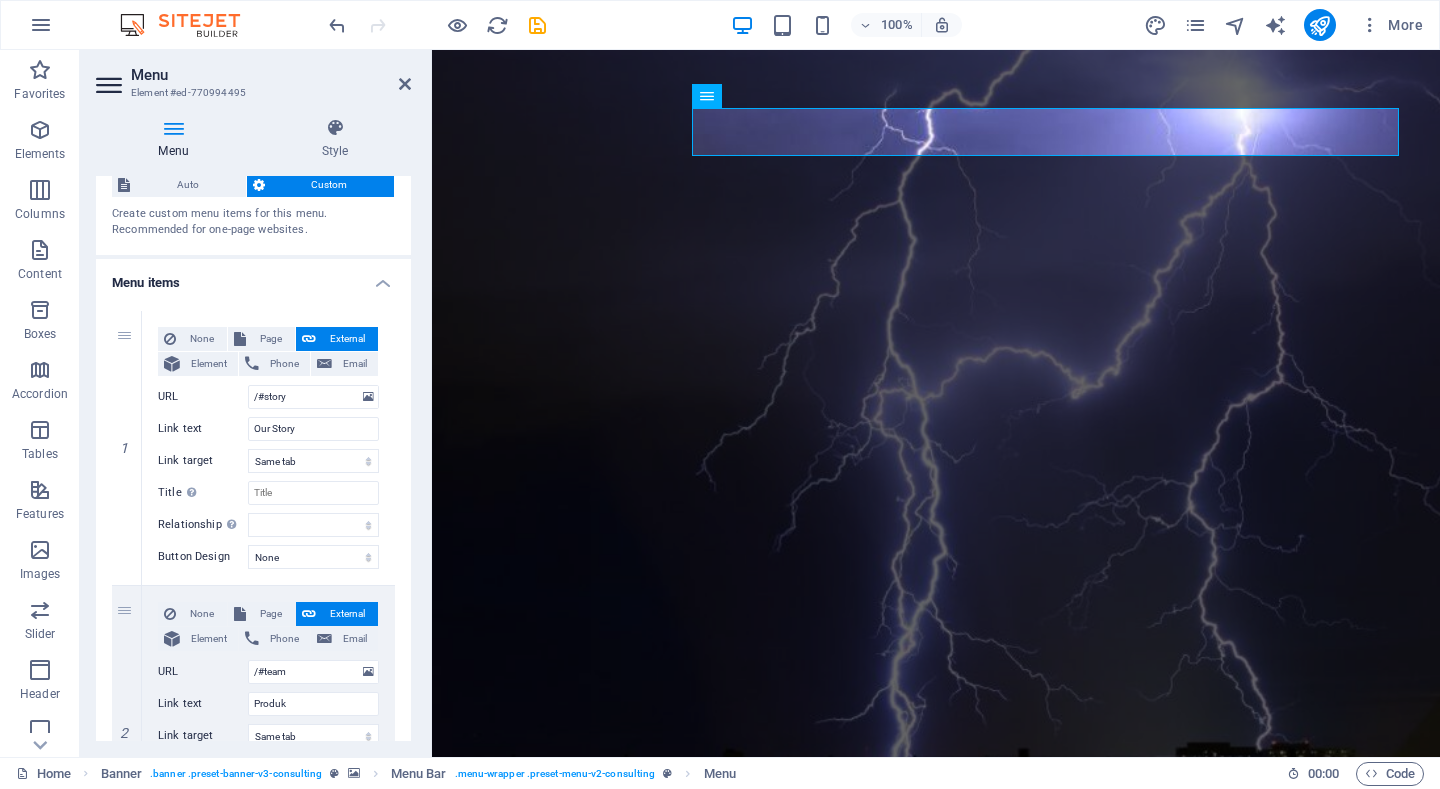 scroll, scrollTop: 0, scrollLeft: 0, axis: both 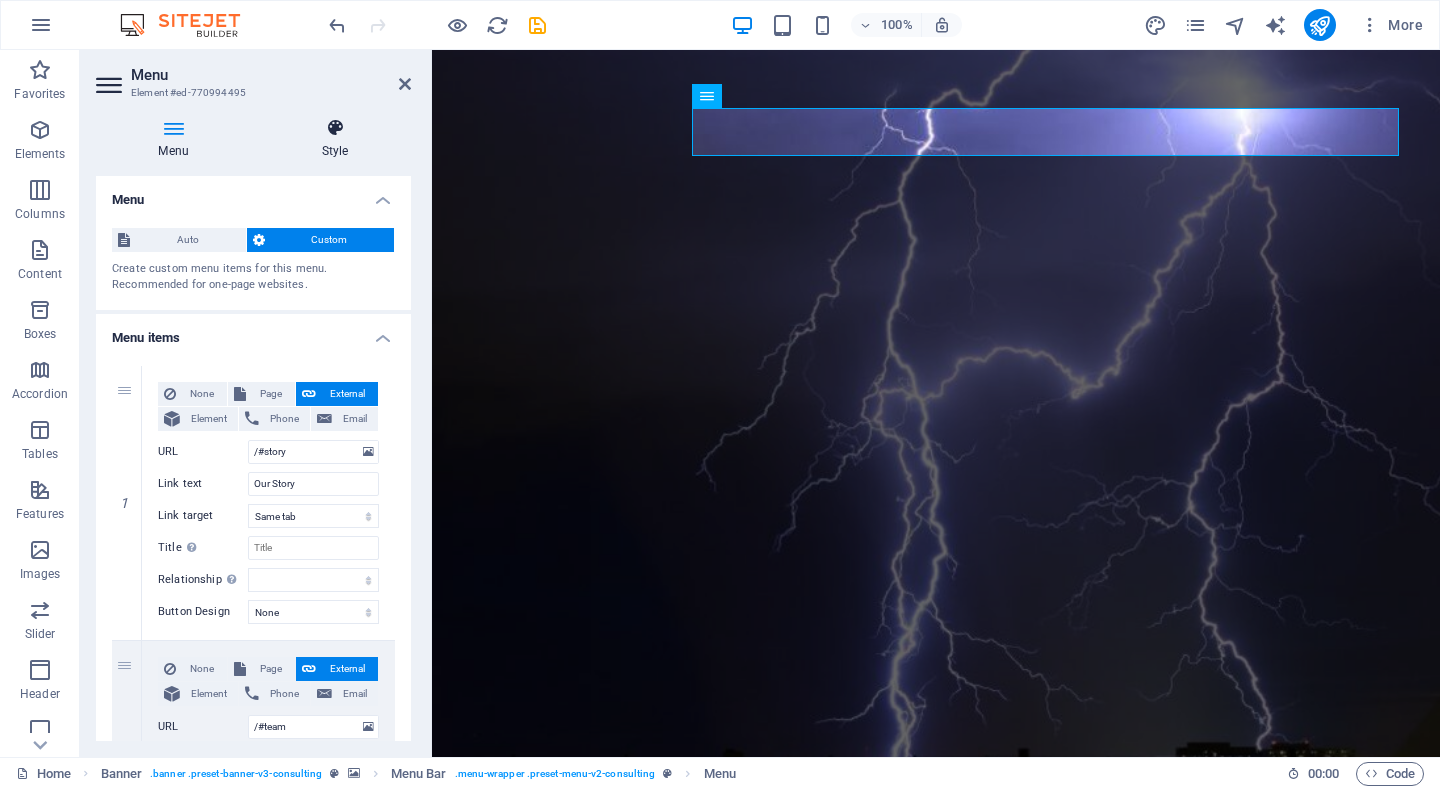 click at bounding box center [335, 128] 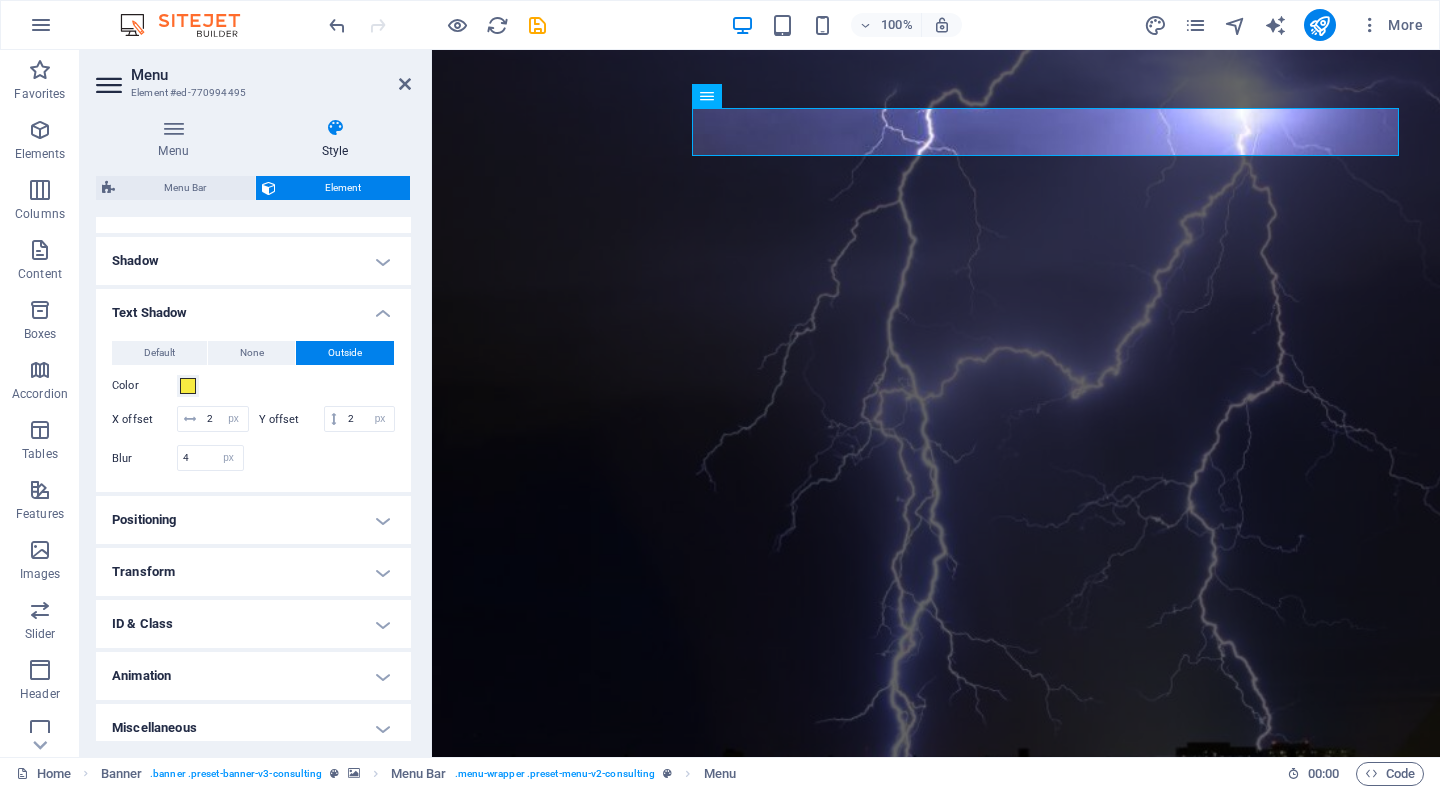 scroll, scrollTop: 637, scrollLeft: 0, axis: vertical 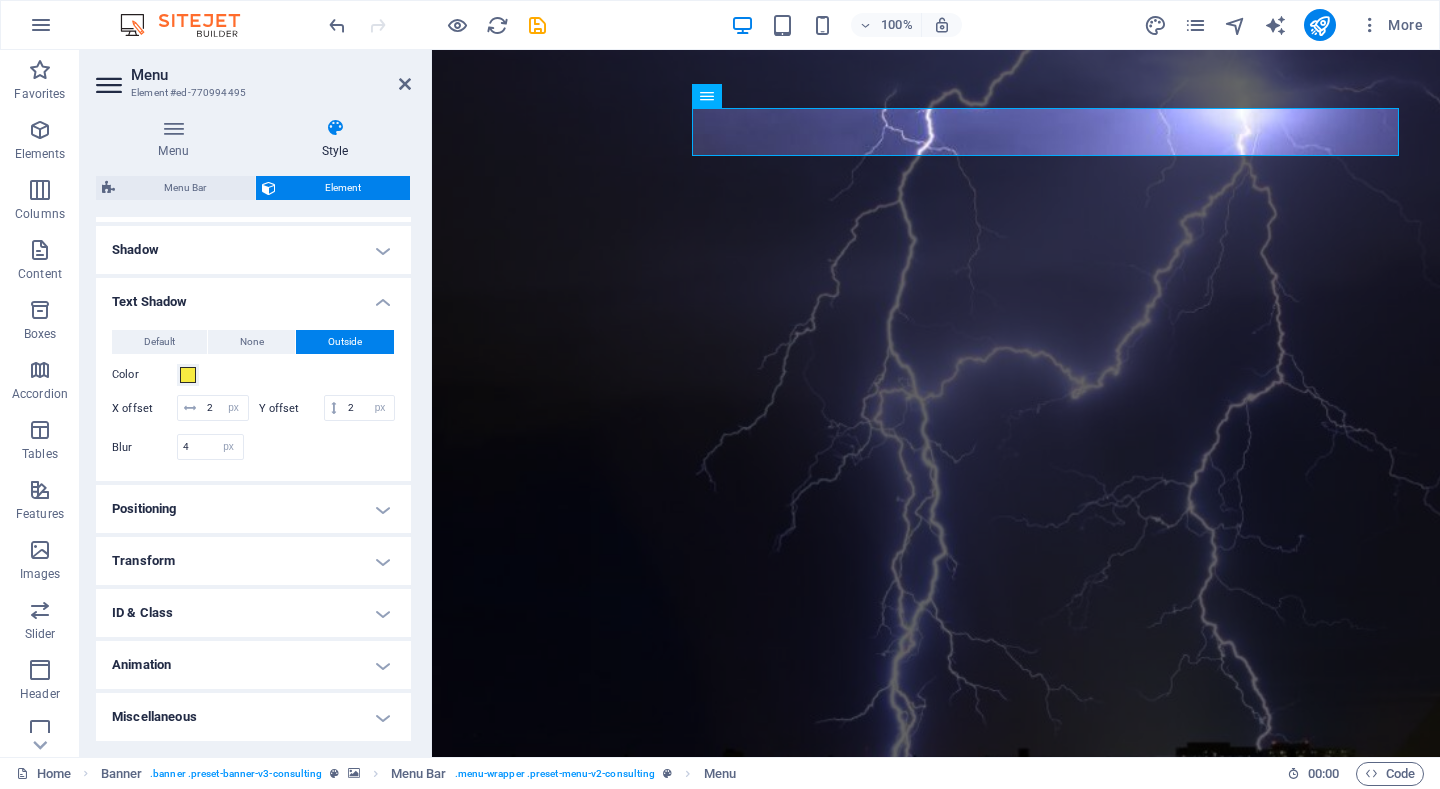 click on "ID & Class" at bounding box center (253, 613) 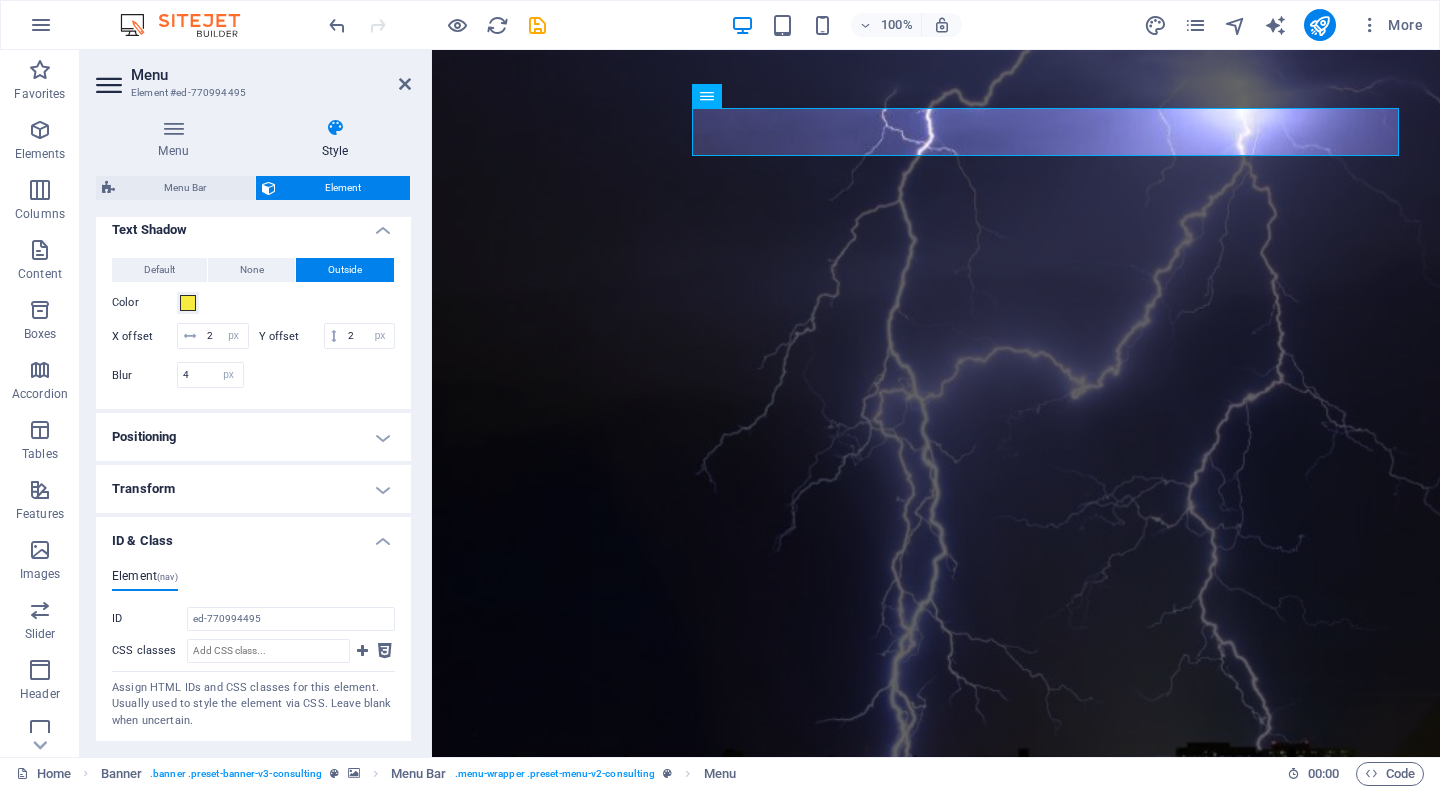 scroll, scrollTop: 817, scrollLeft: 0, axis: vertical 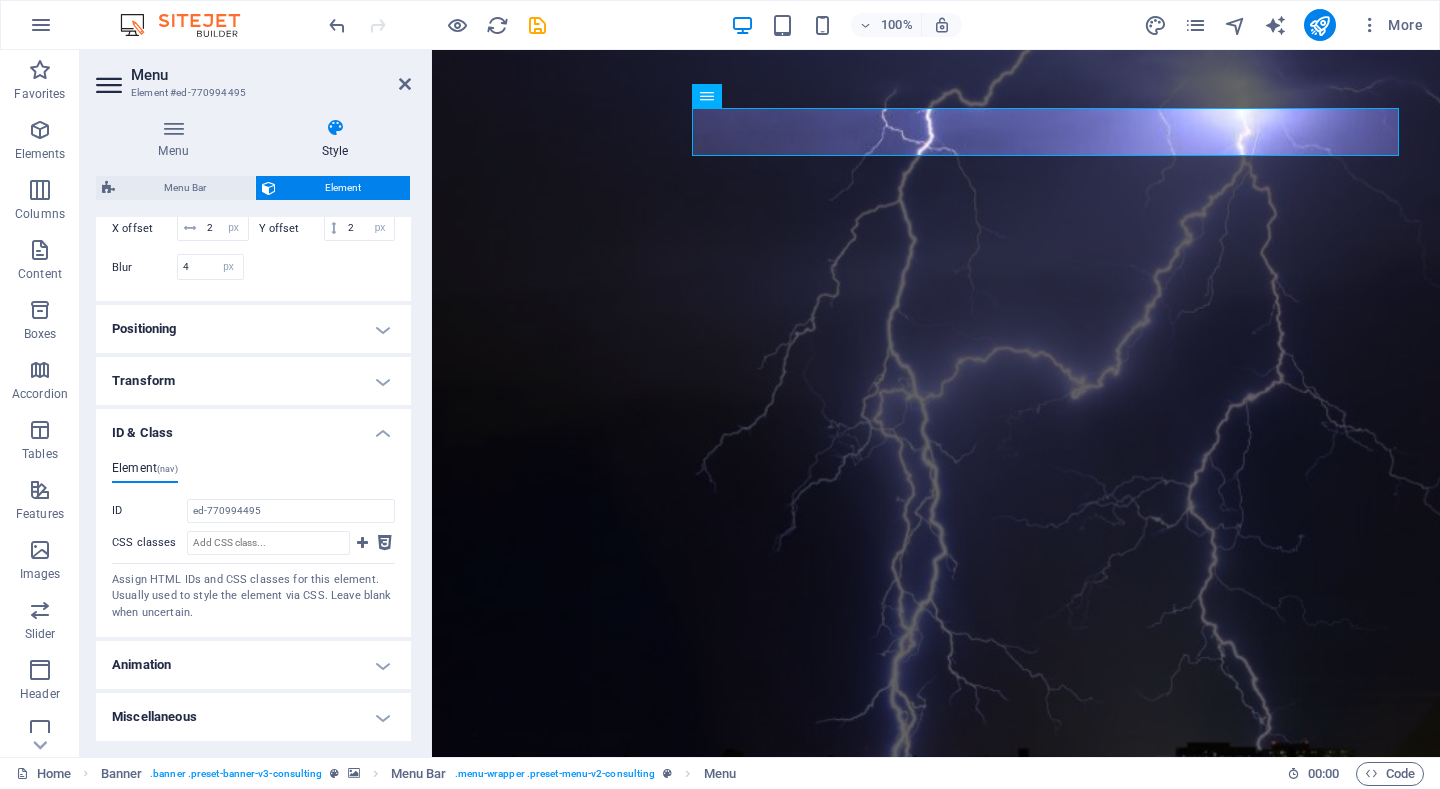 click on "Animation" at bounding box center [253, 665] 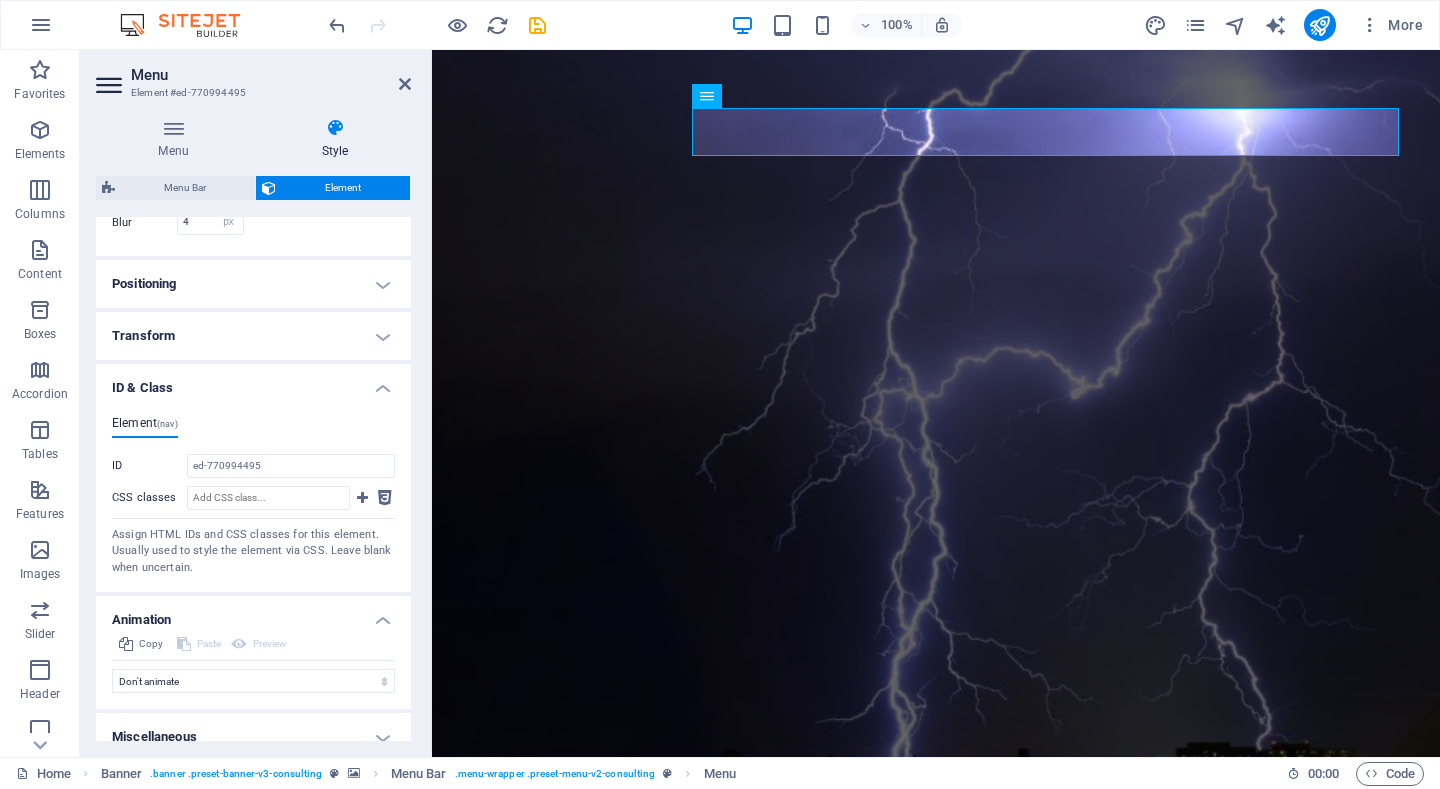scroll, scrollTop: 882, scrollLeft: 0, axis: vertical 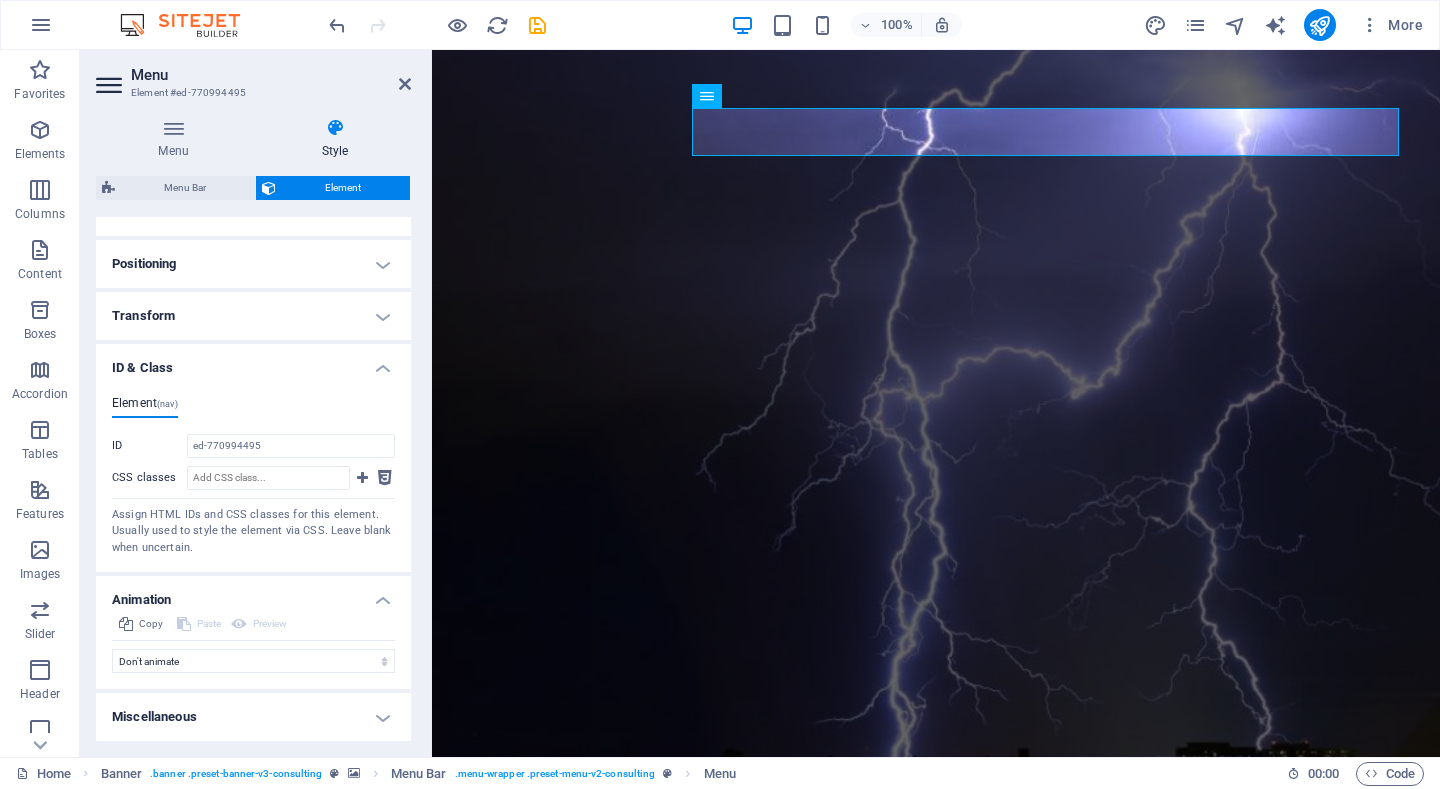 click on "Miscellaneous" at bounding box center (253, 717) 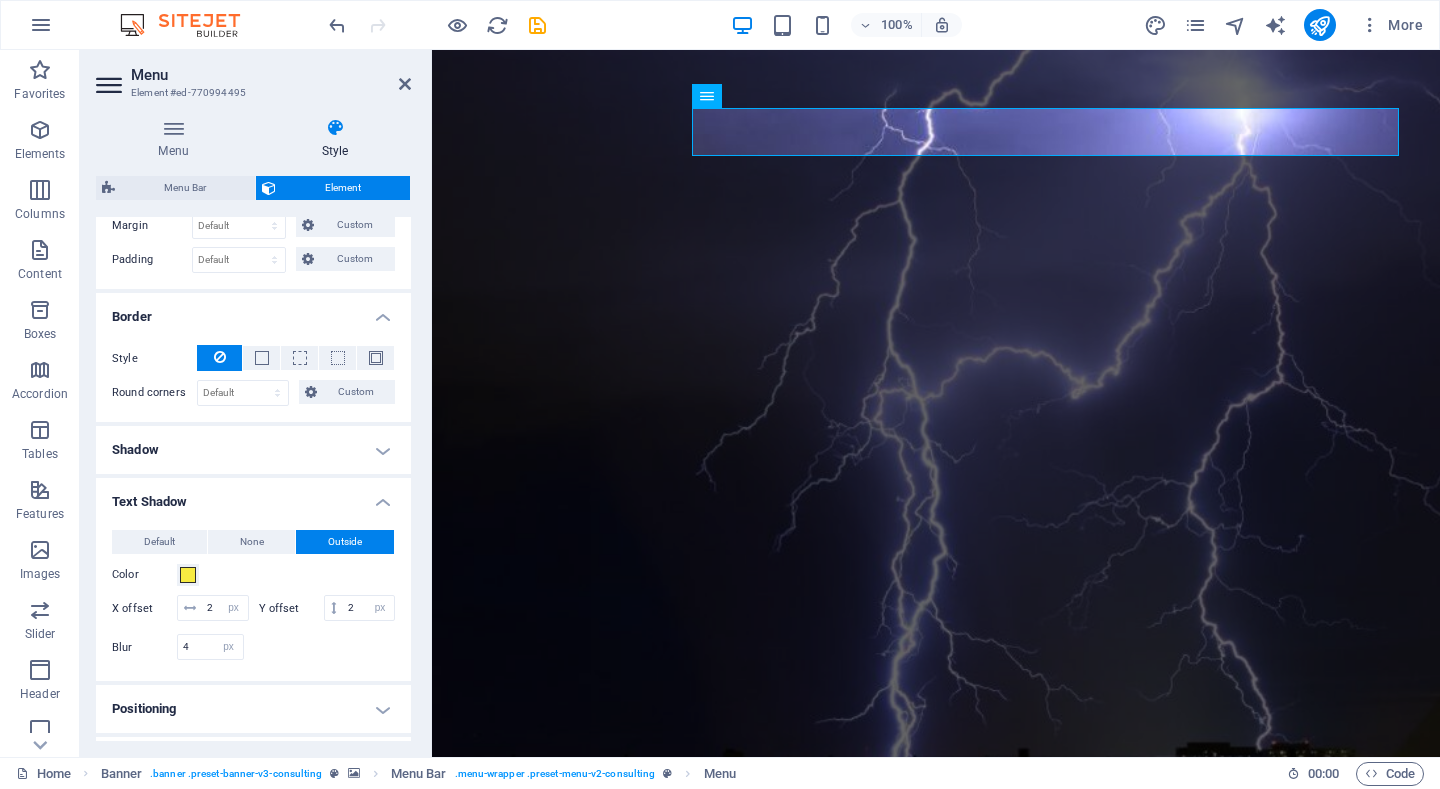 scroll, scrollTop: 406, scrollLeft: 0, axis: vertical 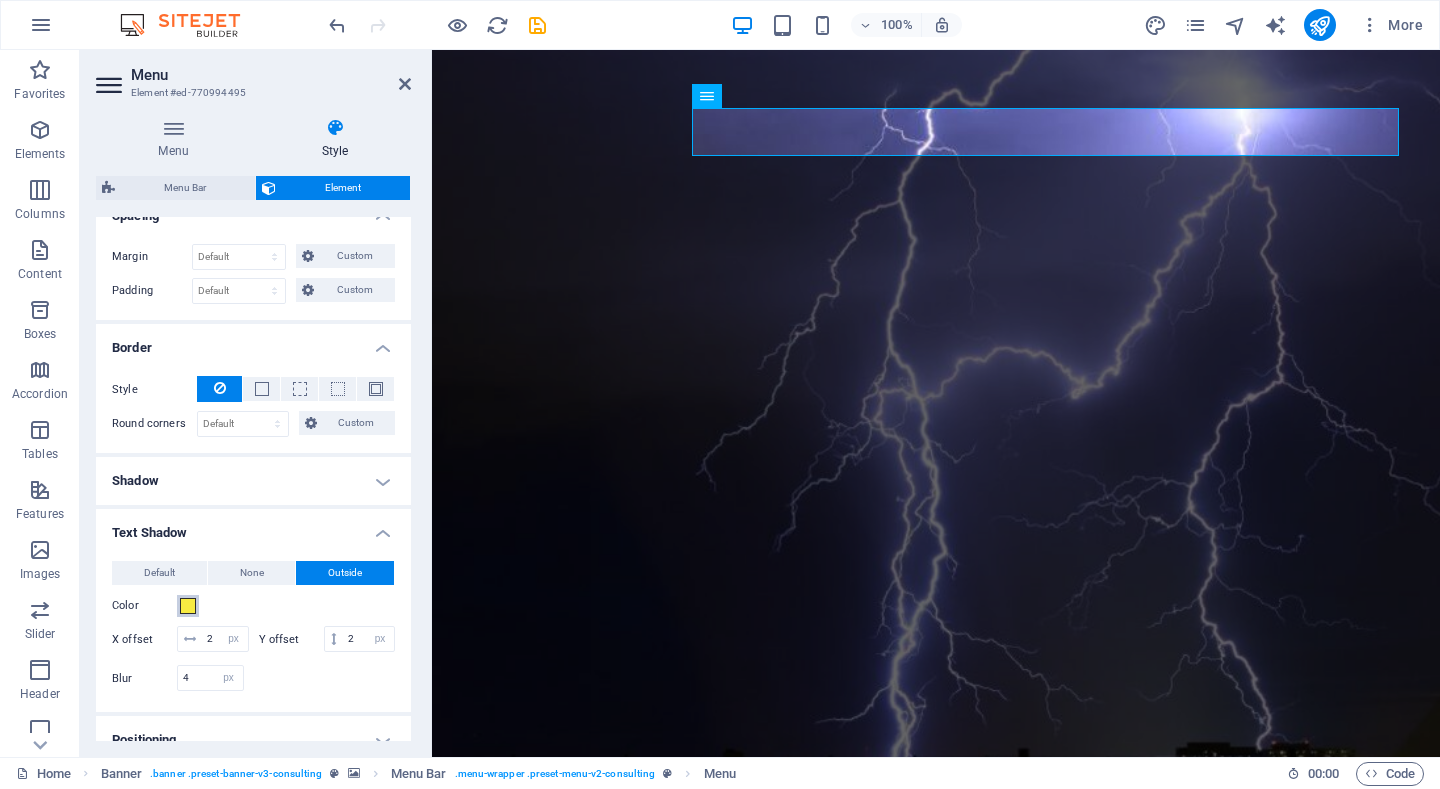 click at bounding box center [188, 606] 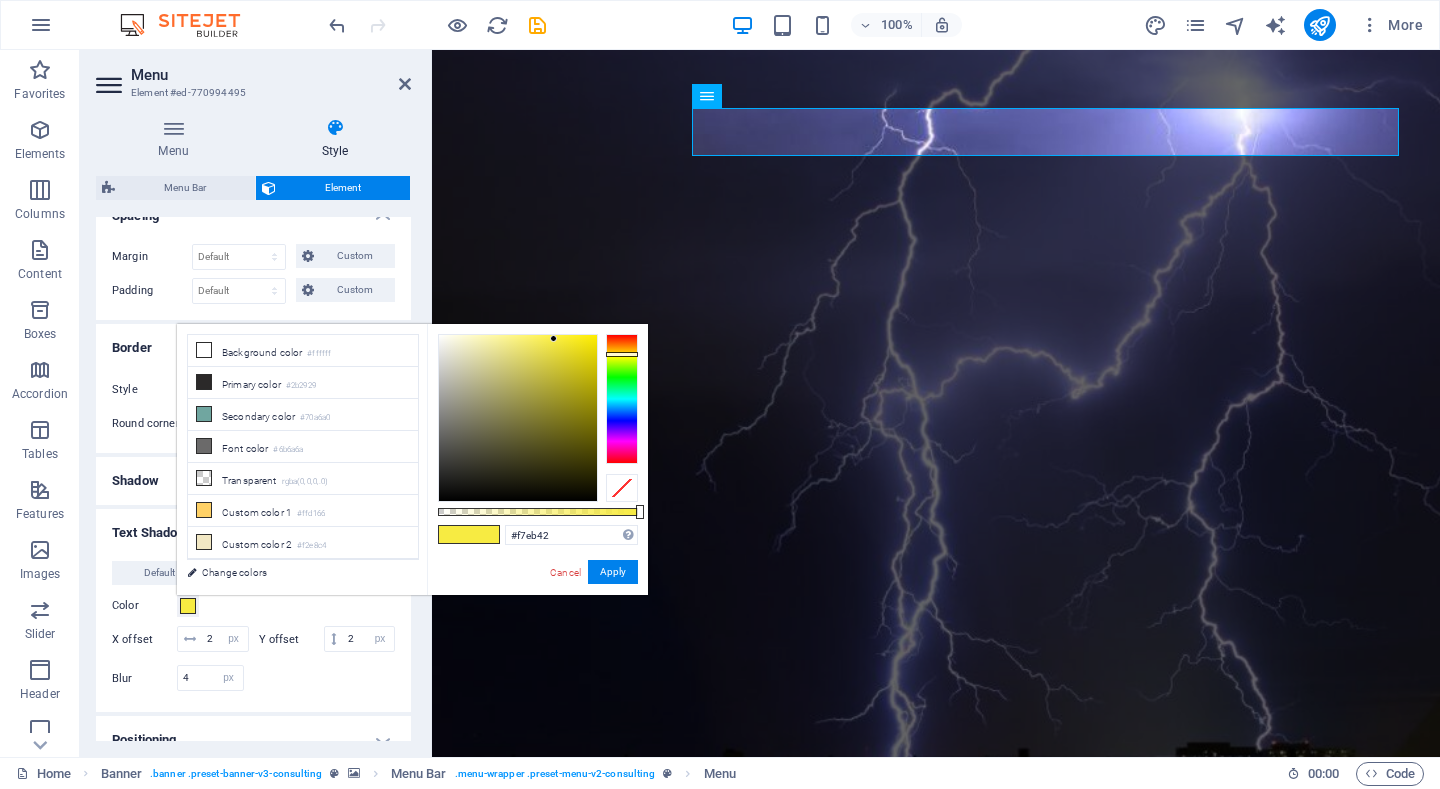 type on "#42f7cb" 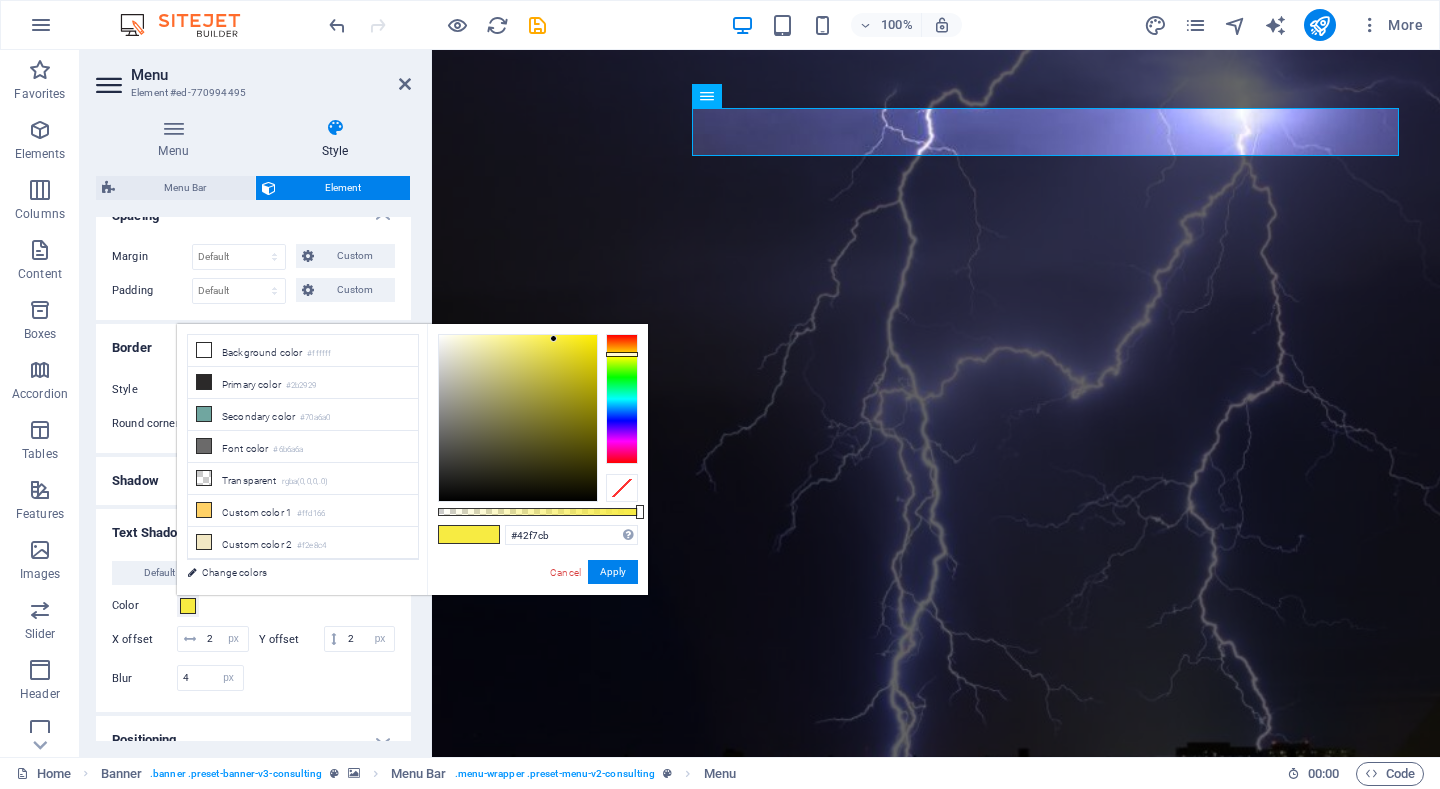 click at bounding box center [622, 399] 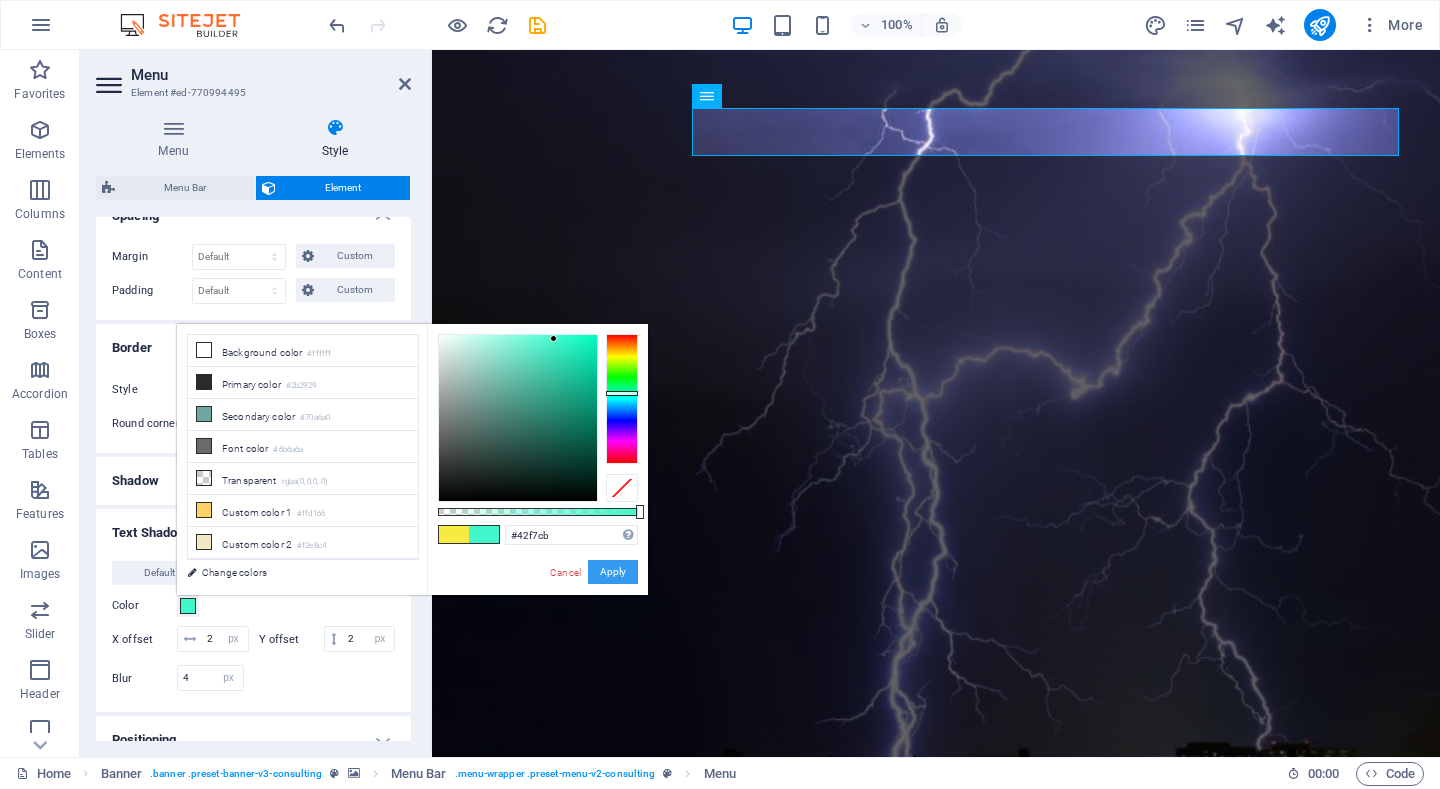 click on "Apply" at bounding box center [613, 572] 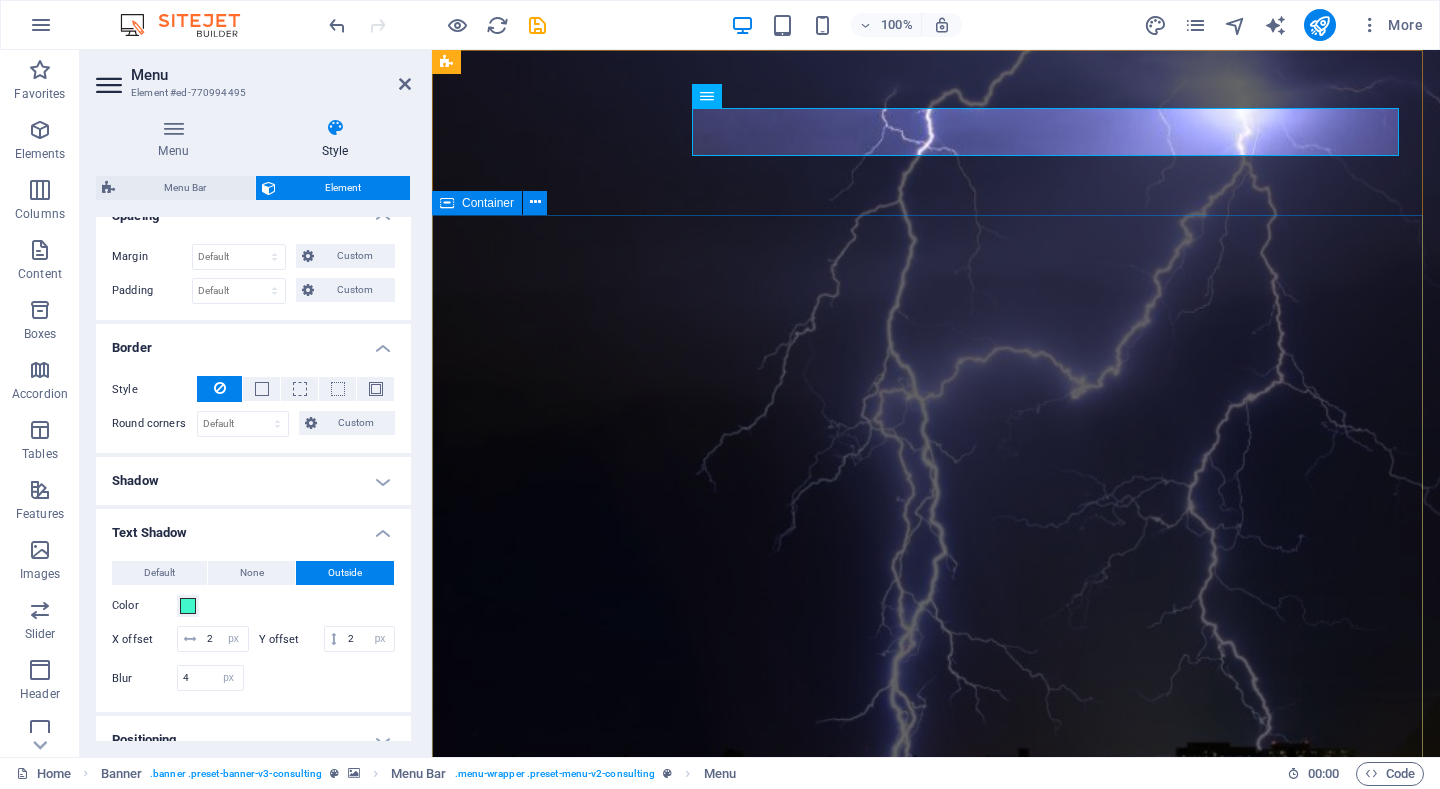 click on "U F O PENANGKAL PETIR MODERN" at bounding box center [936, 1307] 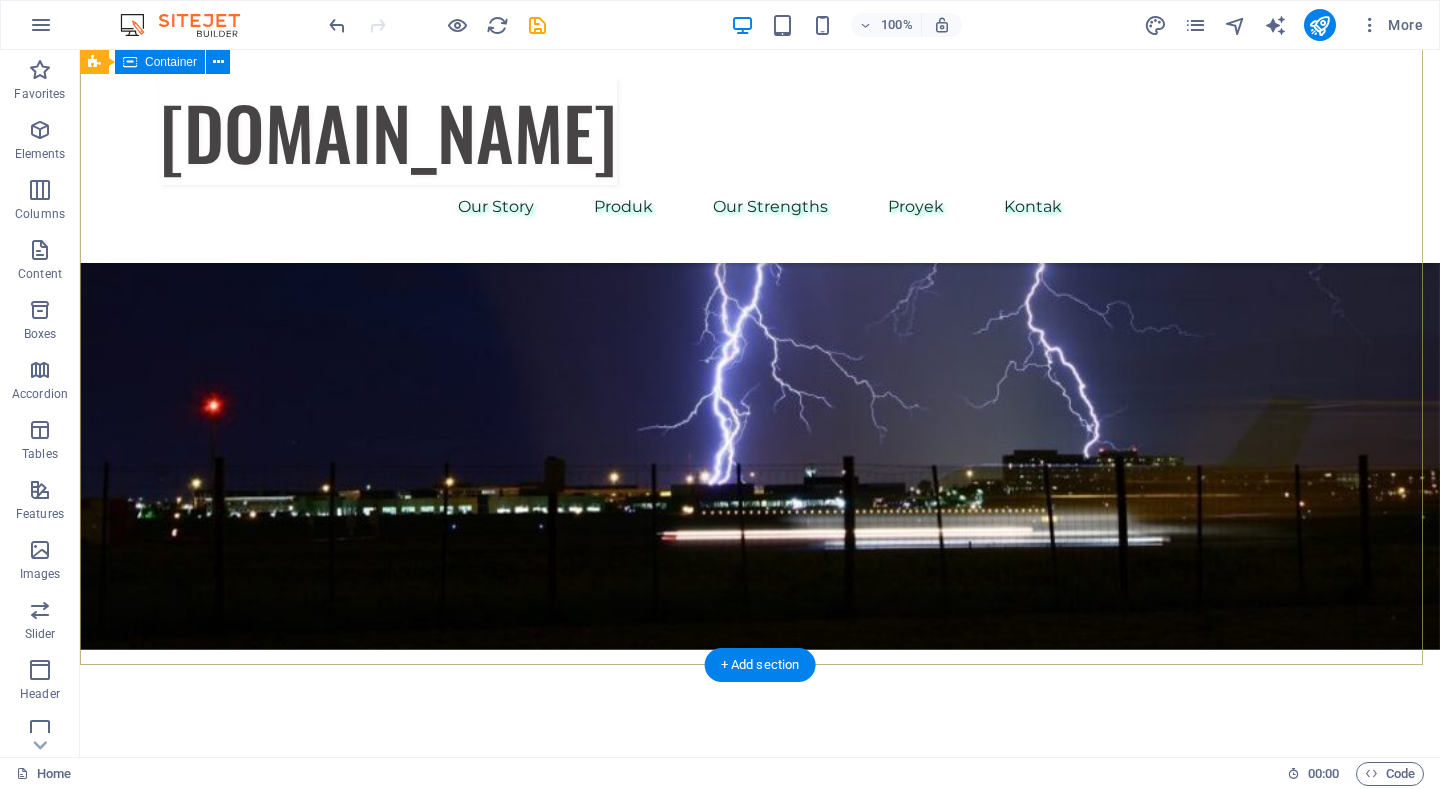 scroll, scrollTop: 0, scrollLeft: 0, axis: both 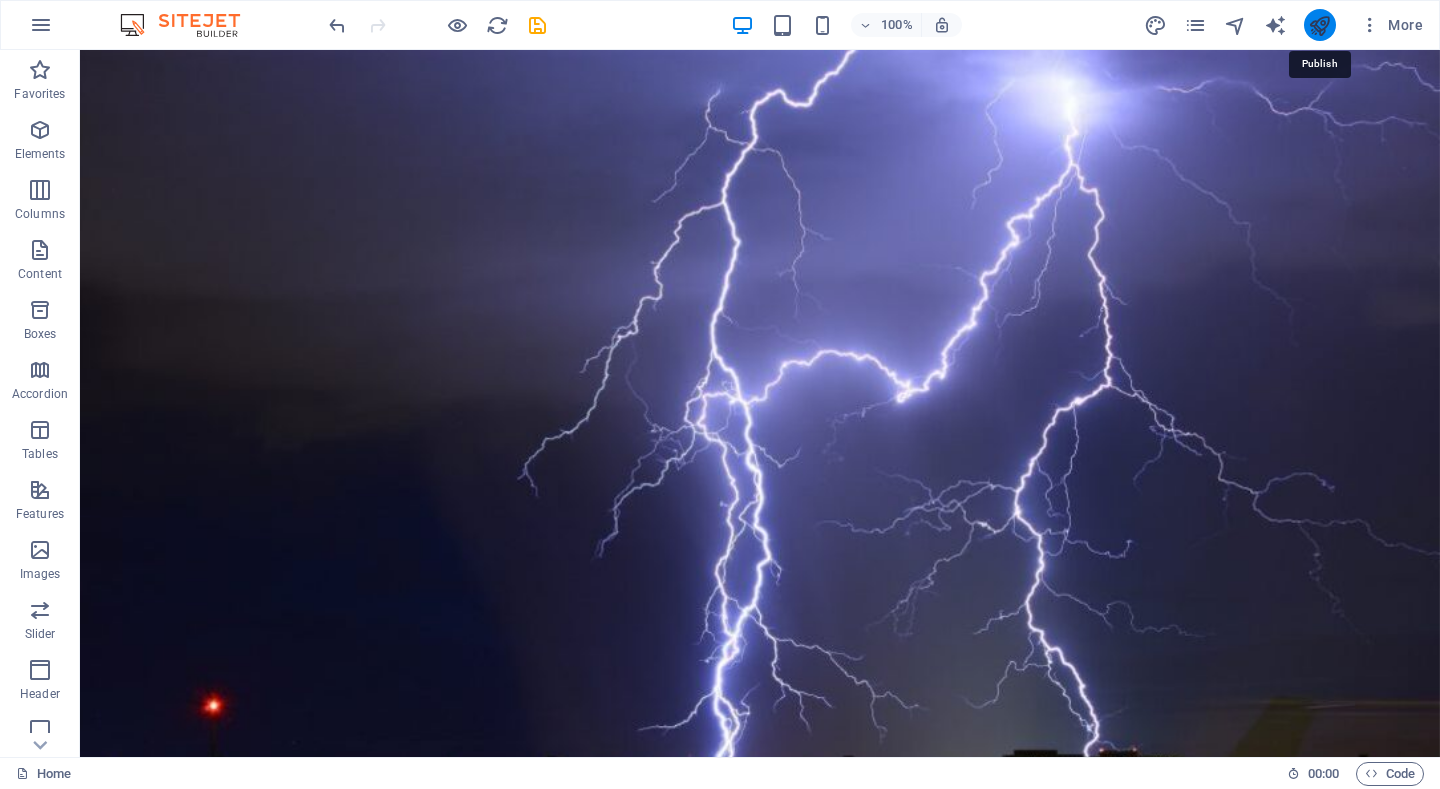 click at bounding box center (1319, 25) 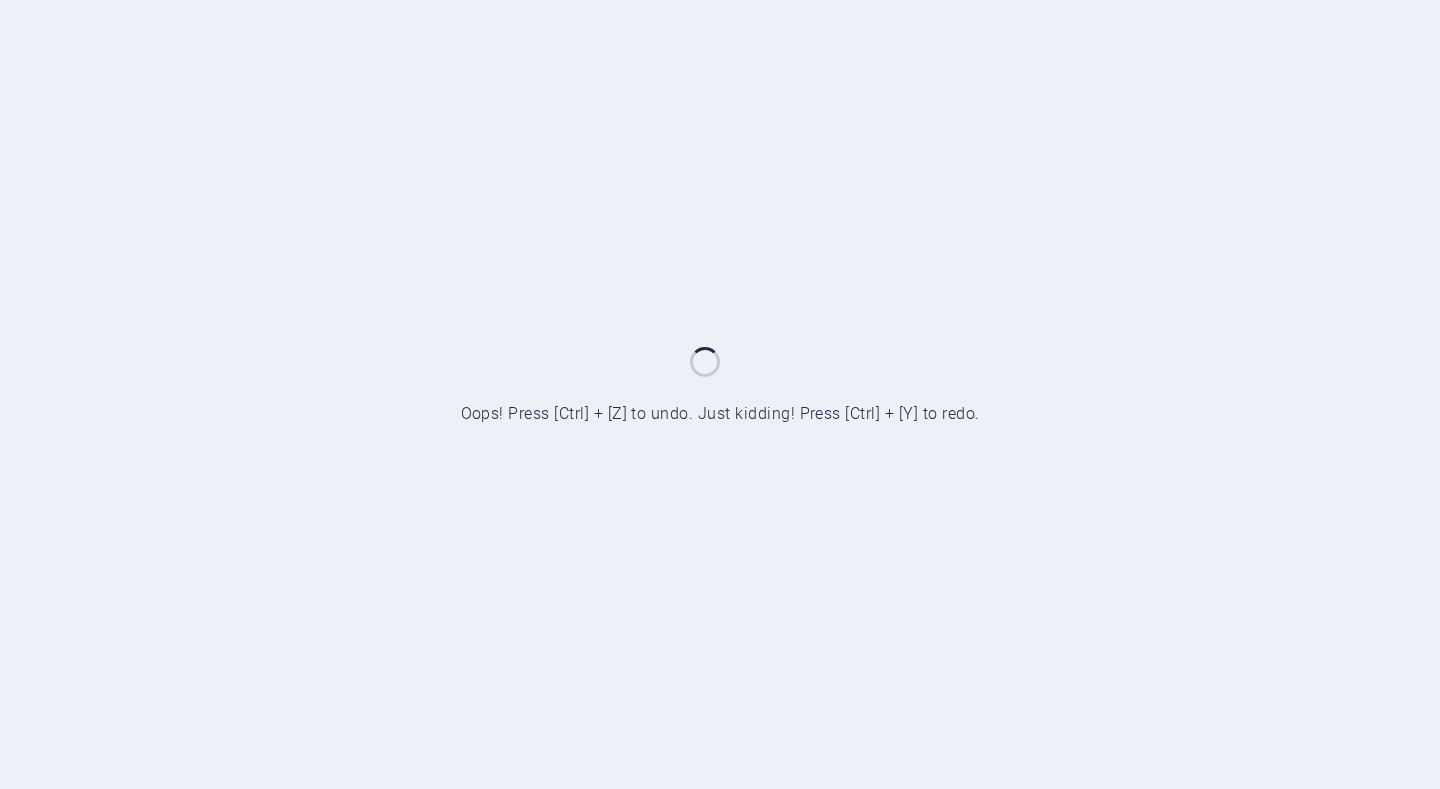 scroll, scrollTop: 0, scrollLeft: 0, axis: both 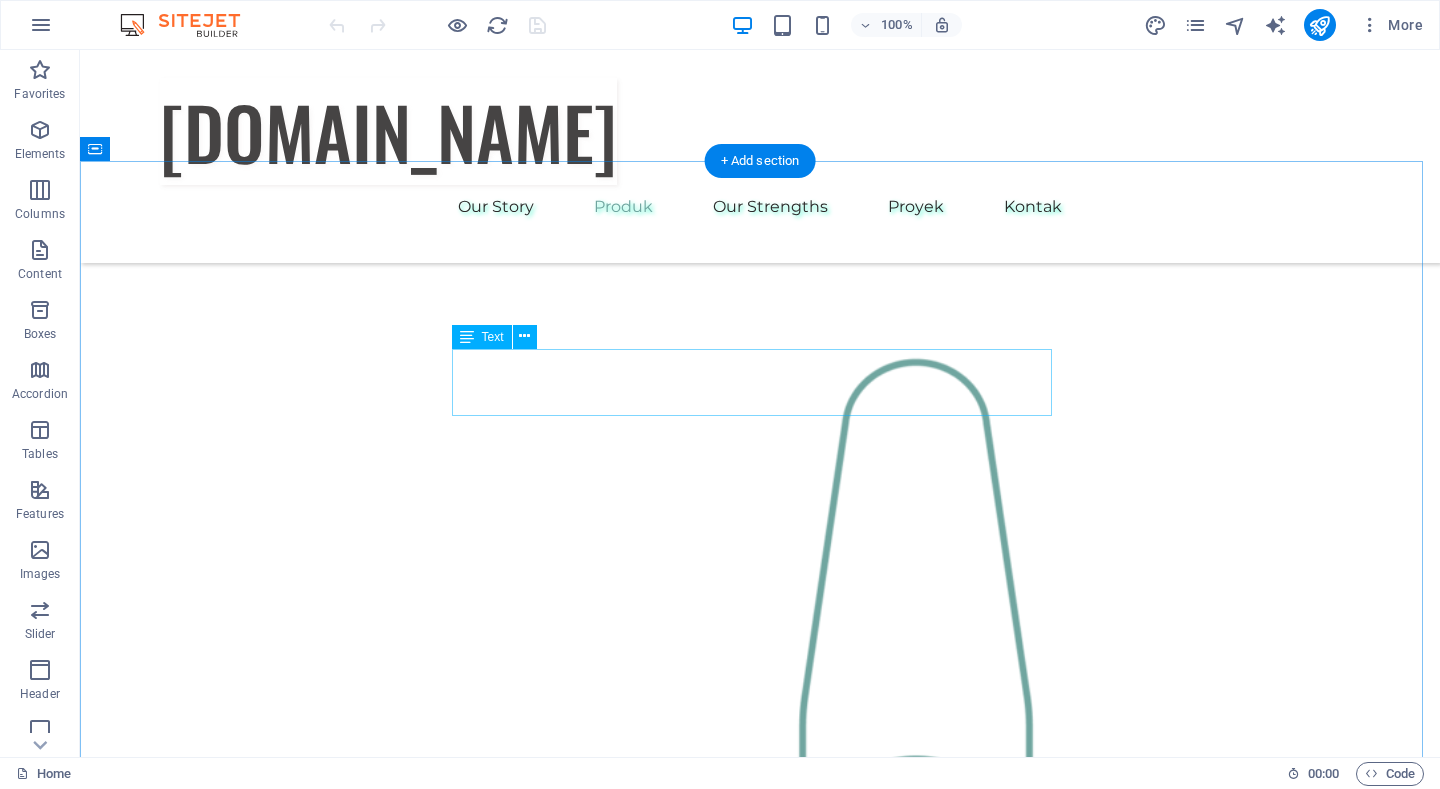 click on "Our dedicated team is here to guide you through every step of your journey towards sustainable success. Together, we will create a strategy that aligns your business goals with a greener and more prosperous future." at bounding box center (760, 2007) 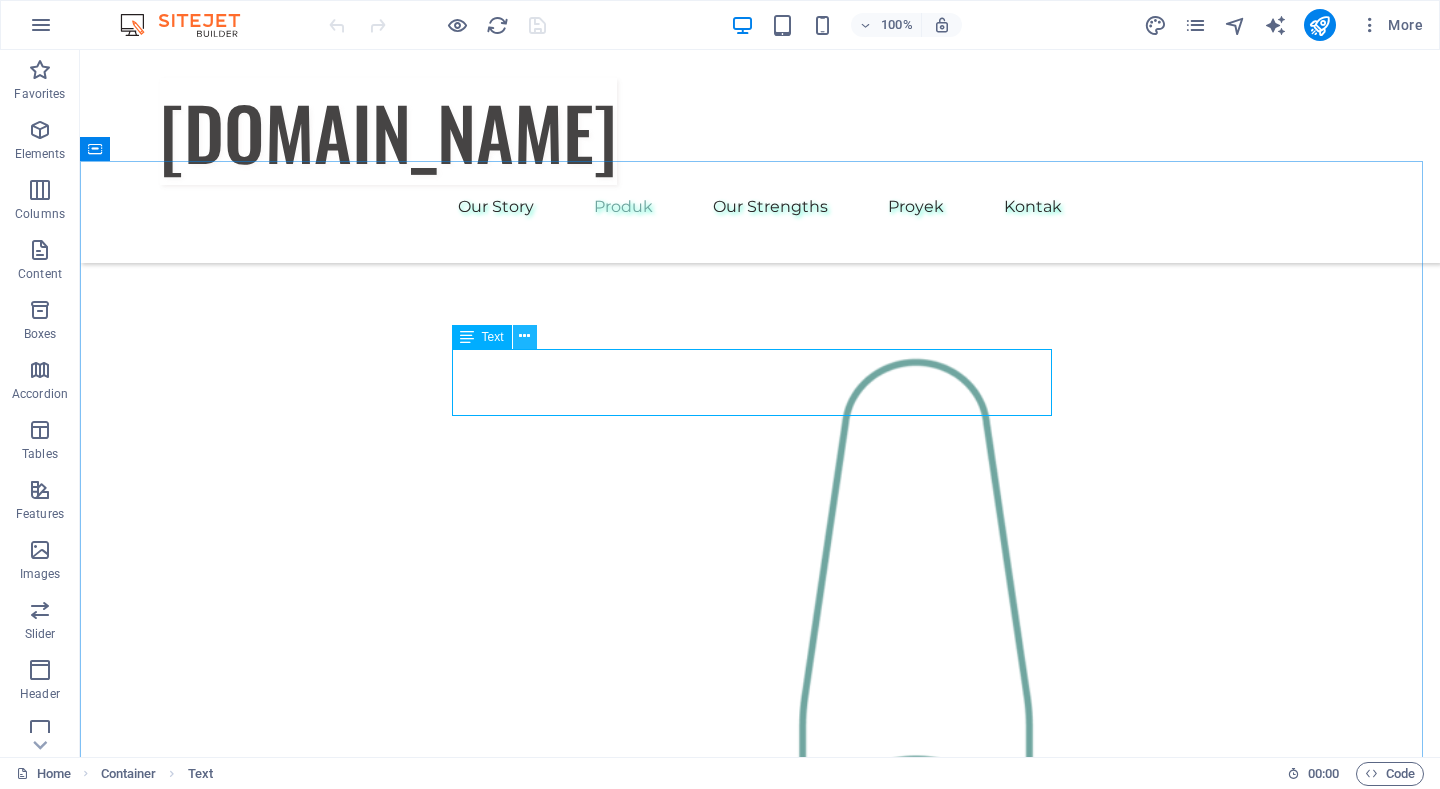 click at bounding box center [524, 336] 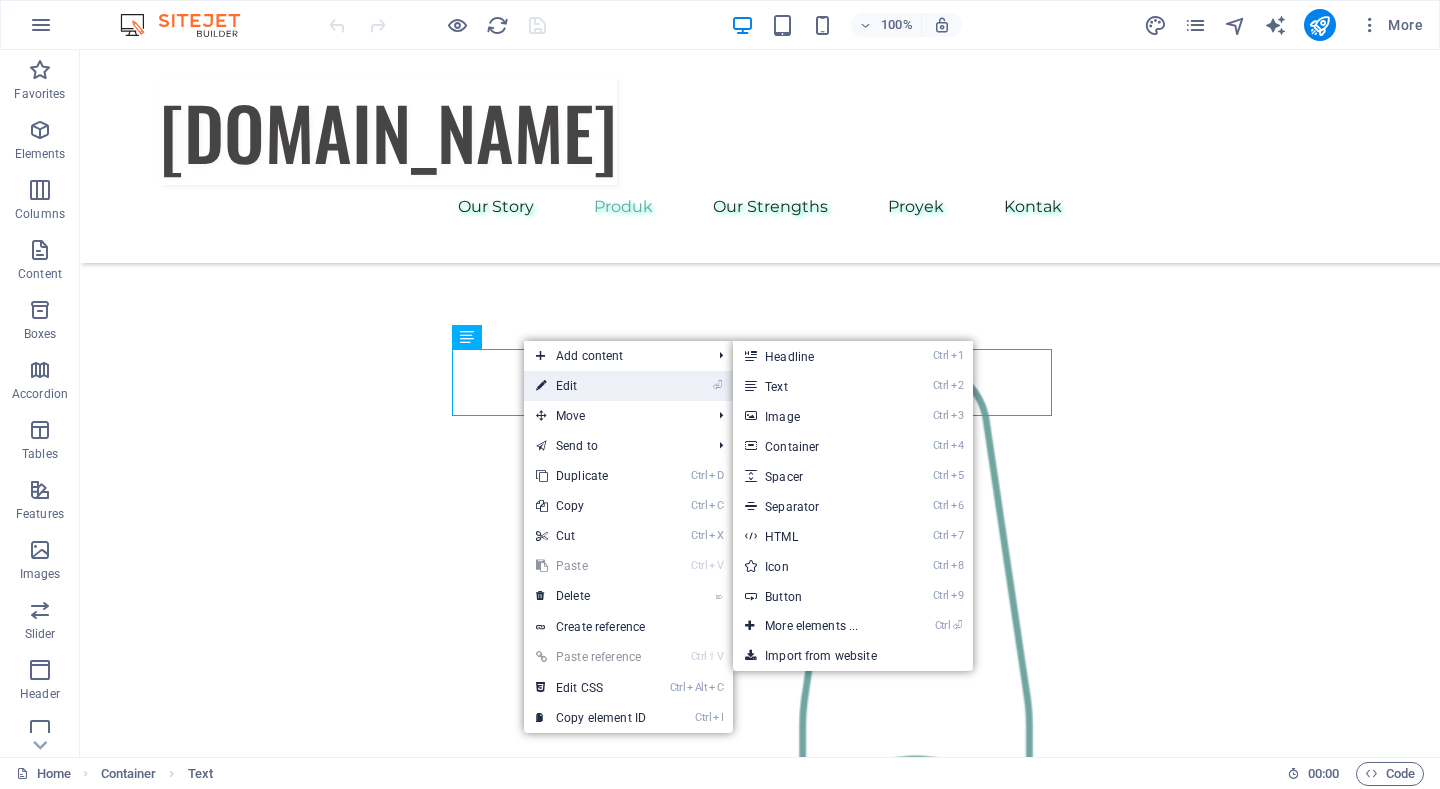 click on "⏎  Edit" at bounding box center [591, 386] 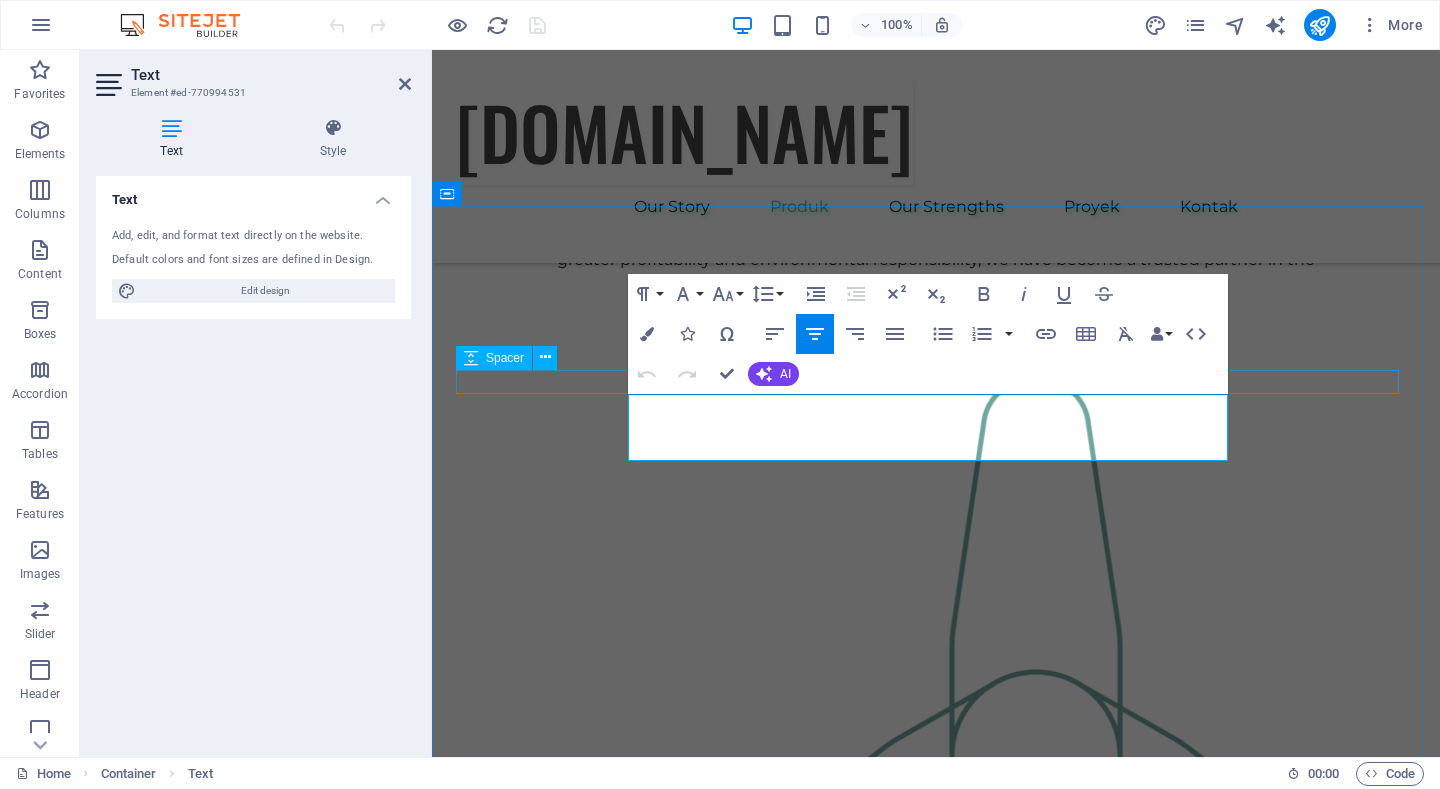 scroll, scrollTop: 1471, scrollLeft: 0, axis: vertical 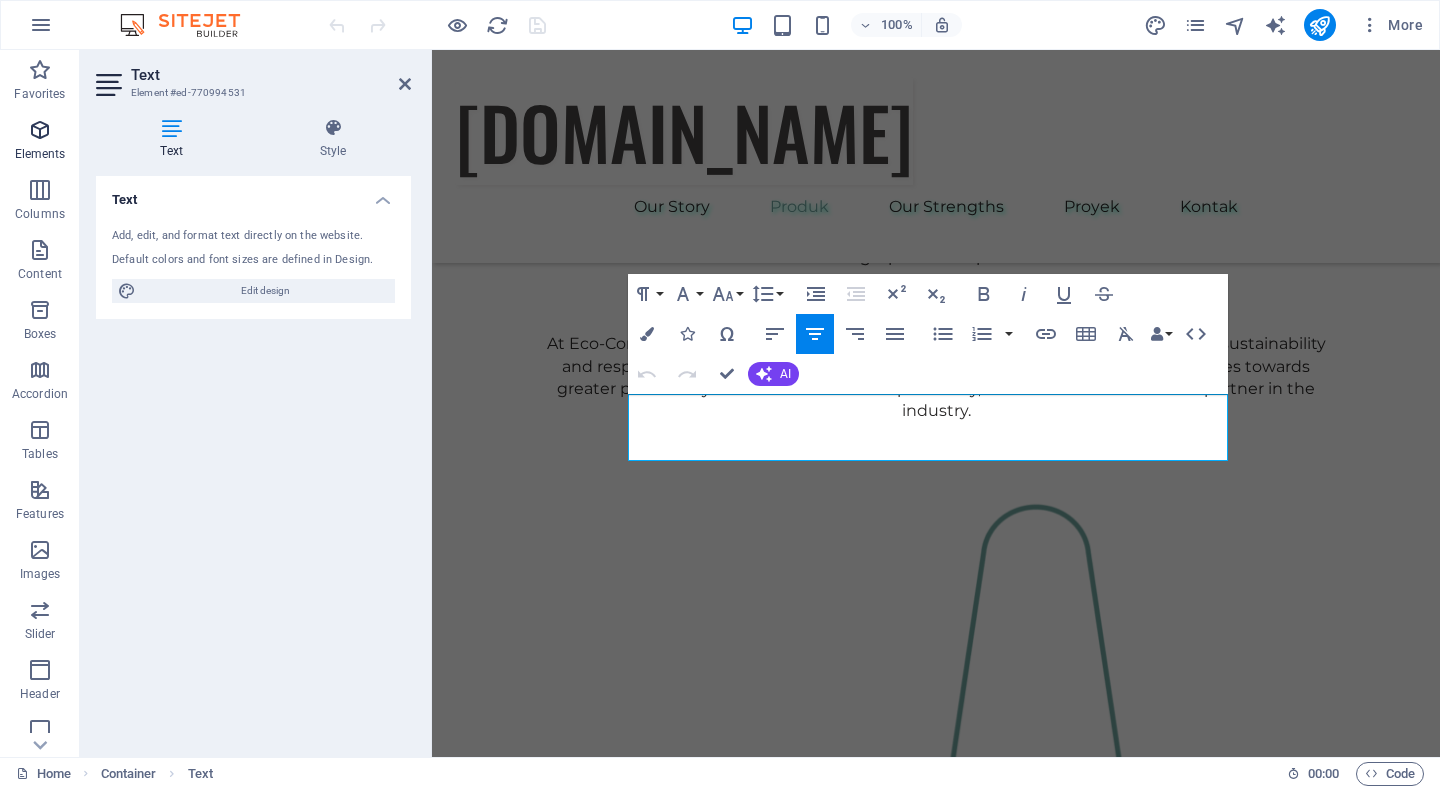 type 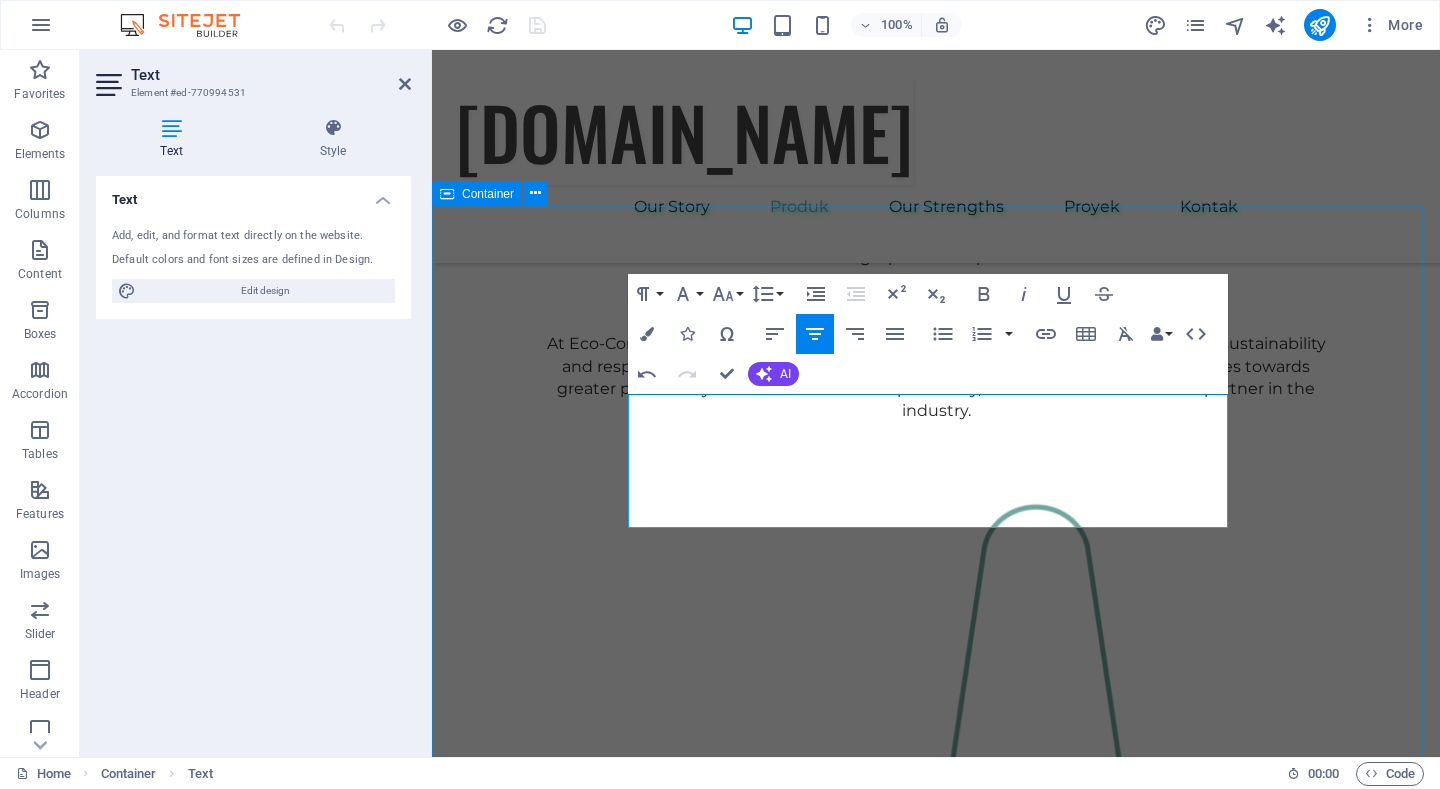 click on "Produk UFO adalah penangkal petir modern (ESE) yang bekerja secara aktif menetralisir muatan awan melalui proses ionisasi, dengan tujuan untuk menggagalkan proses awal sambaran petir pada obyek yang dilindungi. UFO memiliki 2 tipe yaitu tipe F1 dan F2, dimana masing -  masing tipe memiliki bentuk dan radius proteksi yang berbeda.   UFO type F1 Sustainable Advisor Our Sustainable Advisor specializes in sustainable energy solutions, guiding clients toward eco-friendly and successful practices. UFO type F2 Business Analyst Our Business Analyst extracts insights from data, helping clients make informed decisions and optimize strategies. Margaret Smith Strategy Consultant Our Strategy Consultant crafts innovative plans and strategy to drive growth and profitability for clients world wide." at bounding box center [936, 2638] 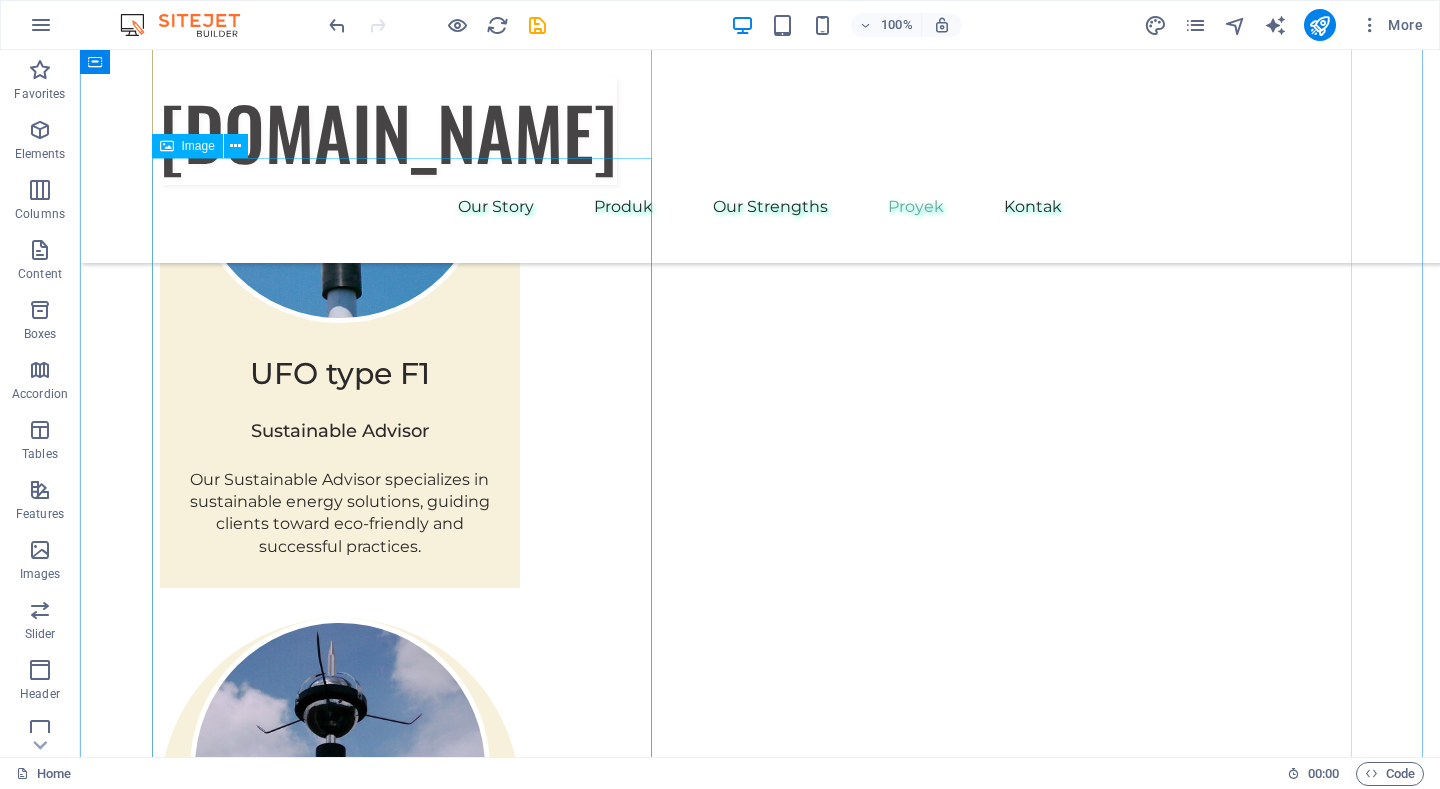 scroll, scrollTop: 3700, scrollLeft: 0, axis: vertical 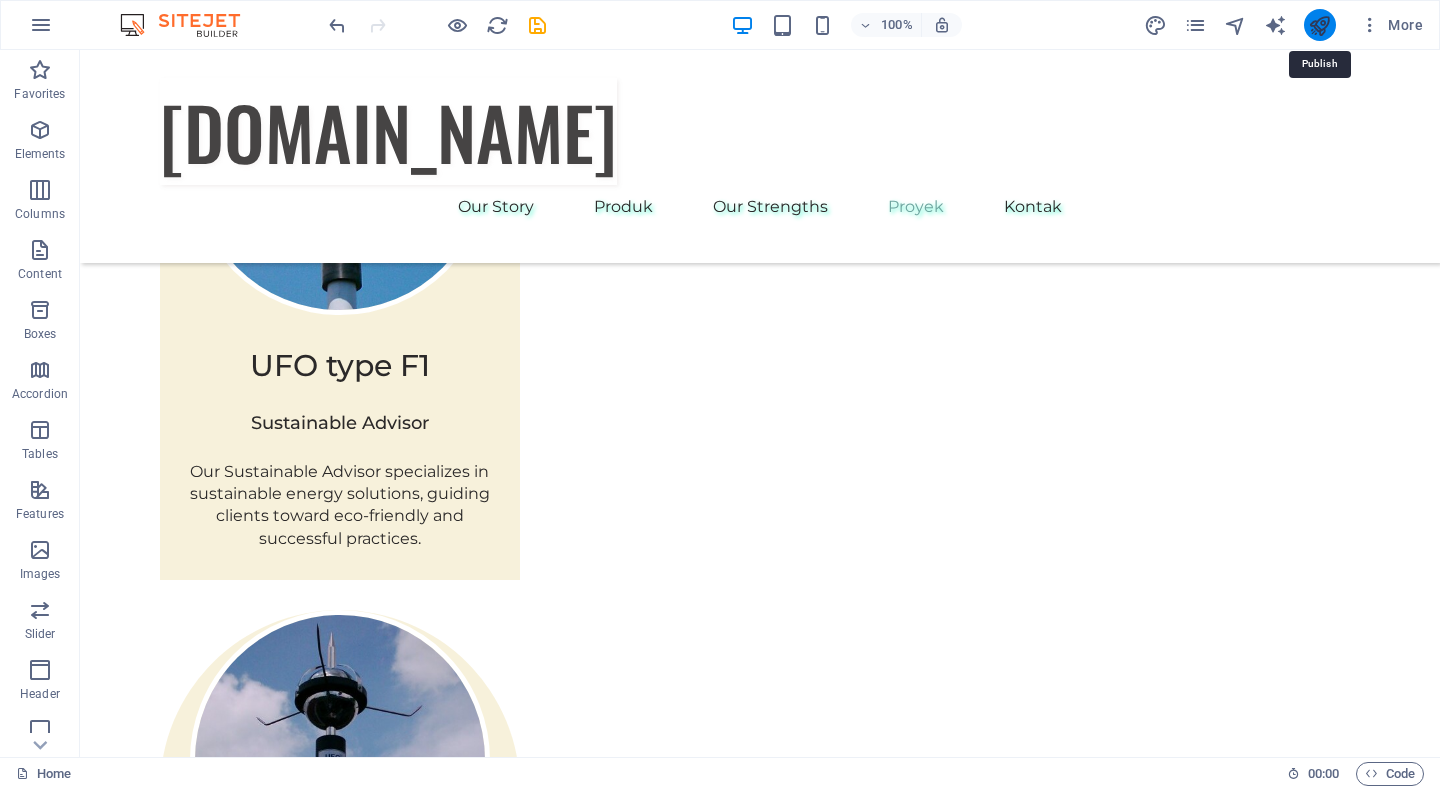 click at bounding box center (1319, 25) 